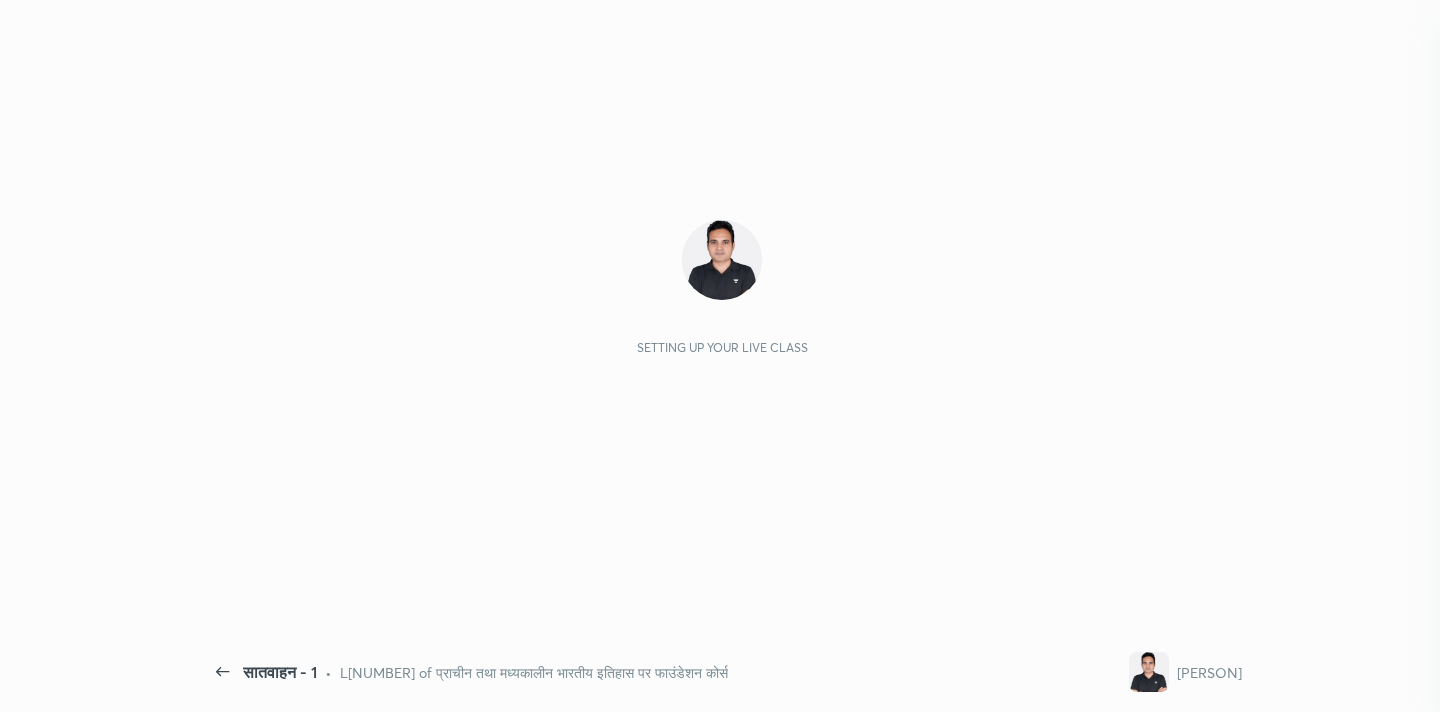 scroll, scrollTop: 0, scrollLeft: 0, axis: both 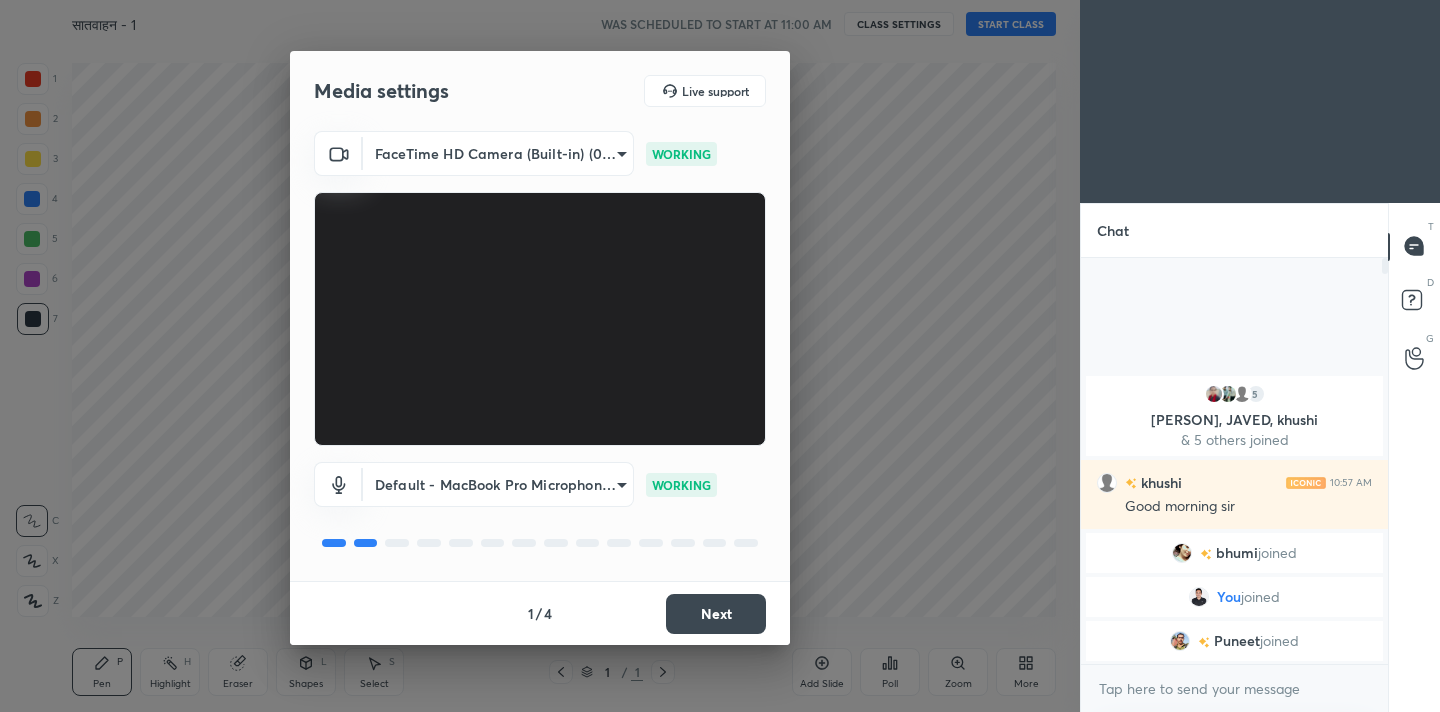 click on "Next" at bounding box center (716, 614) 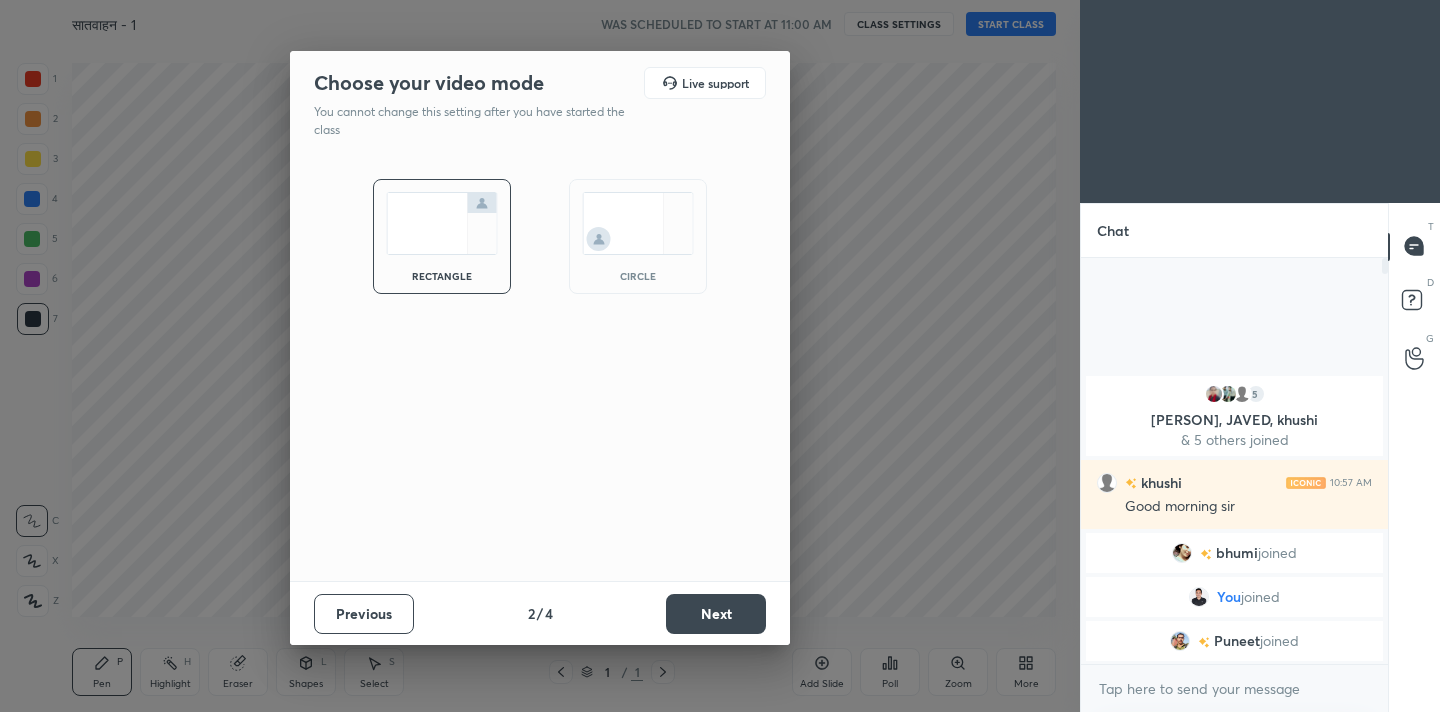 click on "Next" at bounding box center [716, 614] 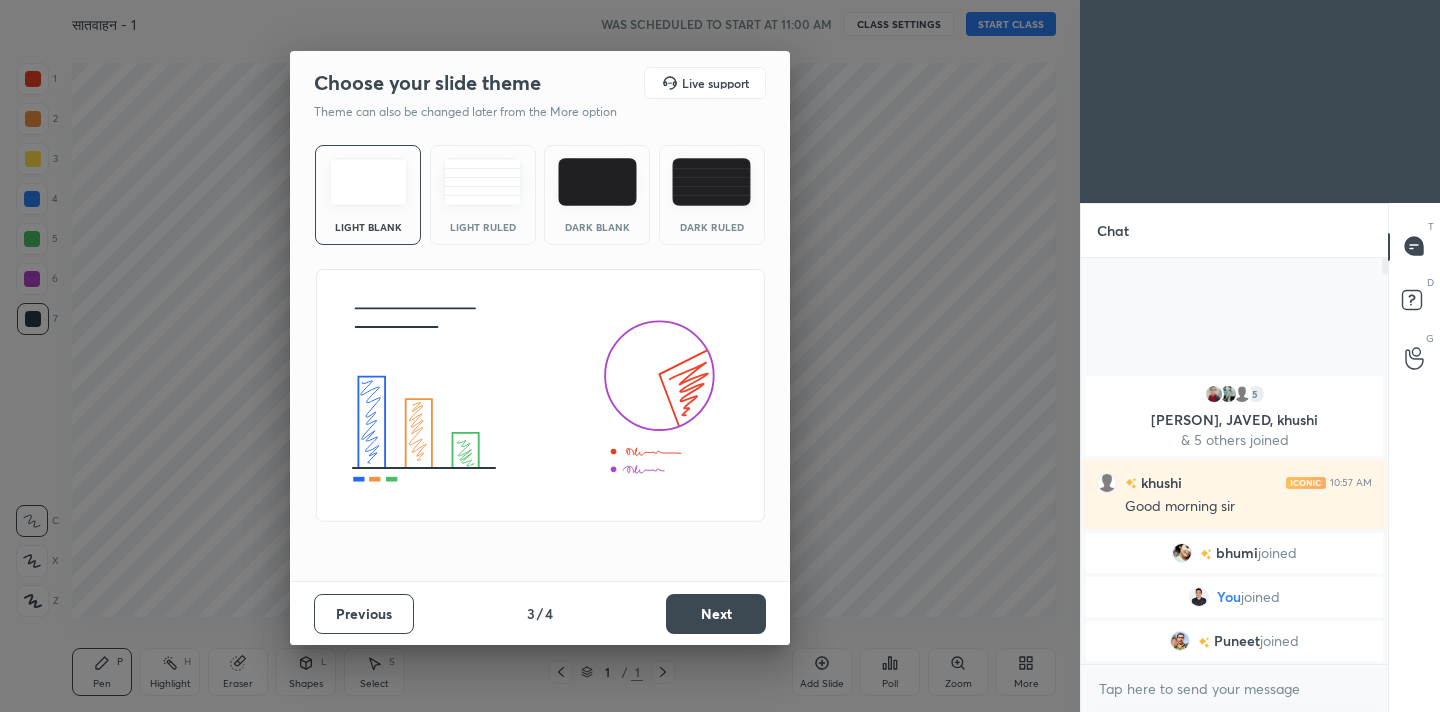 click on "Next" at bounding box center [716, 614] 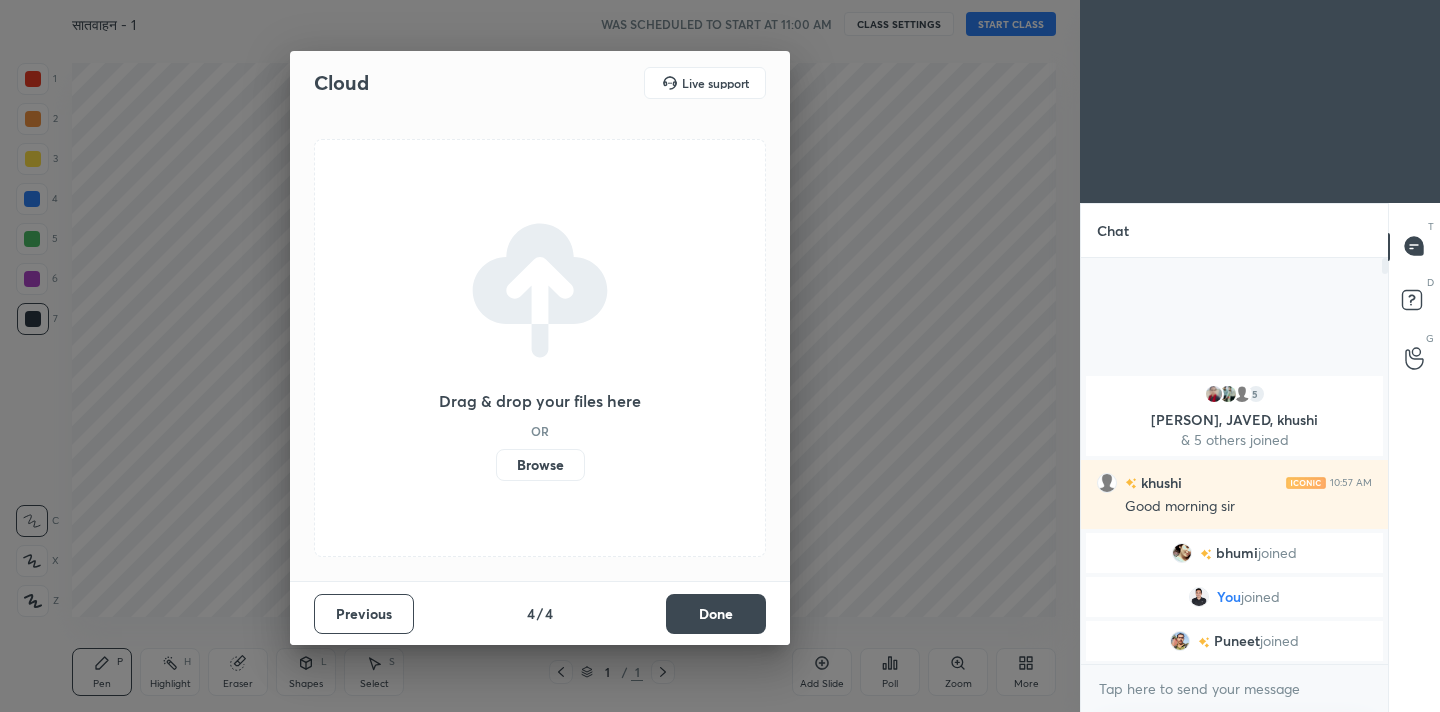 click on "Done" at bounding box center (716, 614) 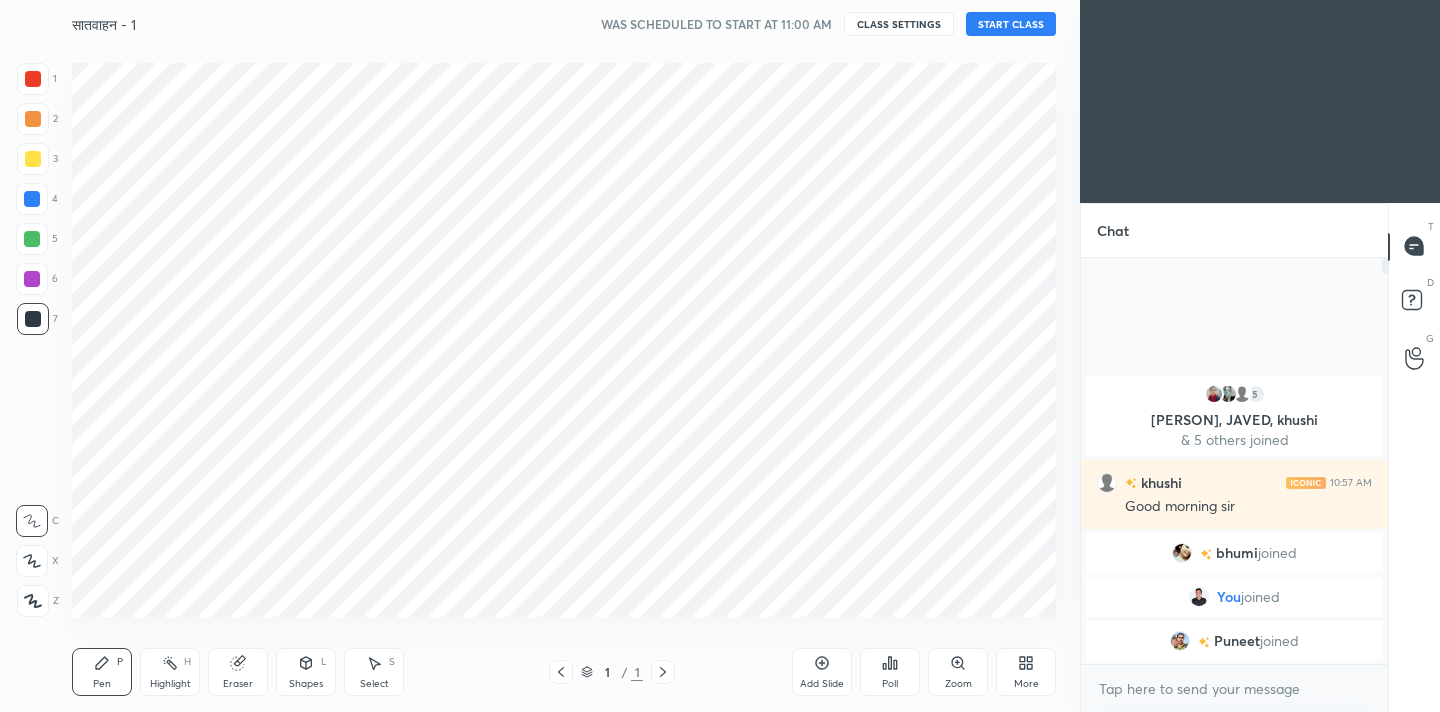 click on "1 2 3 4 5 6 7 C X Z C X Z E E Erase all   H H" at bounding box center [32, 340] 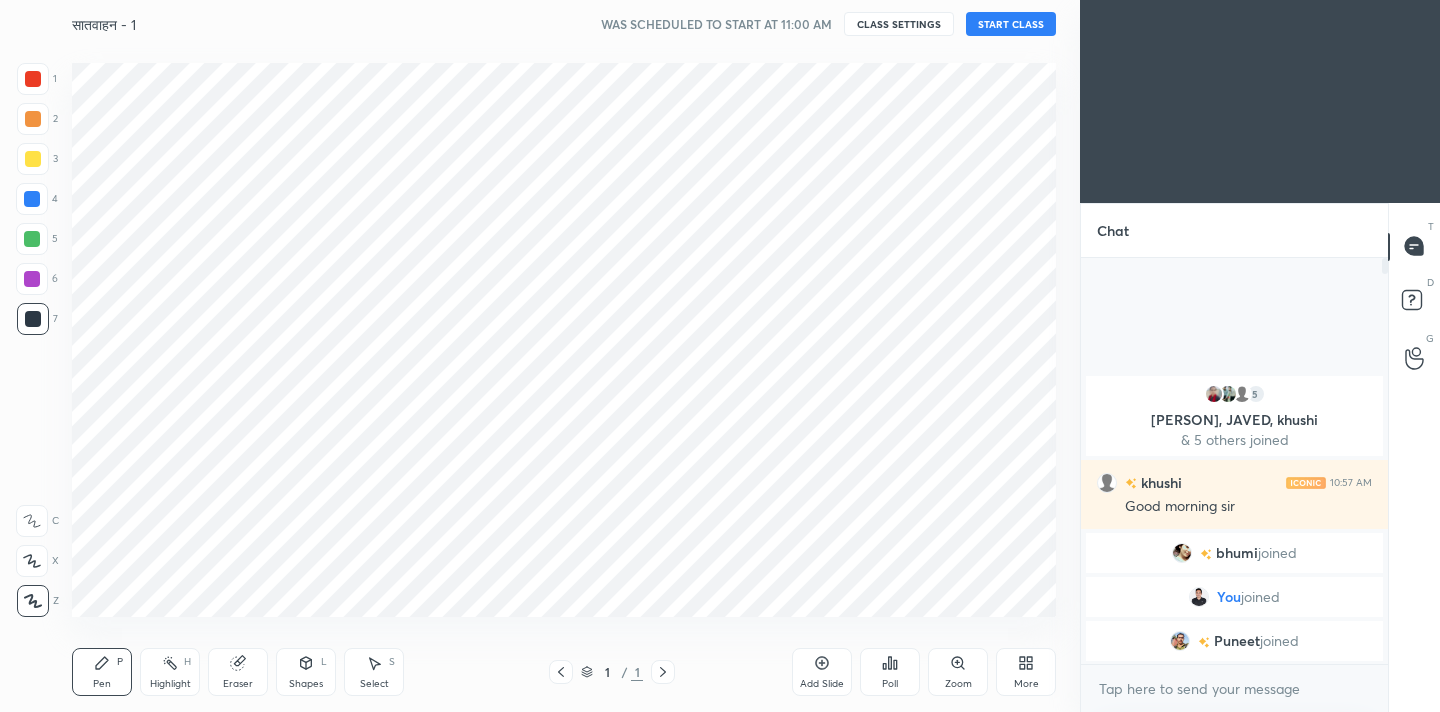 click at bounding box center [33, 79] 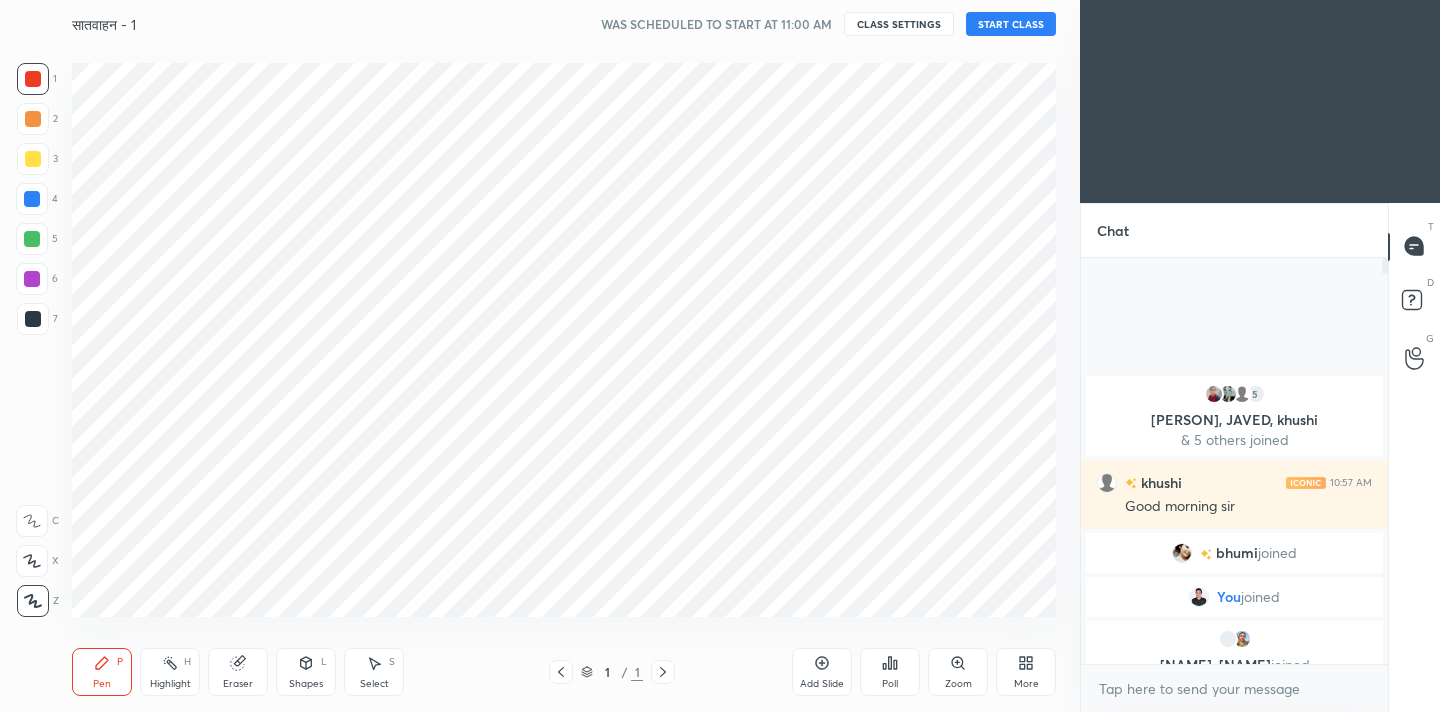 click on "More" at bounding box center [1026, 684] 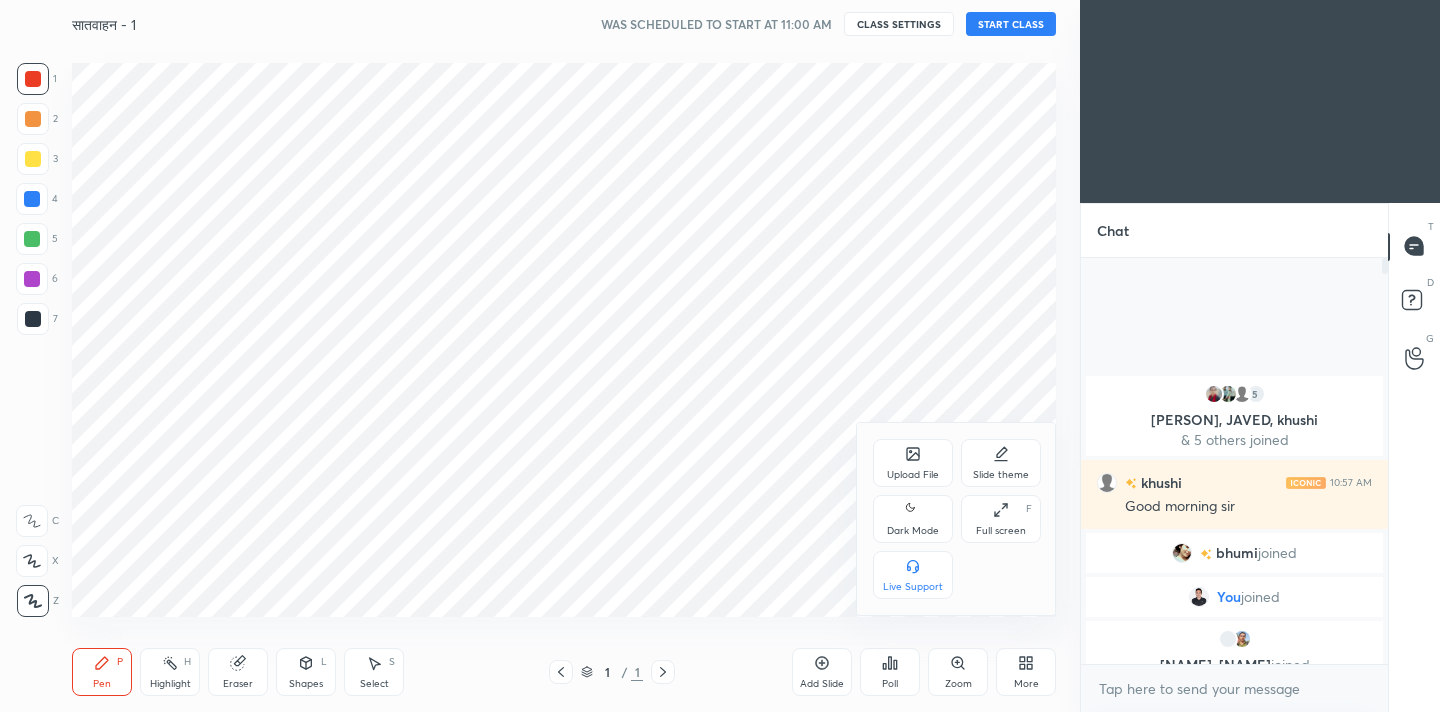 click on "Dark Mode" at bounding box center (913, 519) 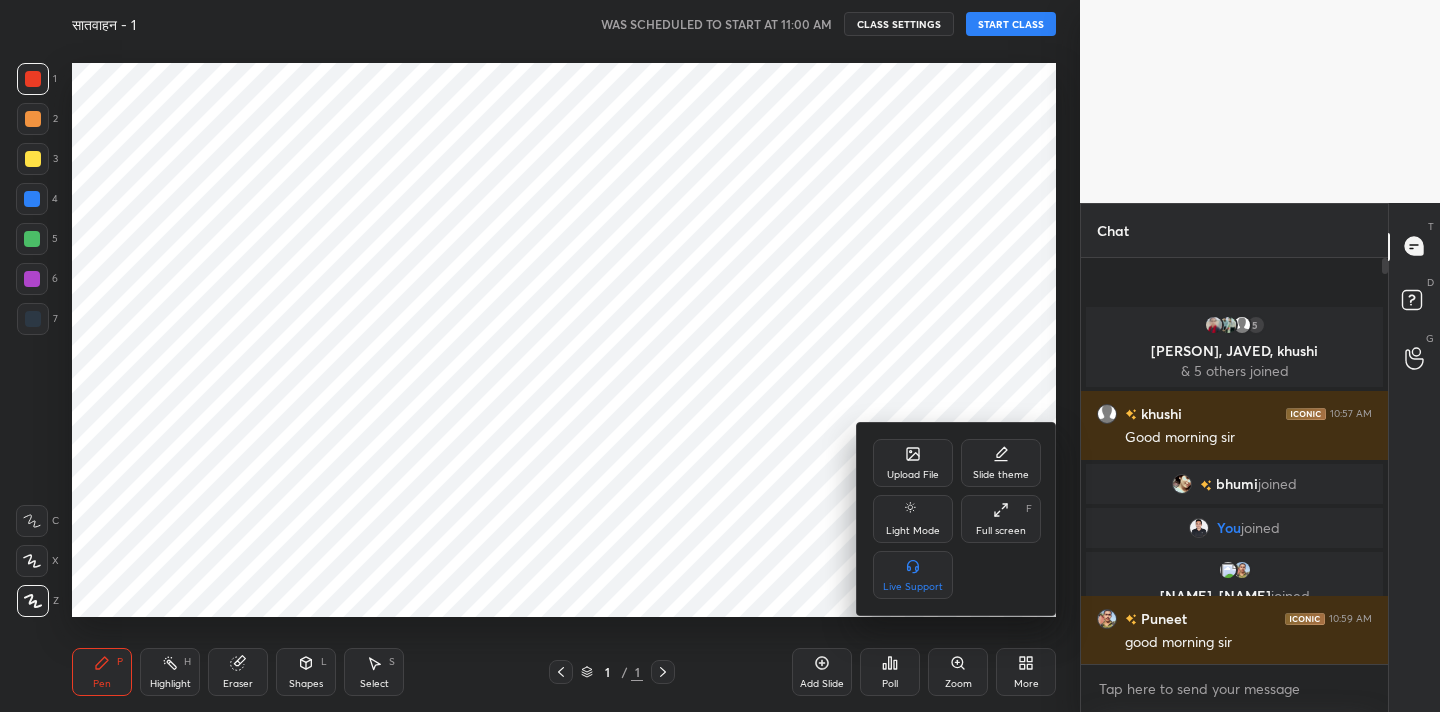 click on "Upload File" at bounding box center (913, 475) 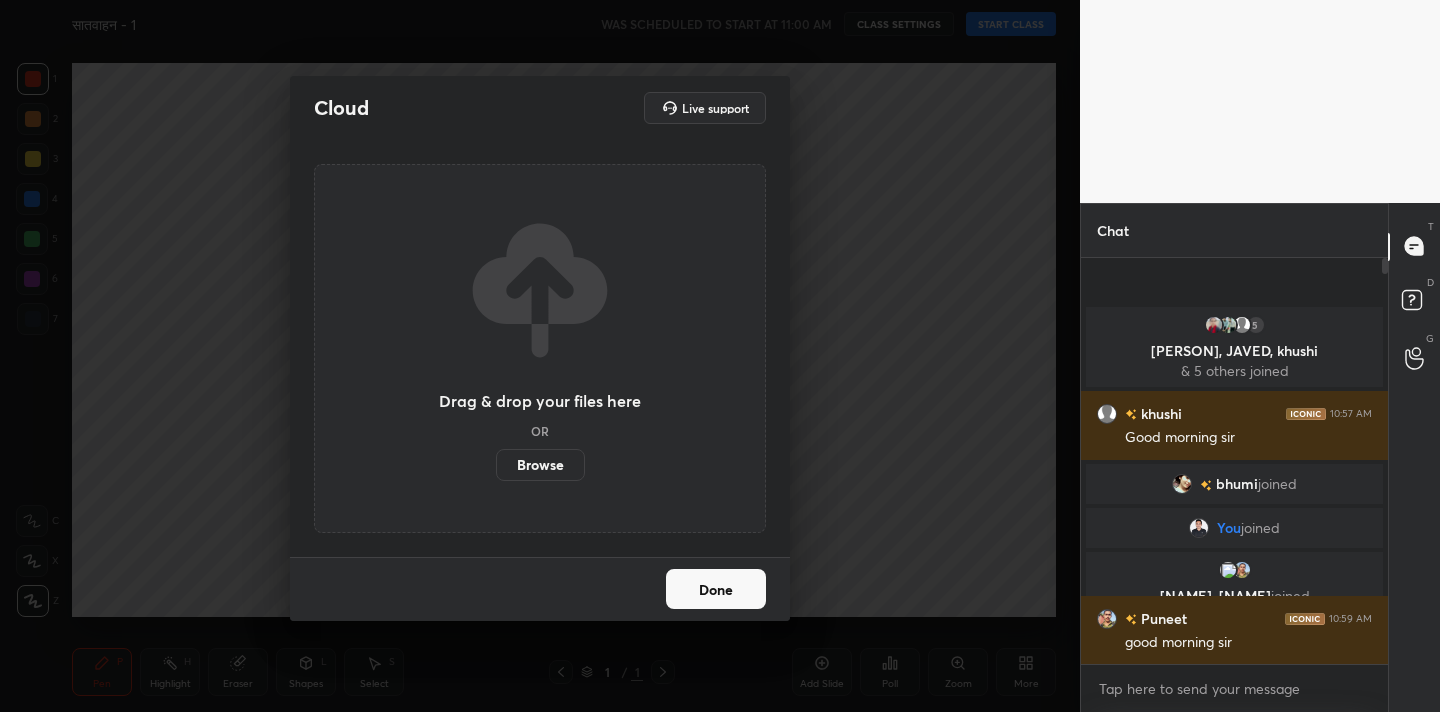 click on "Browse" at bounding box center [540, 465] 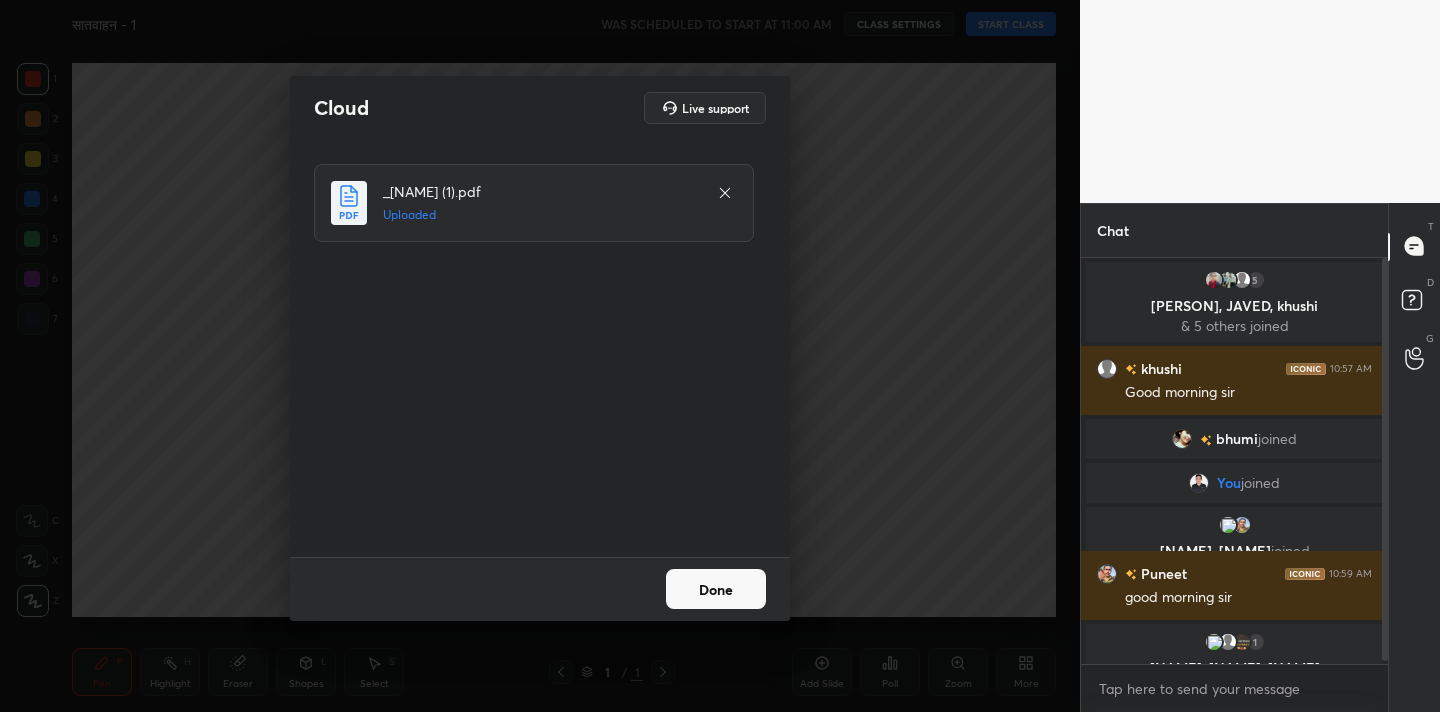 click on "Done" at bounding box center (716, 589) 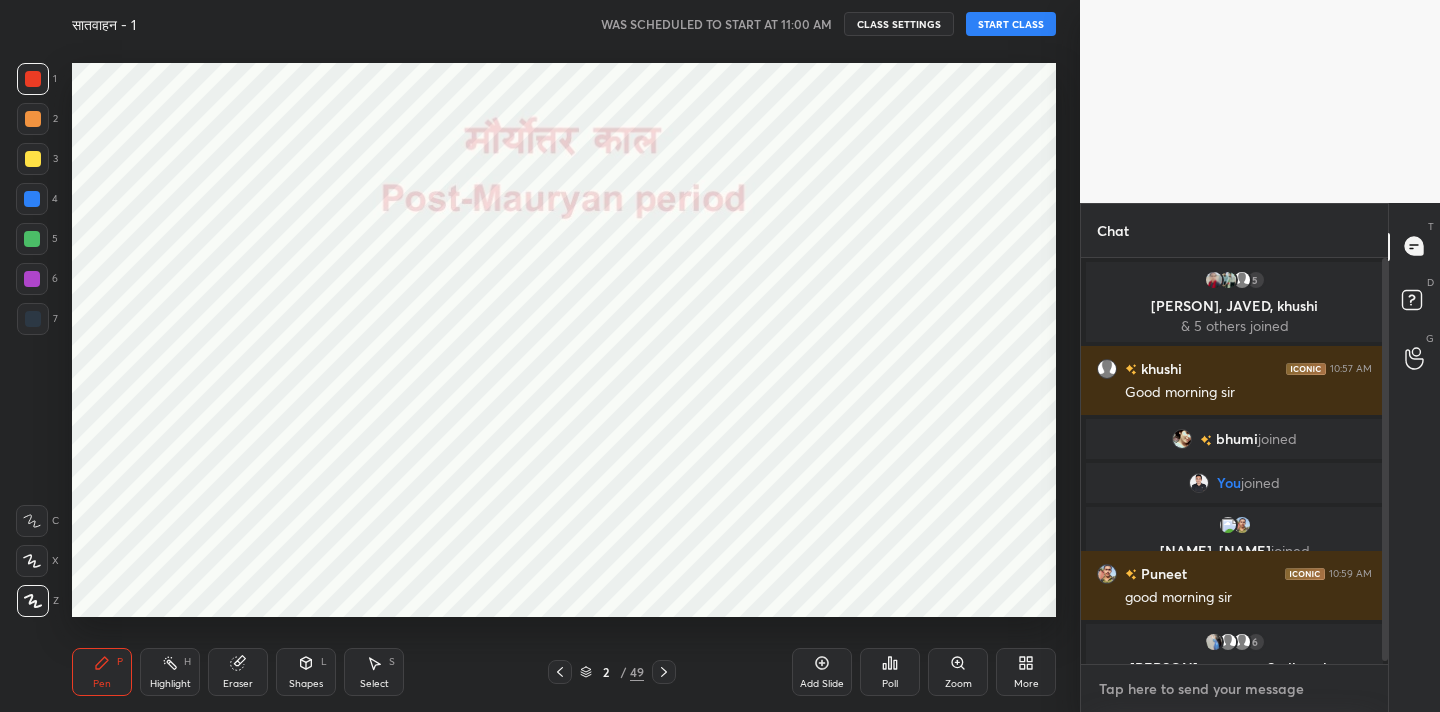 click at bounding box center (1234, 689) 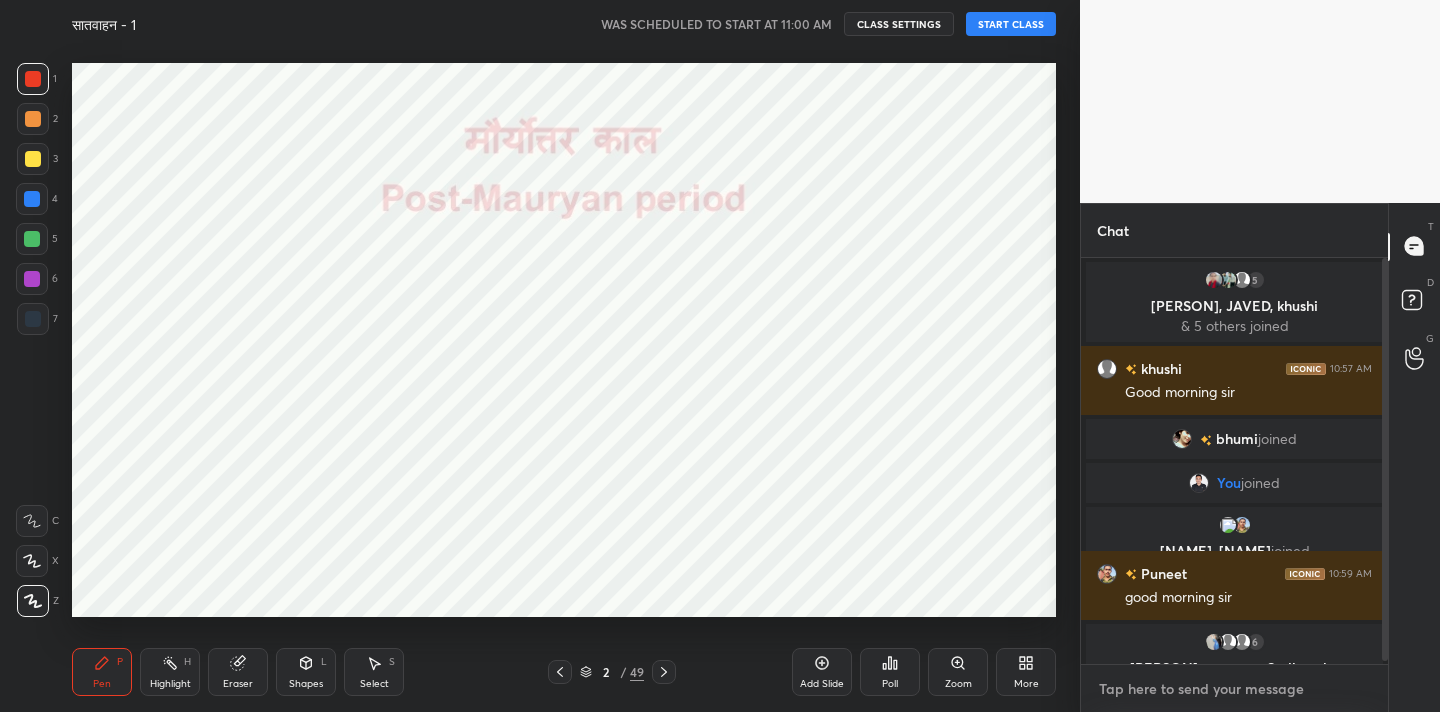 paste on "Channel link
https://t.me/AlamSirUnacademy" 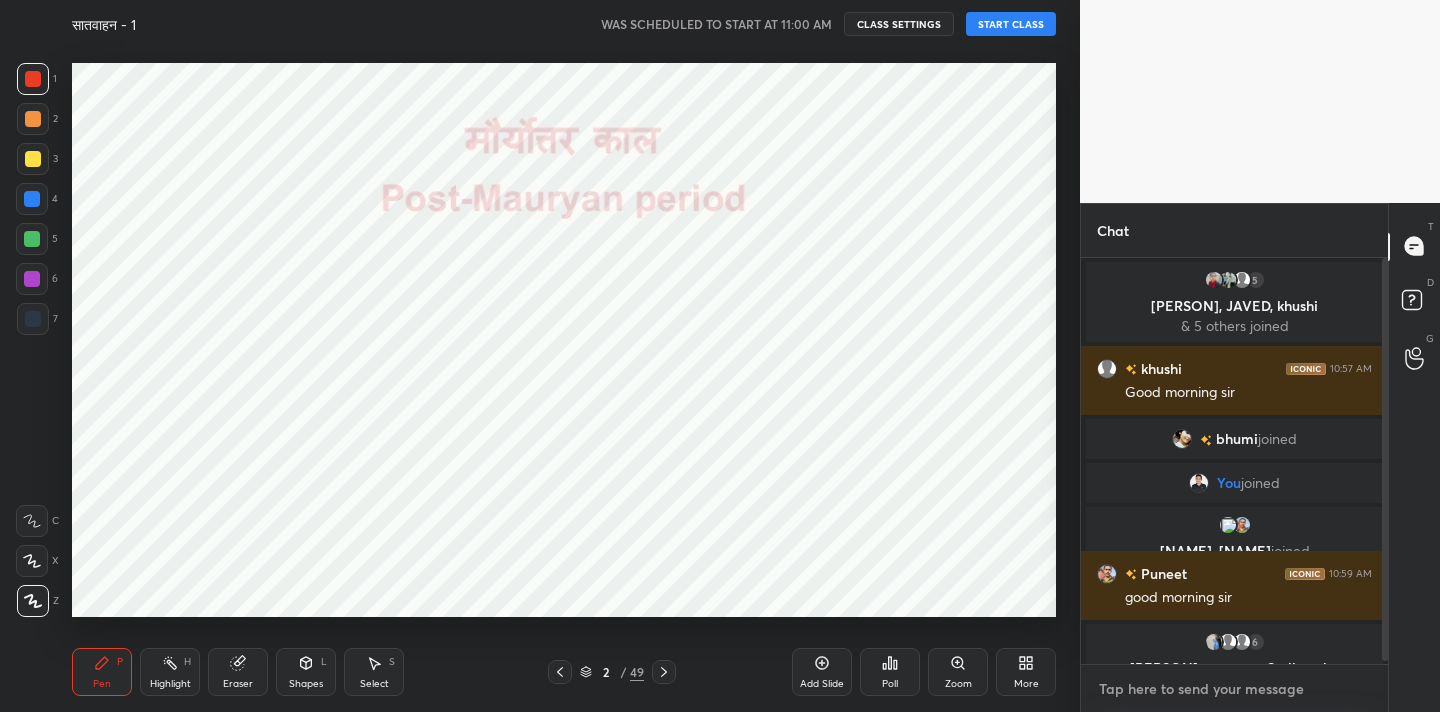type on "Channel link
https://t.me/AlamSirUnacademy" 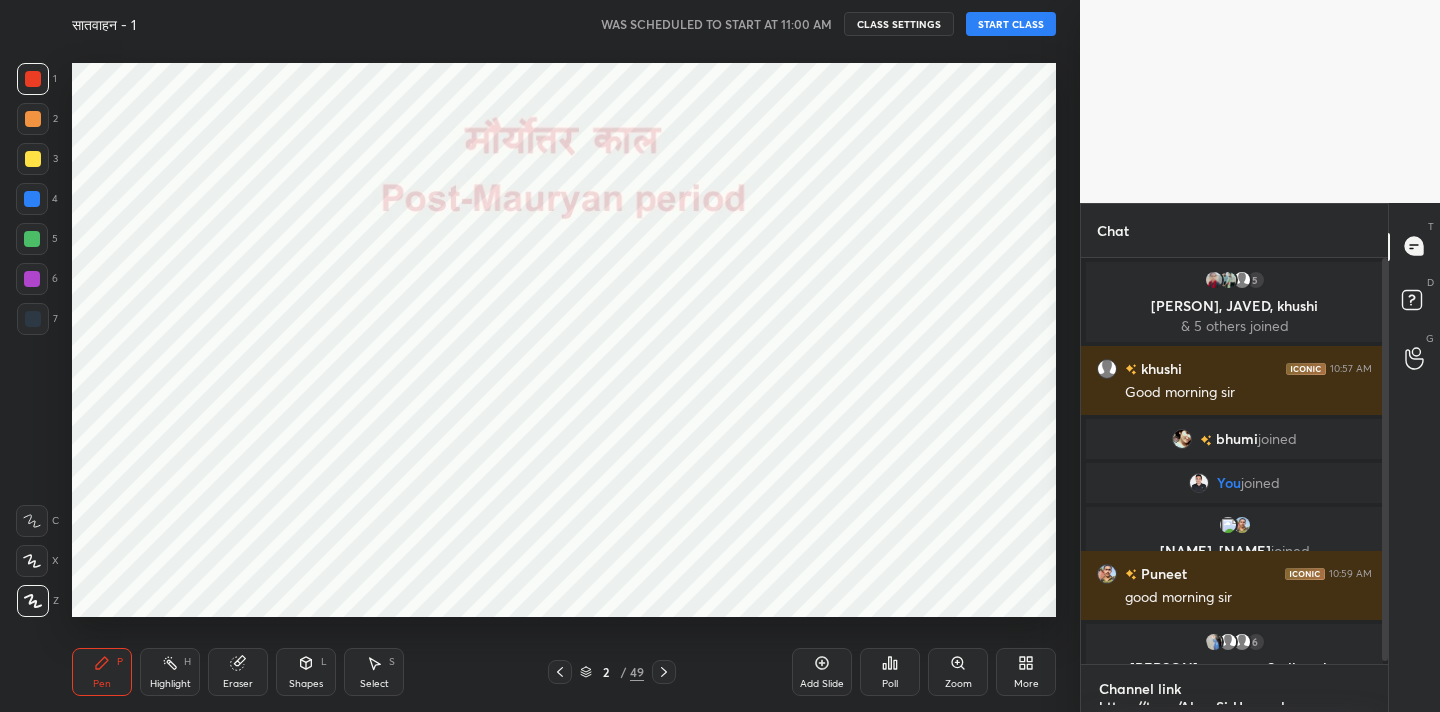 type on "x" 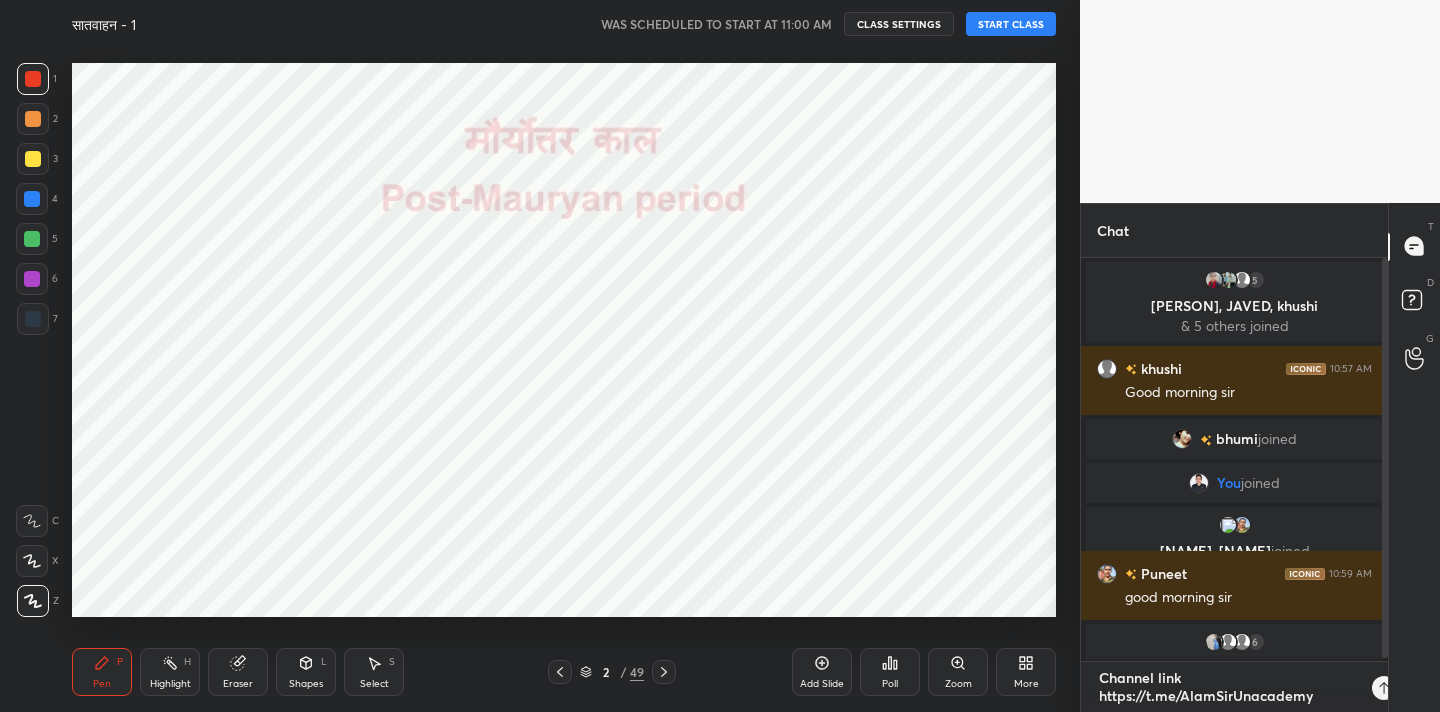 scroll, scrollTop: 0, scrollLeft: 0, axis: both 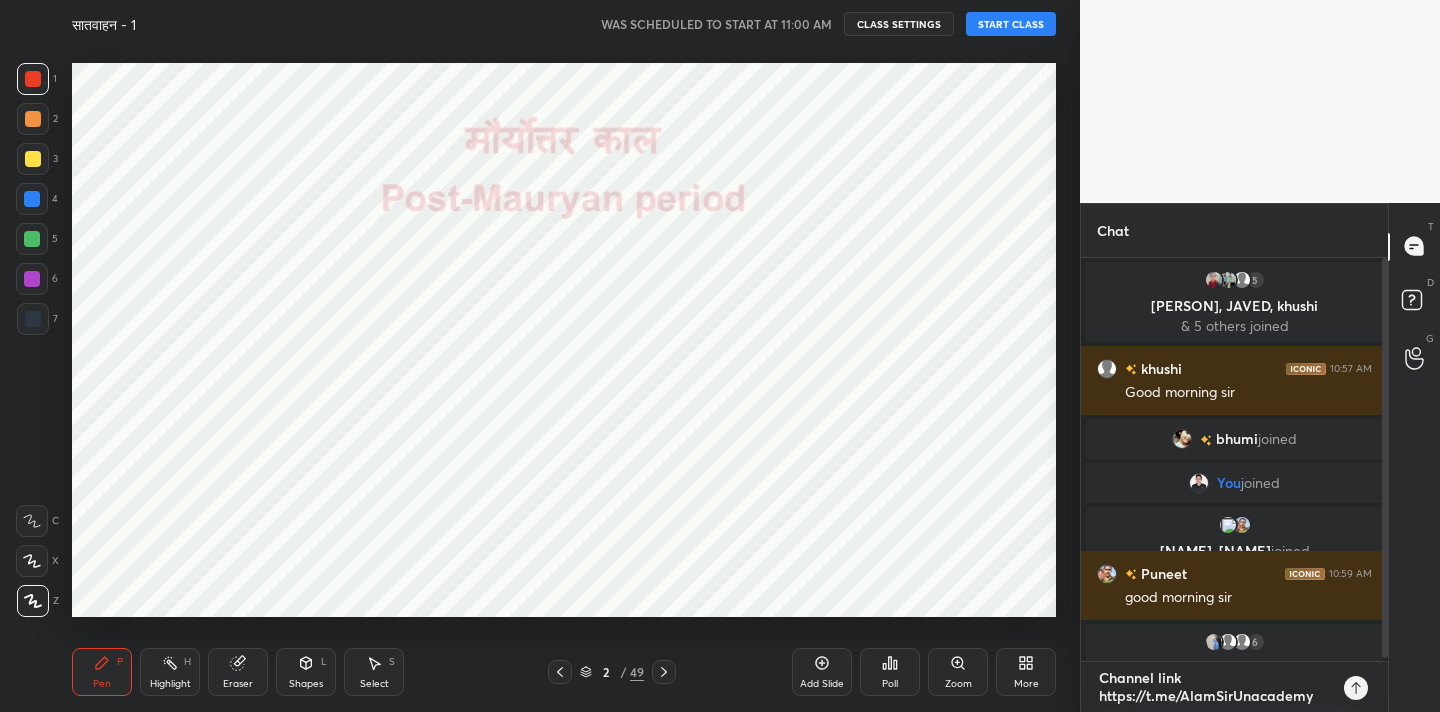type 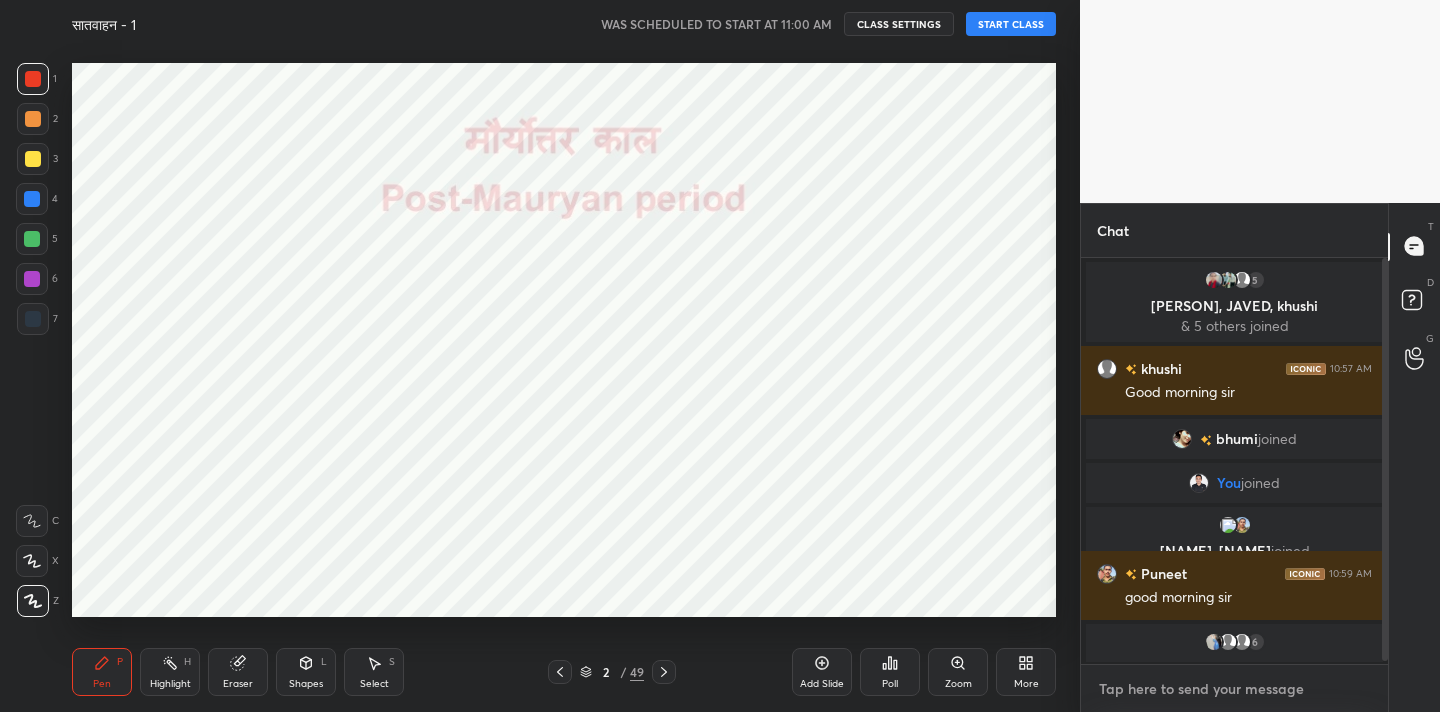 scroll, scrollTop: 7, scrollLeft: 7, axis: both 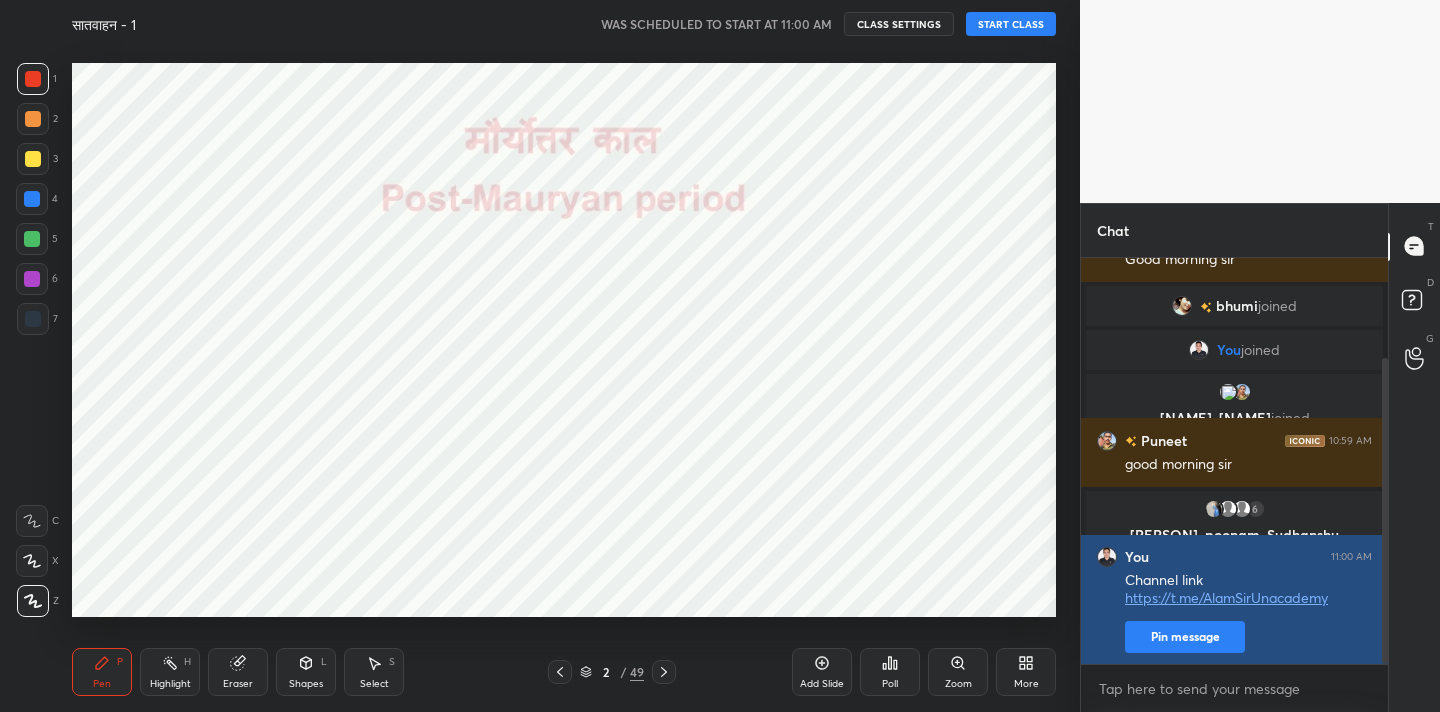click on "Pin message" at bounding box center [1185, 637] 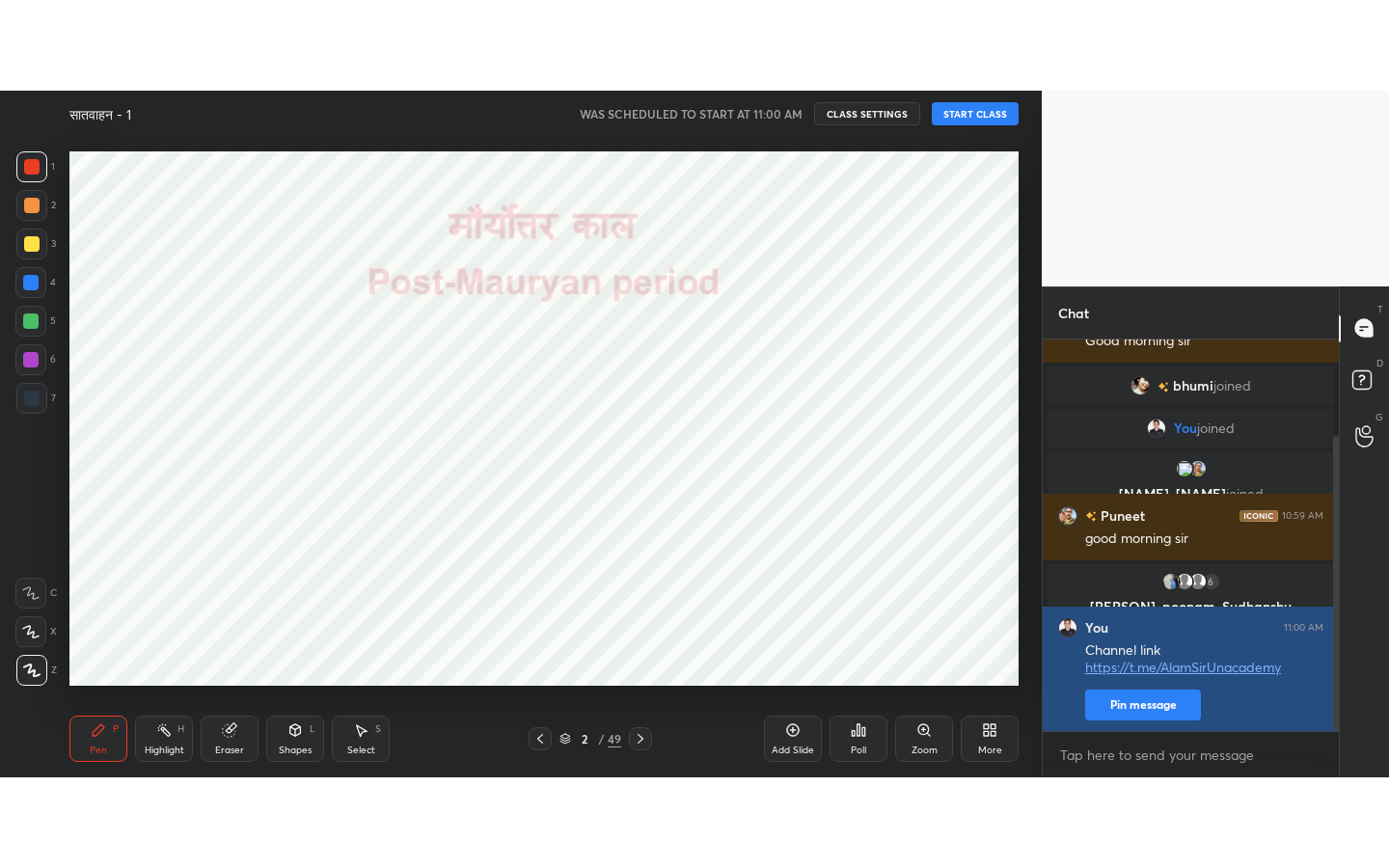 scroll, scrollTop: 171, scrollLeft: 290, axis: both 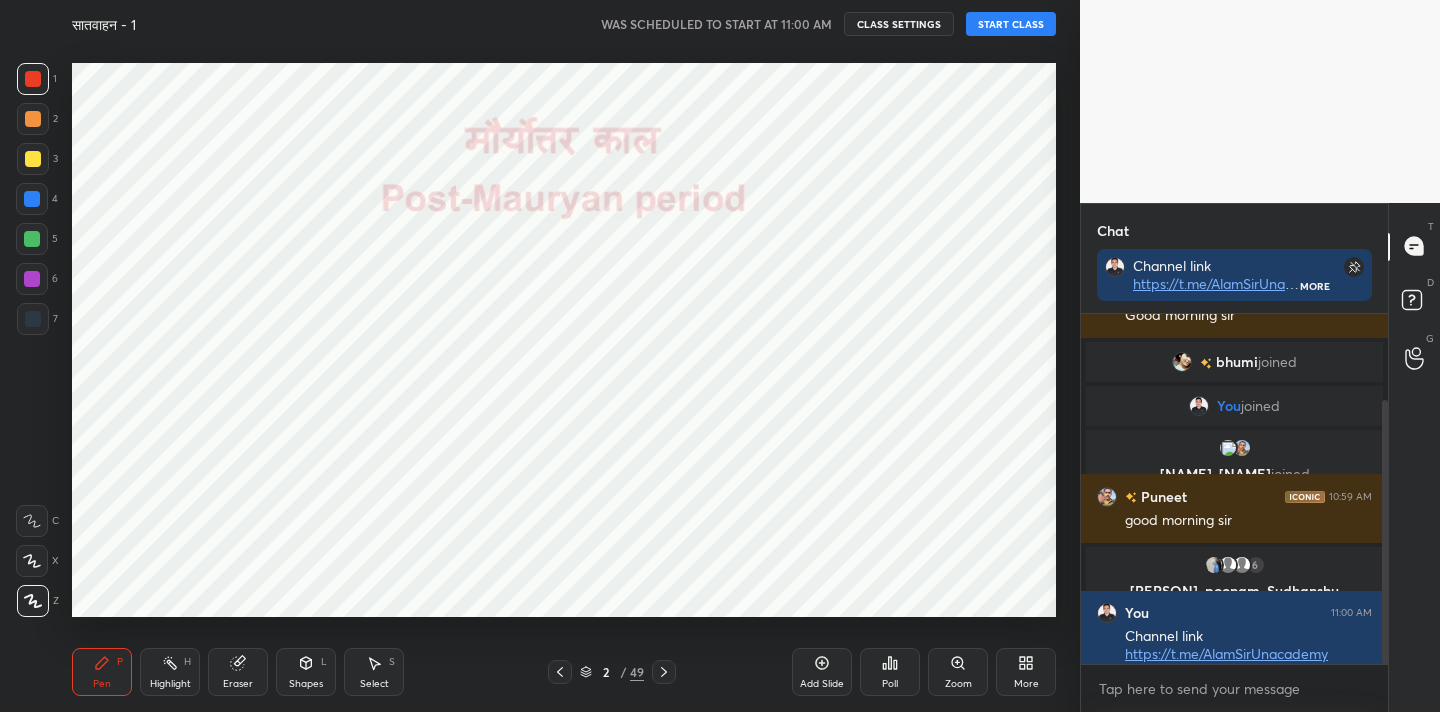 click 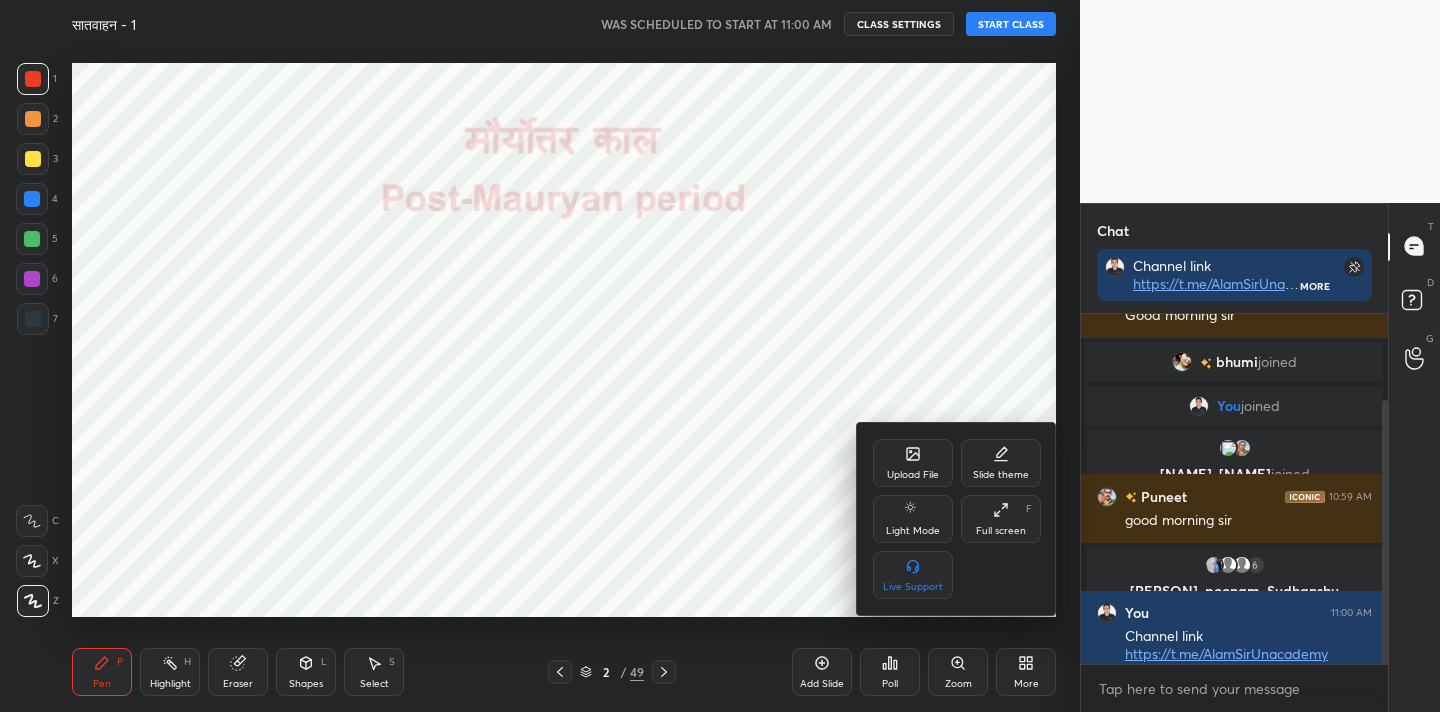 click on "Full screen F" at bounding box center [1001, 519] 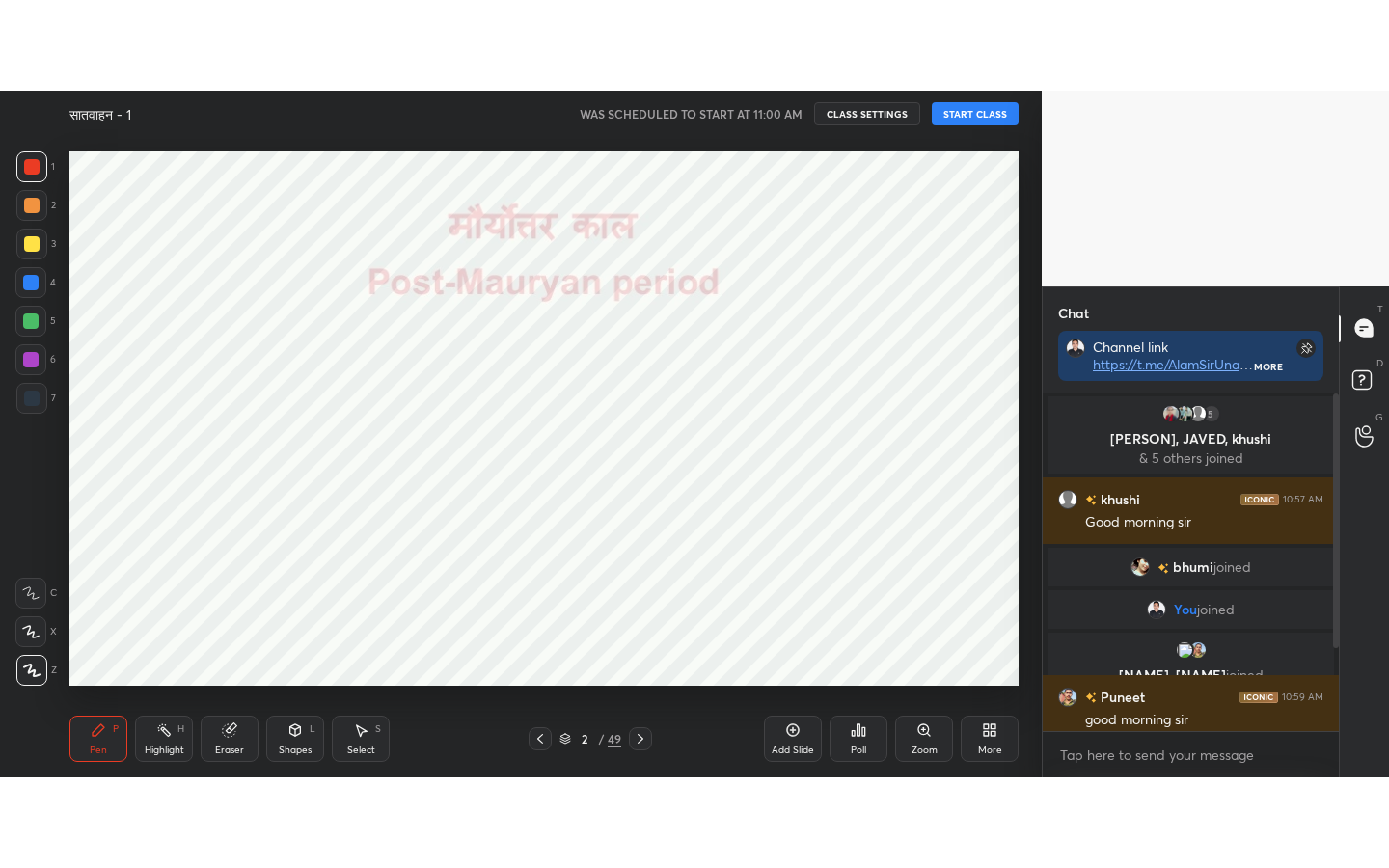 scroll, scrollTop: 95700, scrollLeft: 95494, axis: both 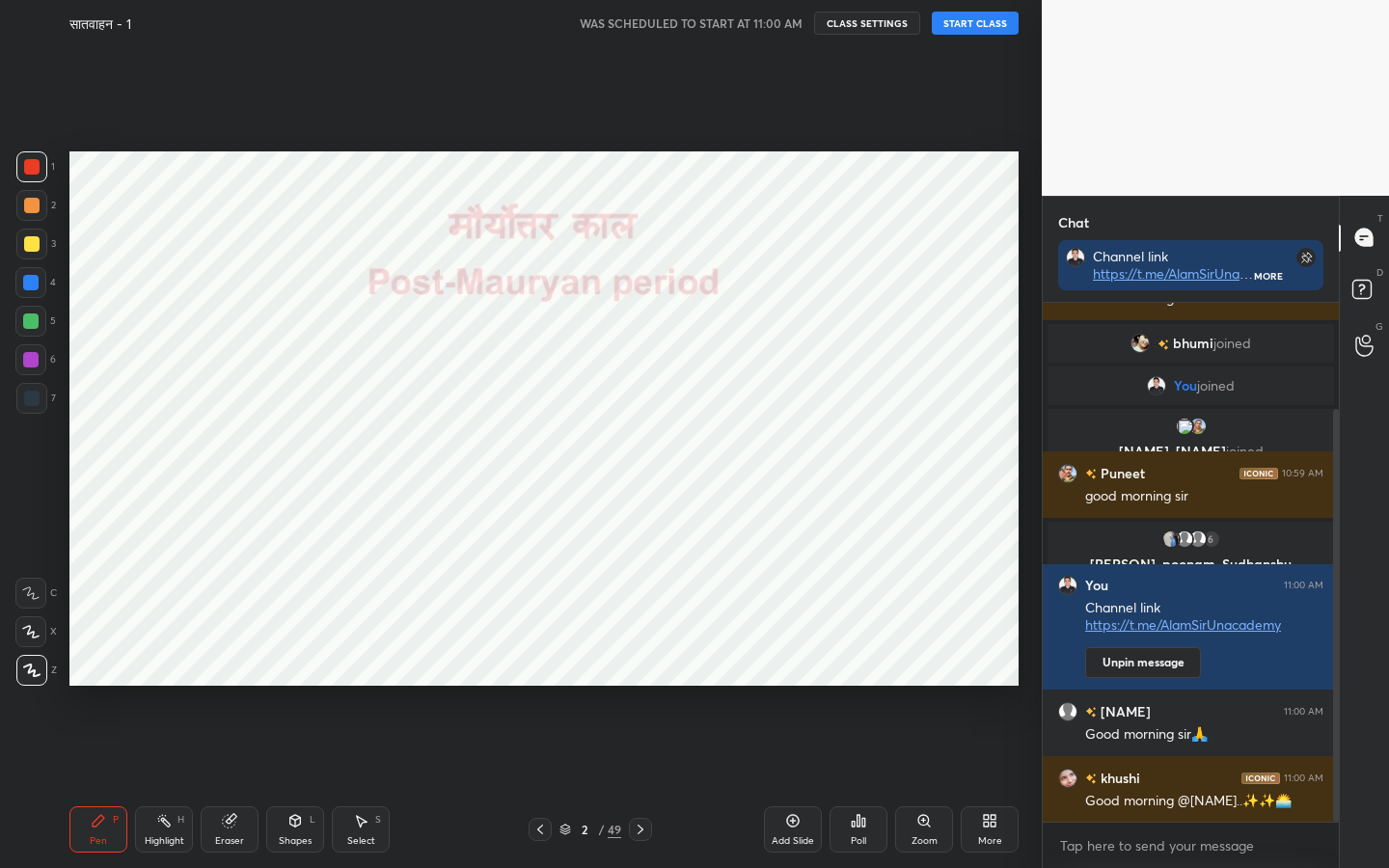 click on "START CLASS" at bounding box center (975, 23) 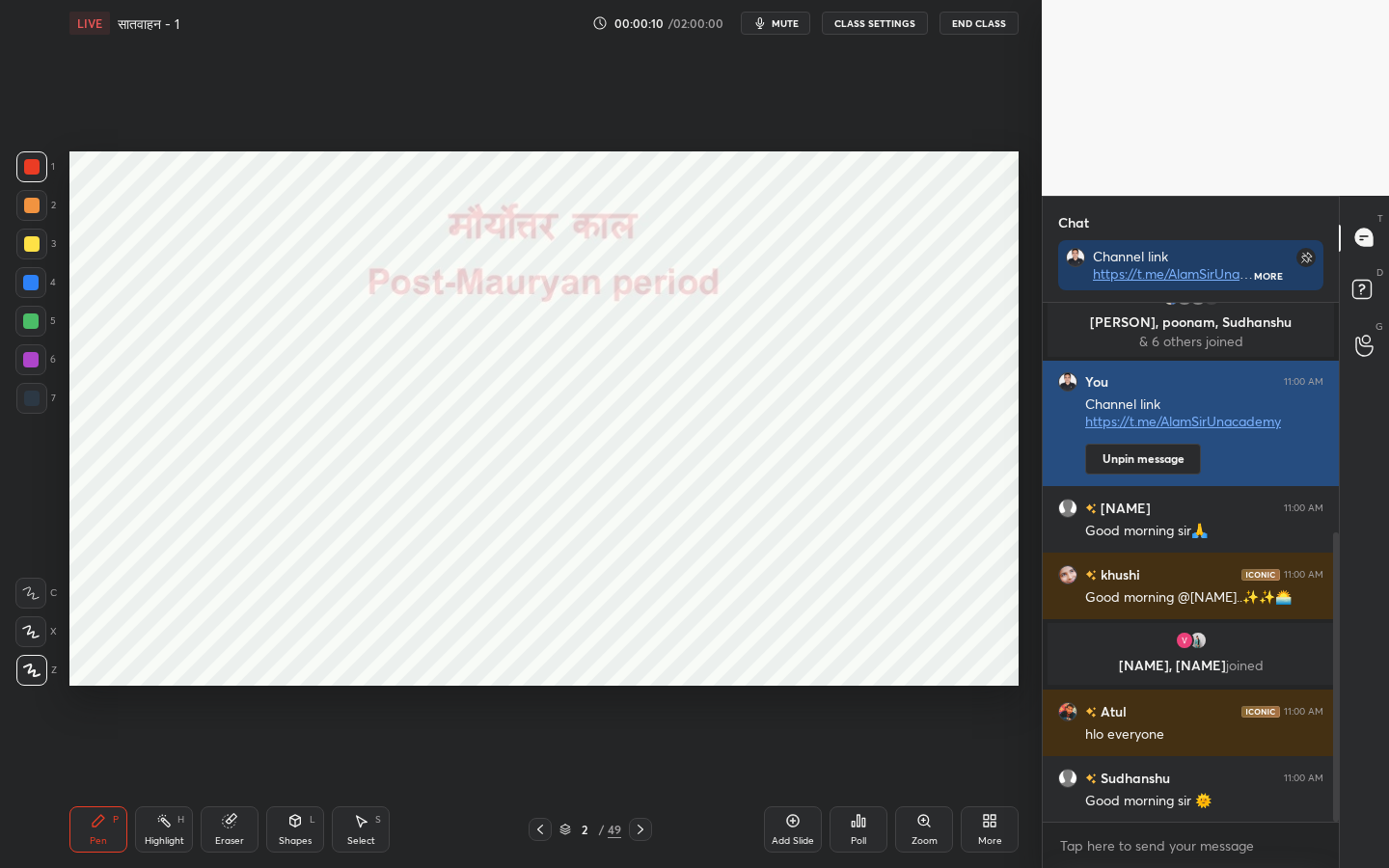 scroll, scrollTop: 414, scrollLeft: 0, axis: vertical 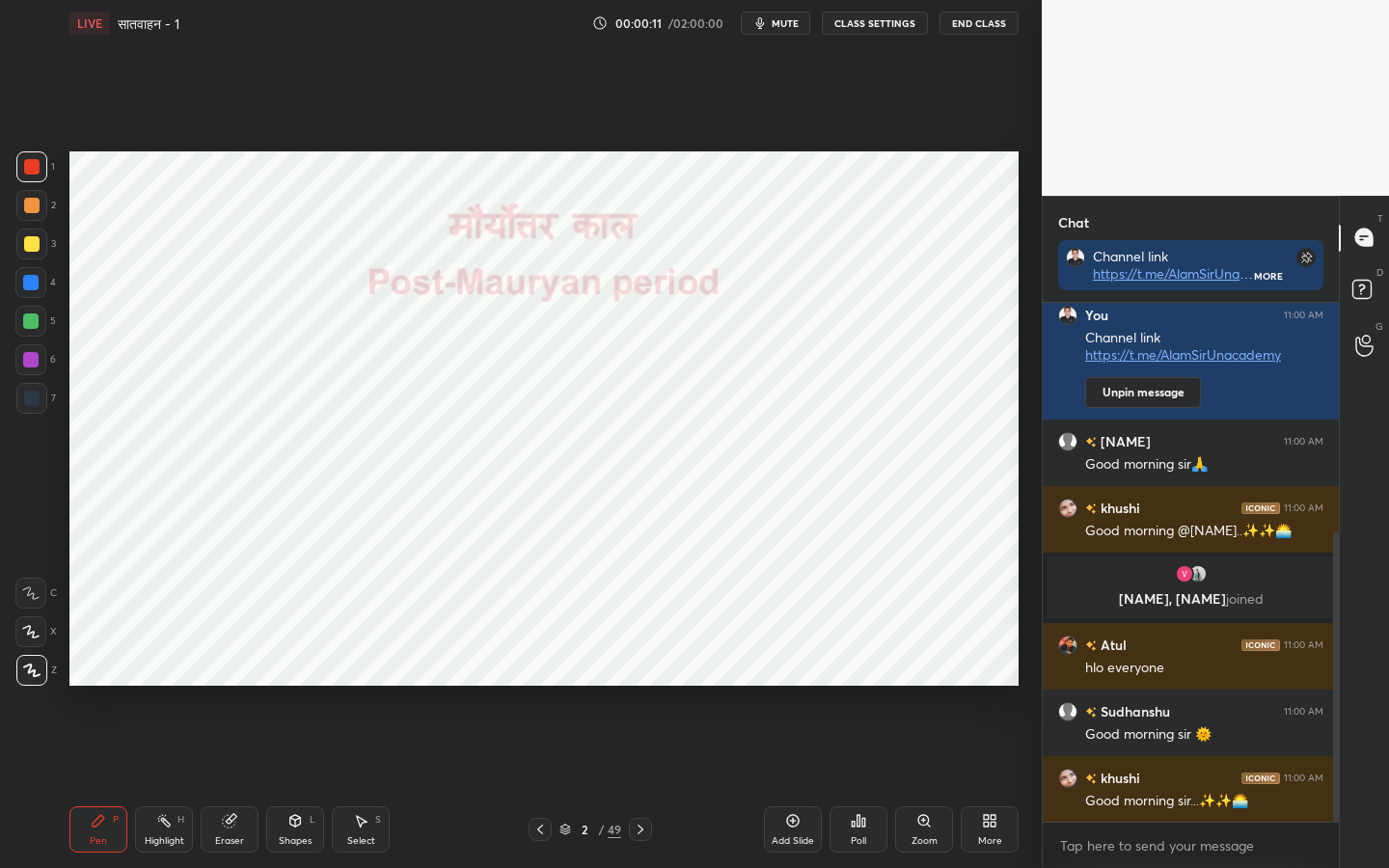 click on "[NAME], [NAME] joined" at bounding box center (1190, 587) 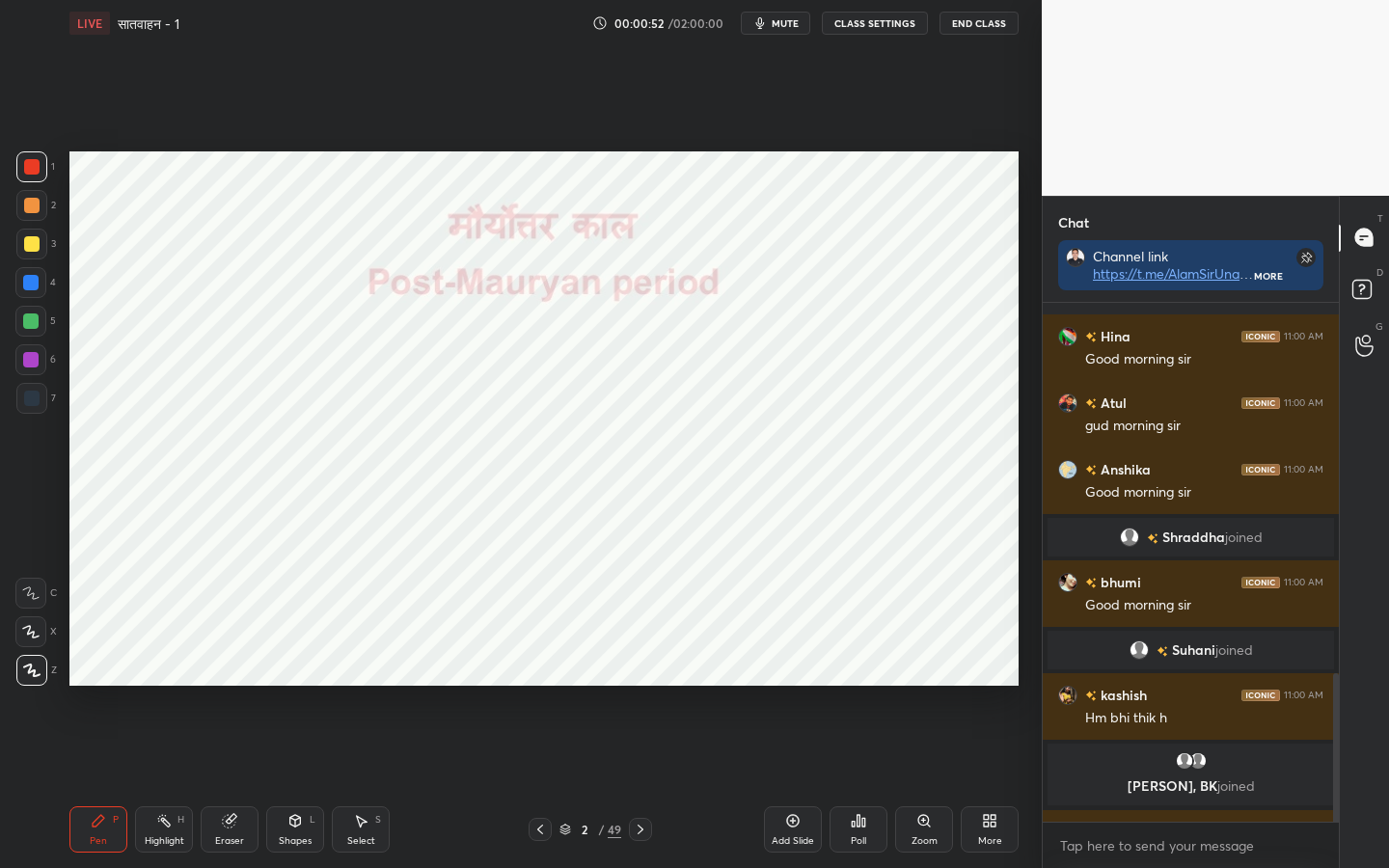scroll, scrollTop: 1296, scrollLeft: 0, axis: vertical 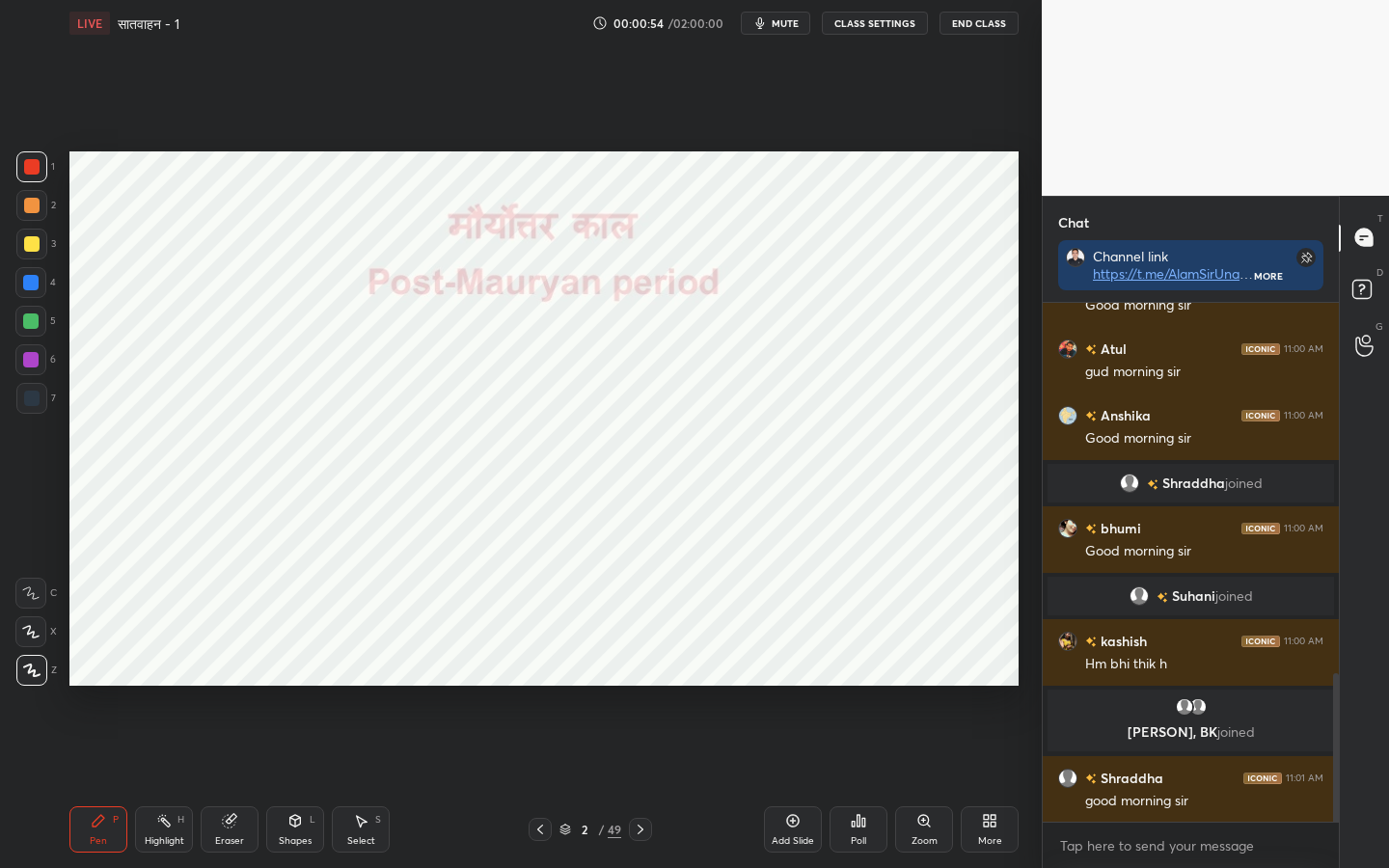 click on "Poll" at bounding box center [858, 829] 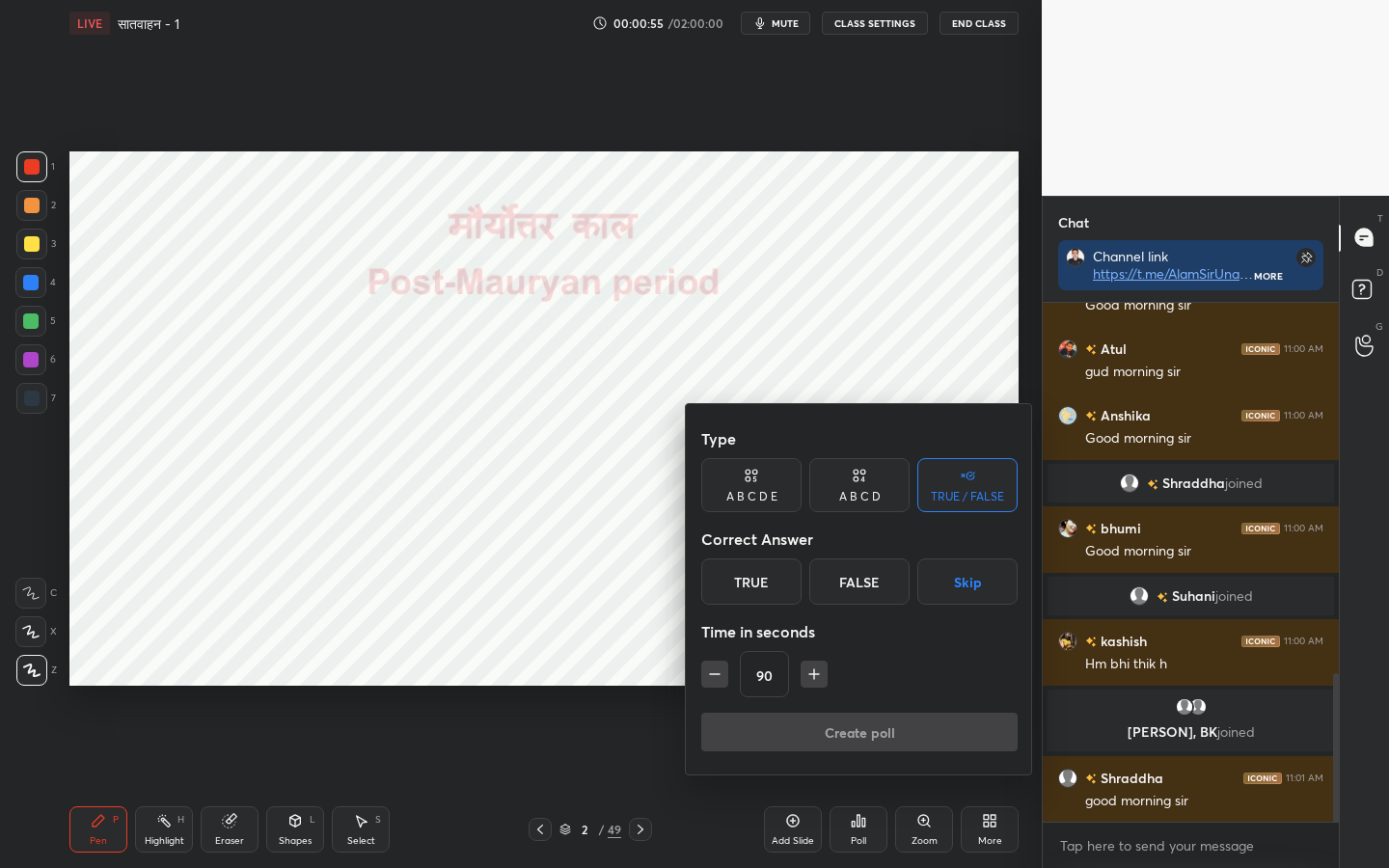 click on "True" at bounding box center [751, 582] 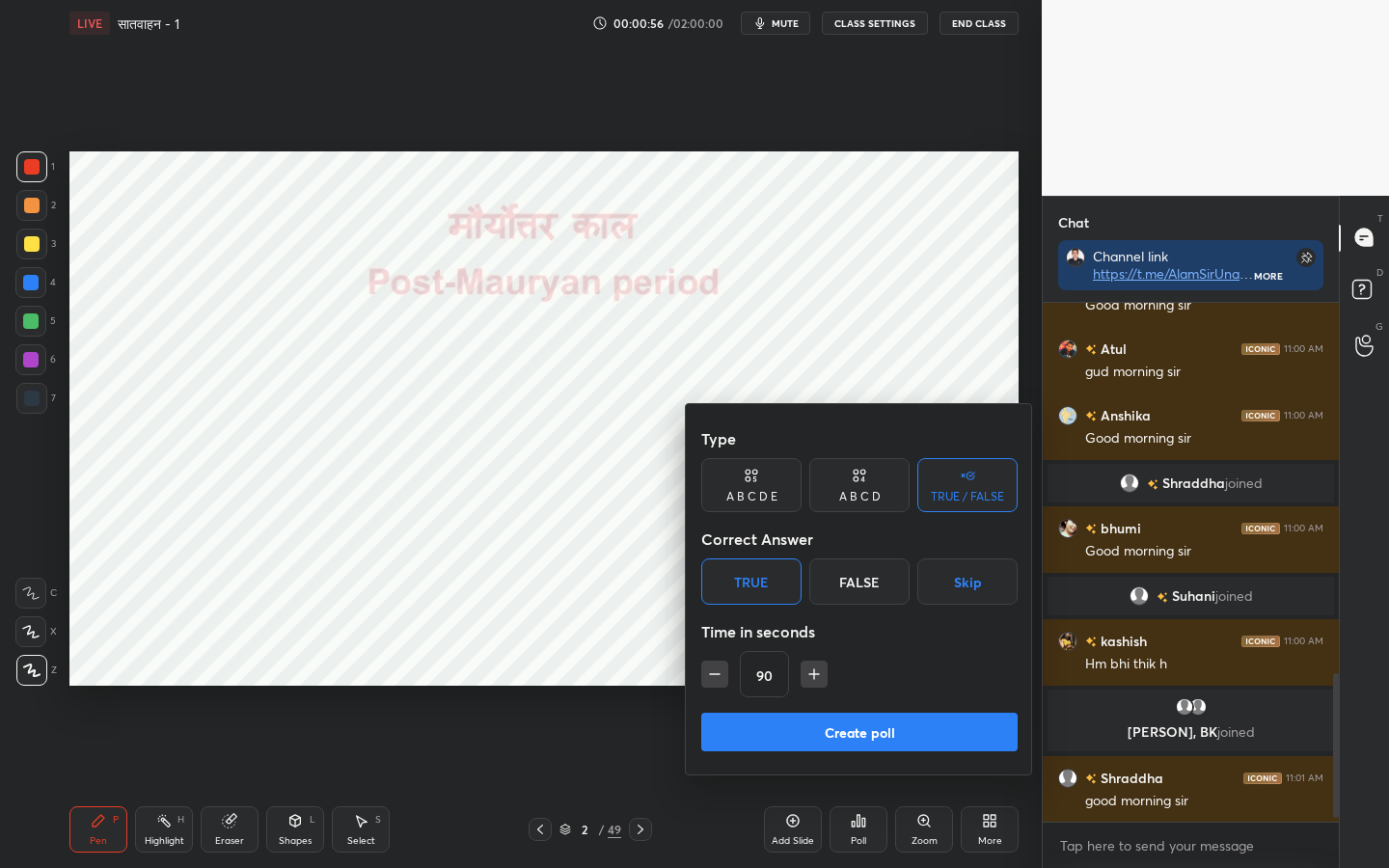 scroll, scrollTop: 1343, scrollLeft: 0, axis: vertical 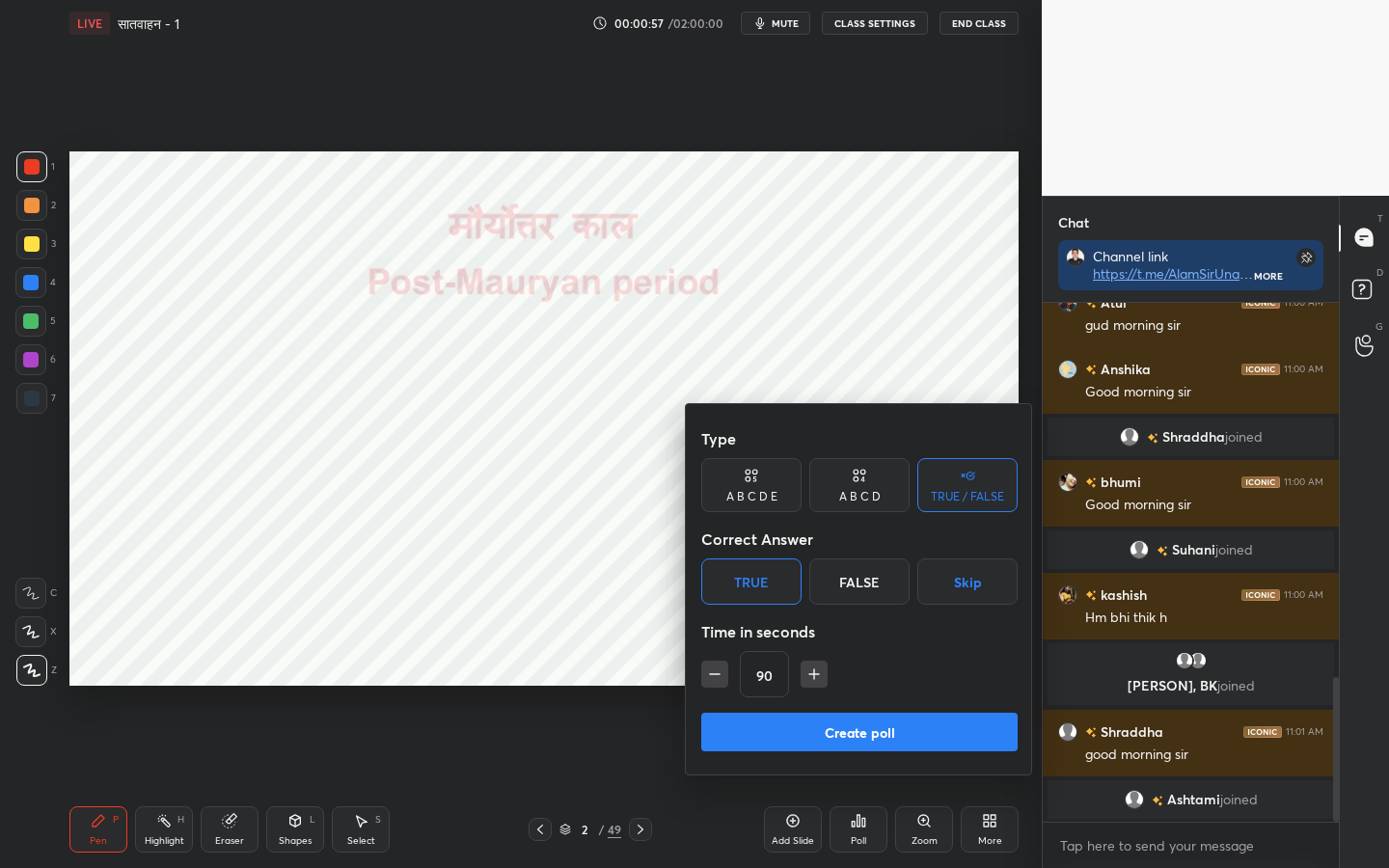 click on "Create poll" at bounding box center (859, 732) 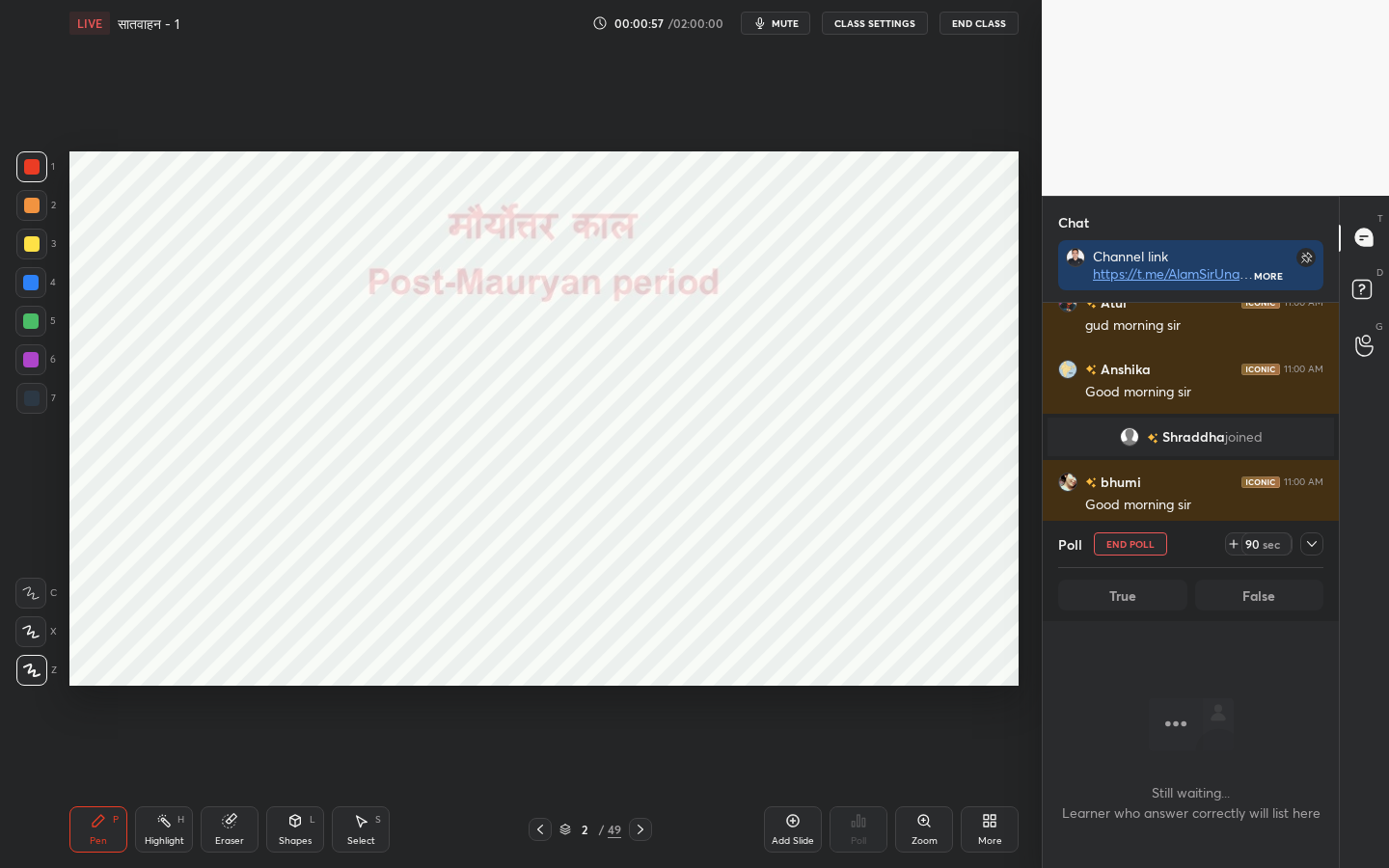 scroll, scrollTop: 428, scrollLeft: 290, axis: both 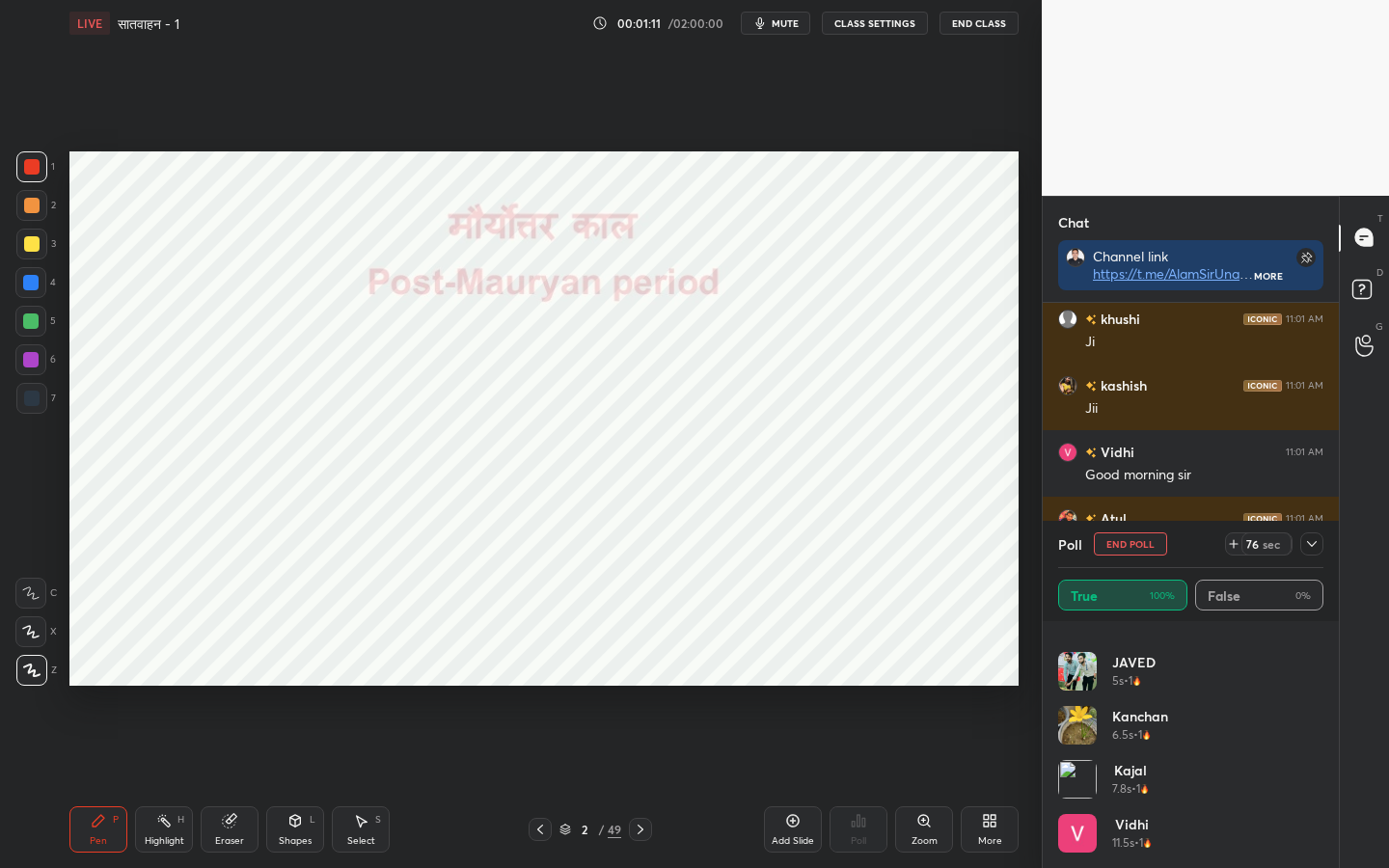 click at bounding box center (1312, 544) 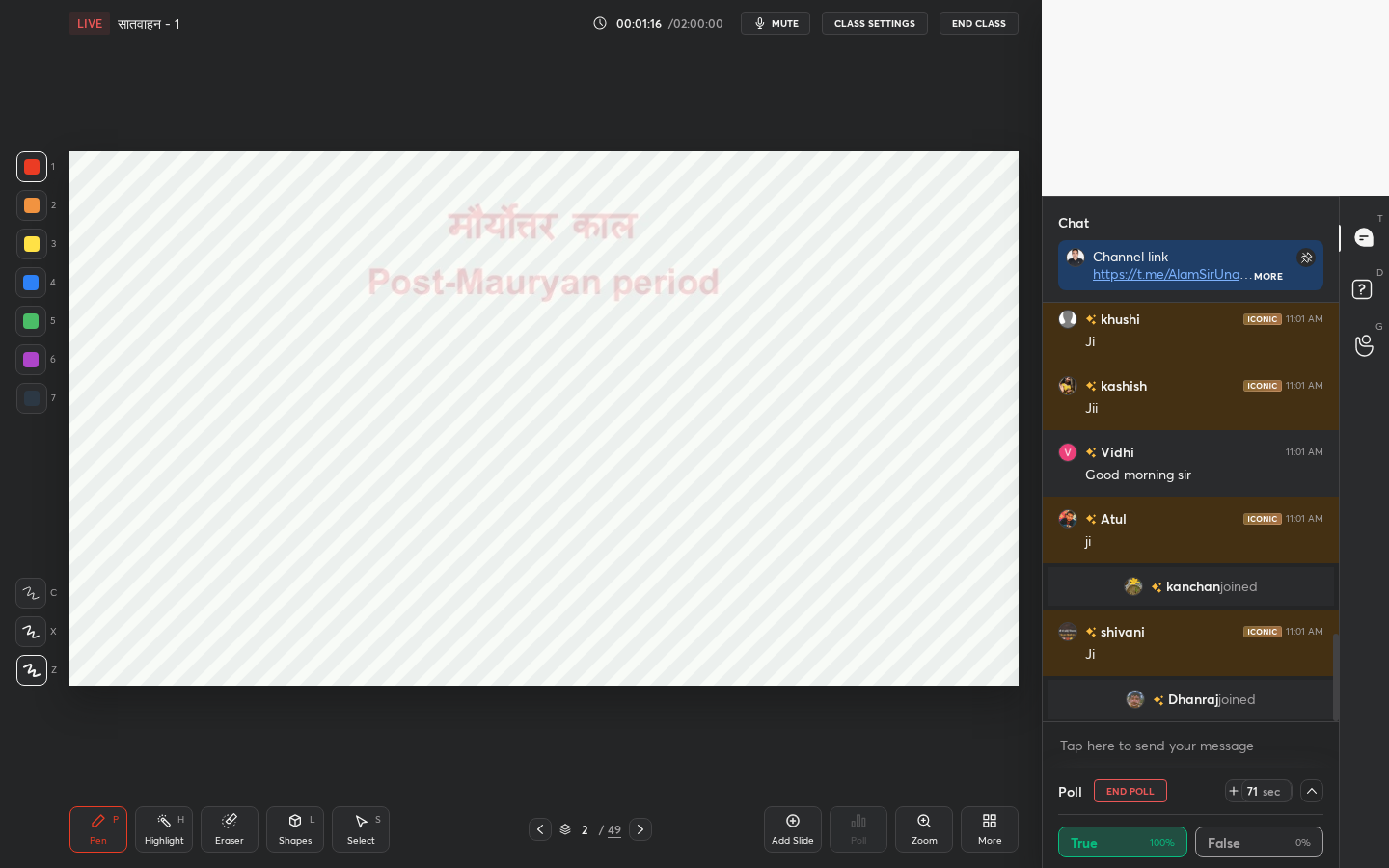 click 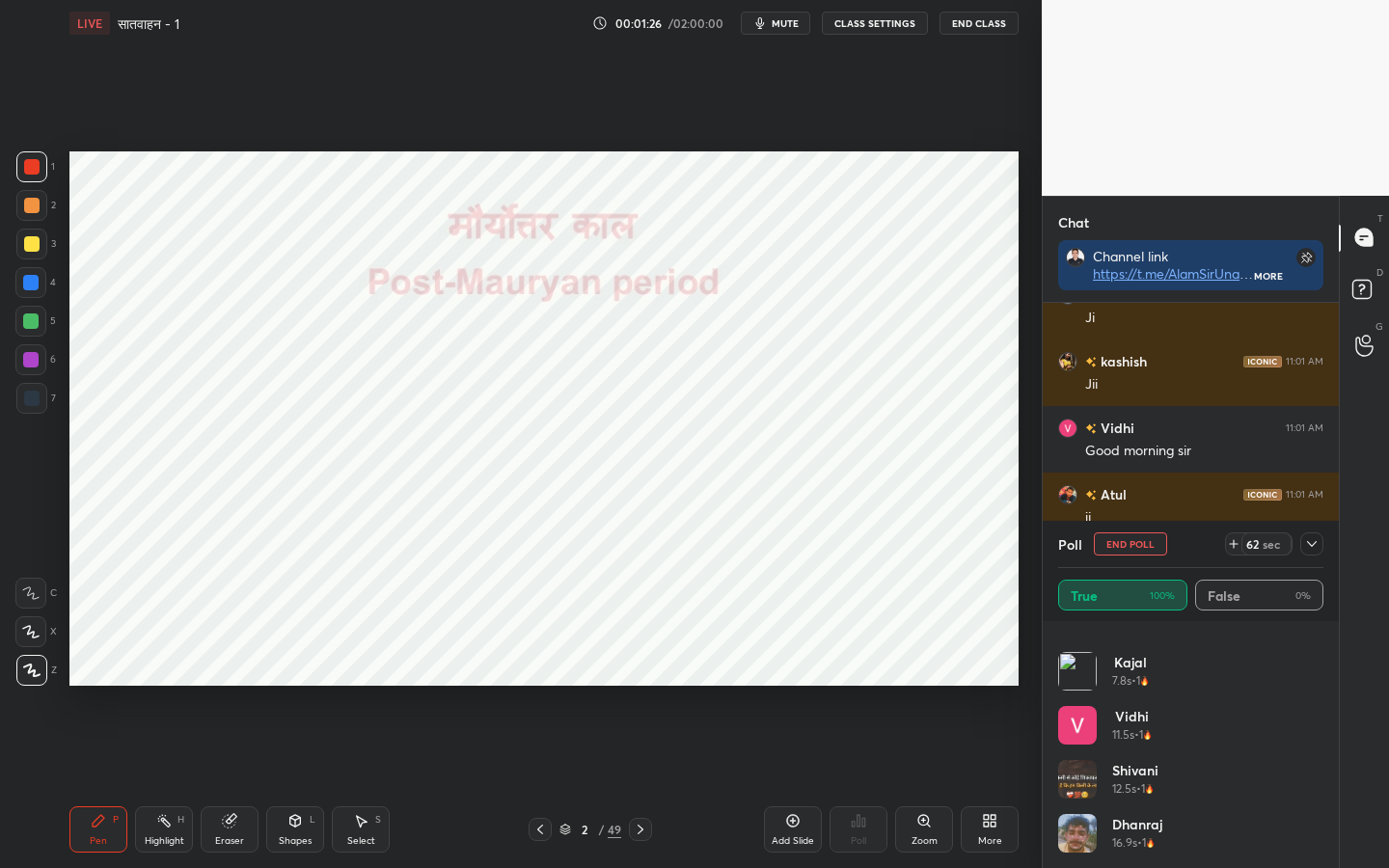 click at bounding box center (1312, 544) 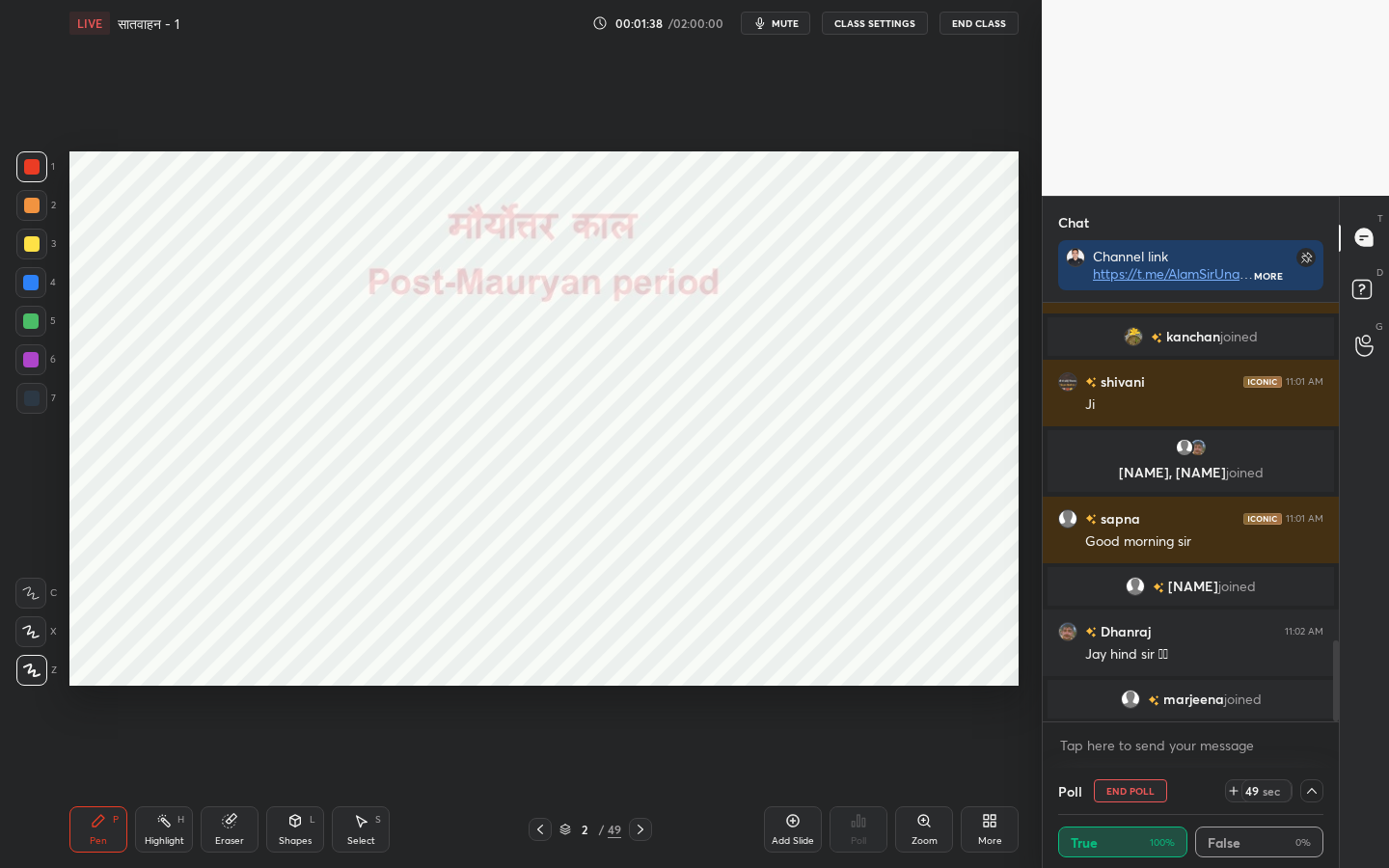 click 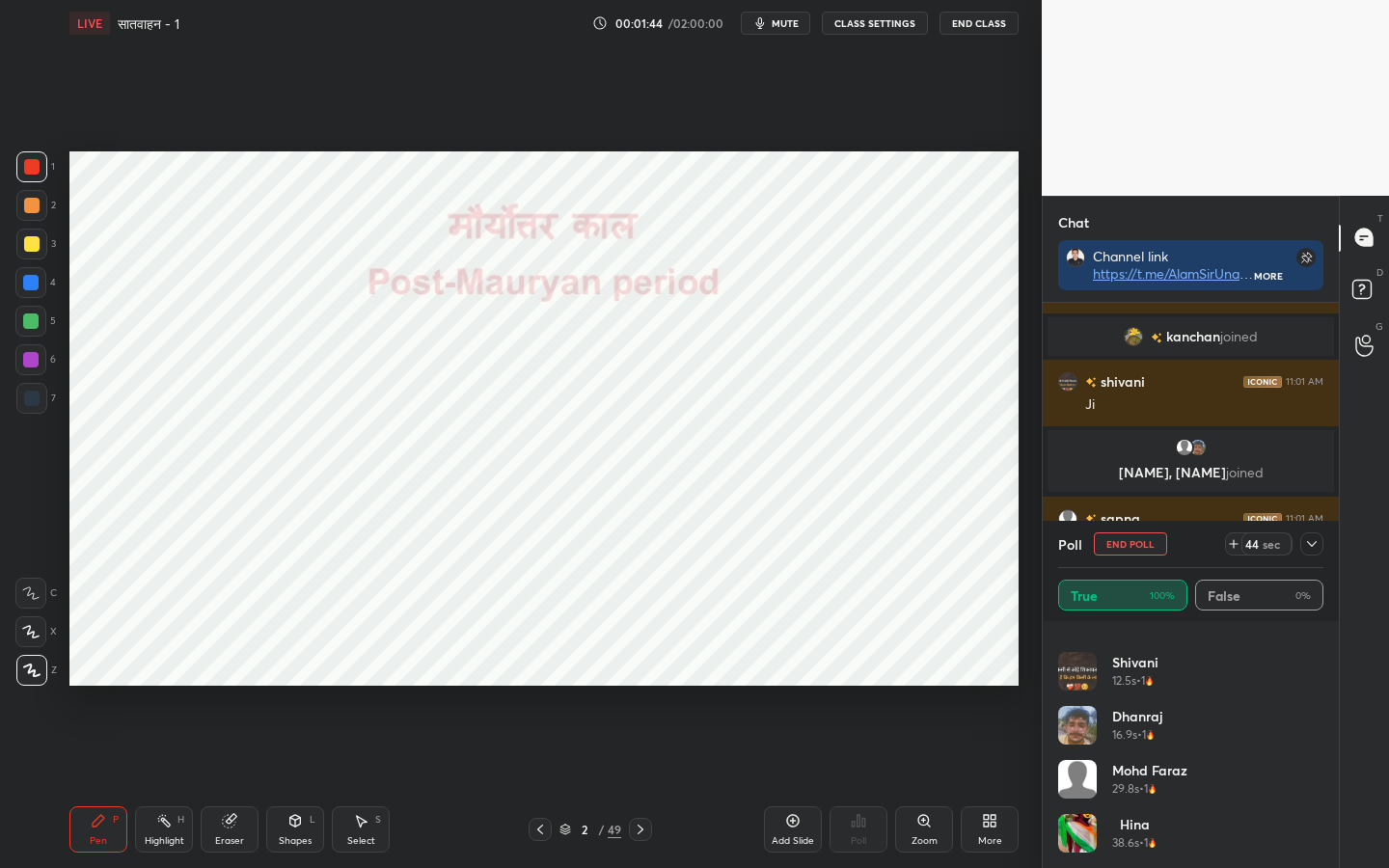 click 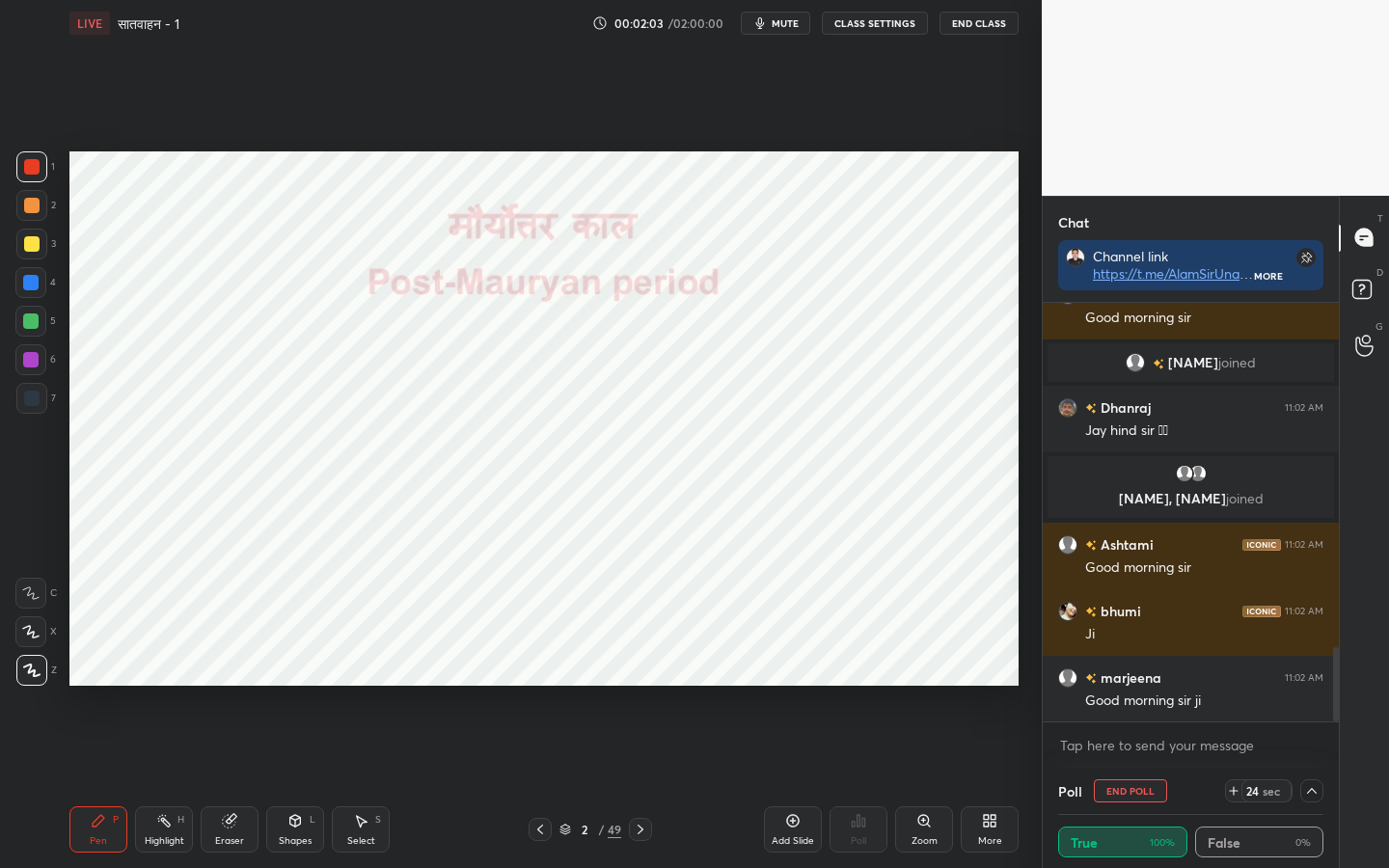 click on "Eraser" at bounding box center [230, 841] 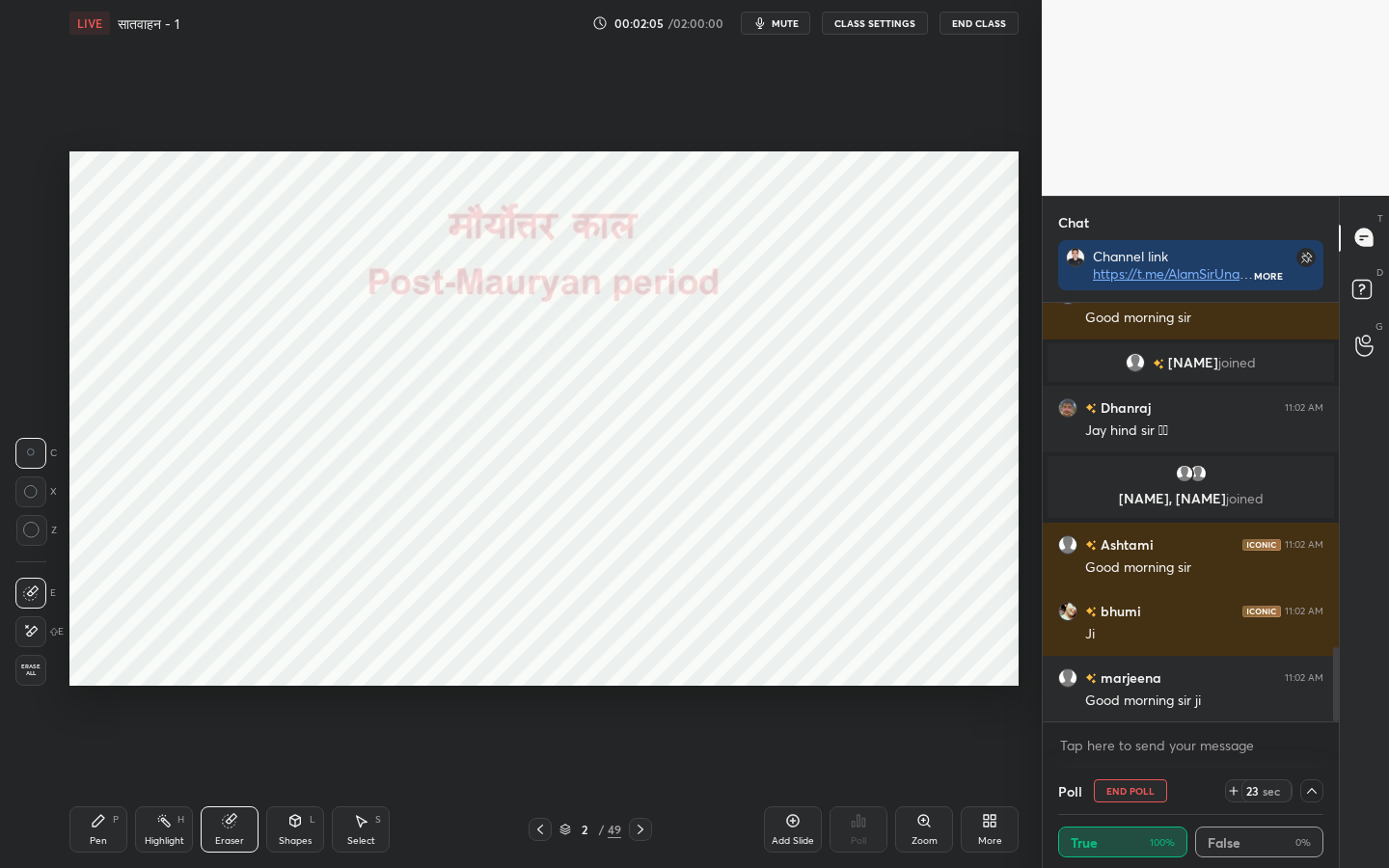 click on "[NUMBER] [NUMBER] [NUMBER] [NUMBER] [NUMBER] [NUMBER] [NUMBER] C X Z C X Z E E Erase all   H H LIVE सातवाहन - [NUMBER] [TIME] /  [TIME] mute CLASS SETTINGS End Class Setting up your live class Poll for   secs No correct answer Start poll Back सातवाहन - [NUMBER] L[NUMBER] of प्राचीन तथा मध्यकालीन भारतीय इतिहास पर फाउंडेशन कोर्स [PERSON] Pen P Highlight H Eraser Shapes L Select S [NUMBER] / [NUMBER] Add Slide Poll Zoom More" at bounding box center (513, 434) 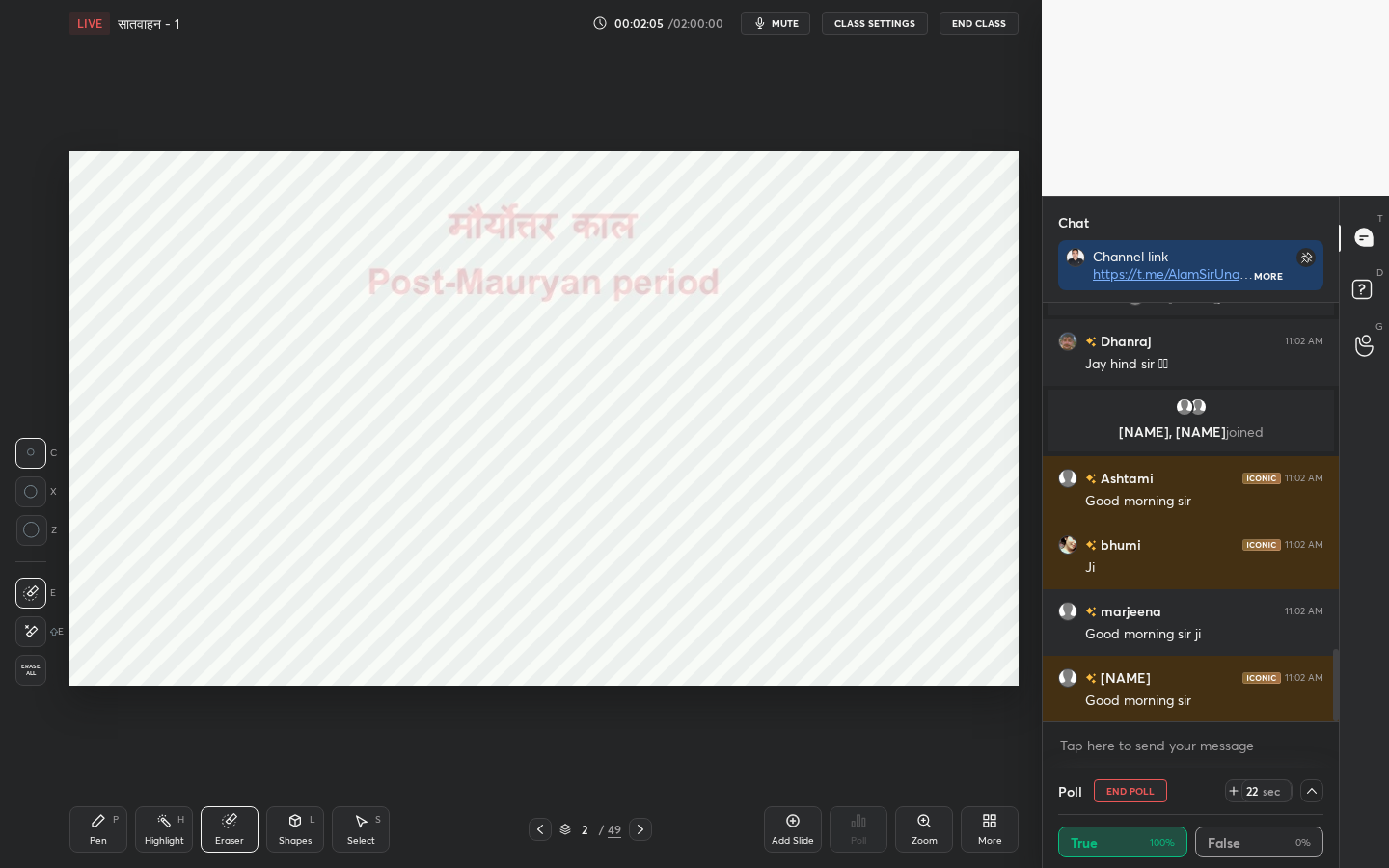 click on "Erase all" at bounding box center [31, 670] 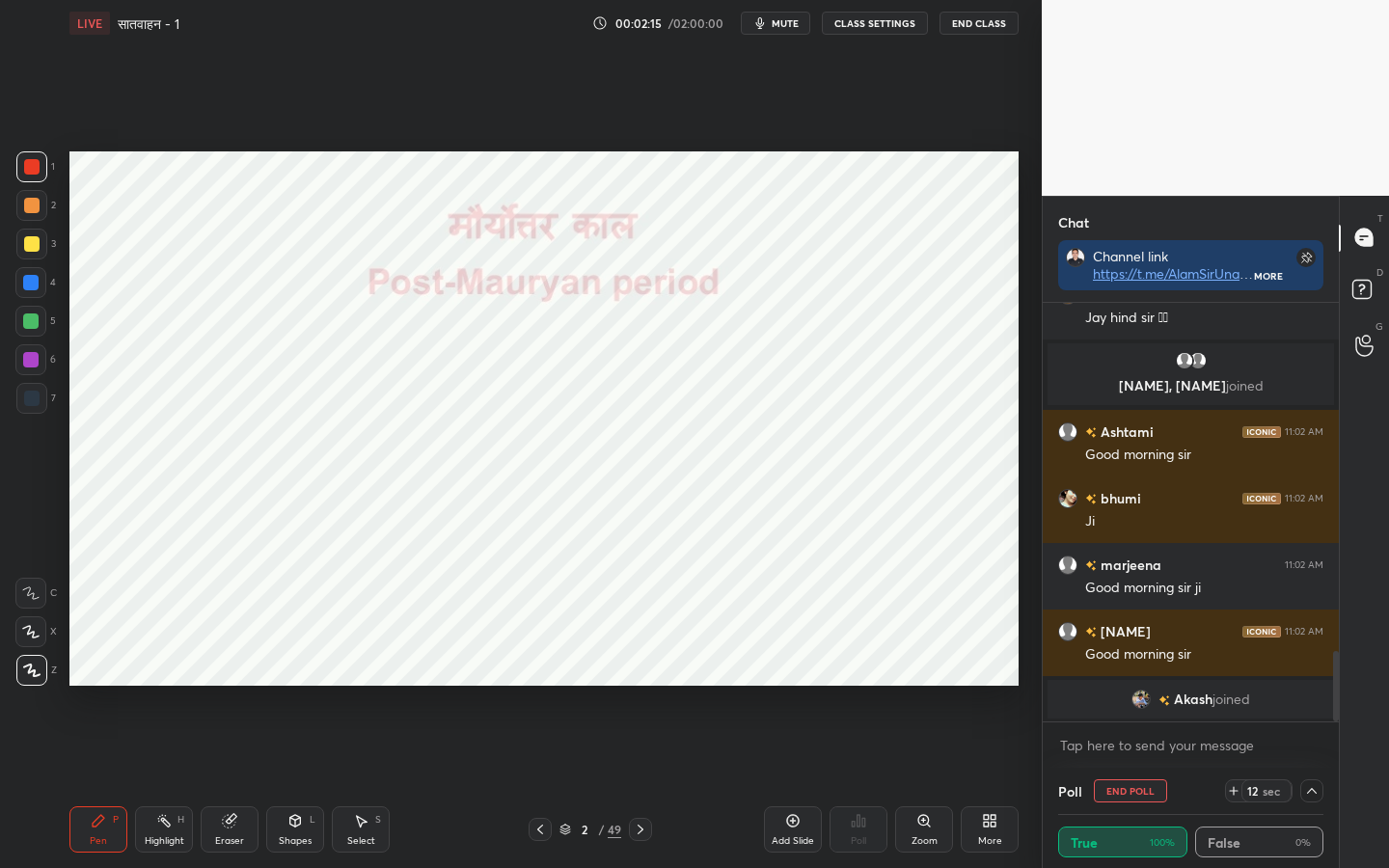 click at bounding box center [1312, 791] 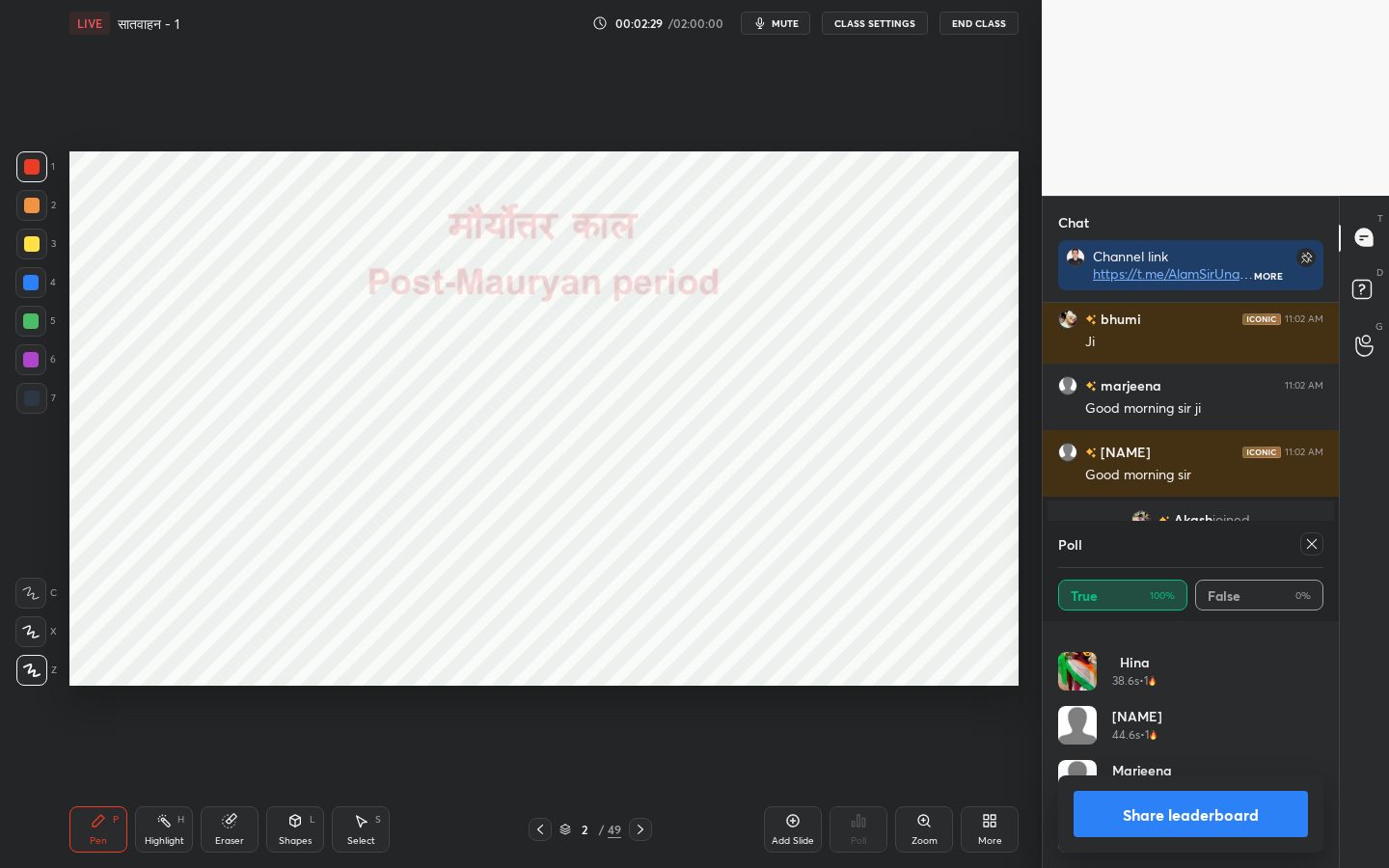 click 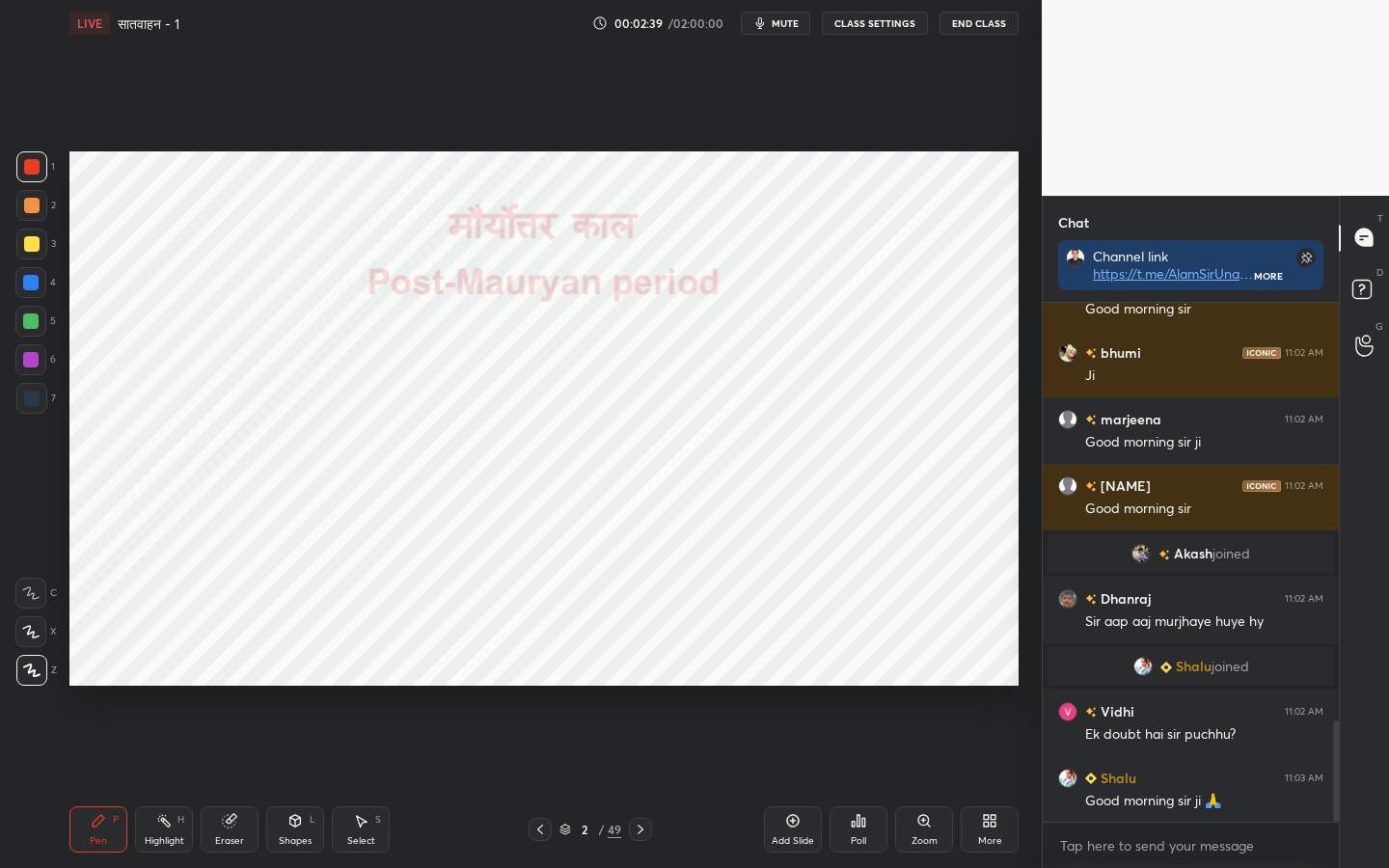 click on "Eraser" at bounding box center [230, 841] 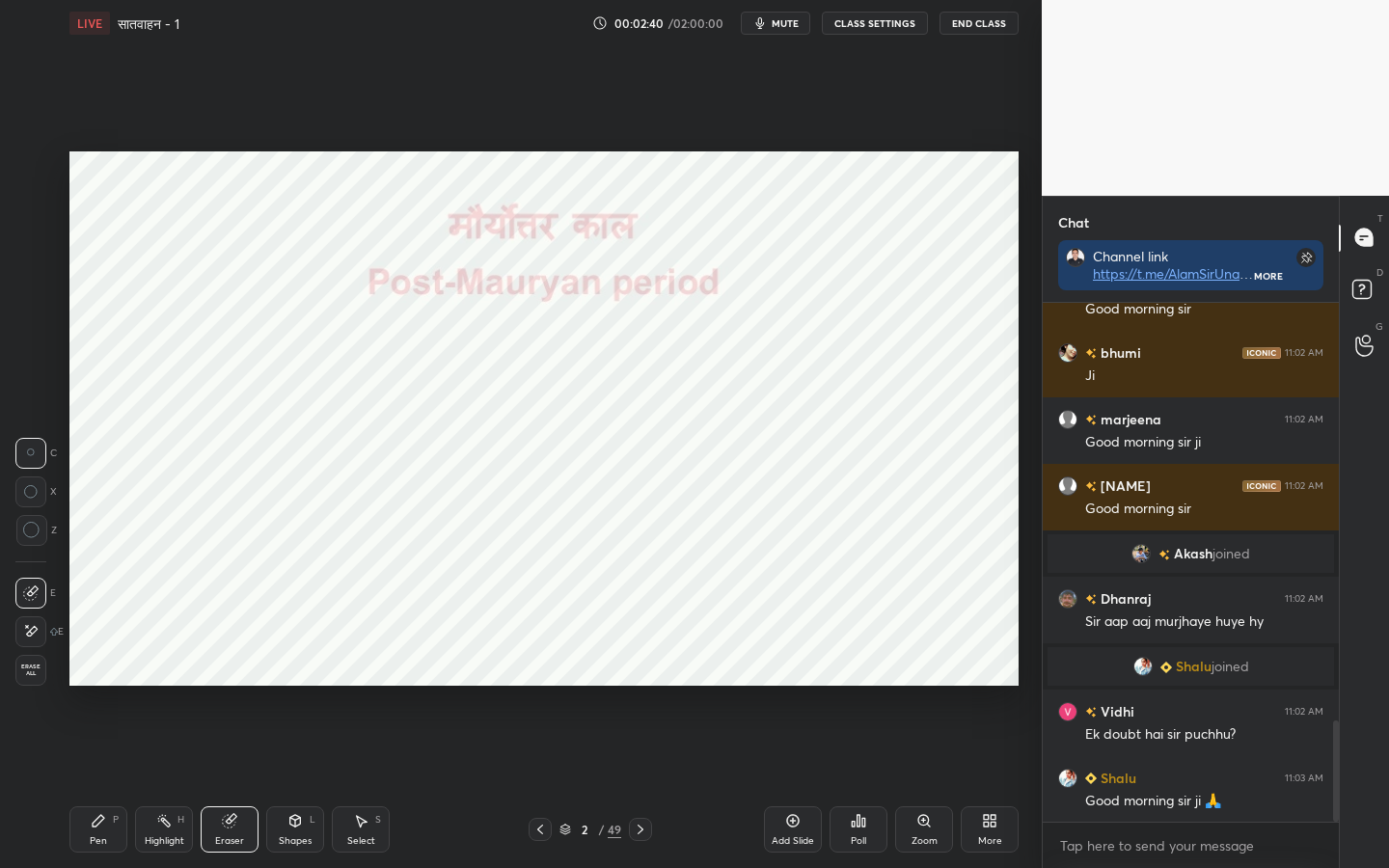 click on "Erase all" at bounding box center (31, 670) 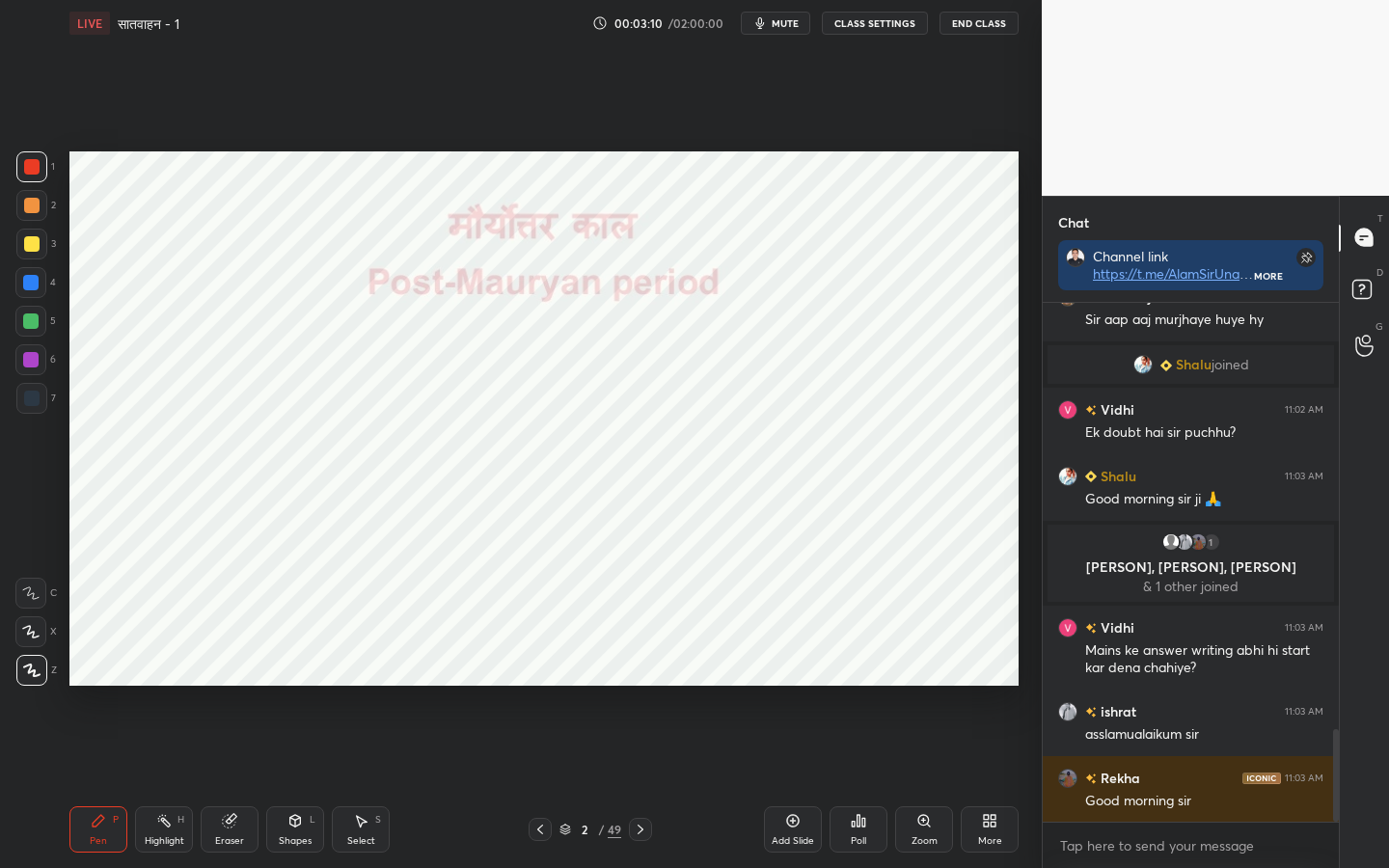 click on "Eraser" at bounding box center (230, 829) 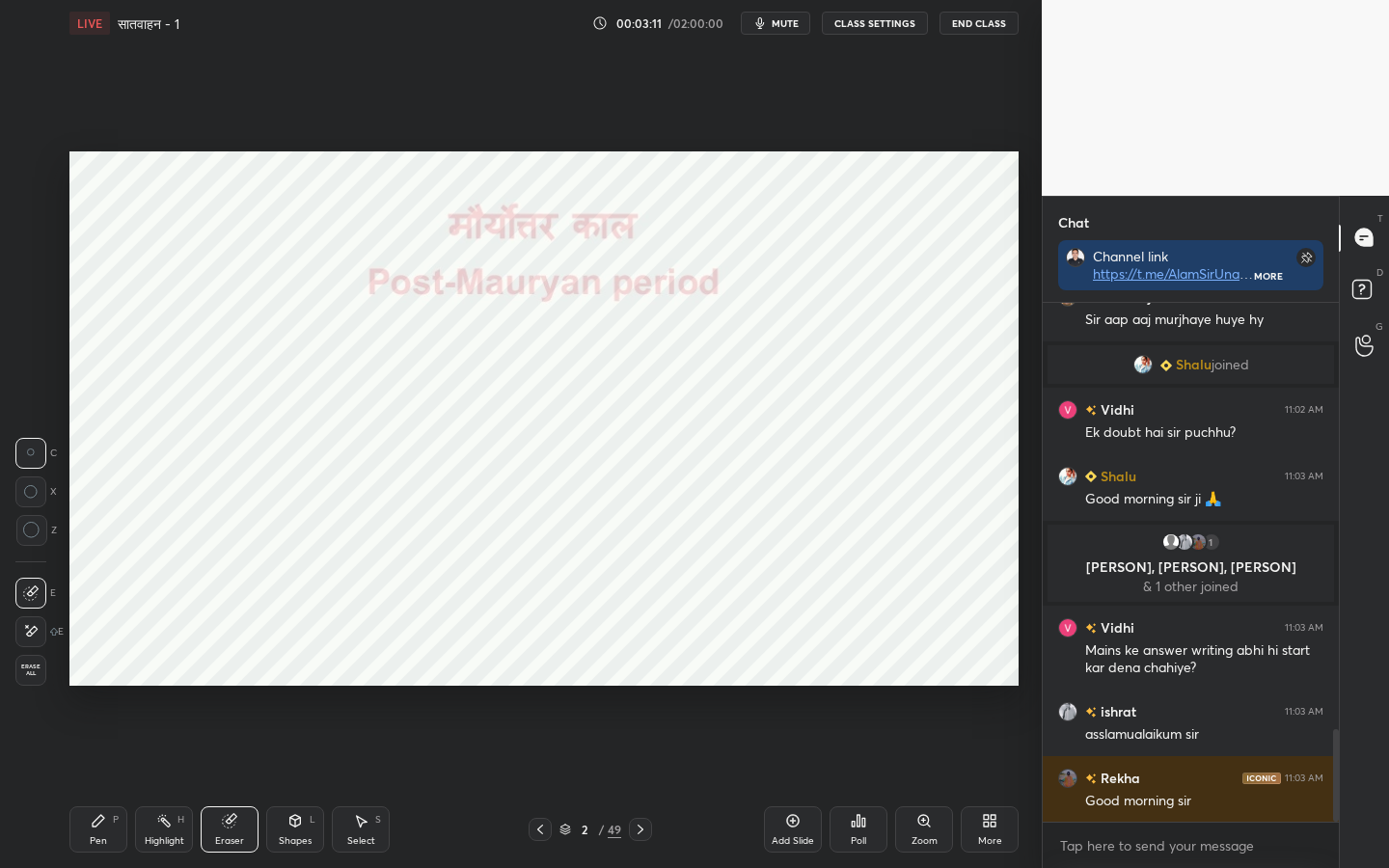click on "Erase all" at bounding box center [31, 670] 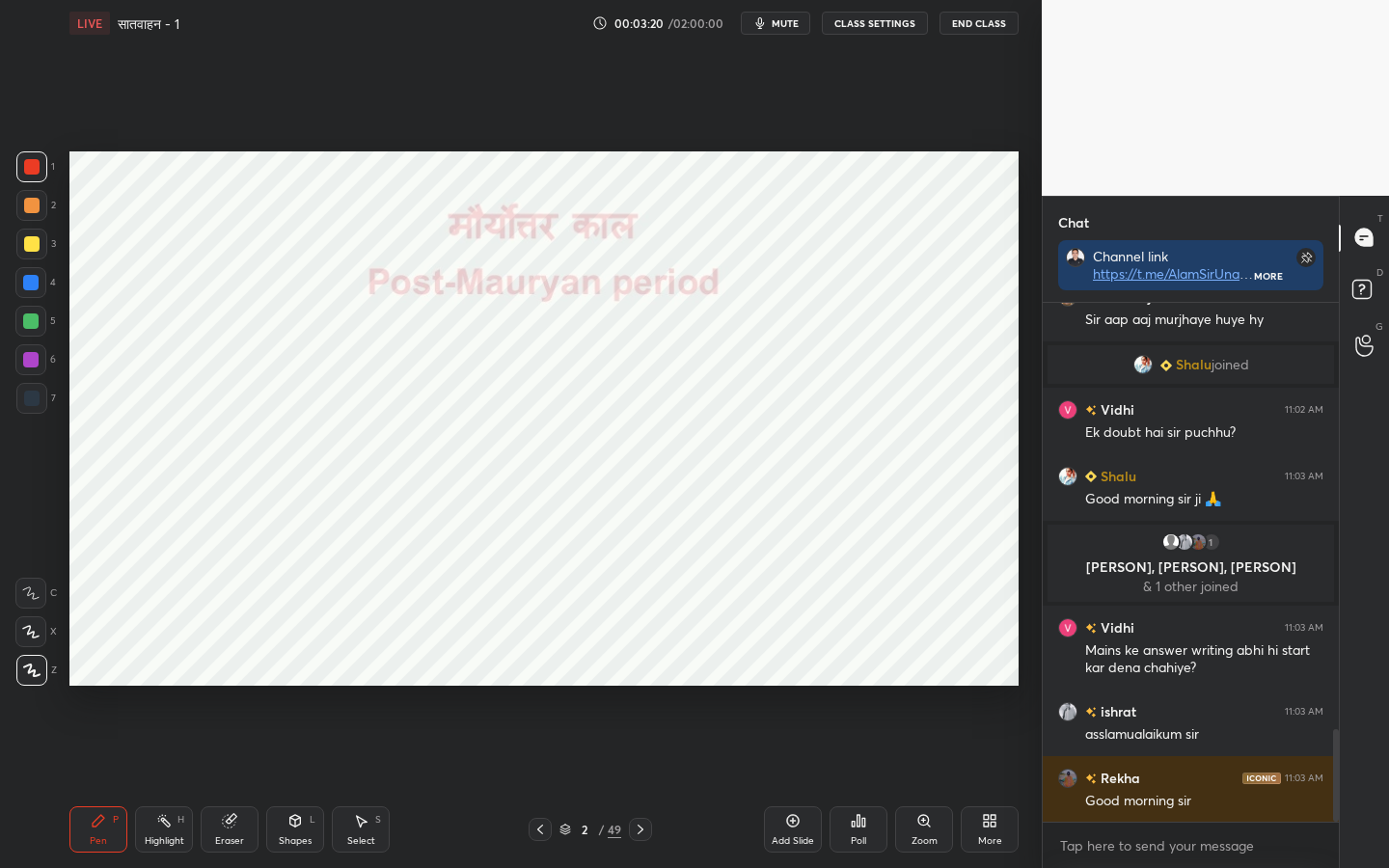 click on "Eraser" at bounding box center (230, 841) 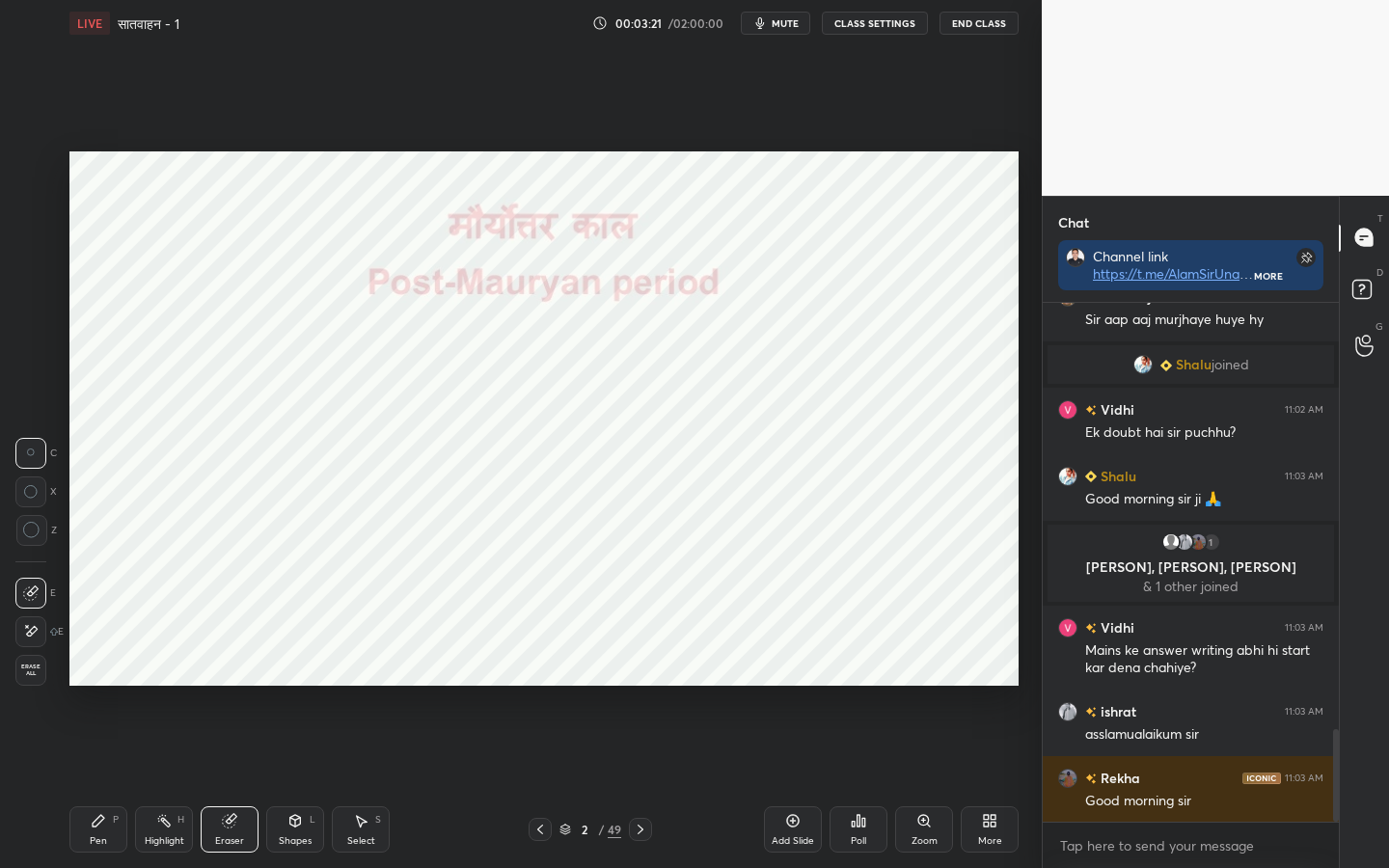 click on "Erase all" at bounding box center (31, 670) 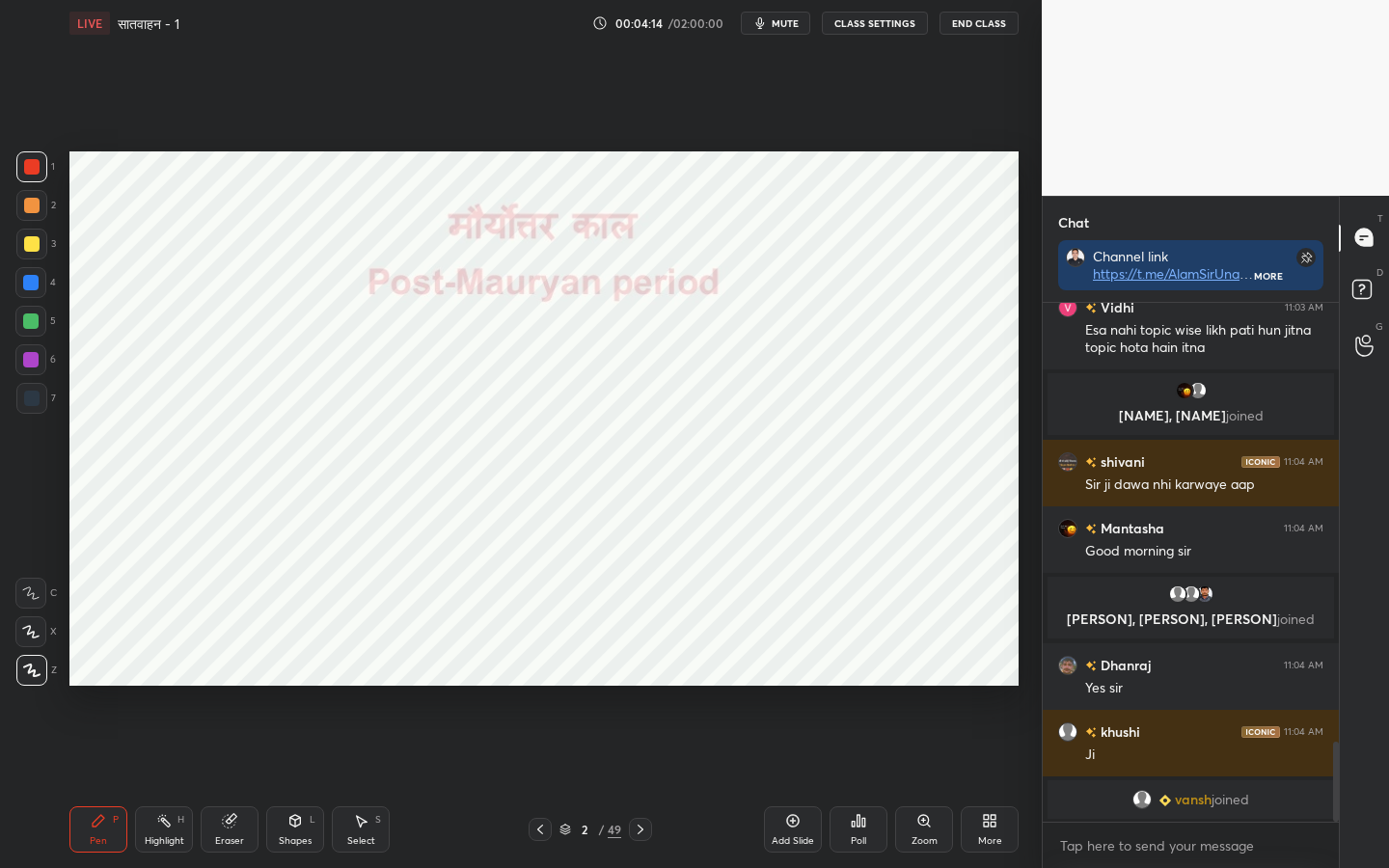 scroll, scrollTop: 2903, scrollLeft: 0, axis: vertical 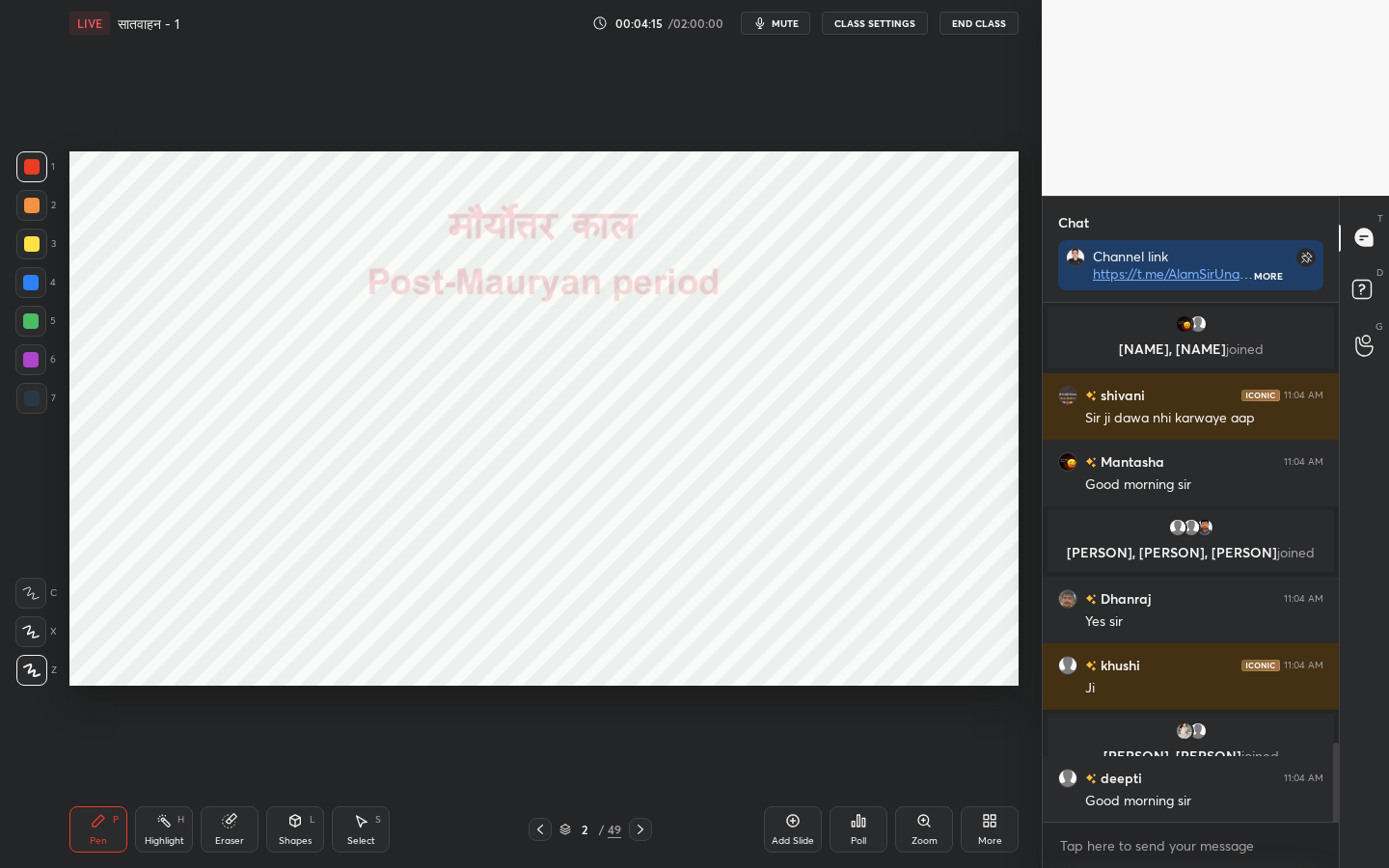 click on "Eraser" at bounding box center (230, 841) 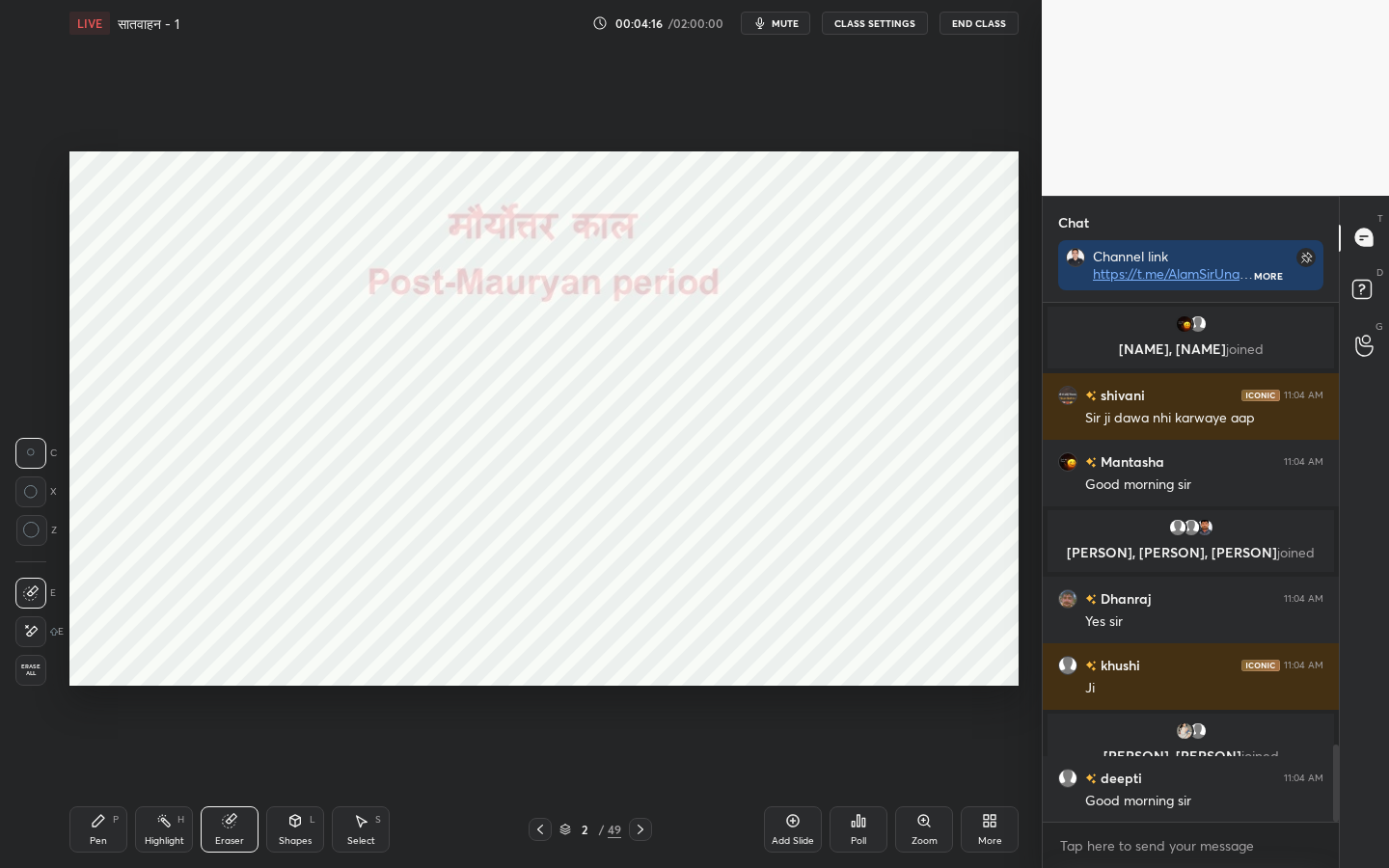 scroll, scrollTop: 2970, scrollLeft: 0, axis: vertical 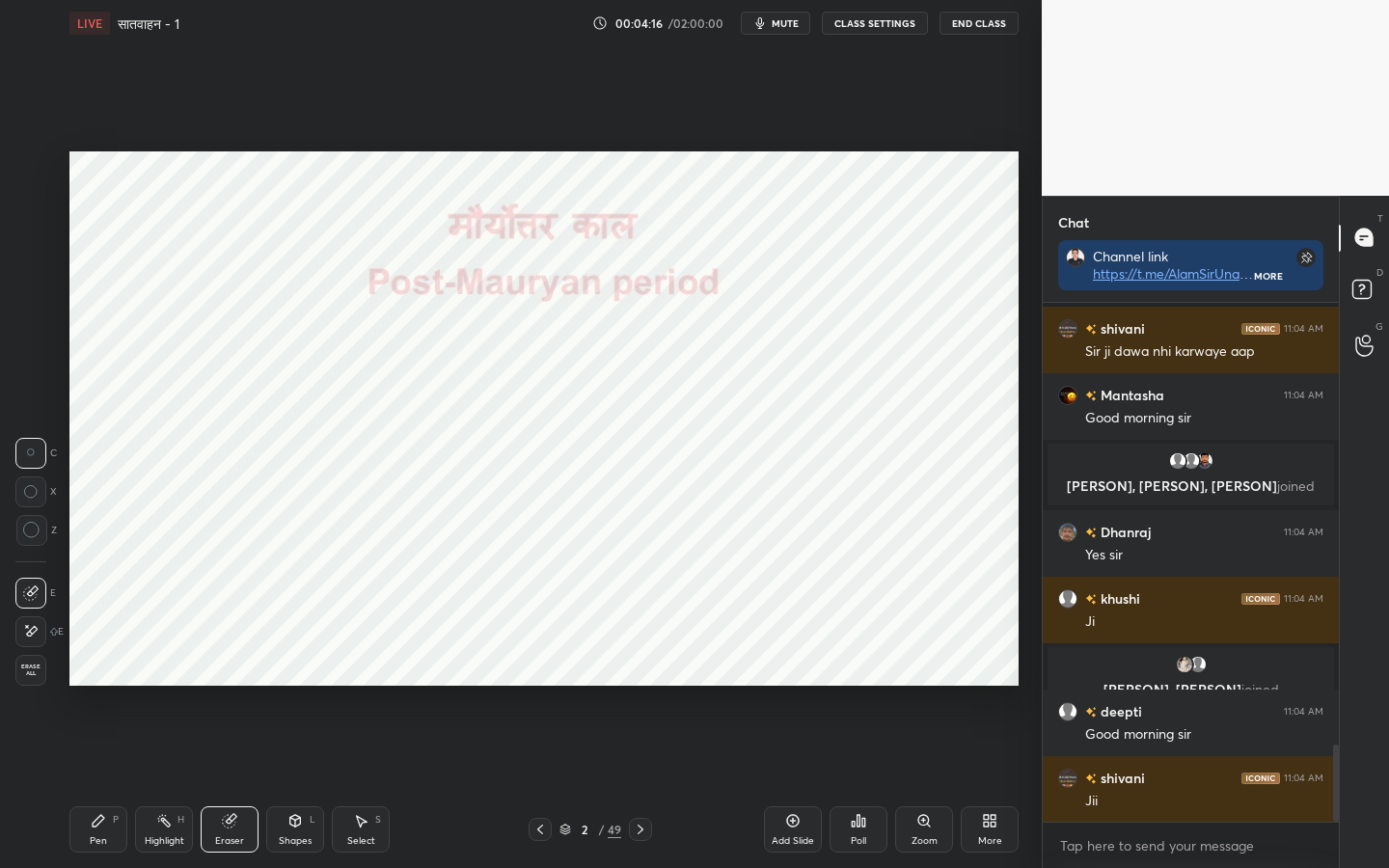 click on "Erase all" at bounding box center (31, 670) 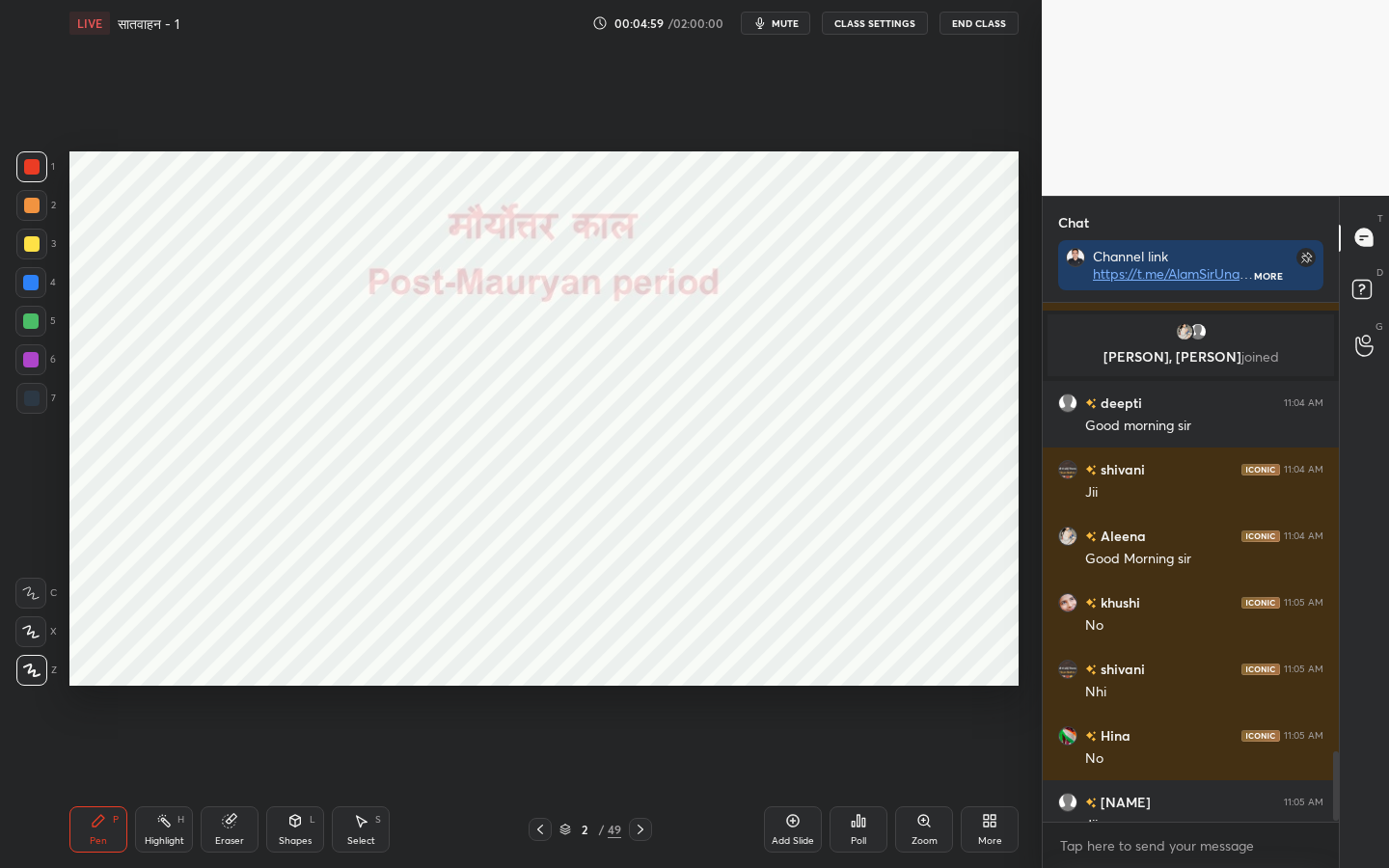 scroll, scrollTop: 3373, scrollLeft: 0, axis: vertical 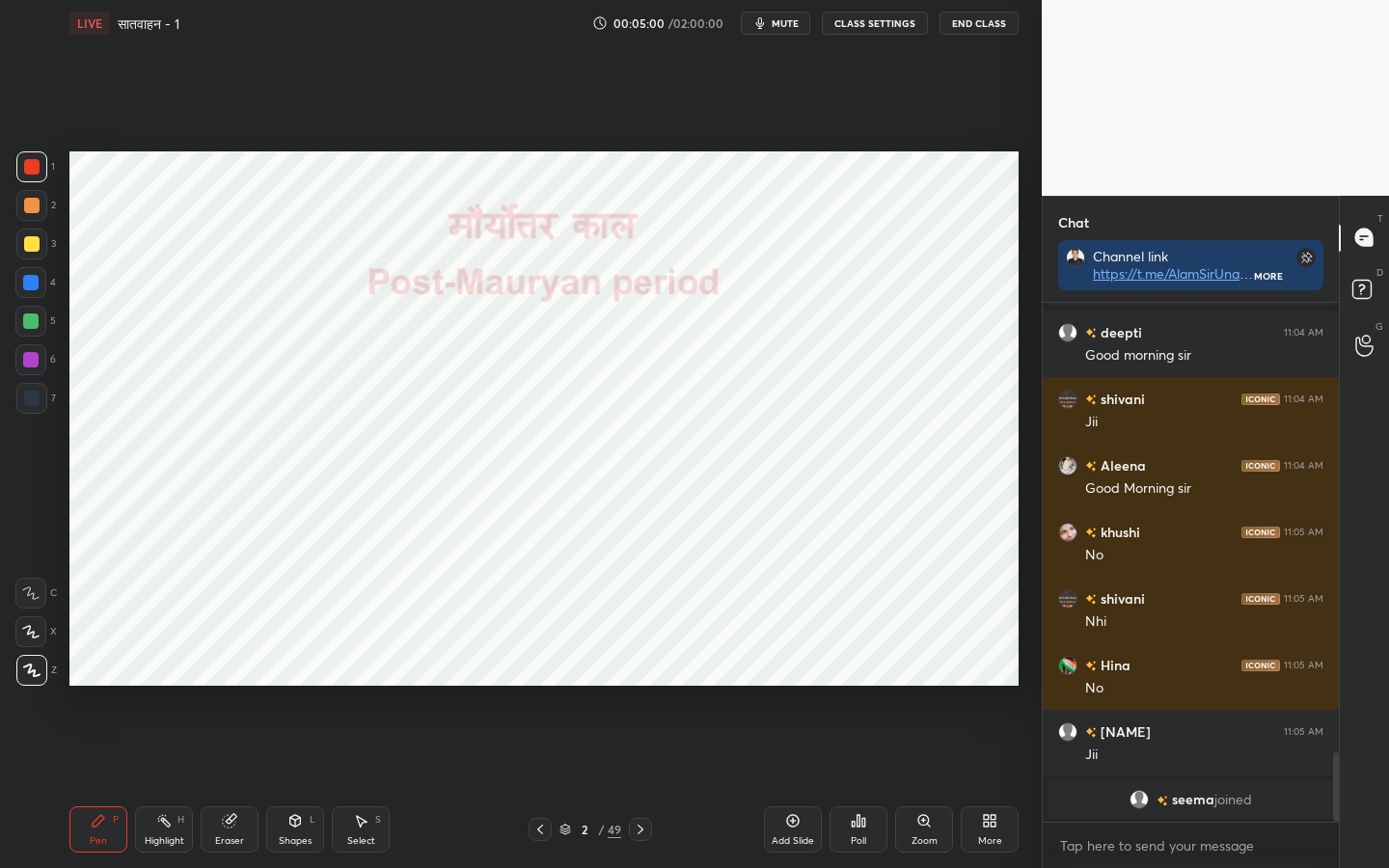 drag, startPoint x: 237, startPoint y: 833, endPoint x: 188, endPoint y: 794, distance: 62.62587 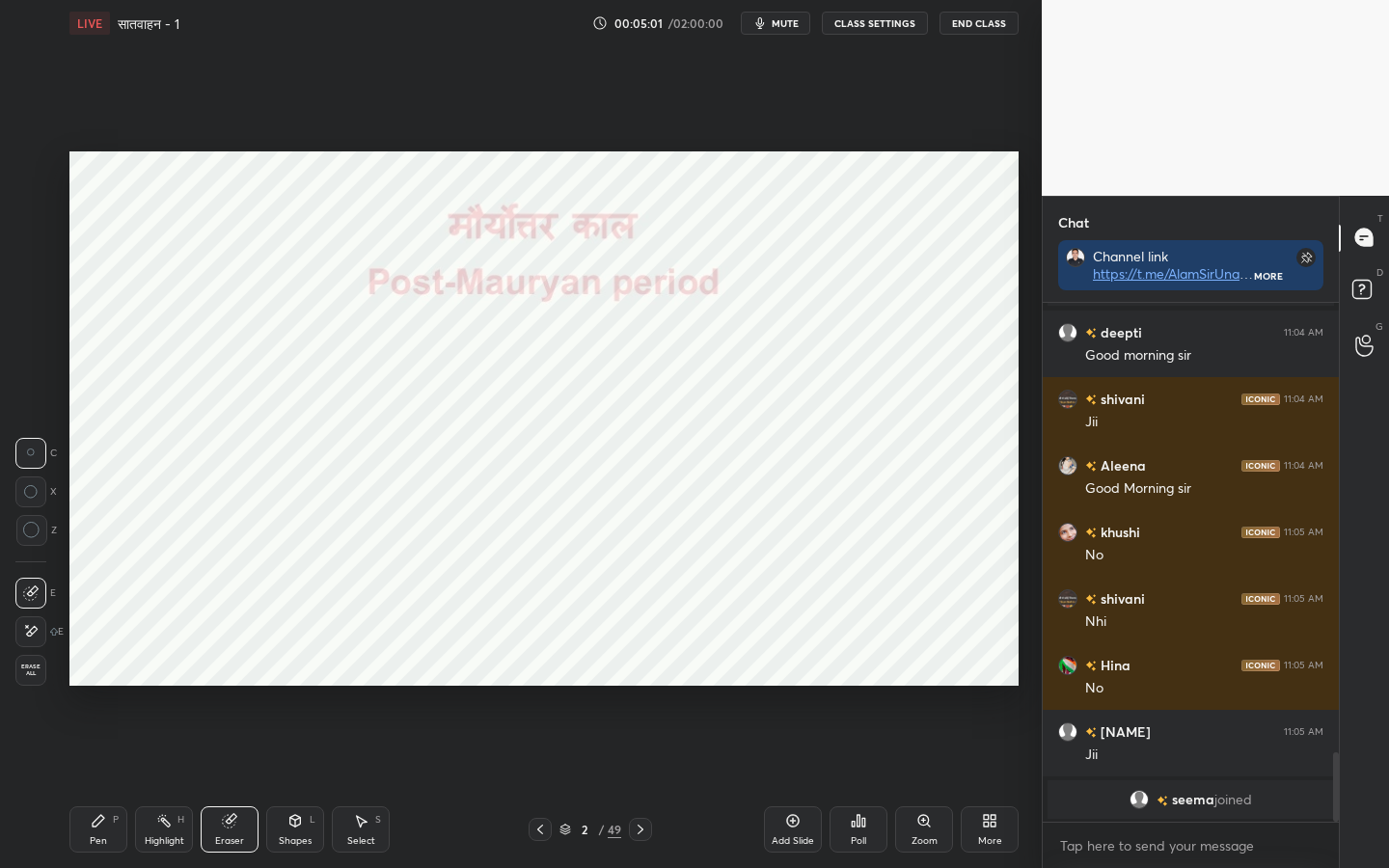drag, startPoint x: 41, startPoint y: 671, endPoint x: 51, endPoint y: 669, distance: 10.19804 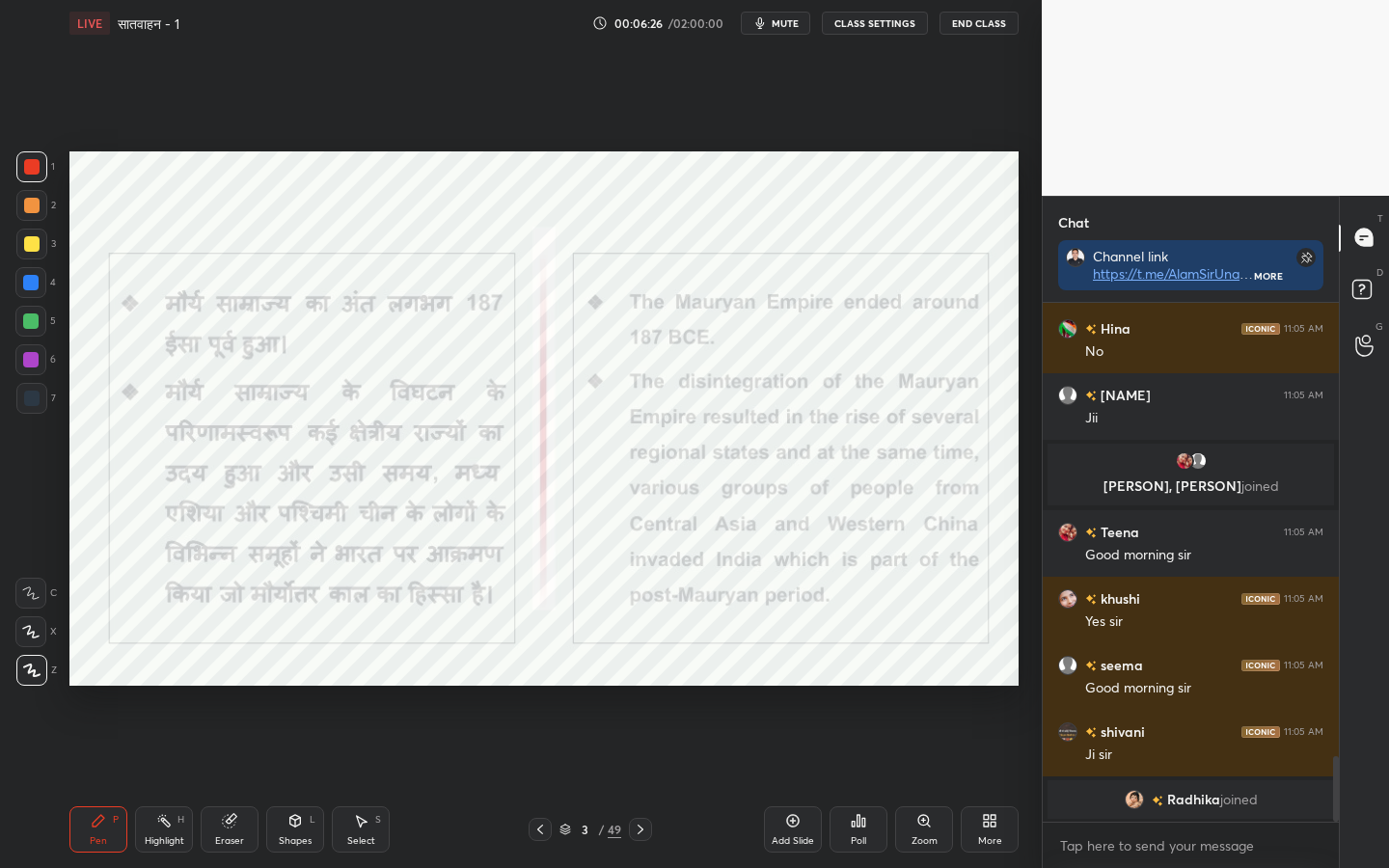 scroll, scrollTop: 3525, scrollLeft: 0, axis: vertical 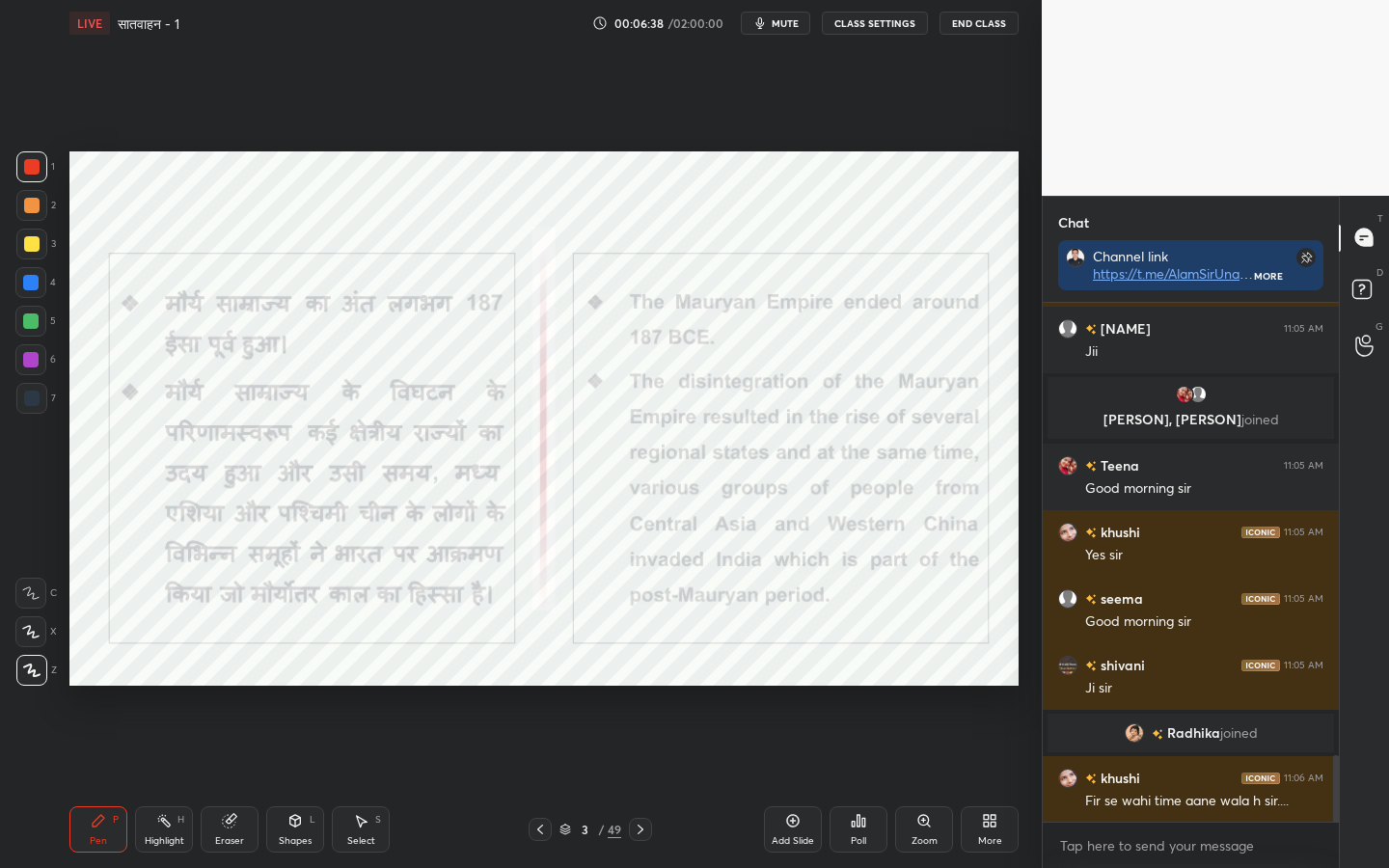 click on "Eraser" at bounding box center (230, 829) 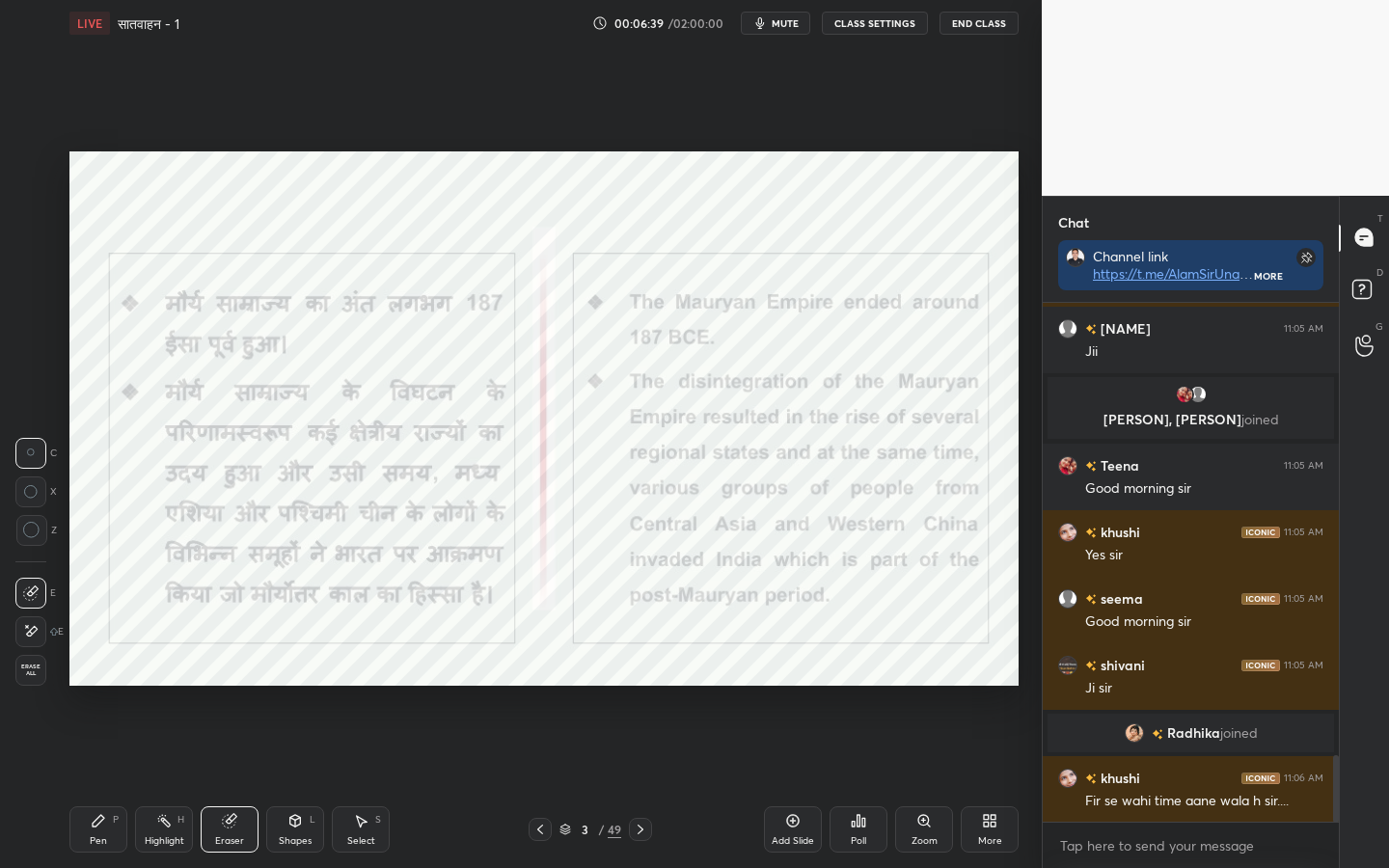 click on "Erase all" at bounding box center (31, 670) 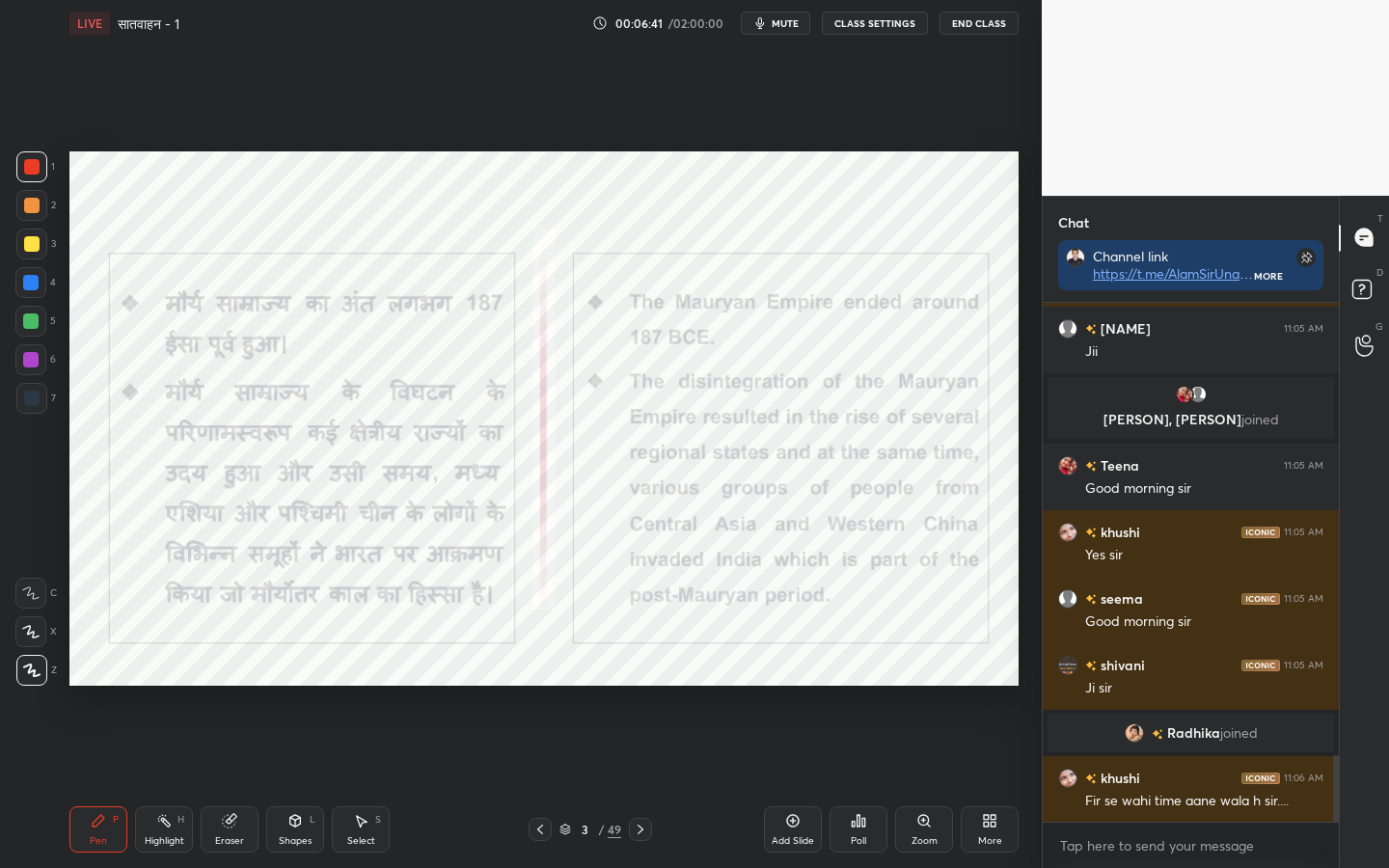 scroll, scrollTop: 474, scrollLeft: 290, axis: both 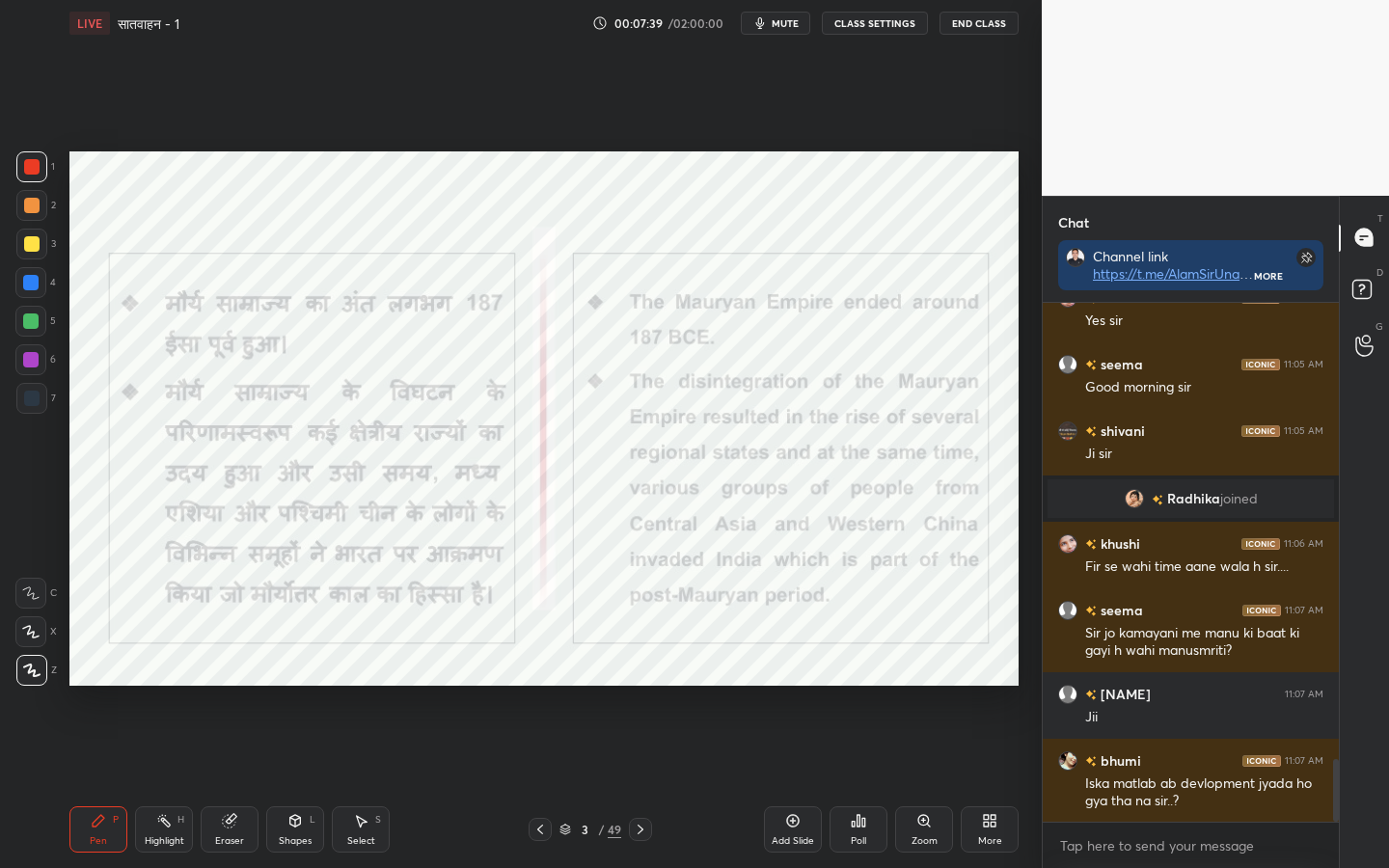 click on "Eraser" at bounding box center [230, 841] 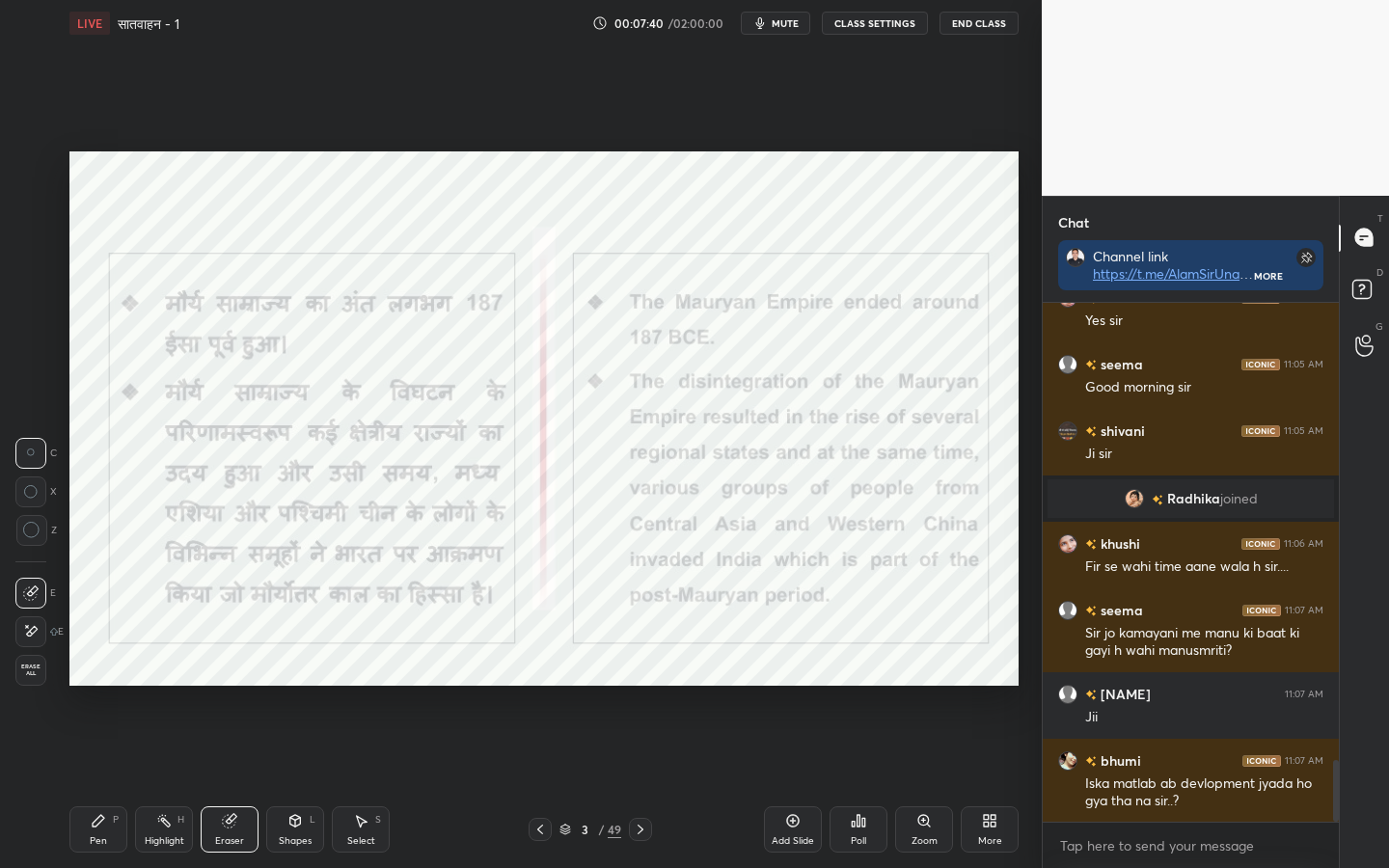 scroll, scrollTop: 3843, scrollLeft: 0, axis: vertical 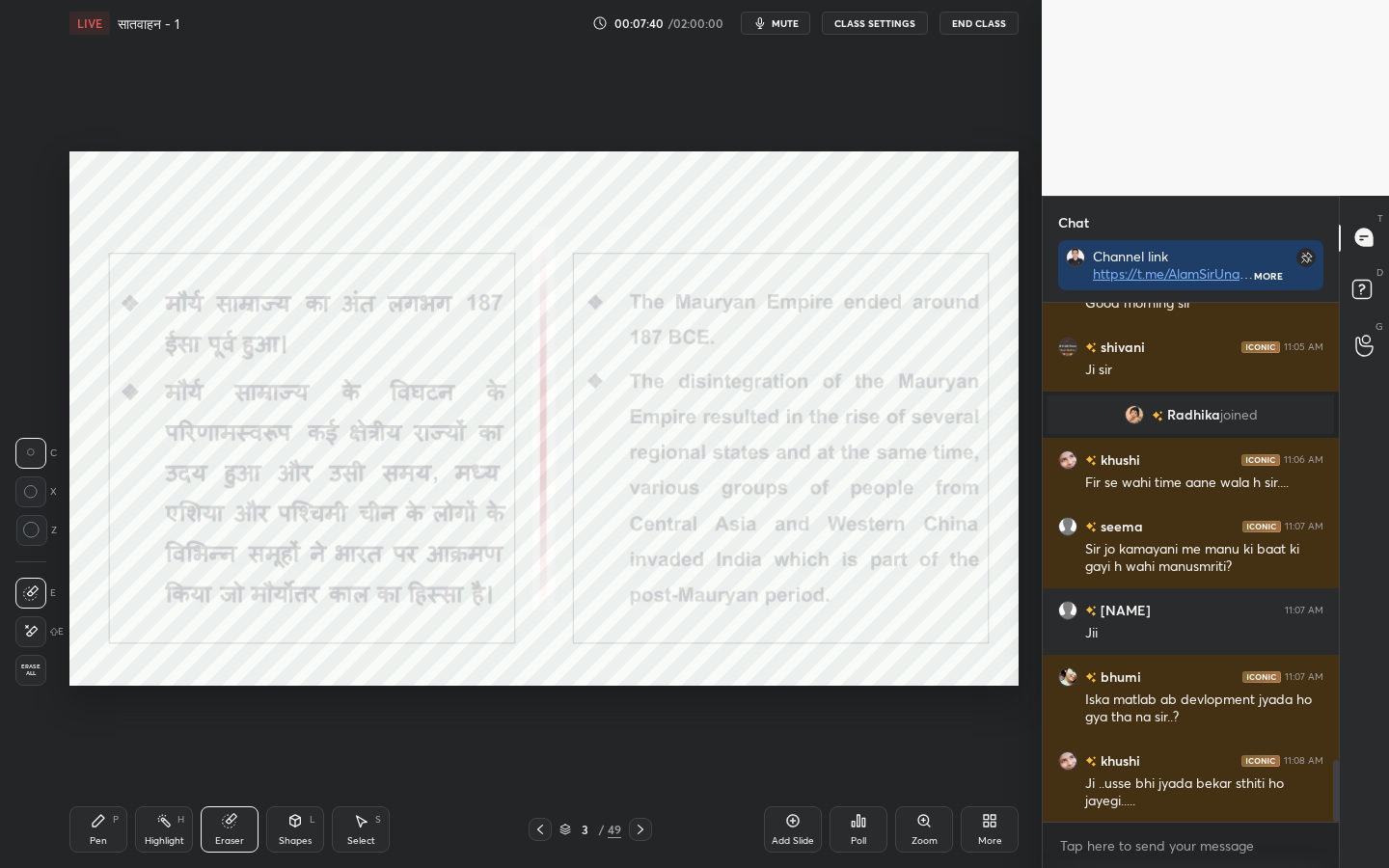 click on "Erase all" at bounding box center (31, 670) 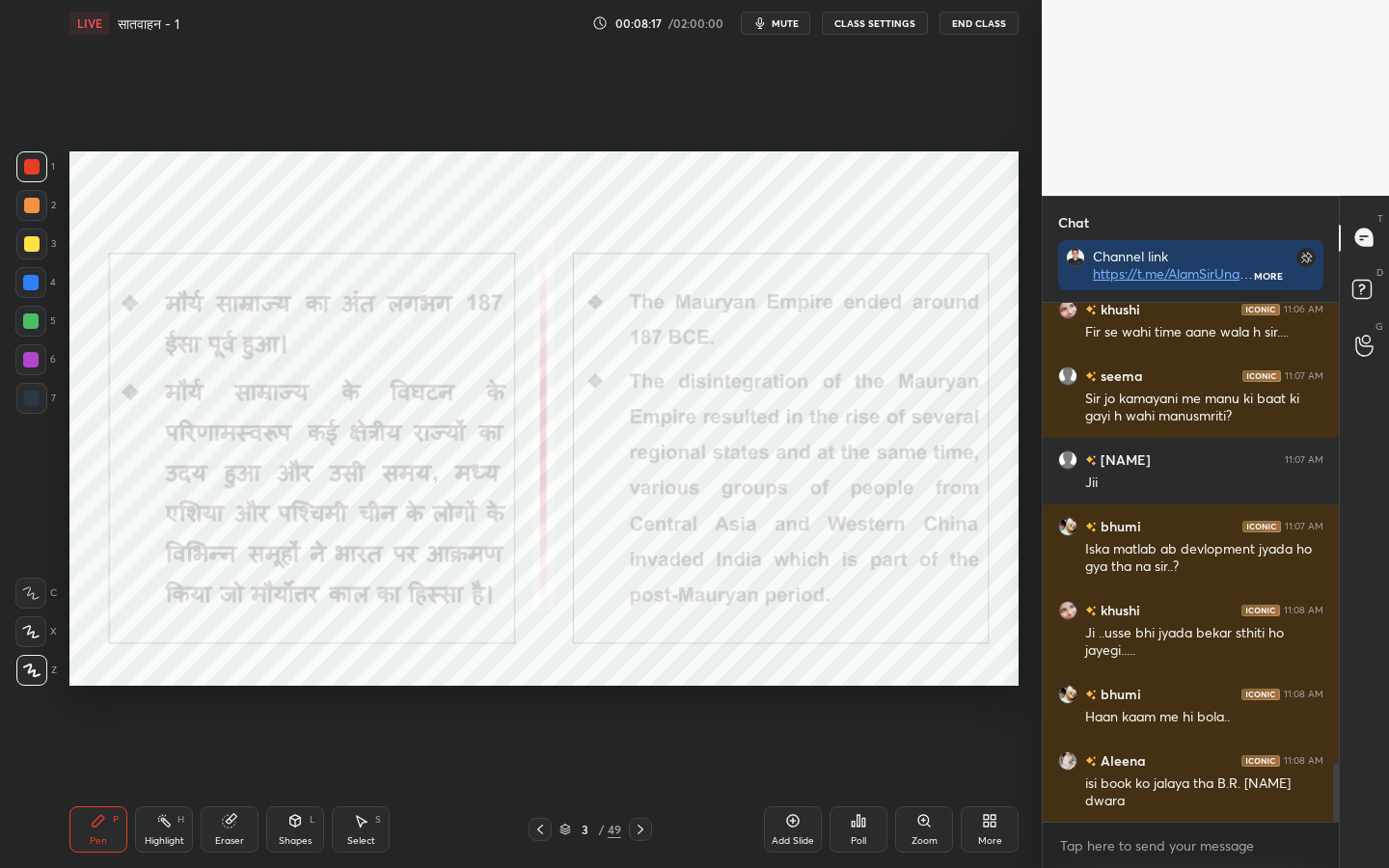 scroll, scrollTop: 4060, scrollLeft: 0, axis: vertical 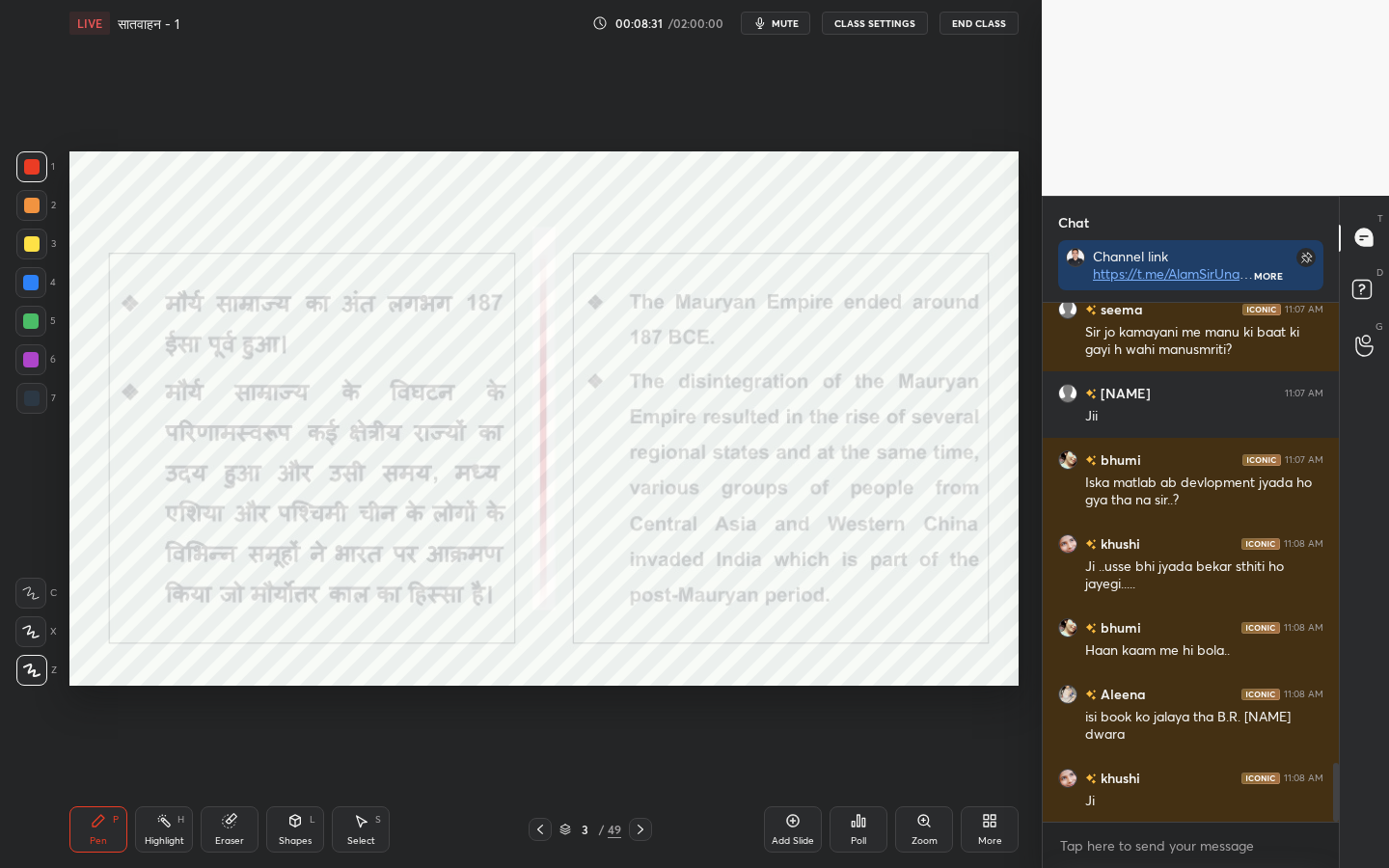 click on "Eraser" at bounding box center [230, 829] 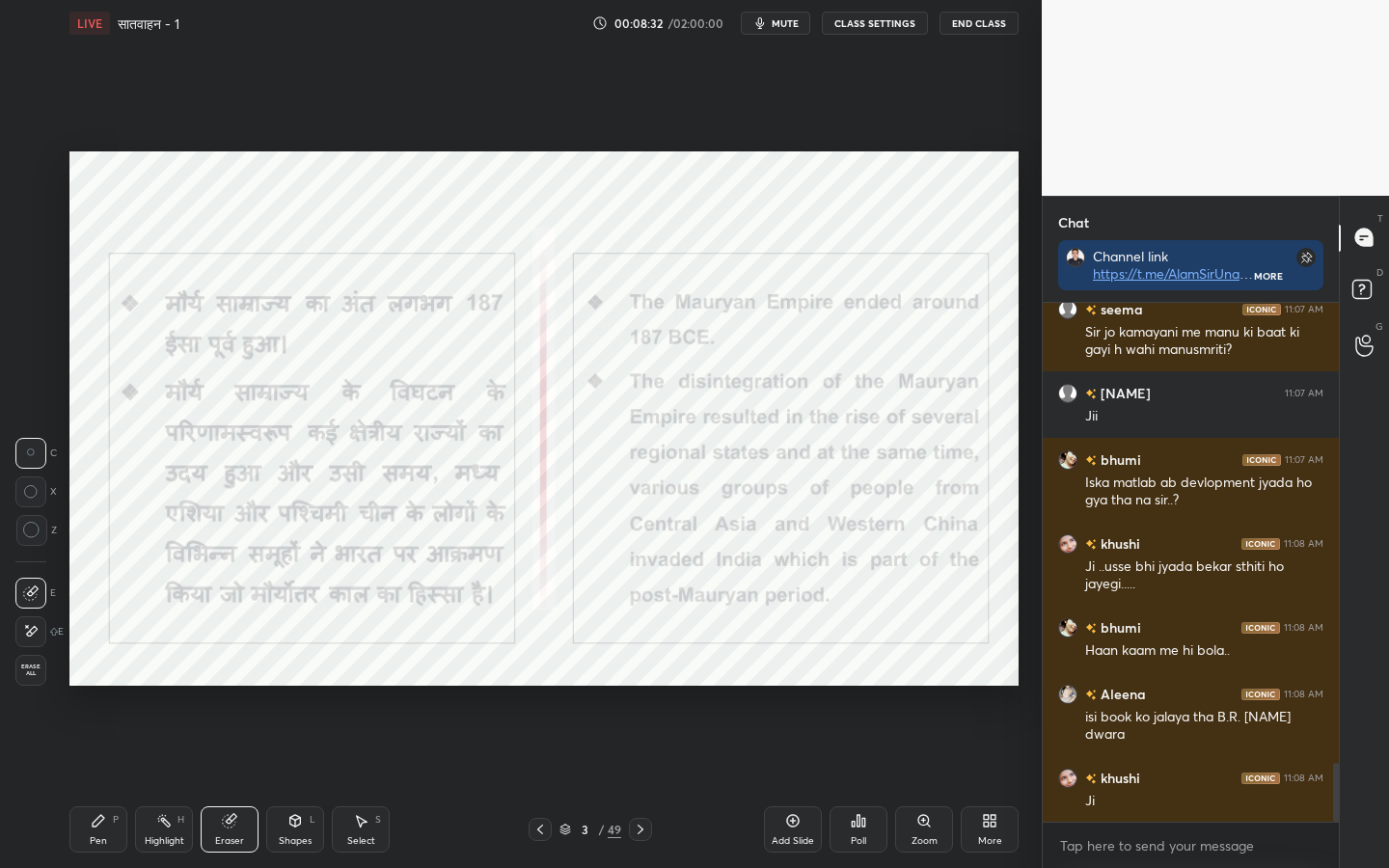 click on "Erase all" at bounding box center [31, 670] 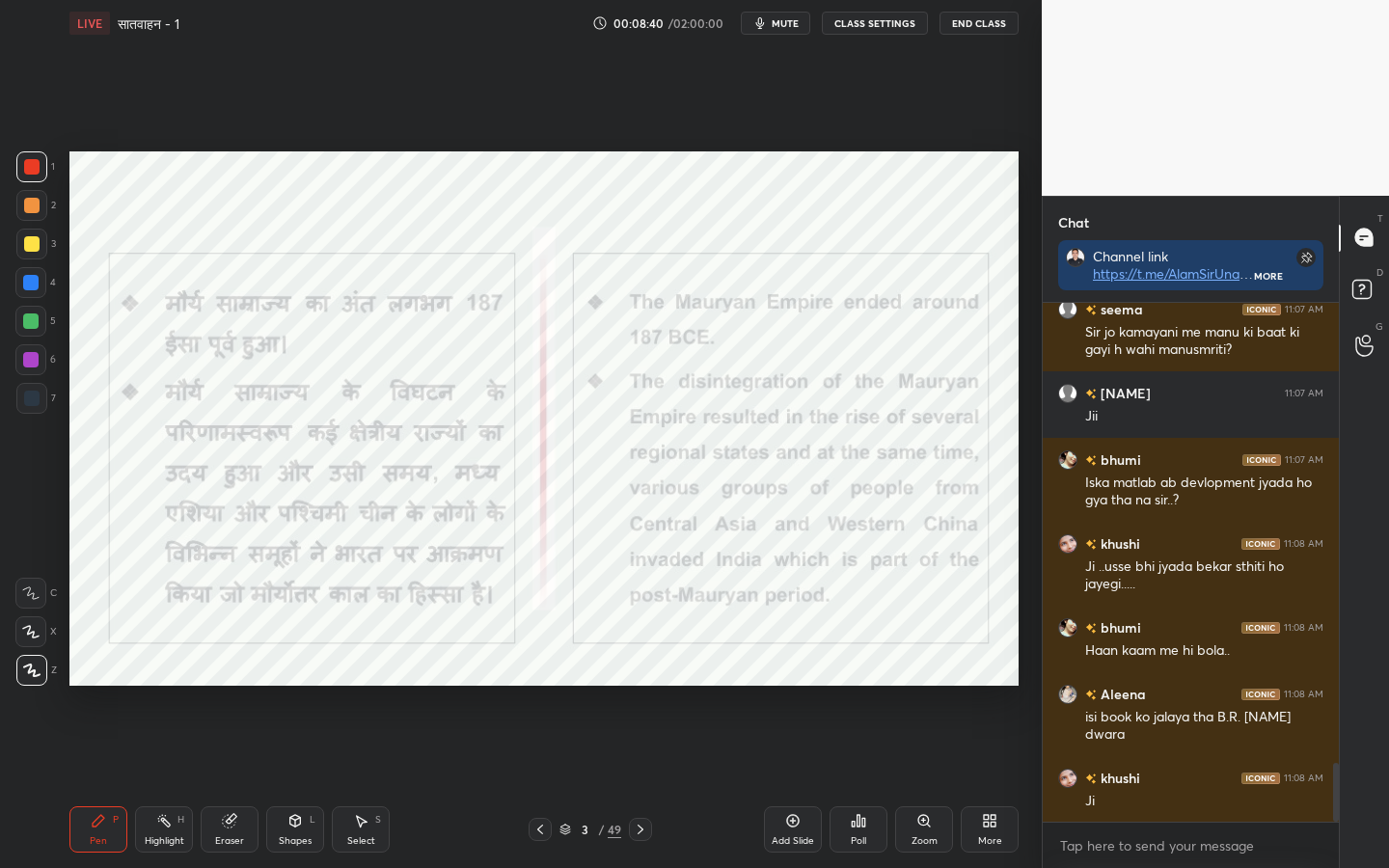 scroll, scrollTop: 4107, scrollLeft: 0, axis: vertical 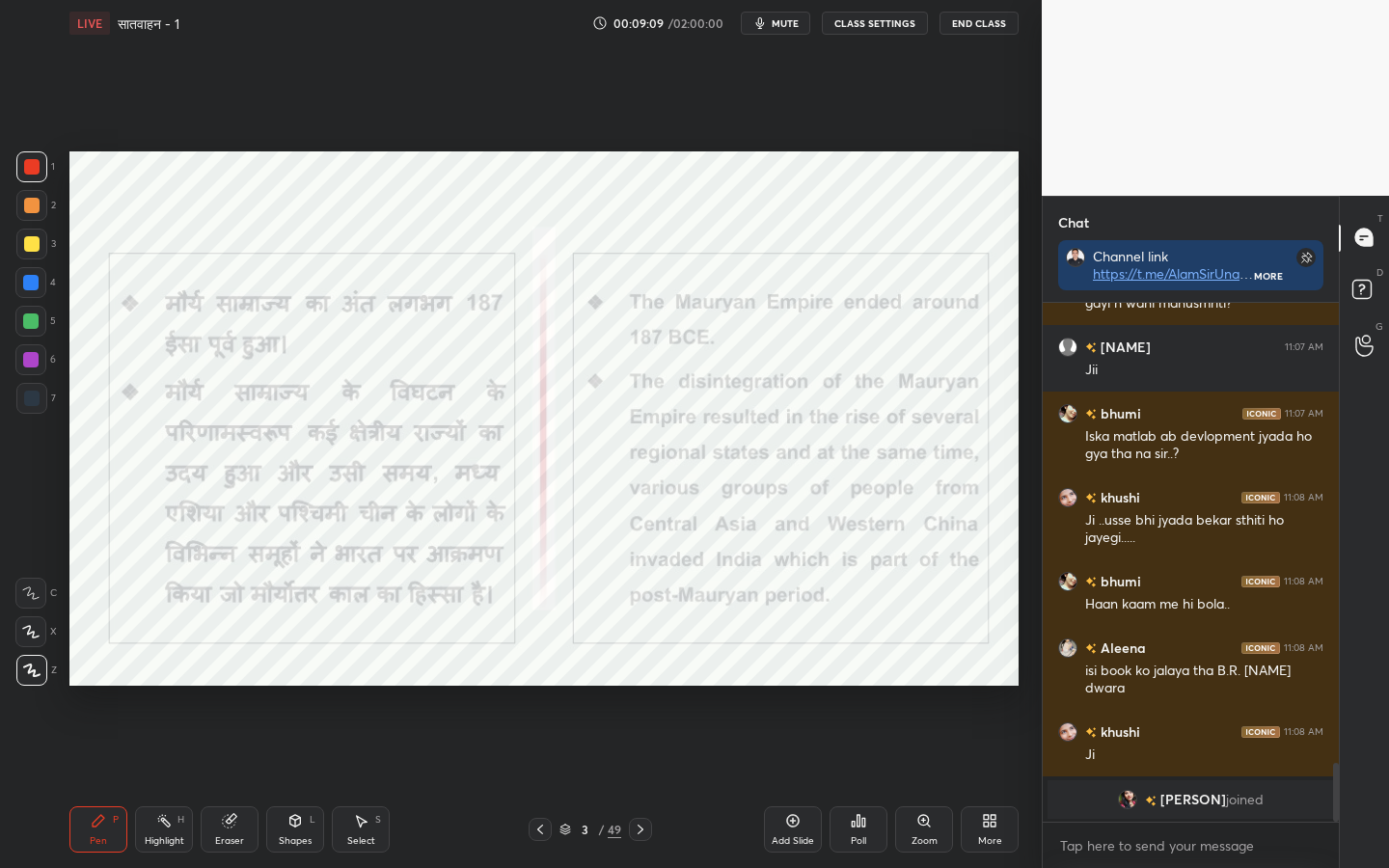 click on "Eraser" at bounding box center (230, 829) 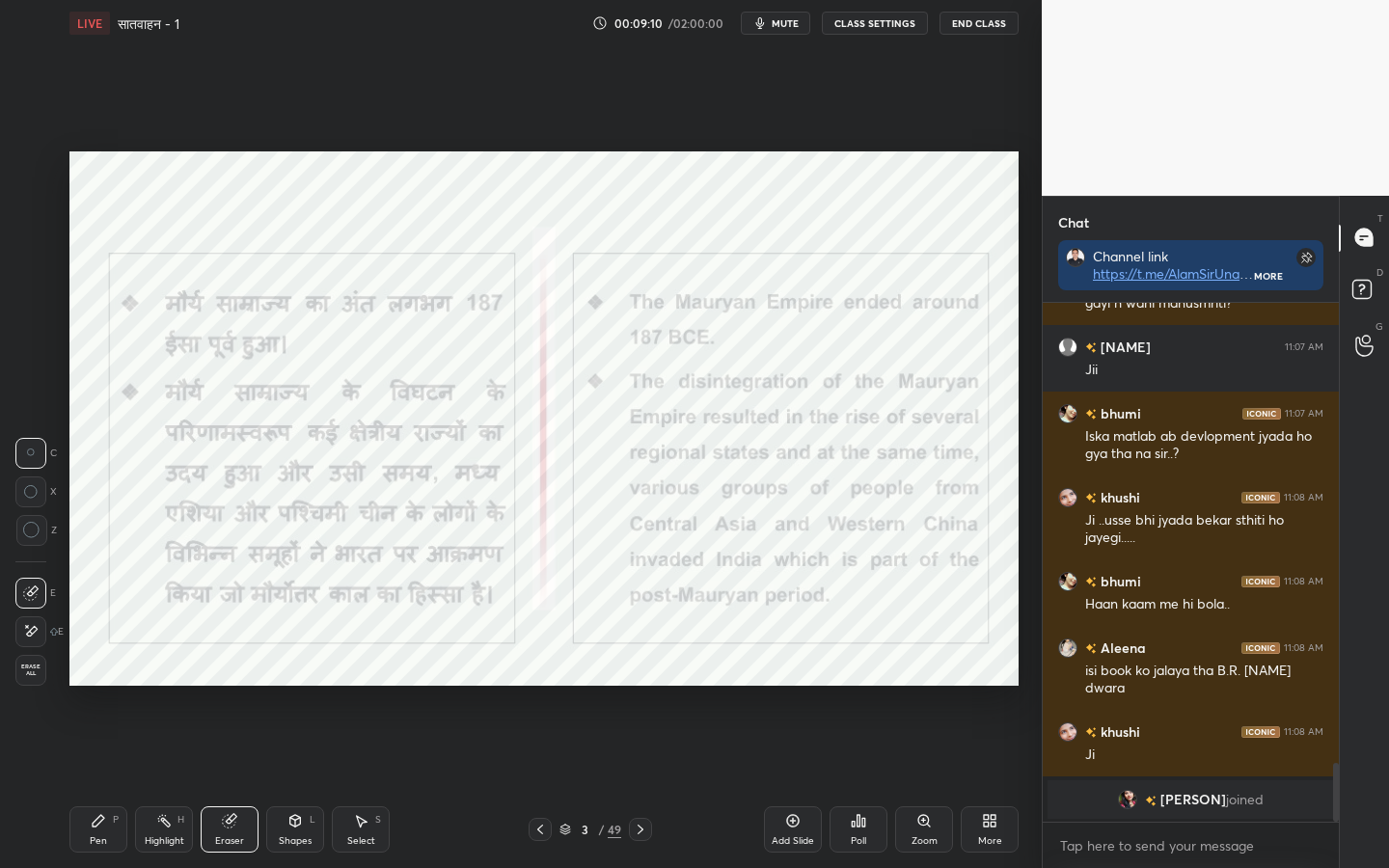 click on "Erase all" at bounding box center [31, 670] 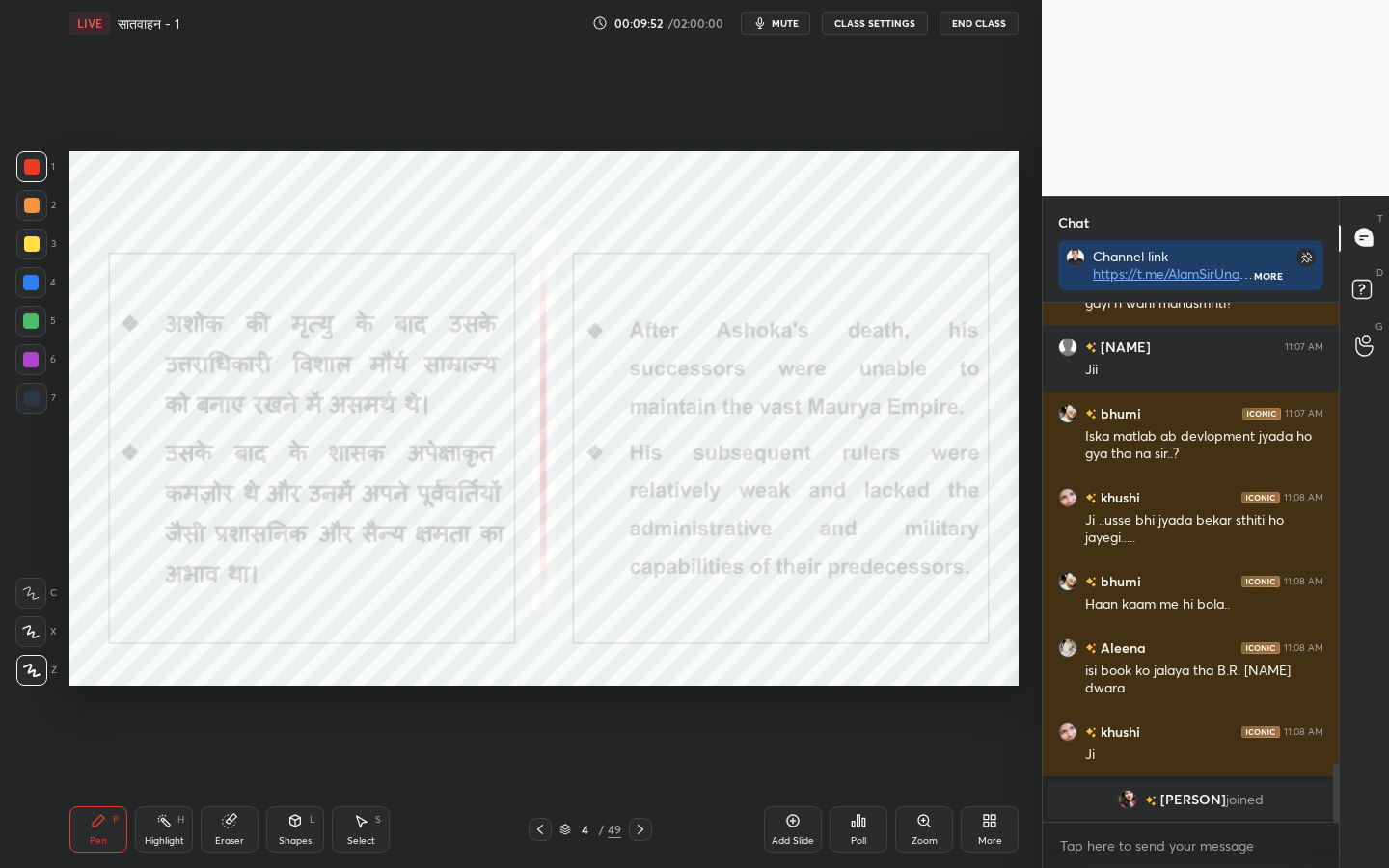 click on "Eraser" at bounding box center (230, 829) 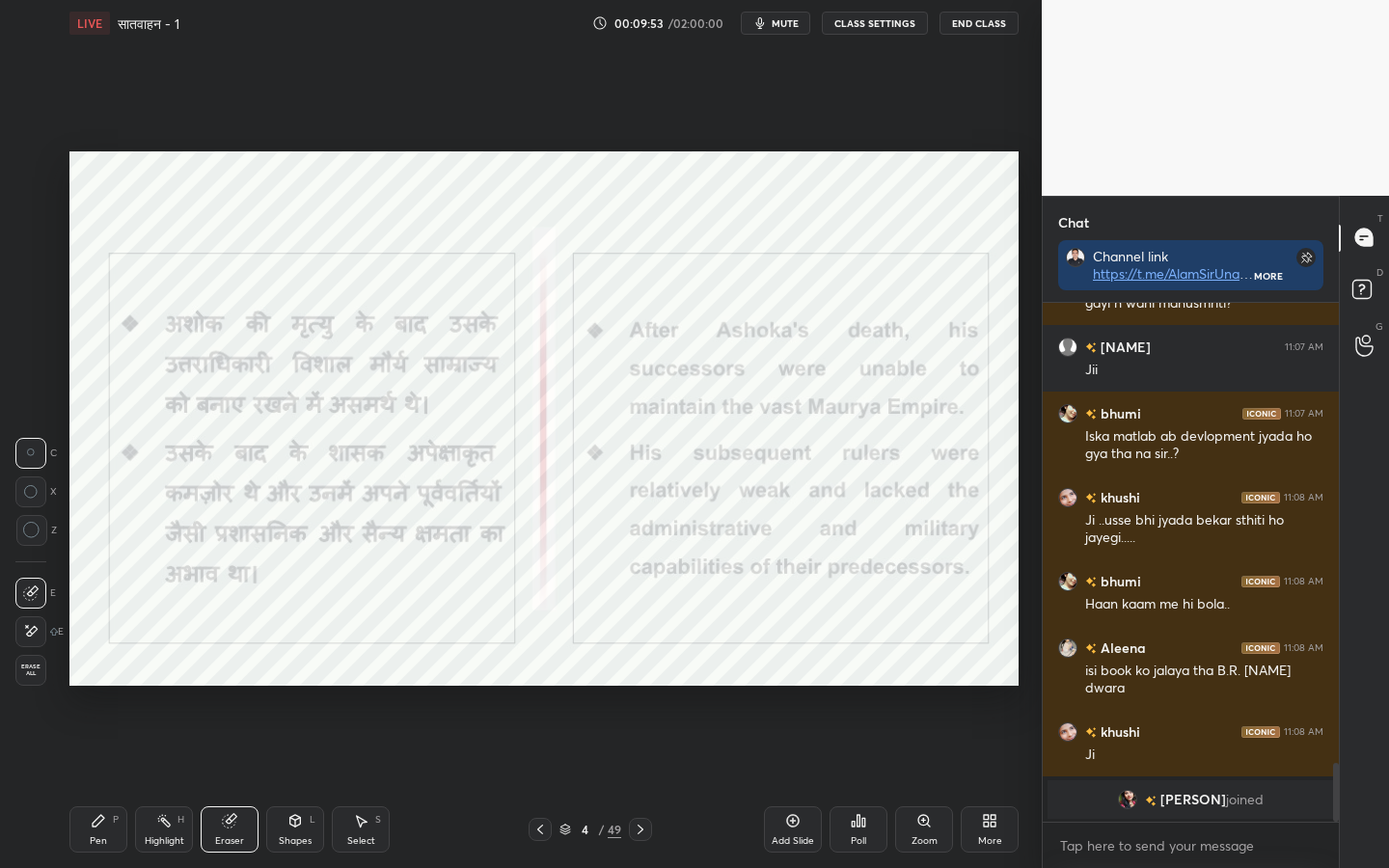 drag, startPoint x: 33, startPoint y: 679, endPoint x: 22, endPoint y: 665, distance: 17.804494 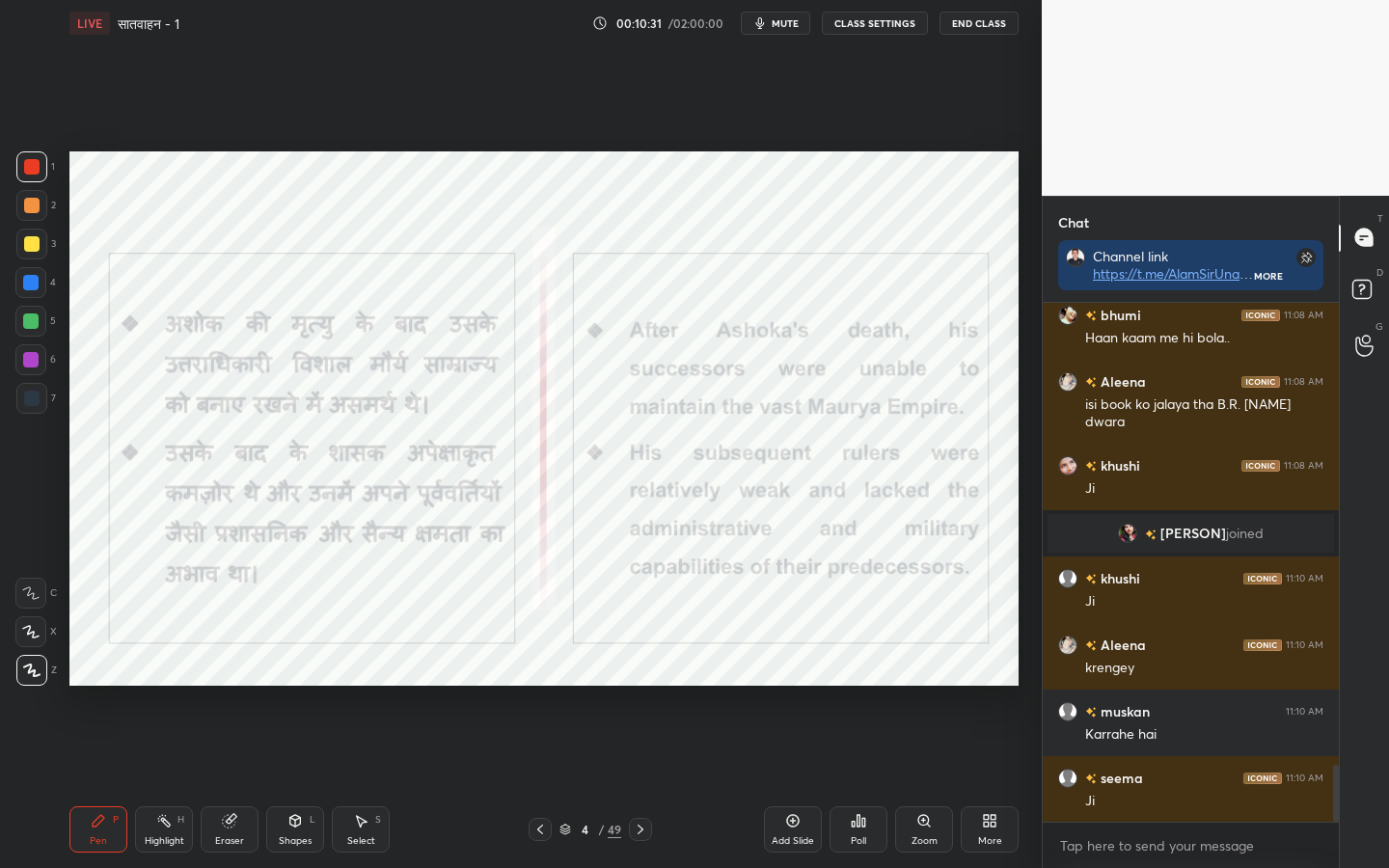 scroll, scrollTop: 4245, scrollLeft: 0, axis: vertical 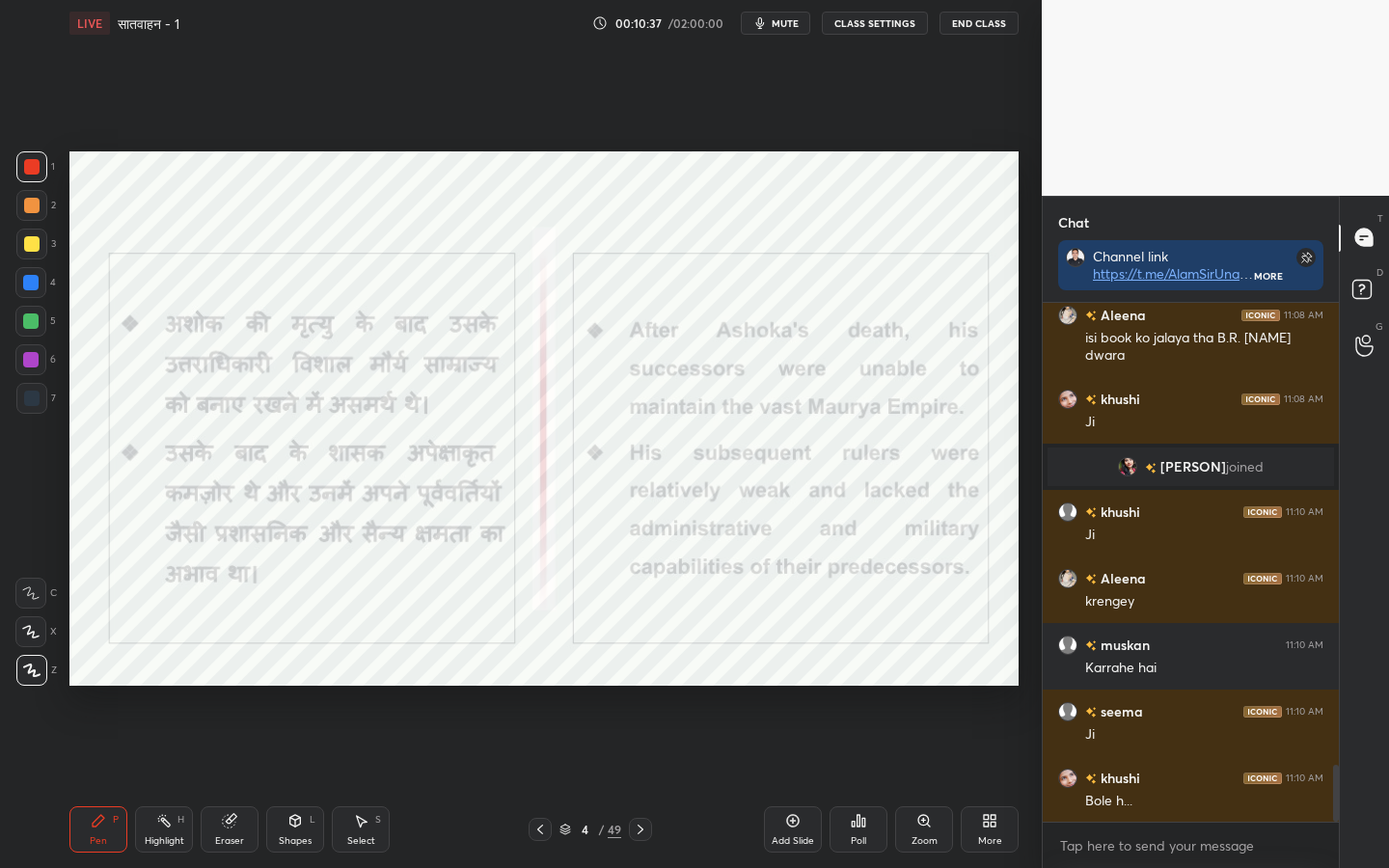 drag, startPoint x: 230, startPoint y: 839, endPoint x: 210, endPoint y: 824, distance: 25 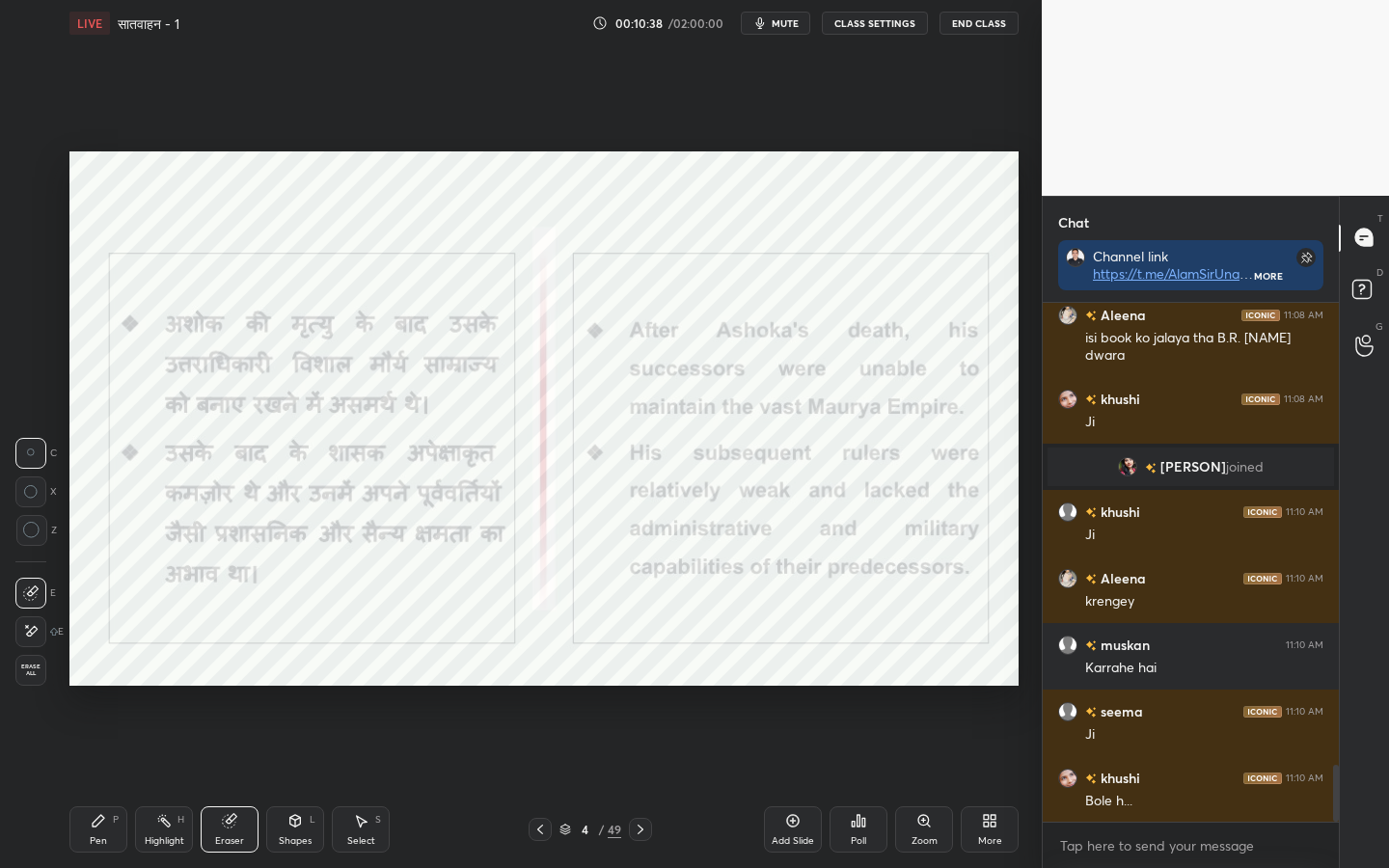 click on "Erase all" at bounding box center [31, 670] 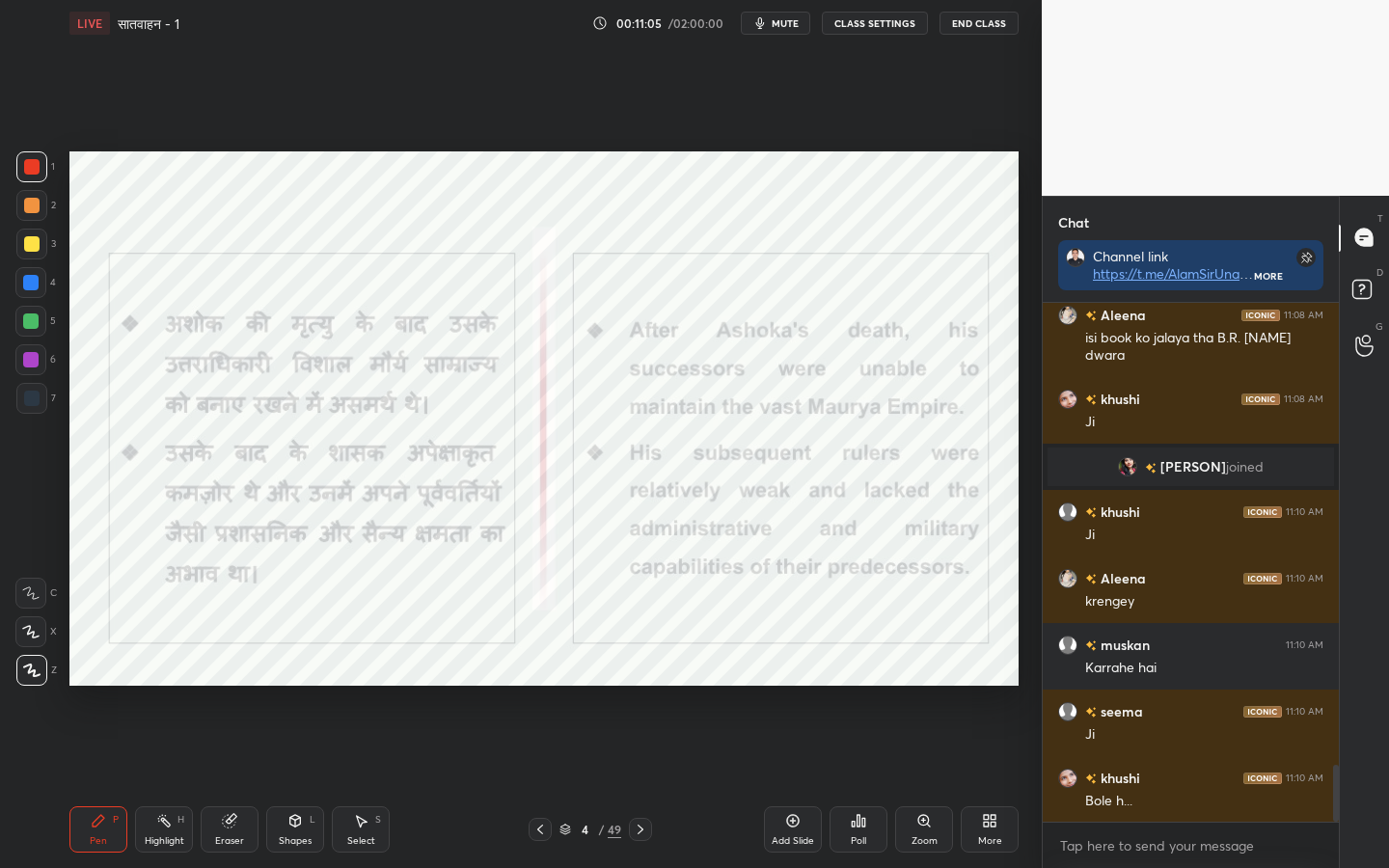 drag, startPoint x: 242, startPoint y: 826, endPoint x: 222, endPoint y: 784, distance: 46.518813 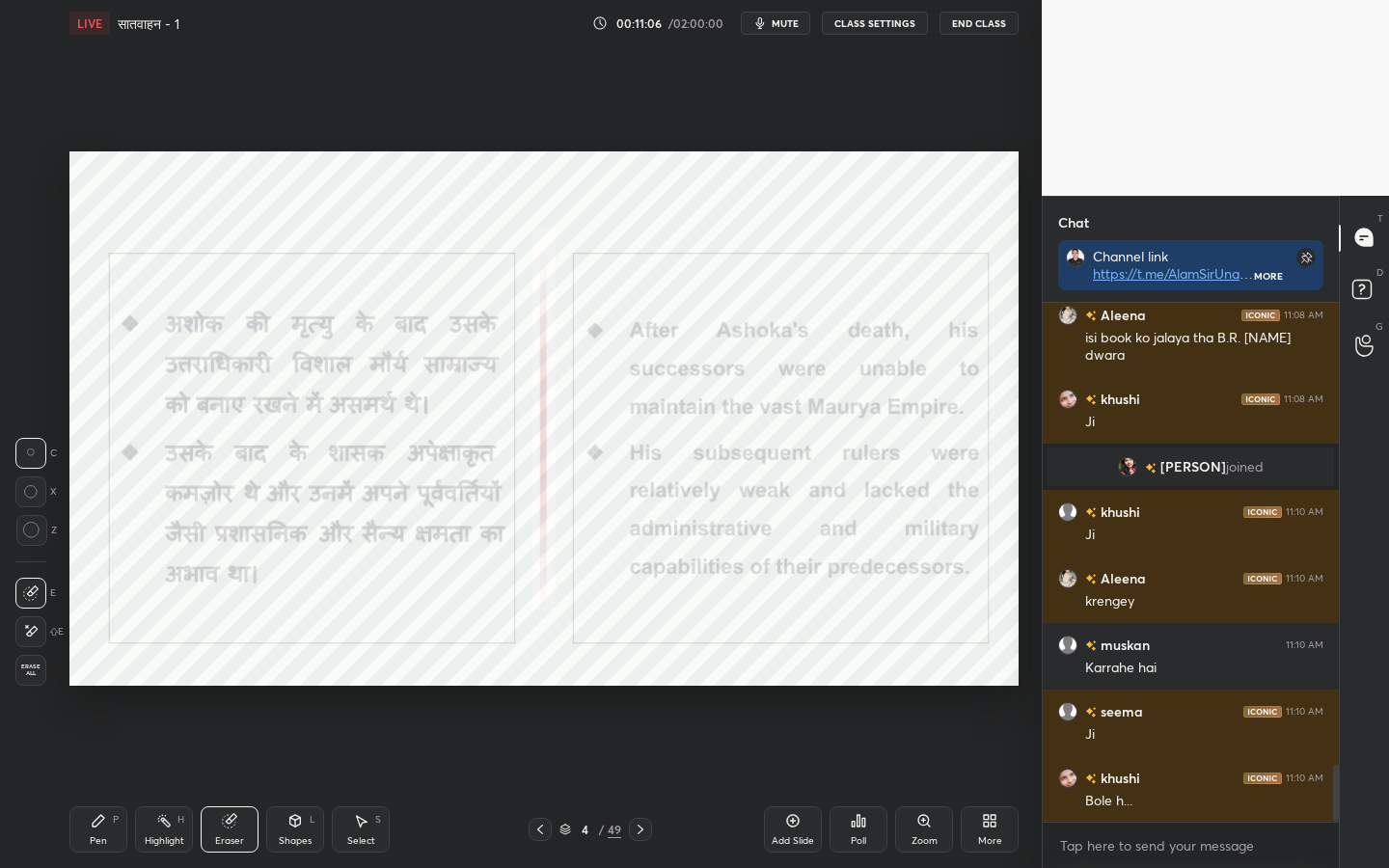 click on "Erase all" at bounding box center (31, 670) 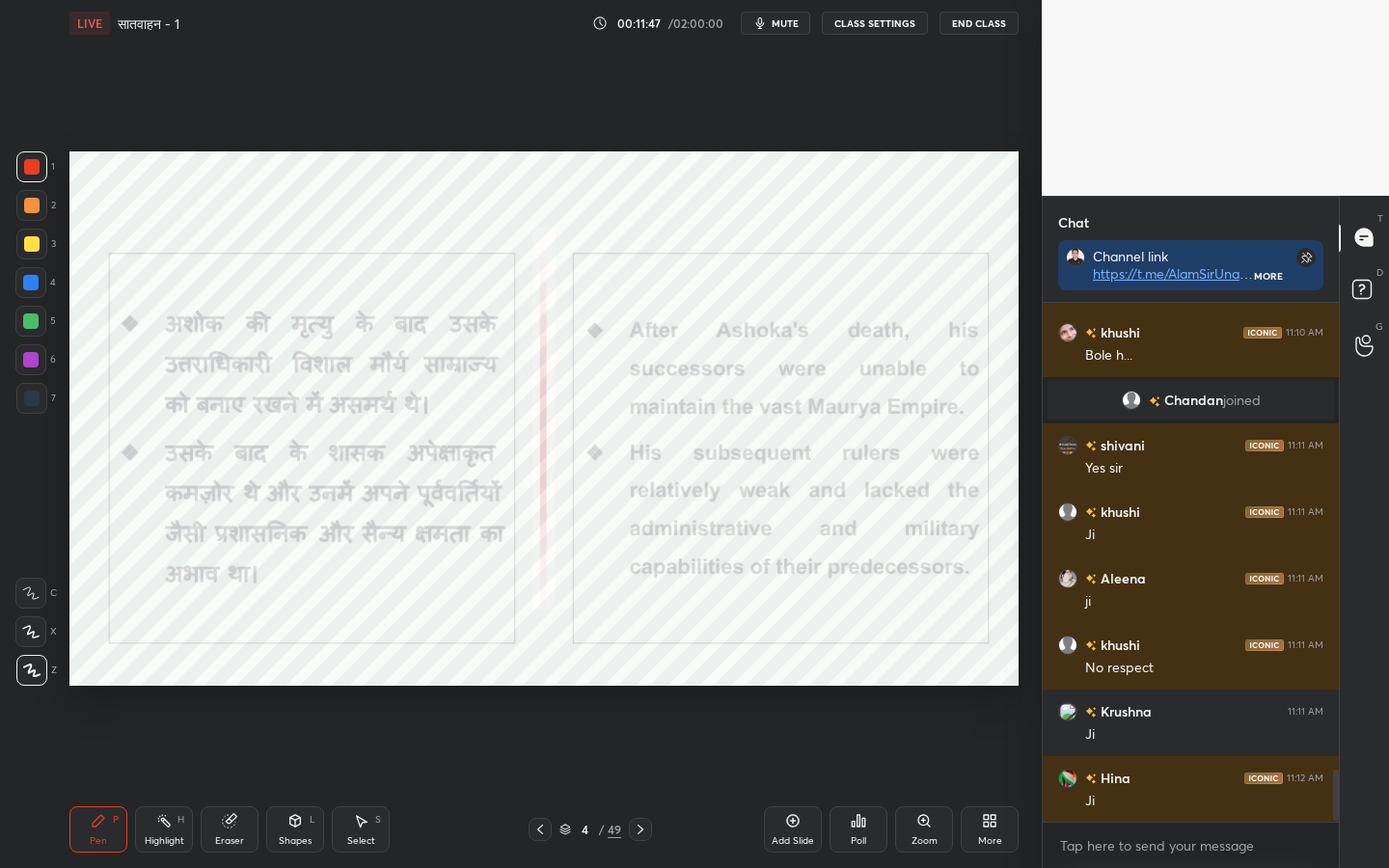 scroll, scrollTop: 4663, scrollLeft: 0, axis: vertical 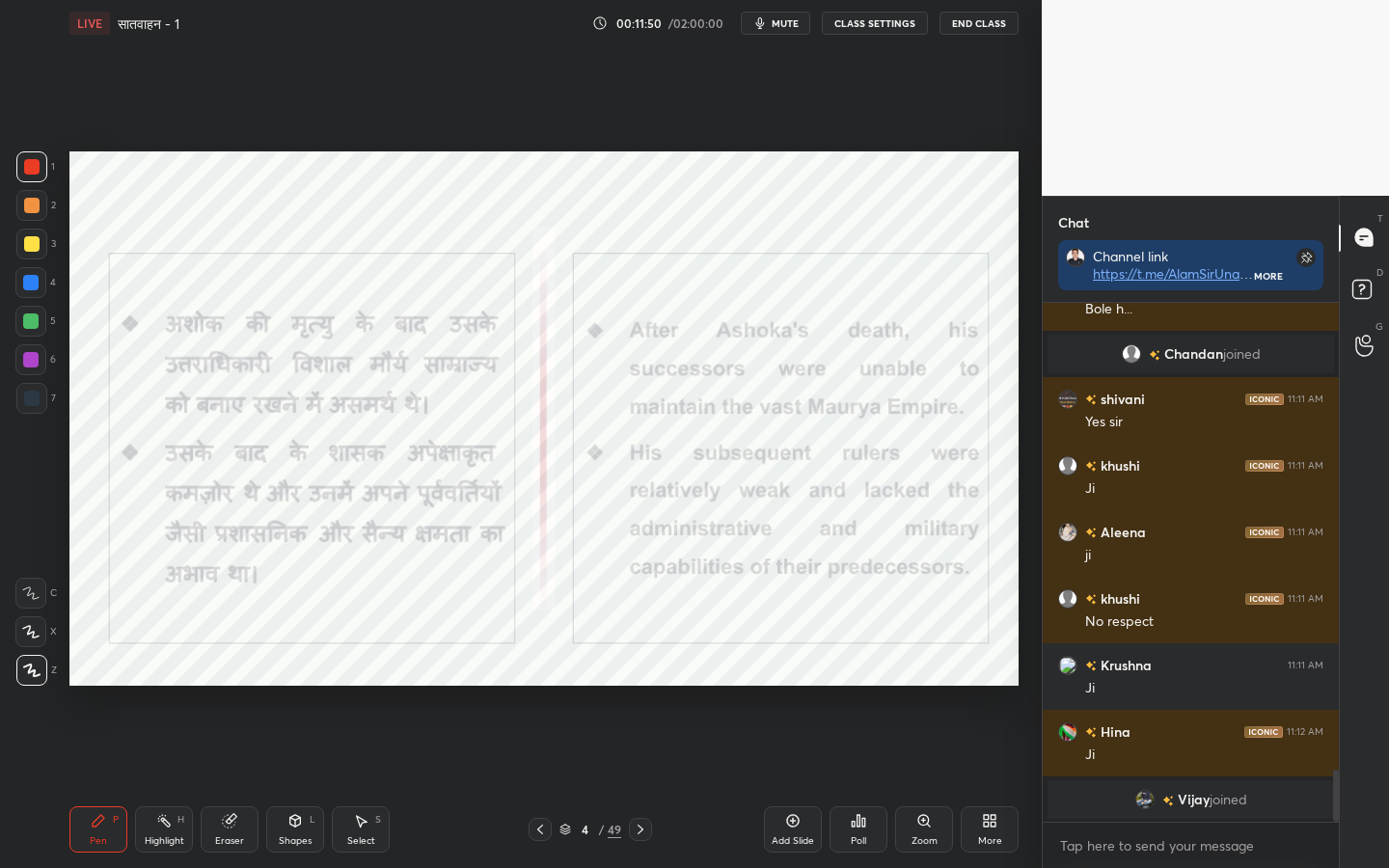 click on "Eraser" at bounding box center [230, 829] 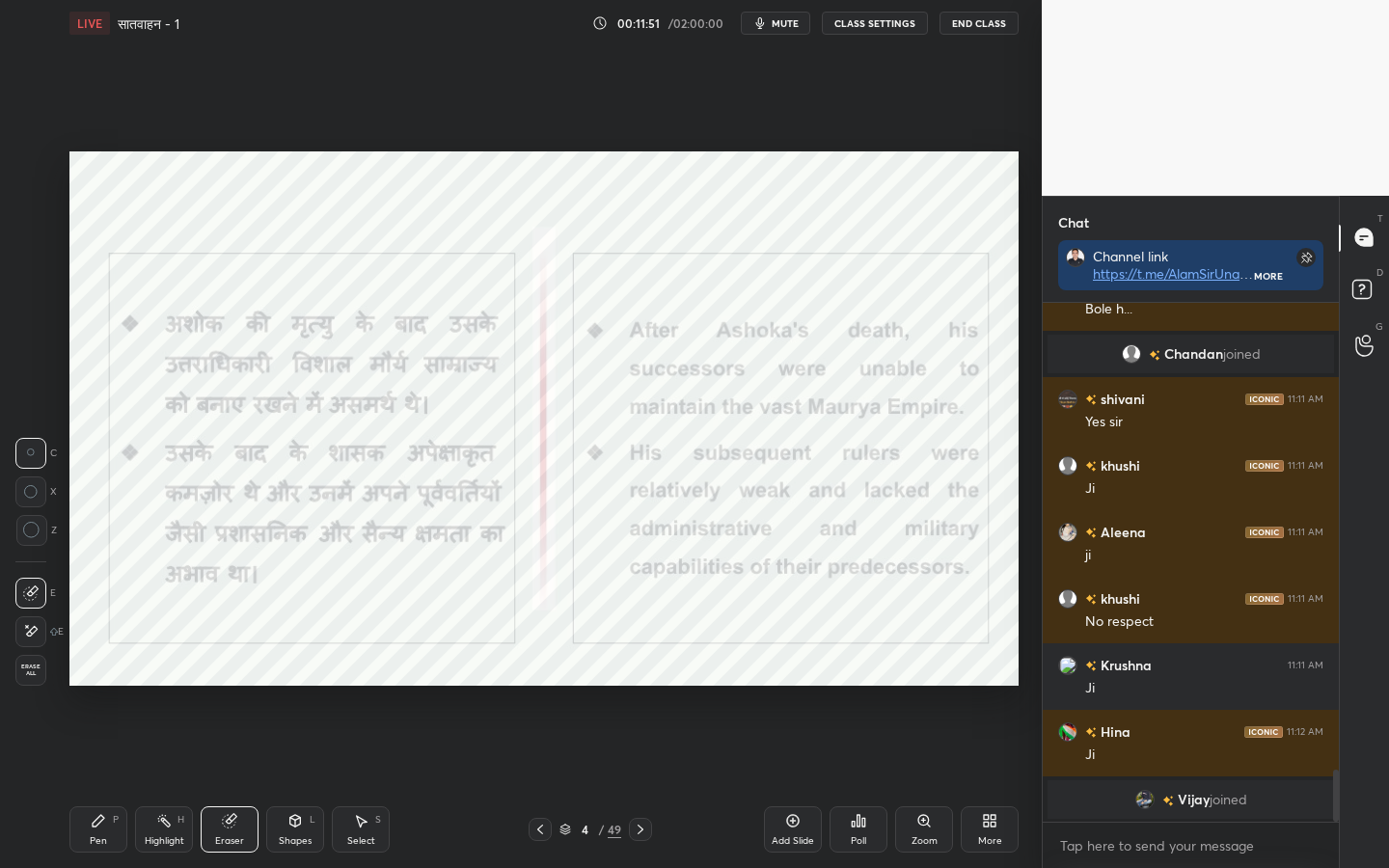 drag, startPoint x: 36, startPoint y: 676, endPoint x: 62, endPoint y: 681, distance: 26.4764 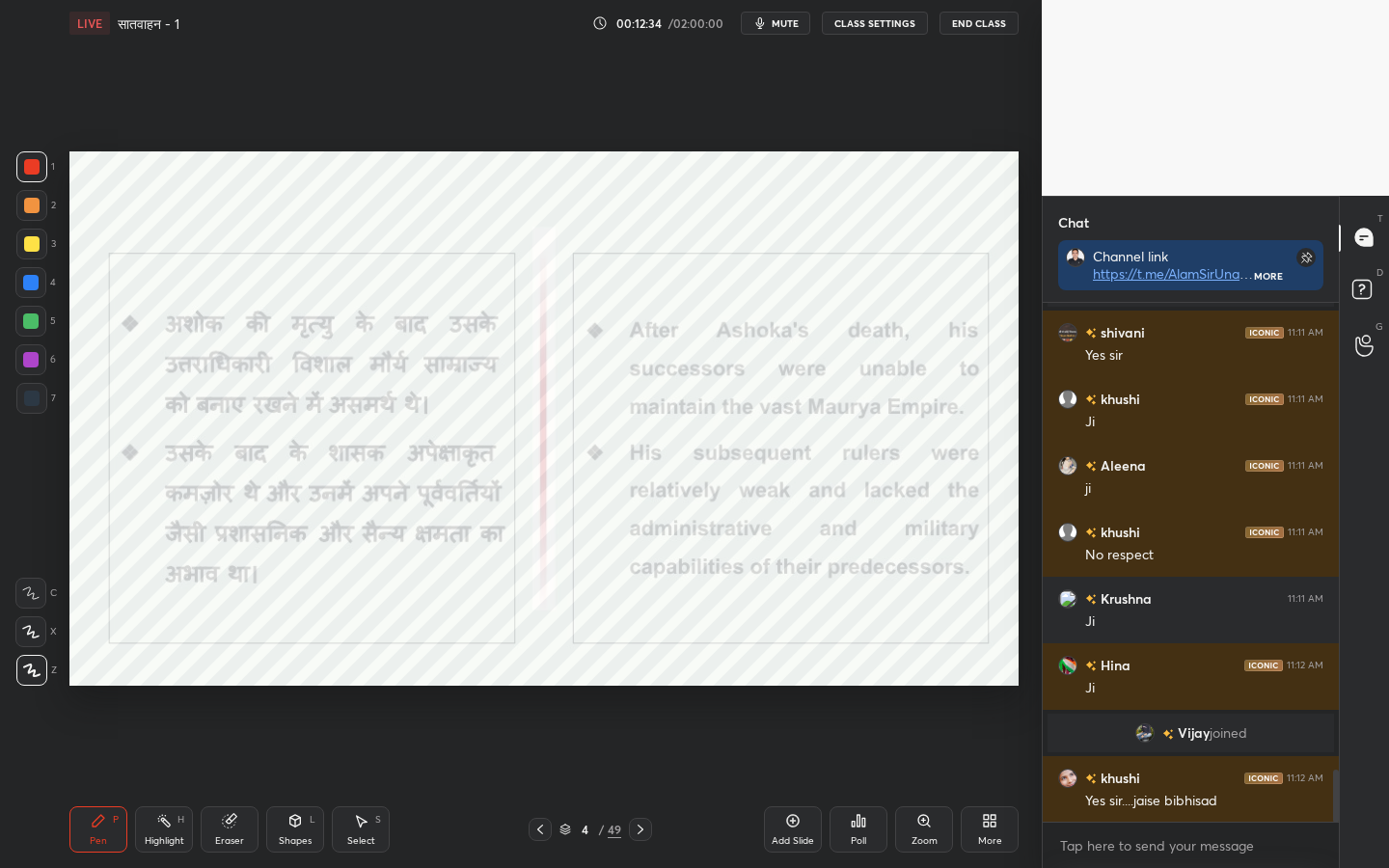 scroll, scrollTop: 4684, scrollLeft: 0, axis: vertical 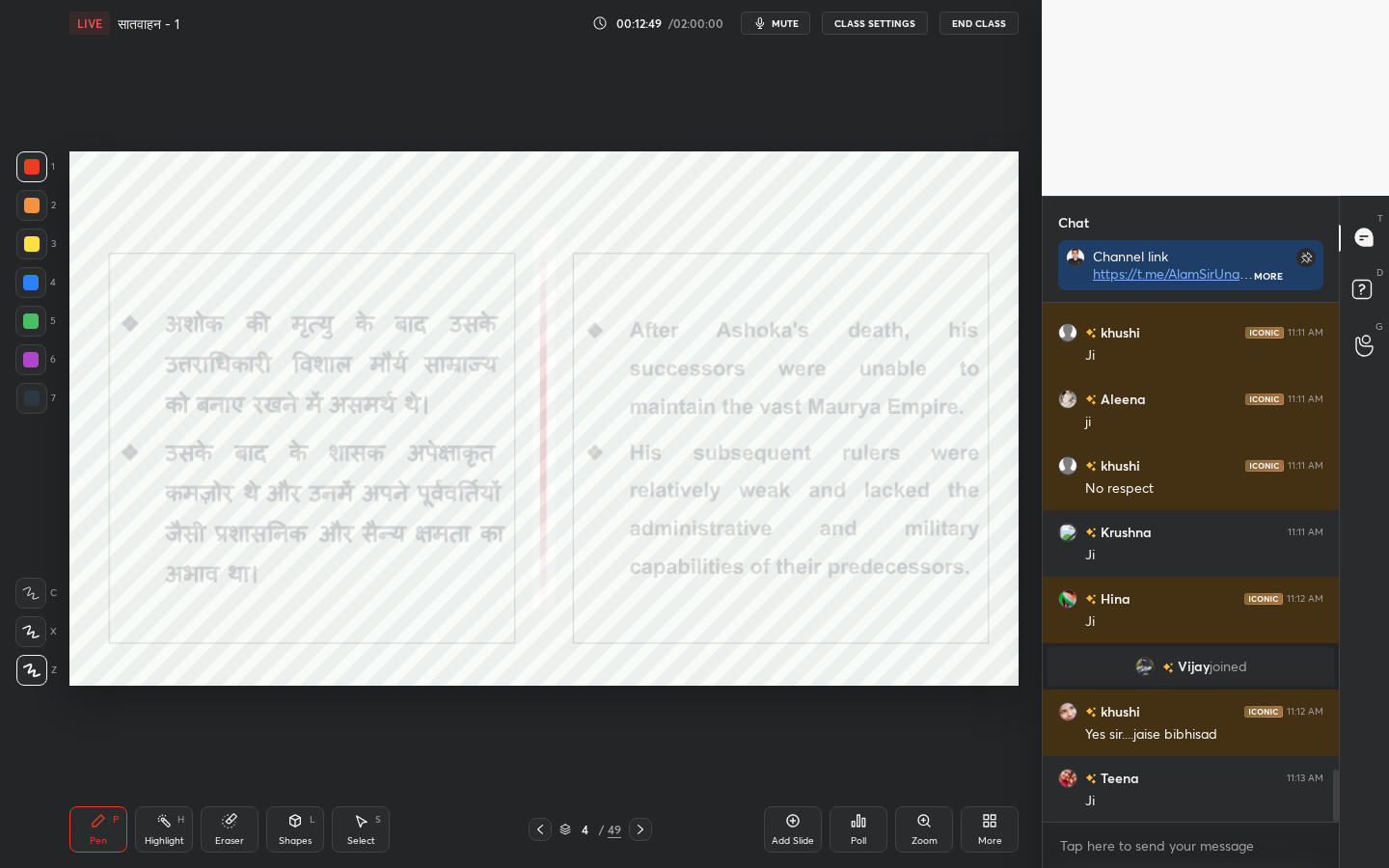 click on "Eraser" at bounding box center [230, 841] 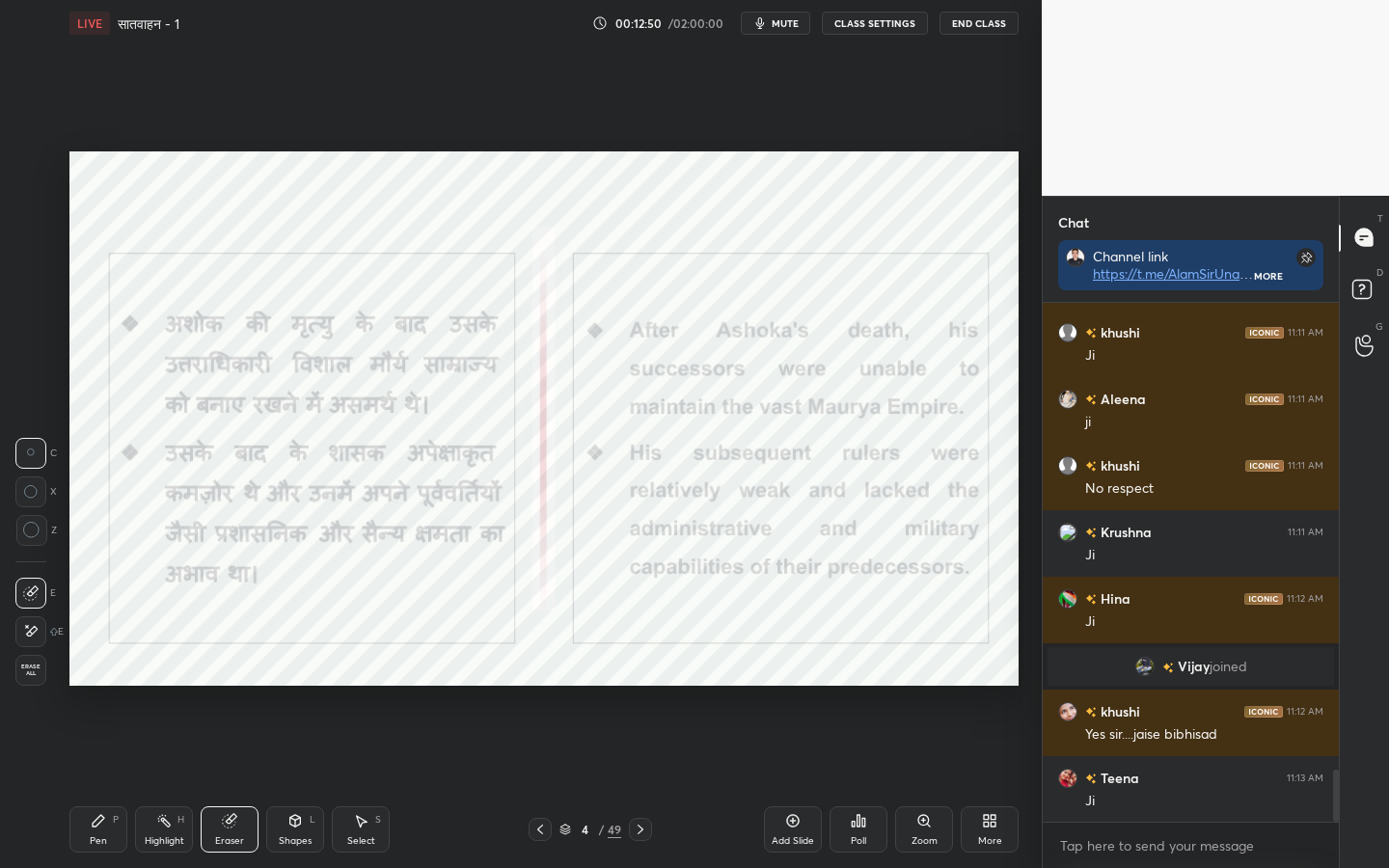 click on "Erase all" at bounding box center (31, 670) 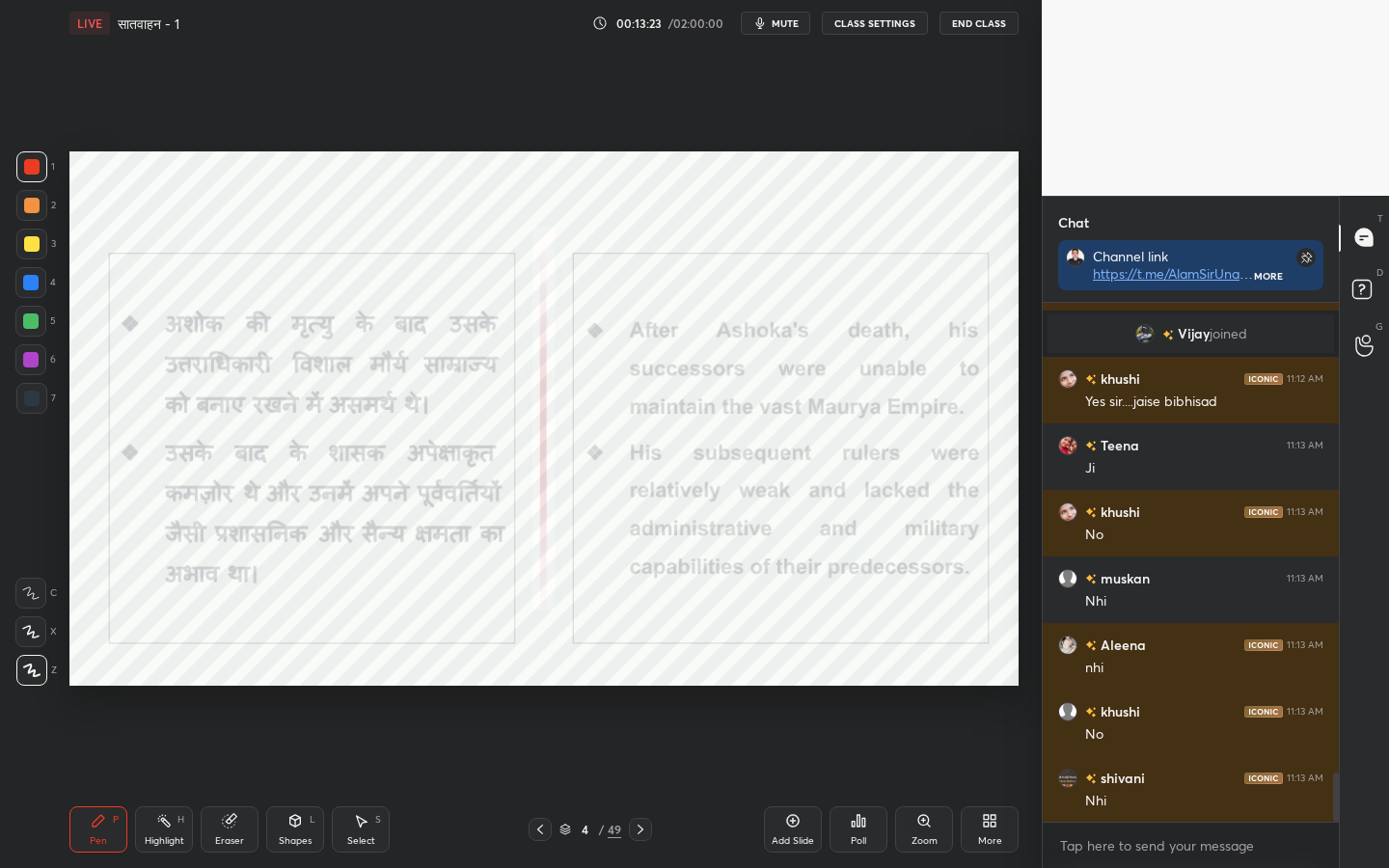 scroll, scrollTop: 5084, scrollLeft: 0, axis: vertical 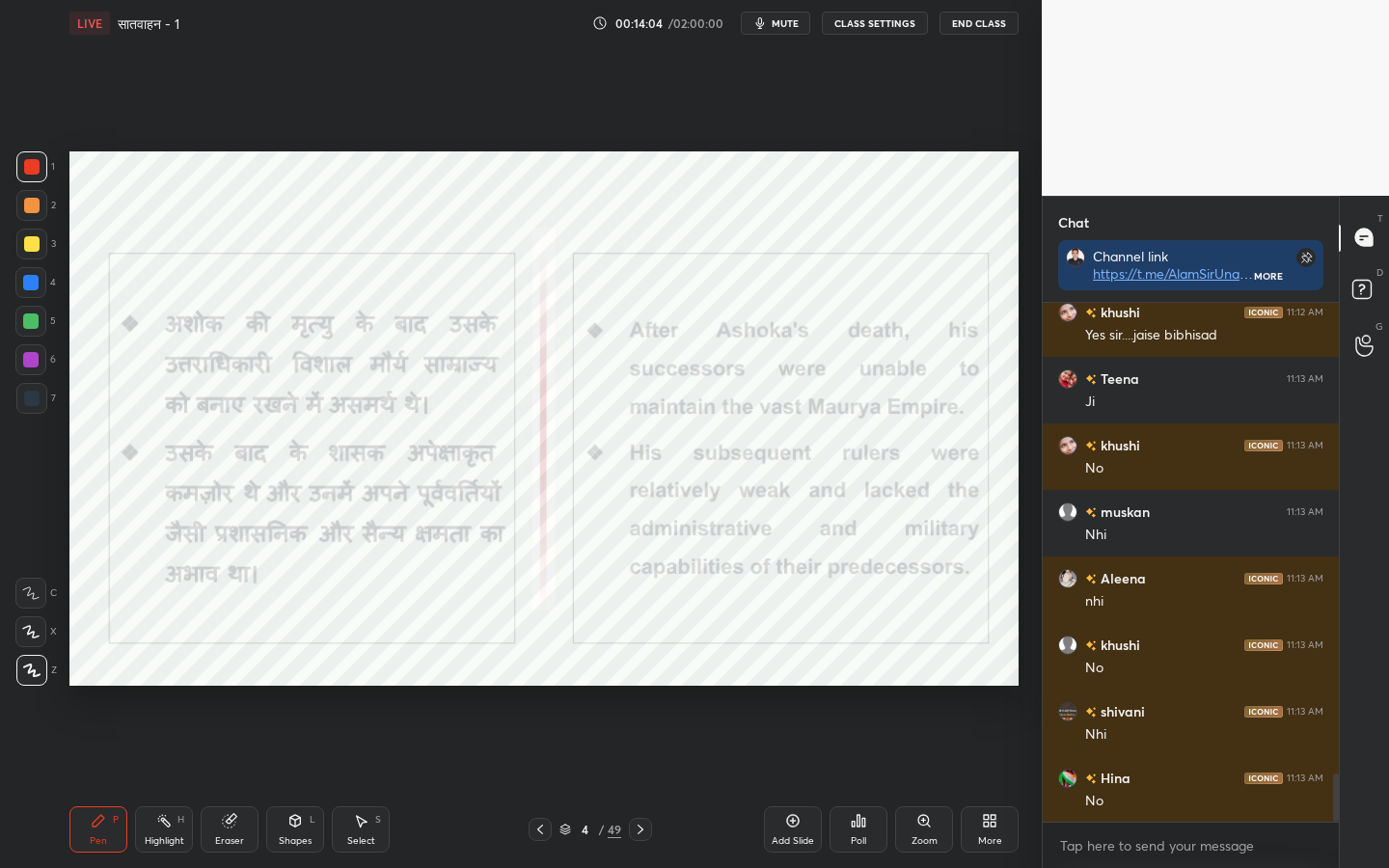 click on "Eraser" at bounding box center (230, 841) 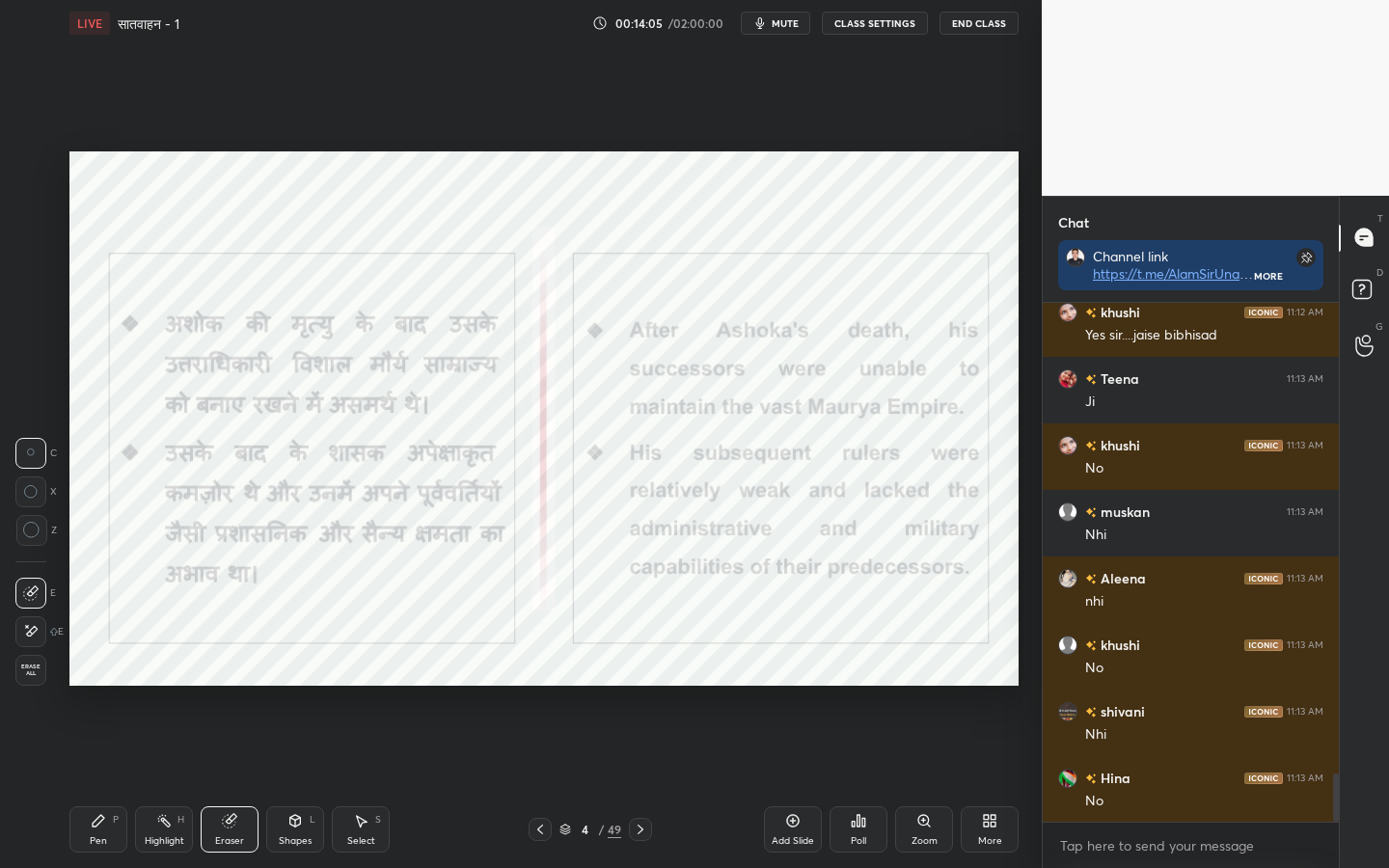 click on "Erase all" at bounding box center (31, 670) 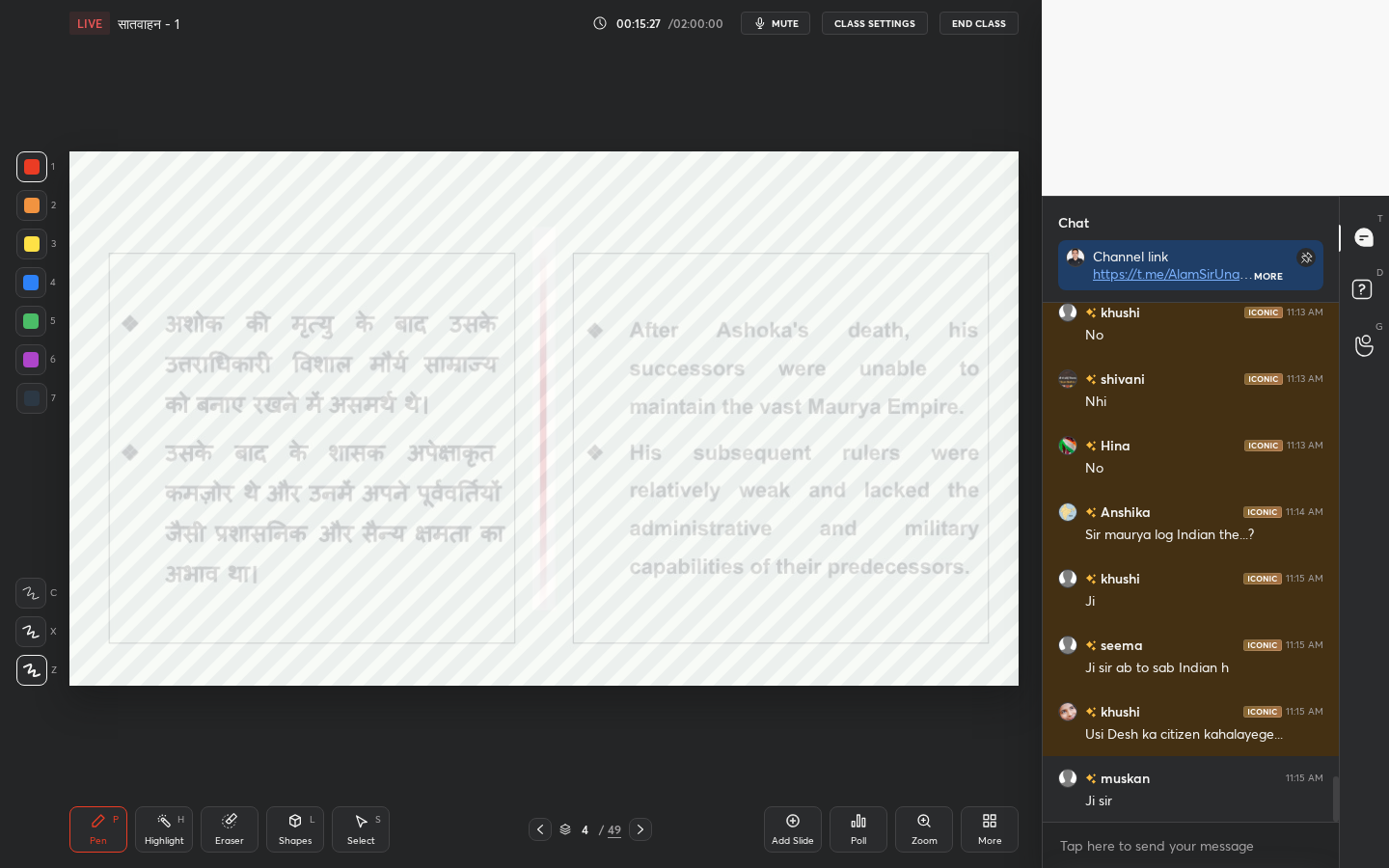 scroll, scrollTop: 5483, scrollLeft: 0, axis: vertical 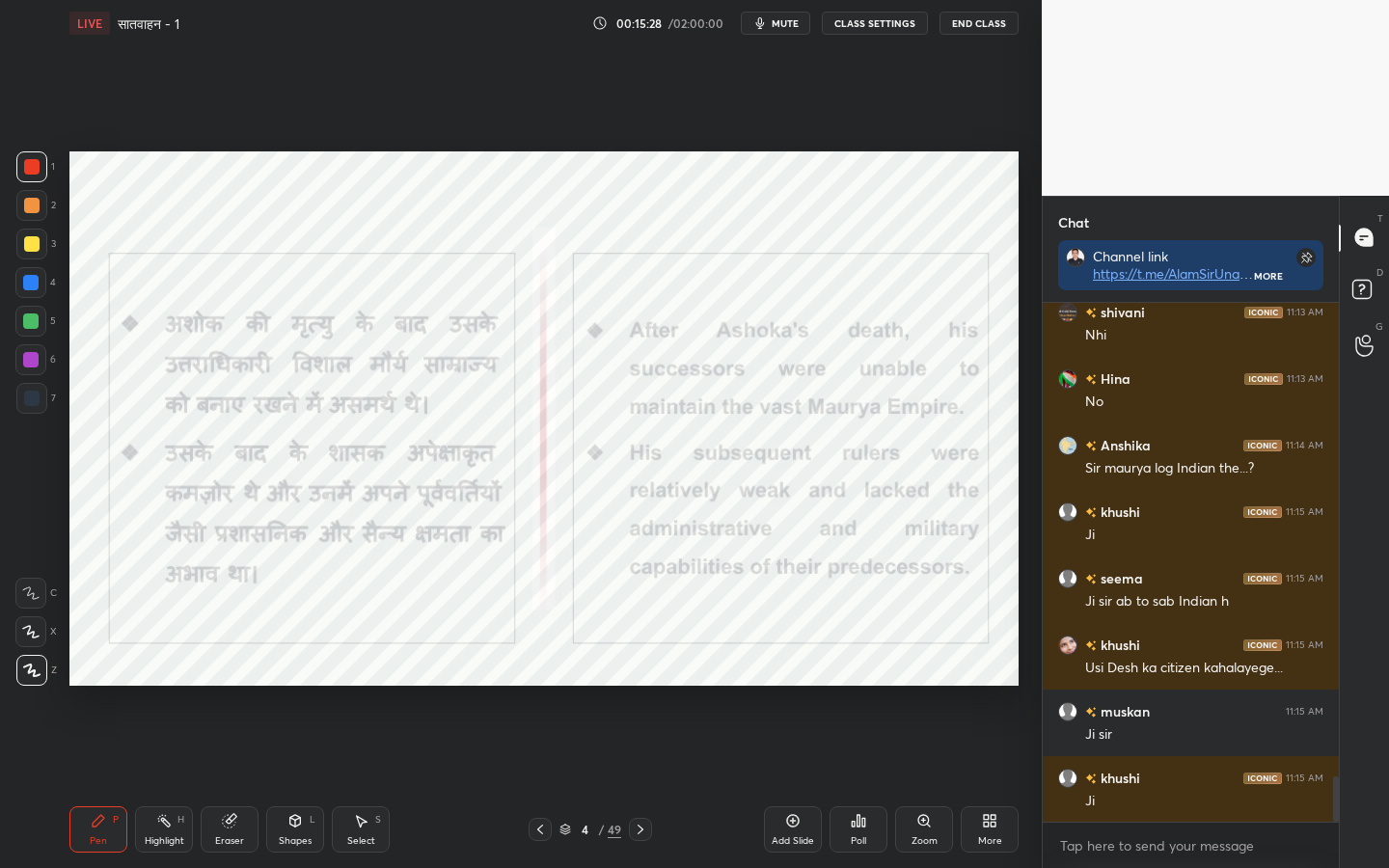 click on "Eraser" at bounding box center [230, 829] 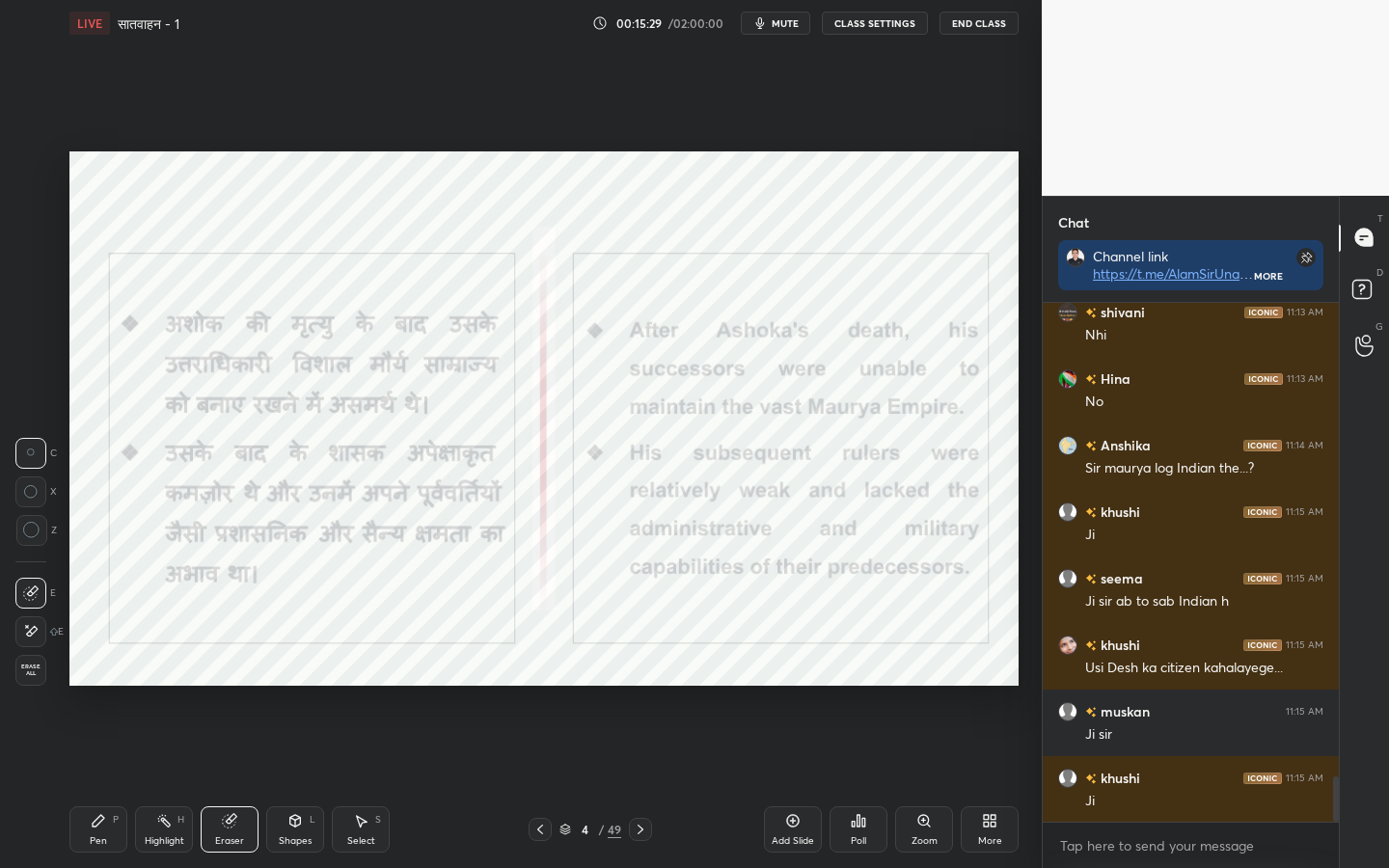 drag, startPoint x: 27, startPoint y: 676, endPoint x: 40, endPoint y: 686, distance: 16.40122 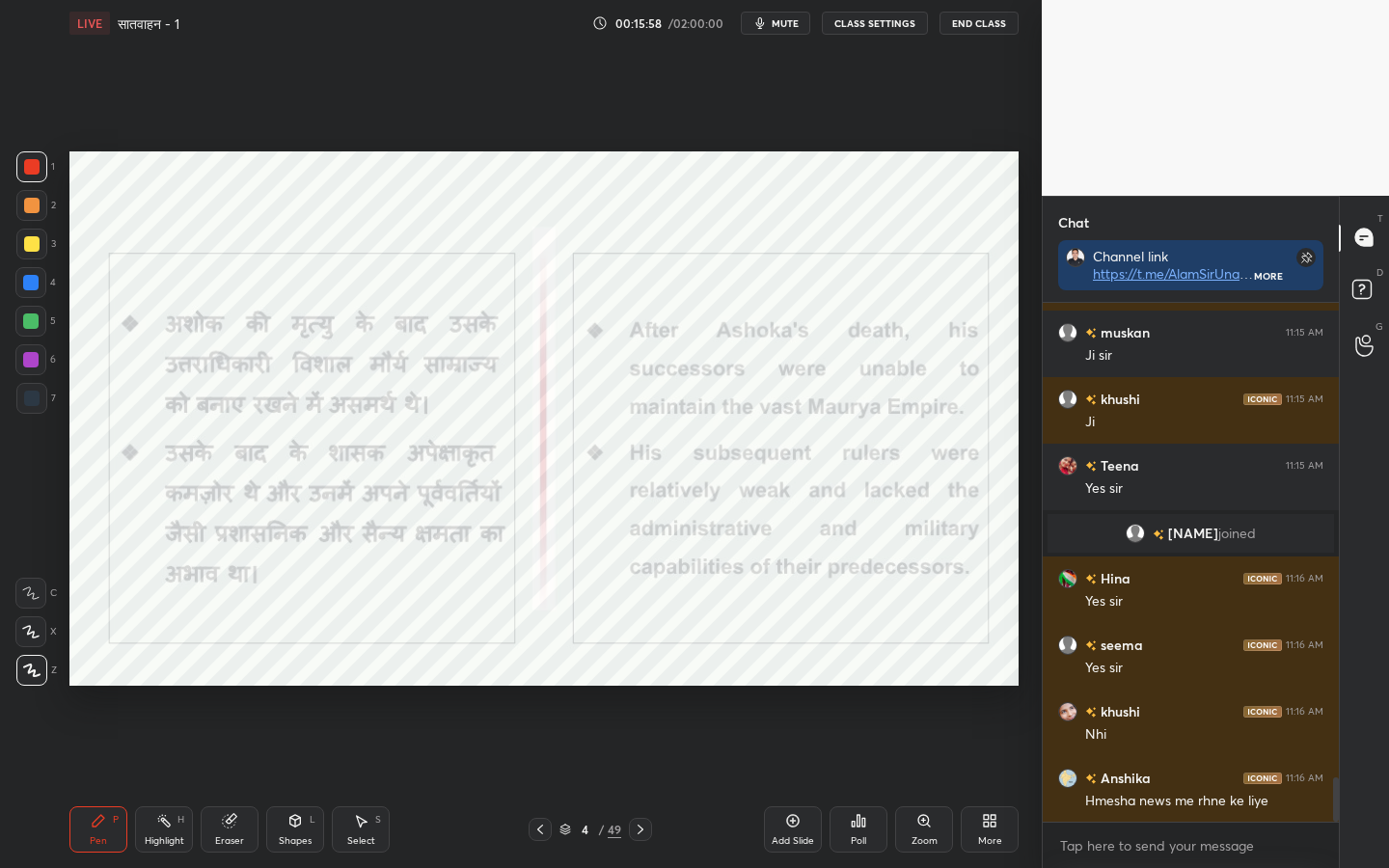 scroll, scrollTop: 5605, scrollLeft: 0, axis: vertical 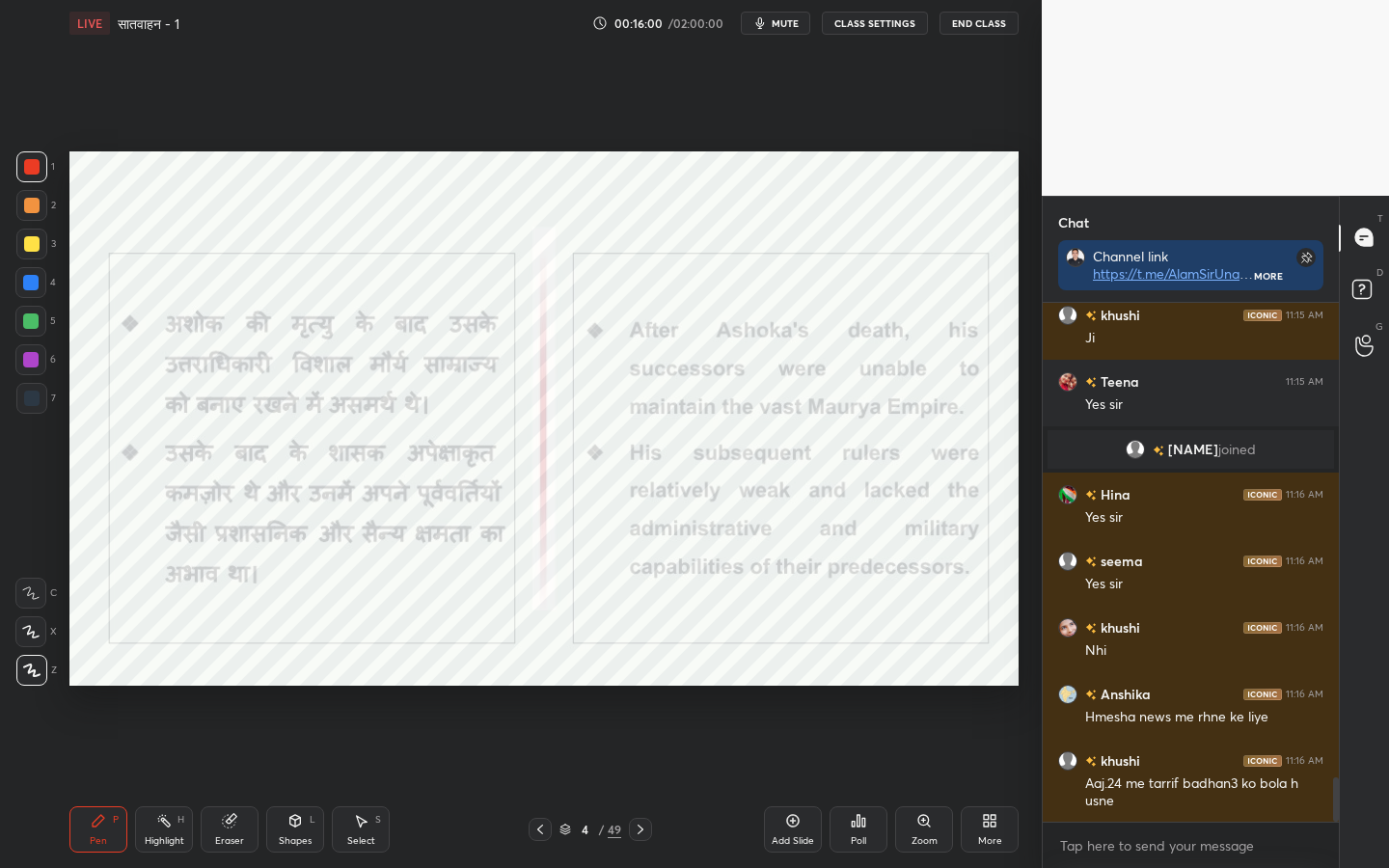 drag, startPoint x: 231, startPoint y: 822, endPoint x: 216, endPoint y: 814, distance: 17 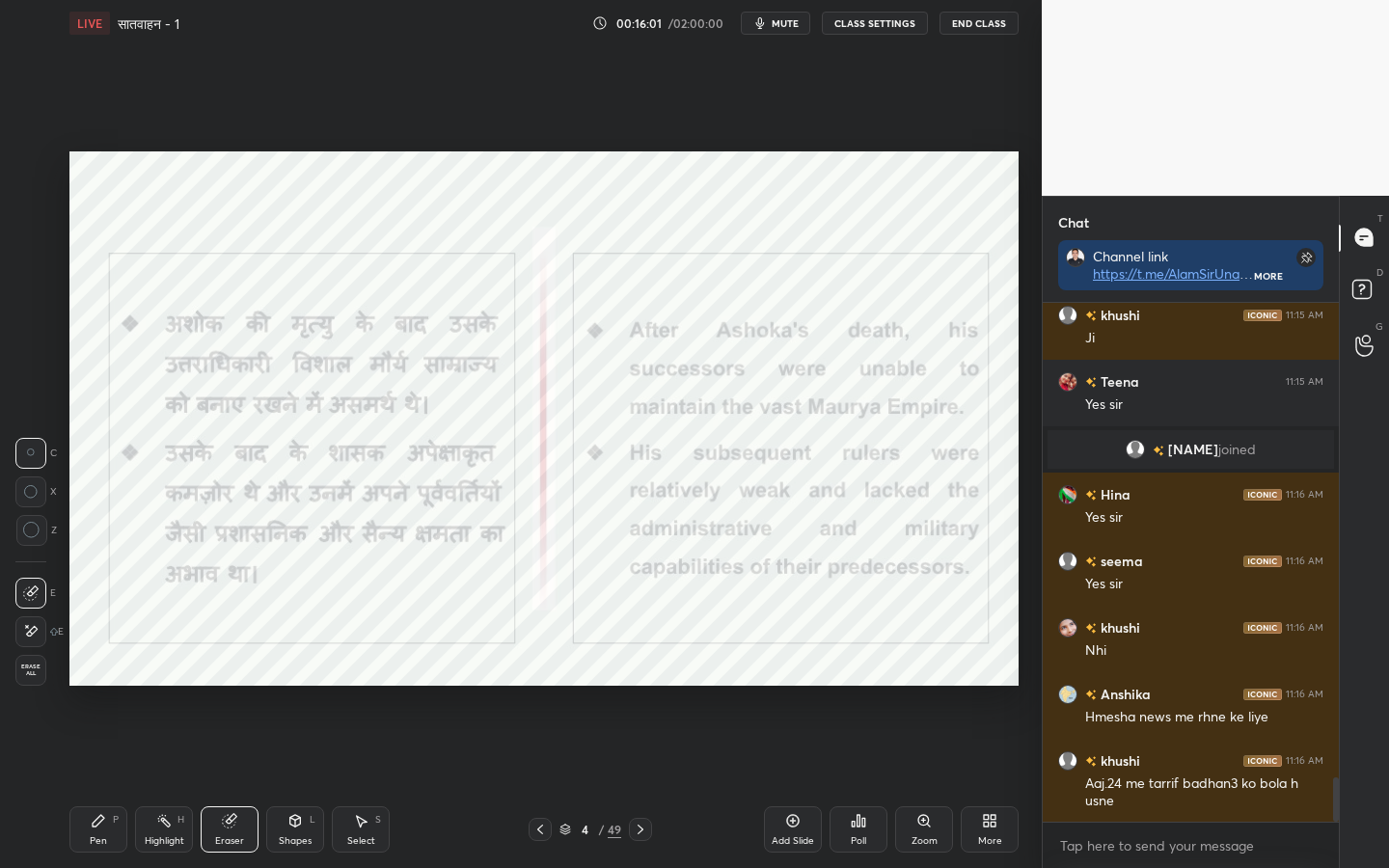 click on "Erase all" at bounding box center [31, 670] 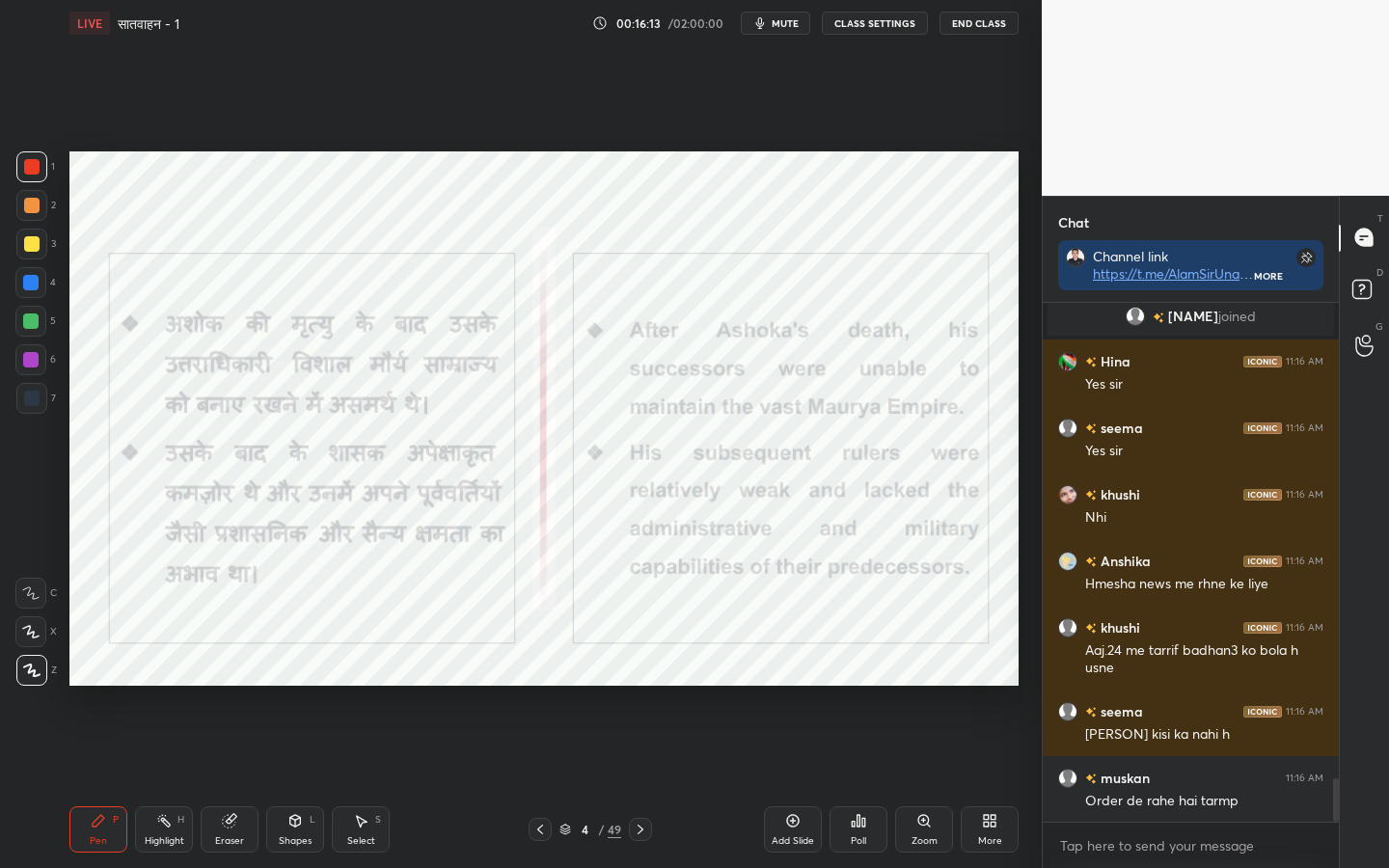 scroll, scrollTop: 5805, scrollLeft: 0, axis: vertical 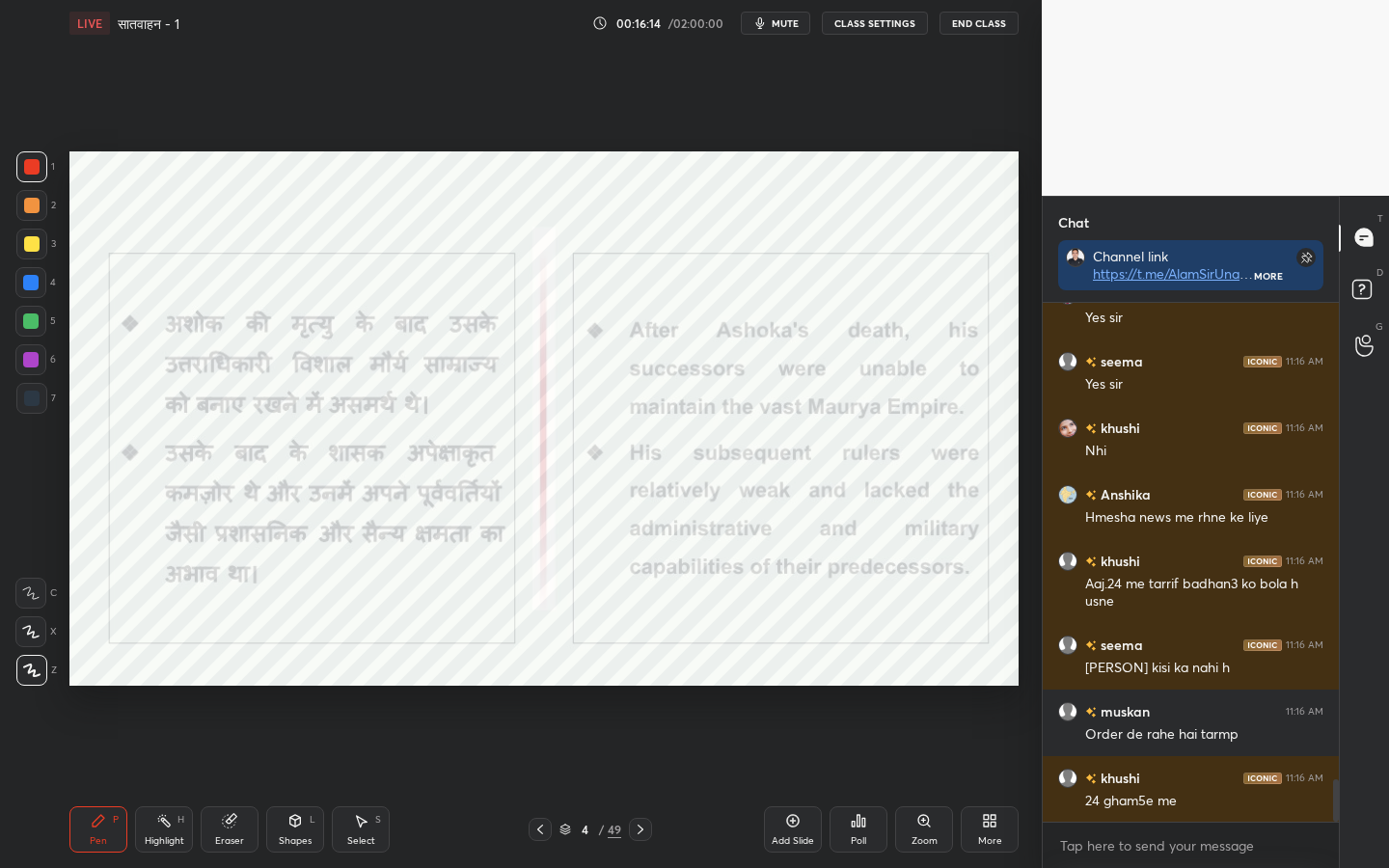 click on "Eraser" at bounding box center [230, 829] 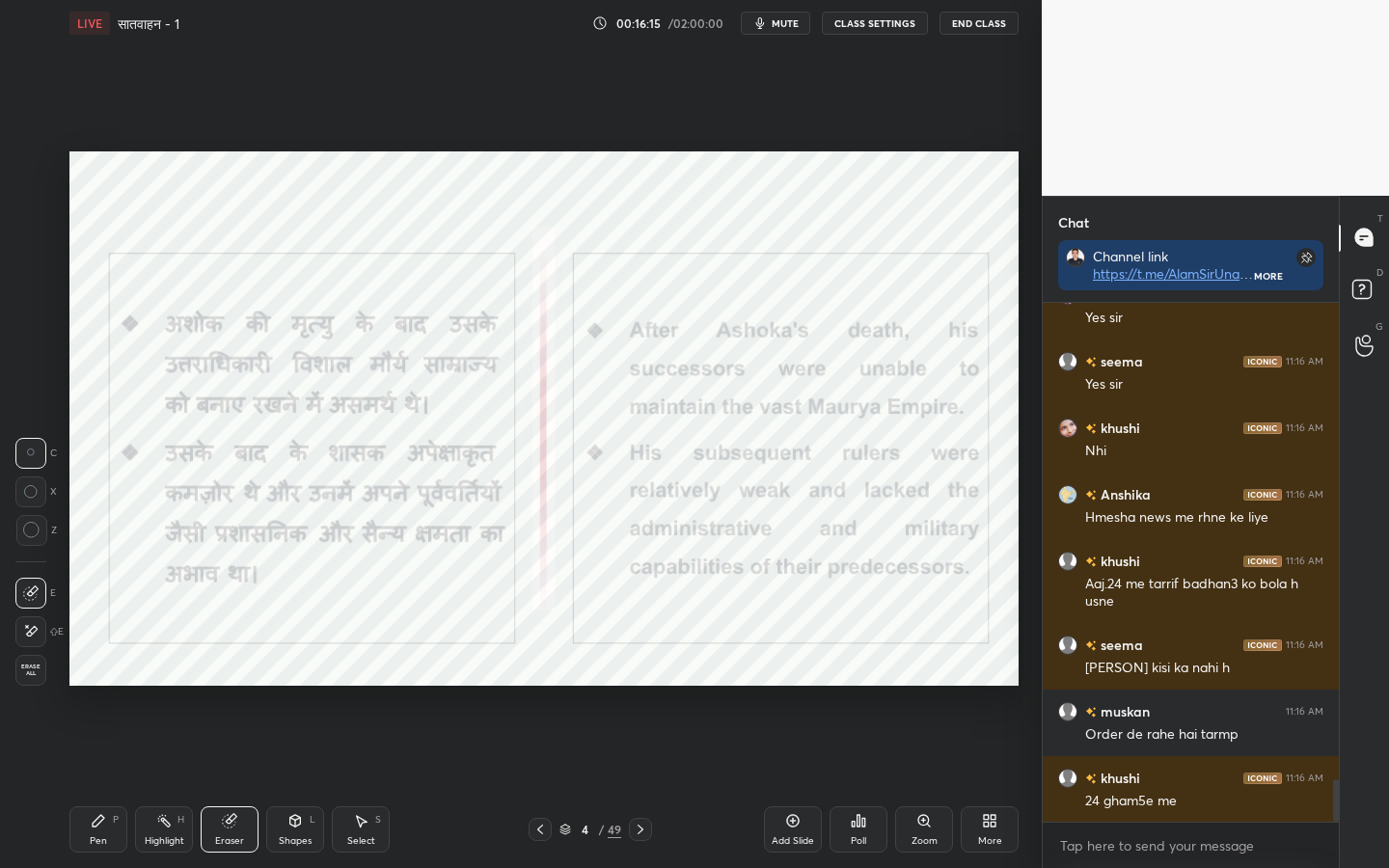 drag, startPoint x: 39, startPoint y: 671, endPoint x: 21, endPoint y: 656, distance: 23.430749 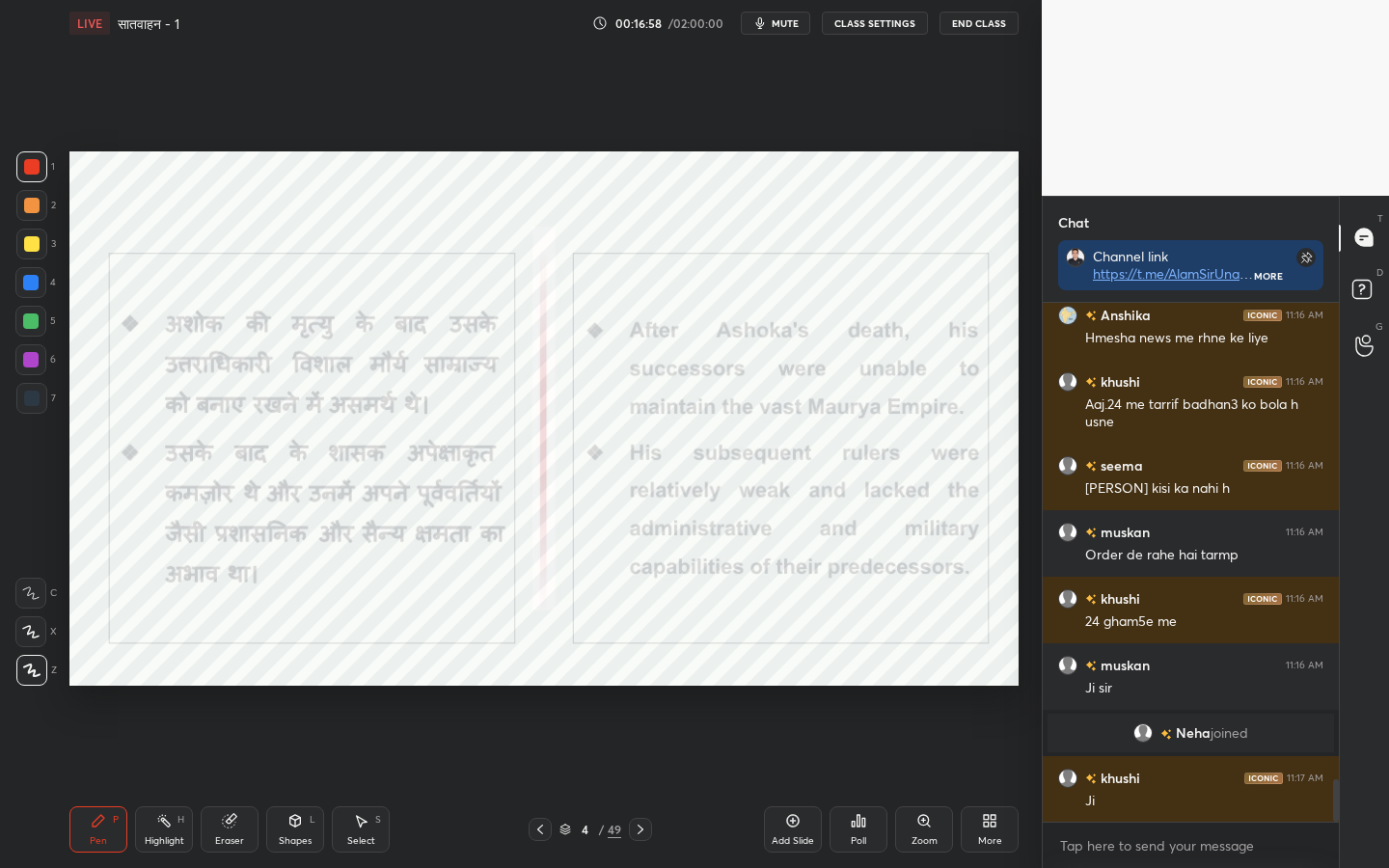 scroll, scrollTop: 5888, scrollLeft: 0, axis: vertical 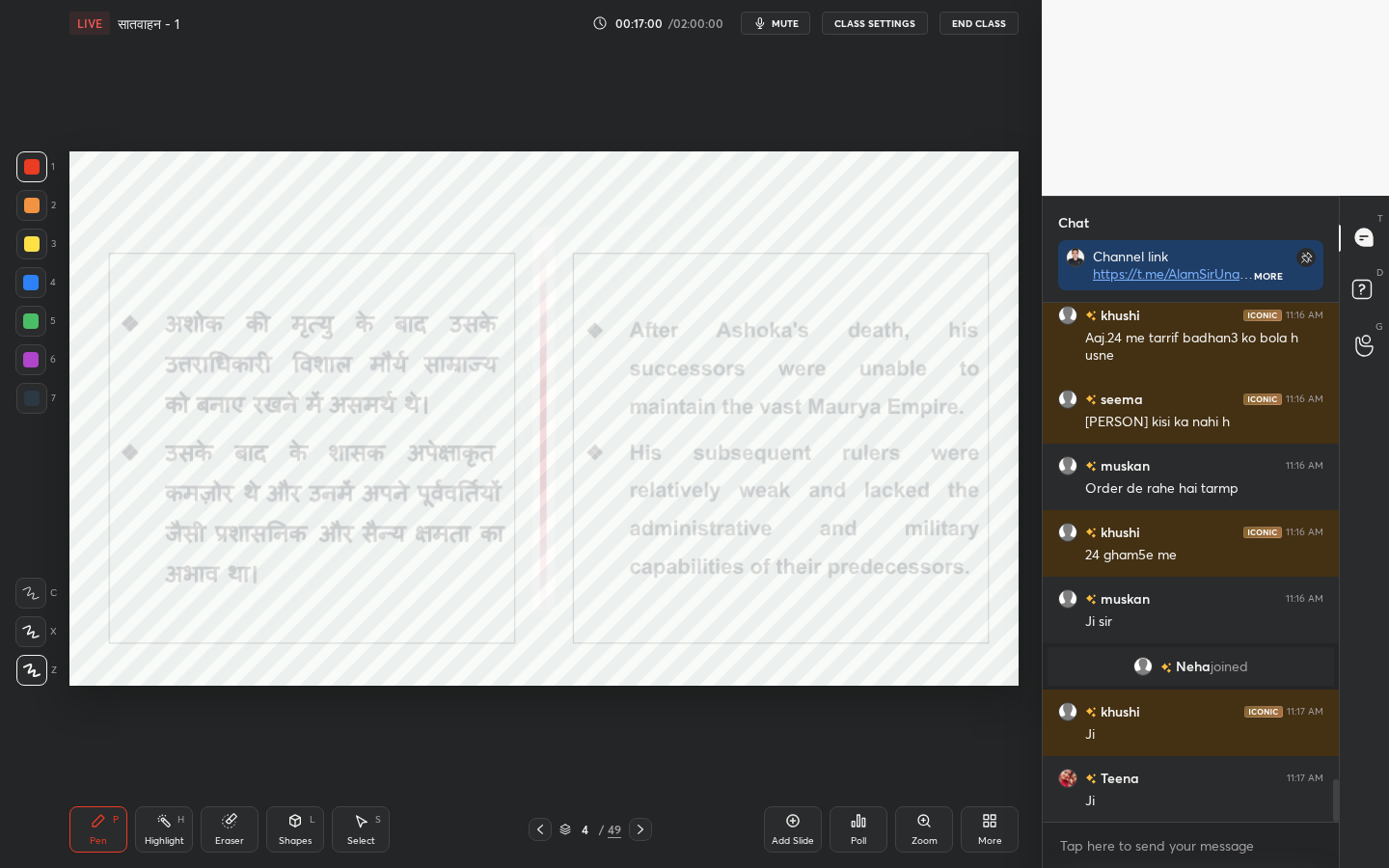 click on "Eraser" at bounding box center (230, 841) 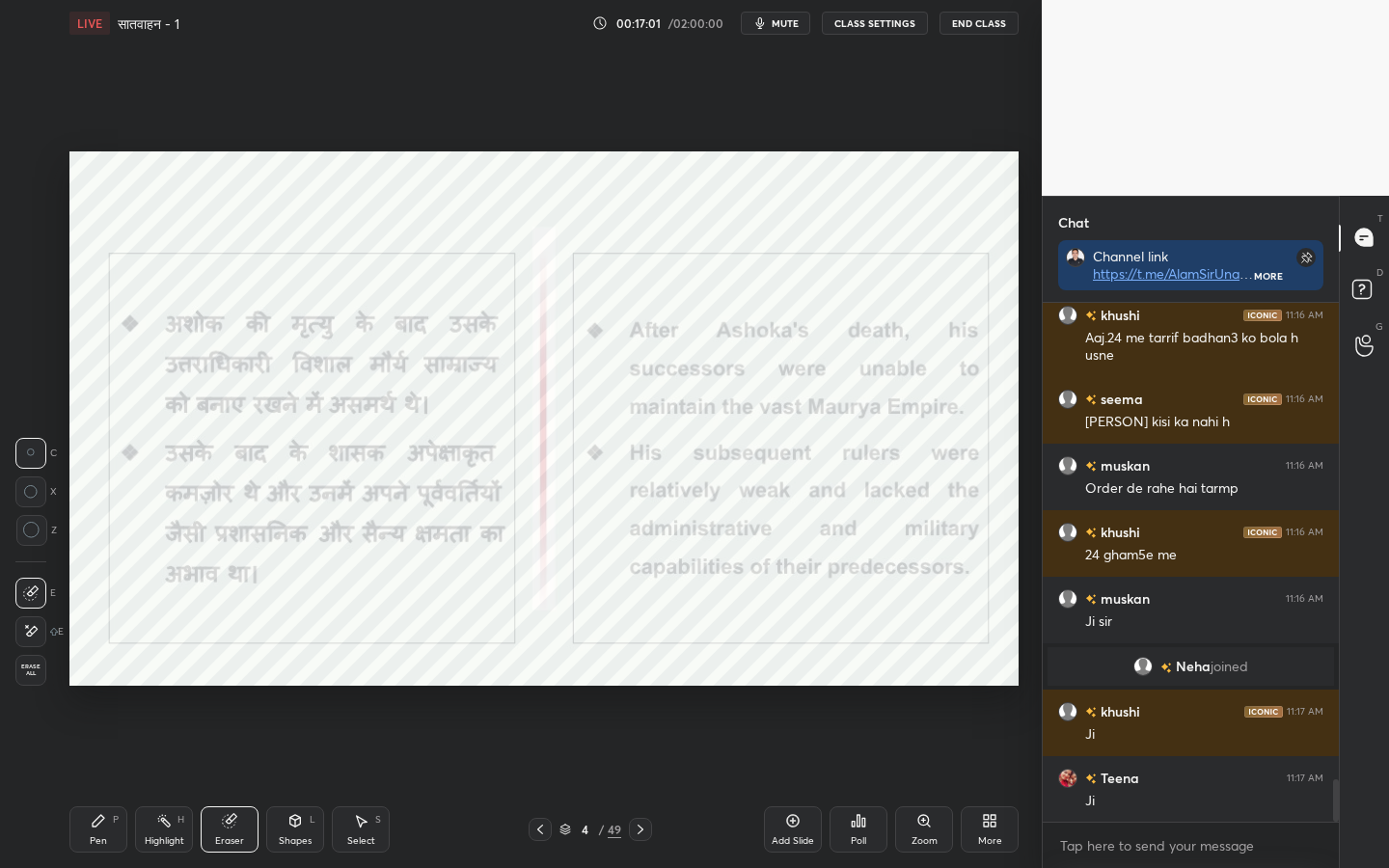 click on "Erase all" at bounding box center (31, 670) 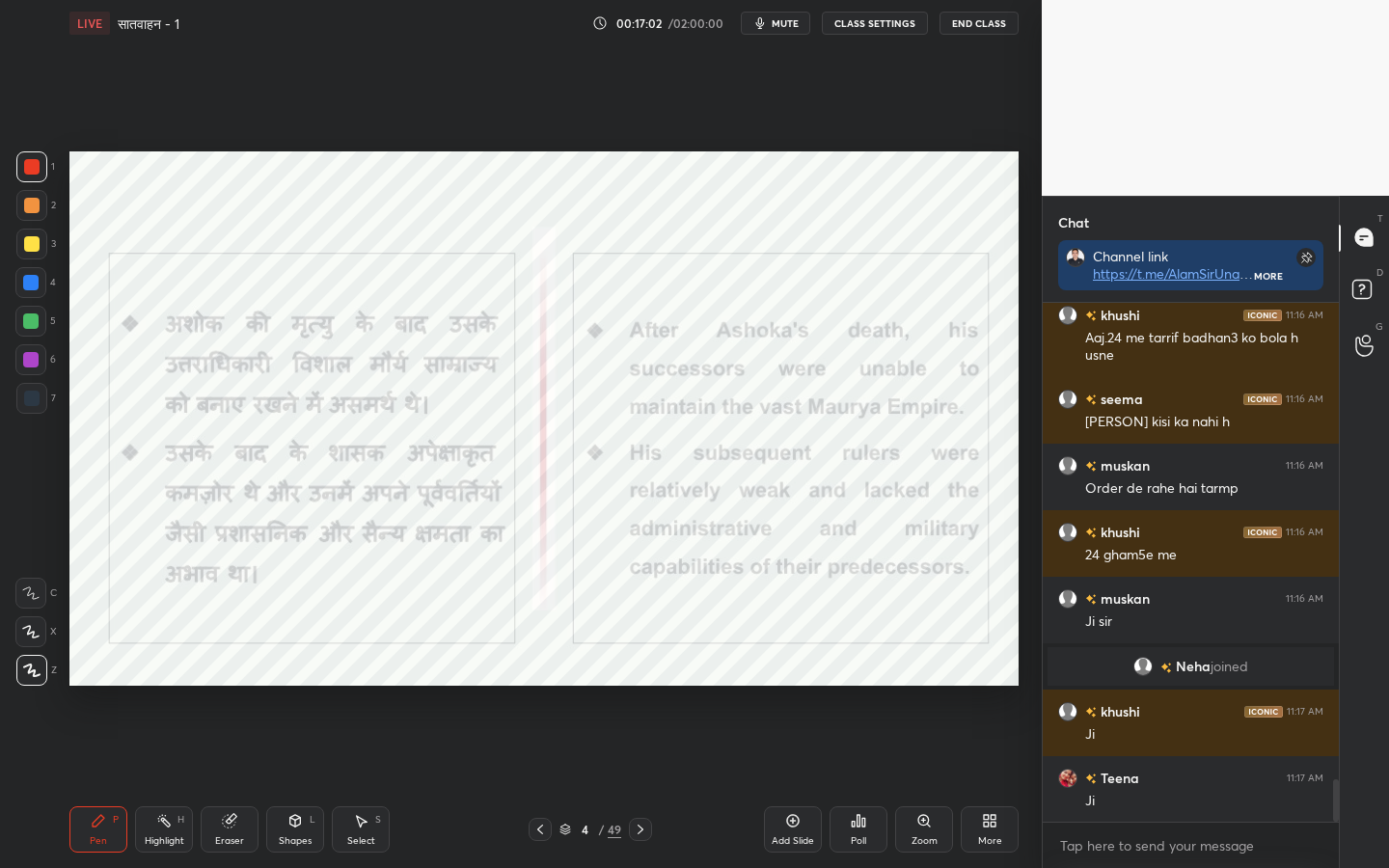 scroll, scrollTop: 5954, scrollLeft: 0, axis: vertical 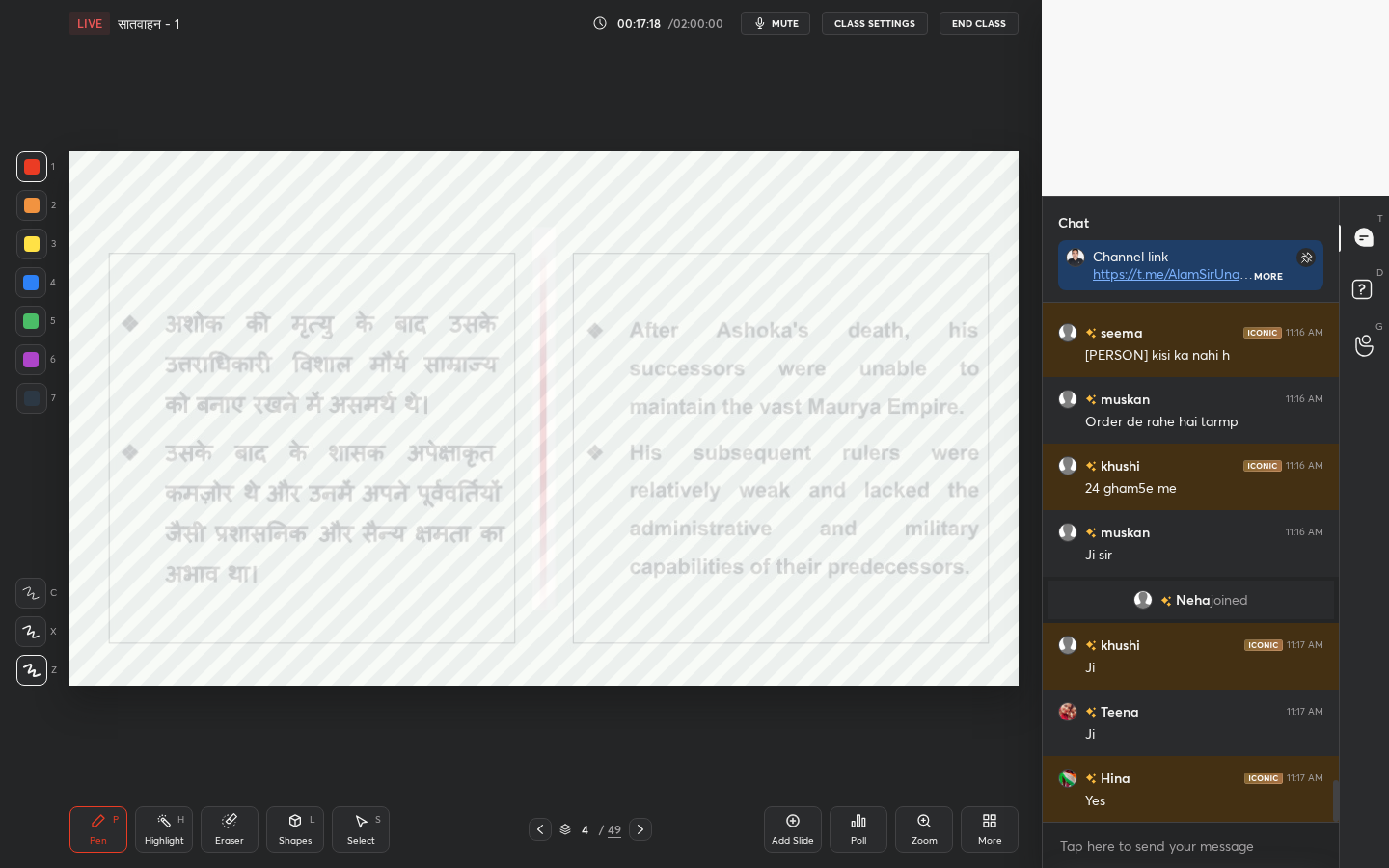 click on "Eraser" at bounding box center (230, 841) 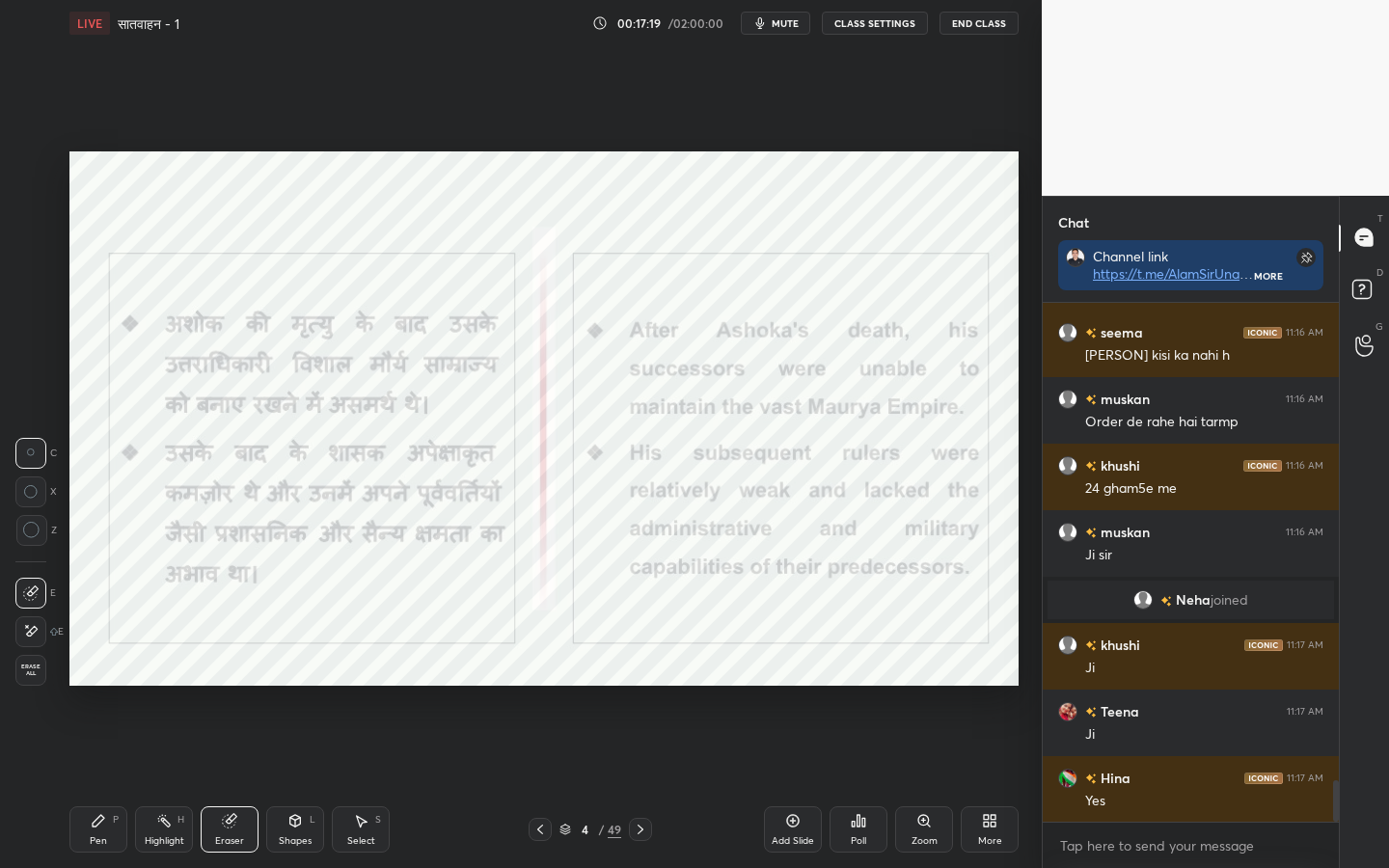 click on "Erase all" at bounding box center (31, 670) 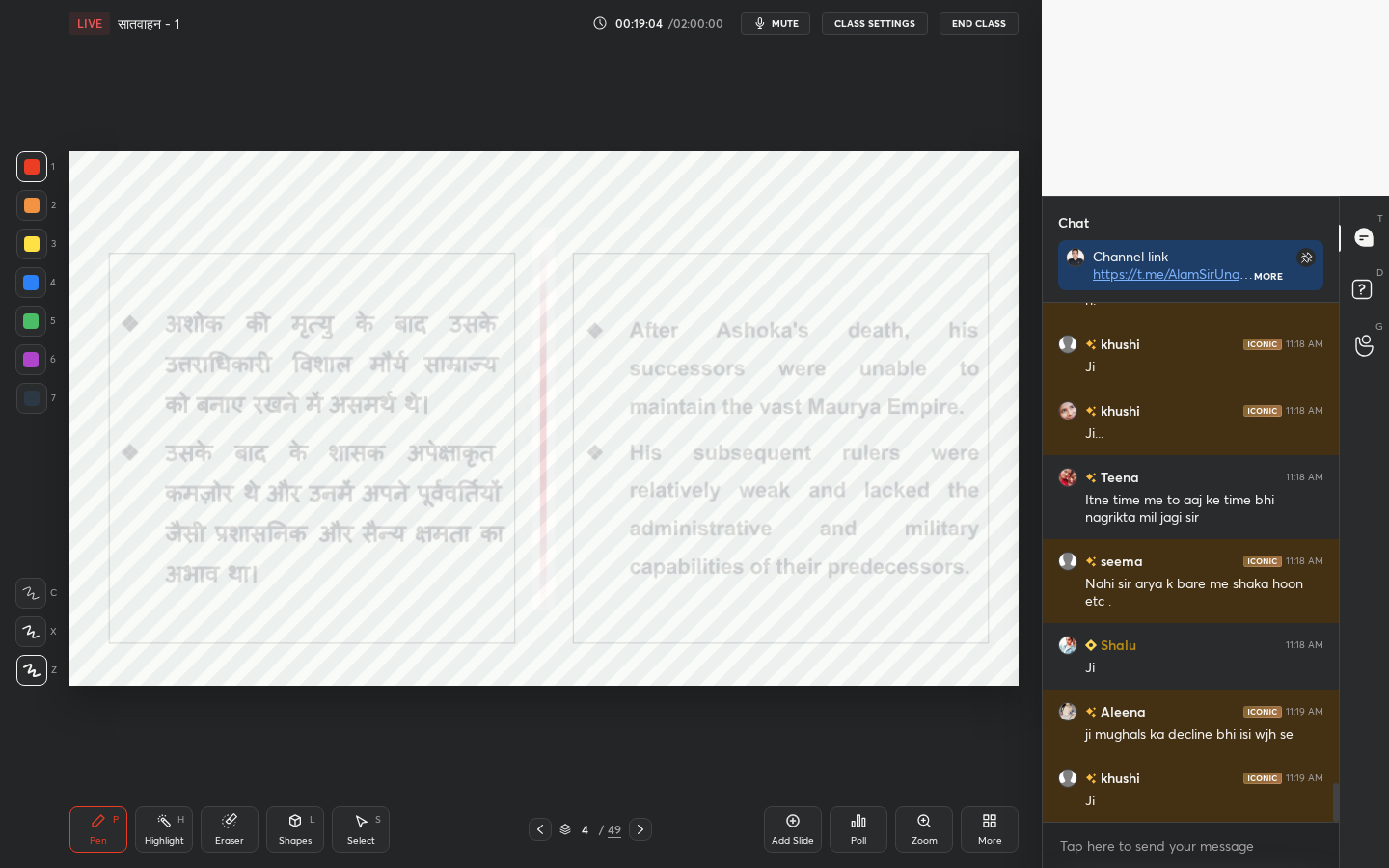 scroll, scrollTop: 6605, scrollLeft: 0, axis: vertical 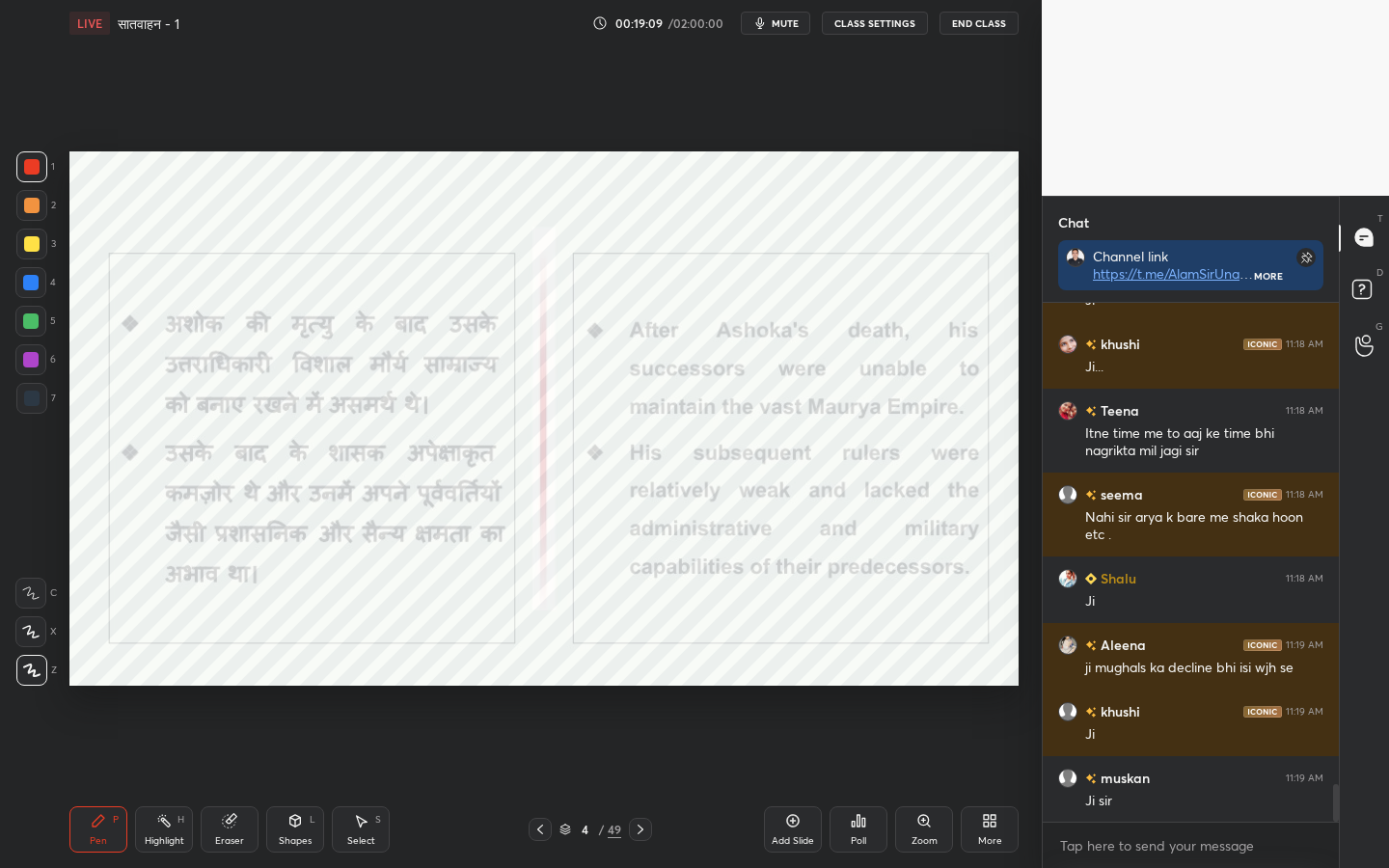 click on "Eraser" at bounding box center [230, 841] 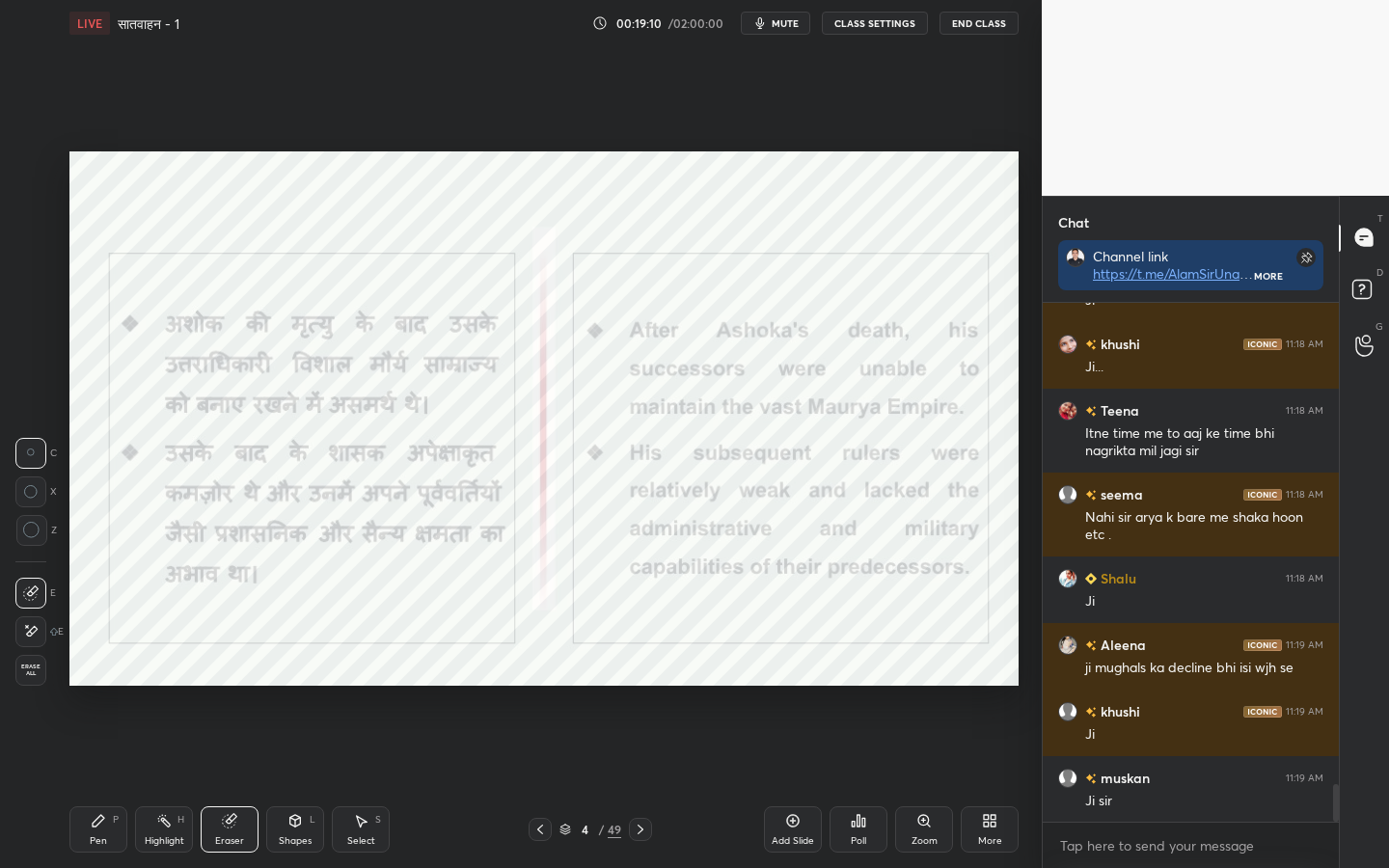 click on "Erase all" at bounding box center (31, 670) 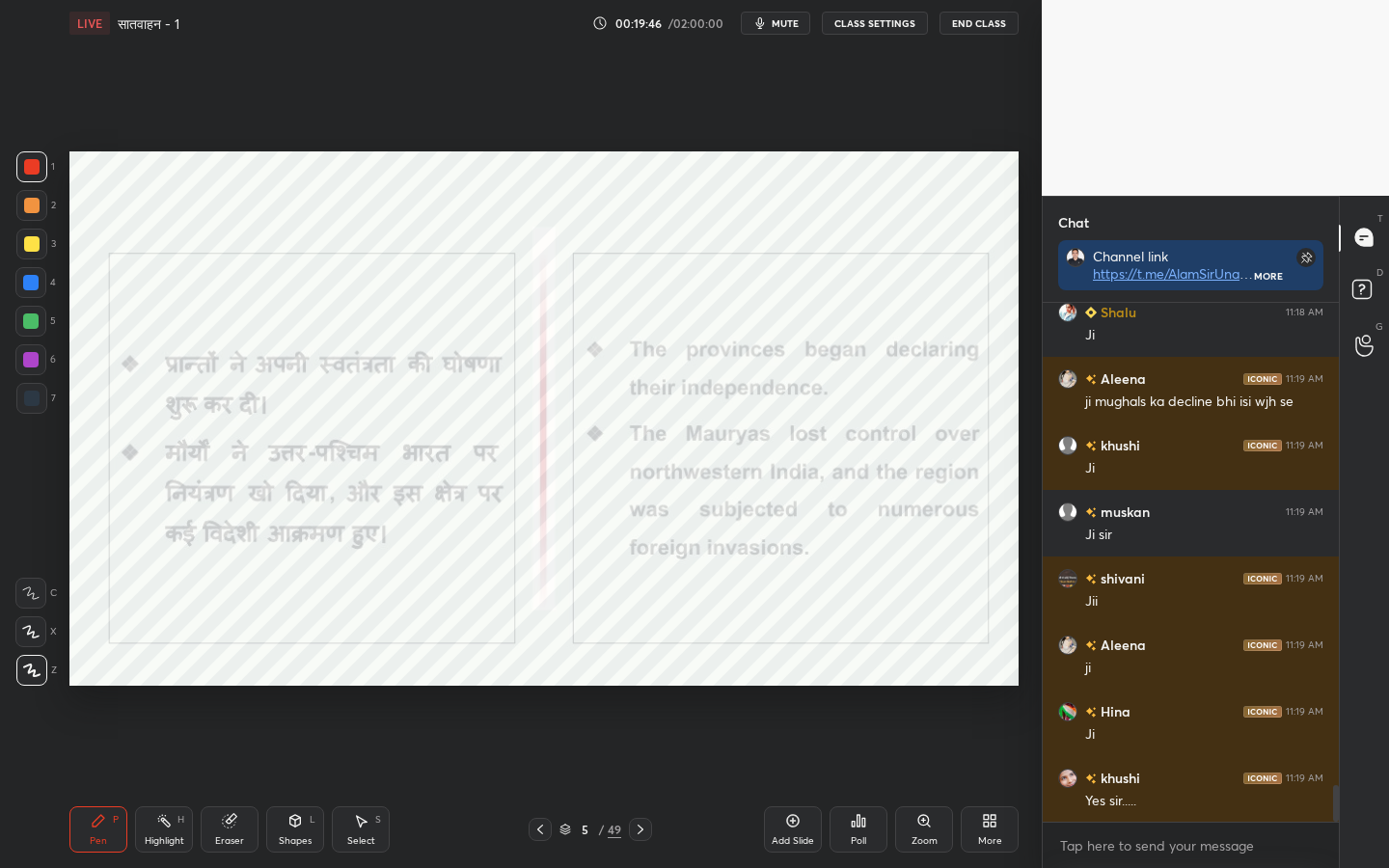scroll, scrollTop: 6938, scrollLeft: 0, axis: vertical 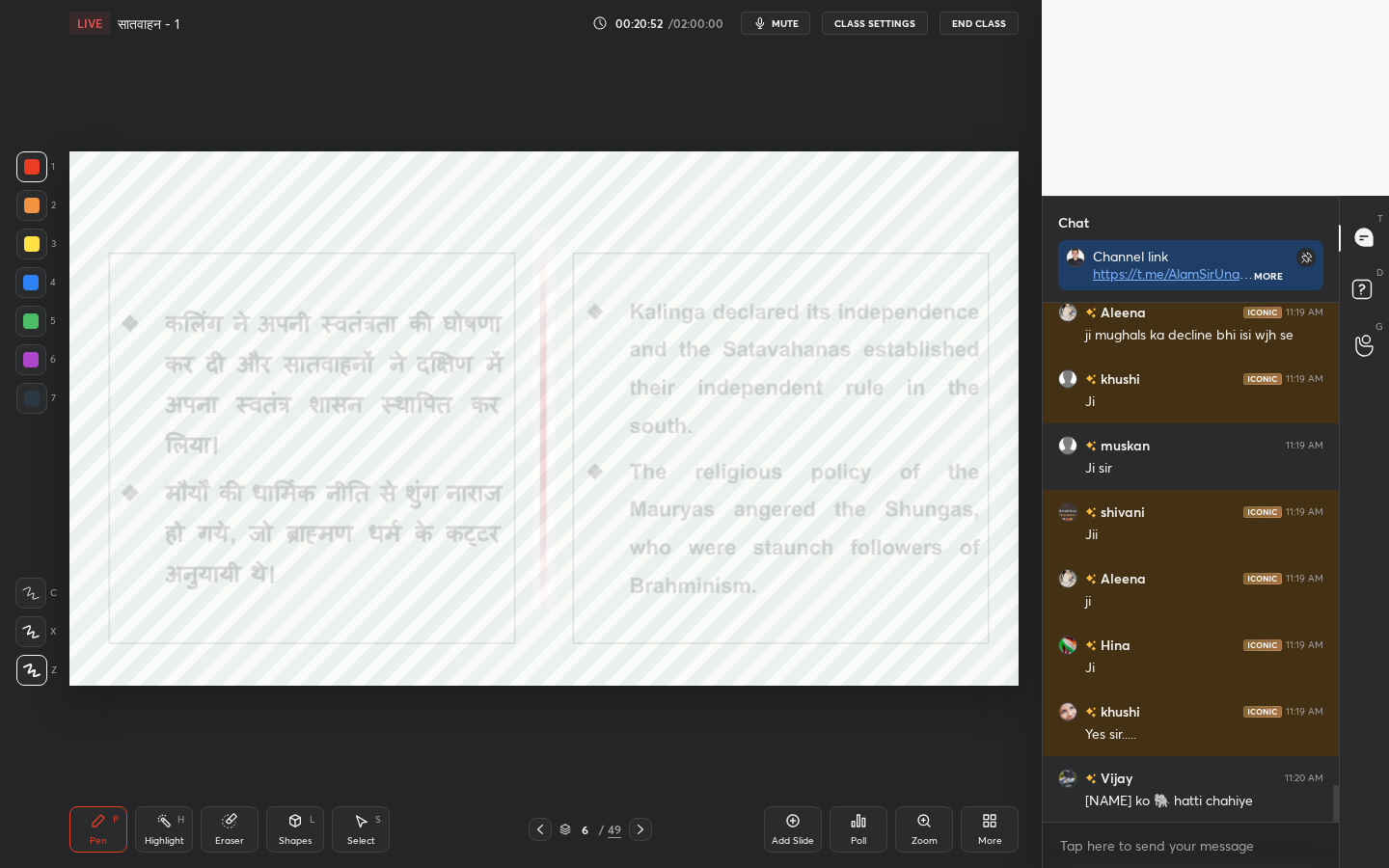 click on "Eraser" at bounding box center [230, 829] 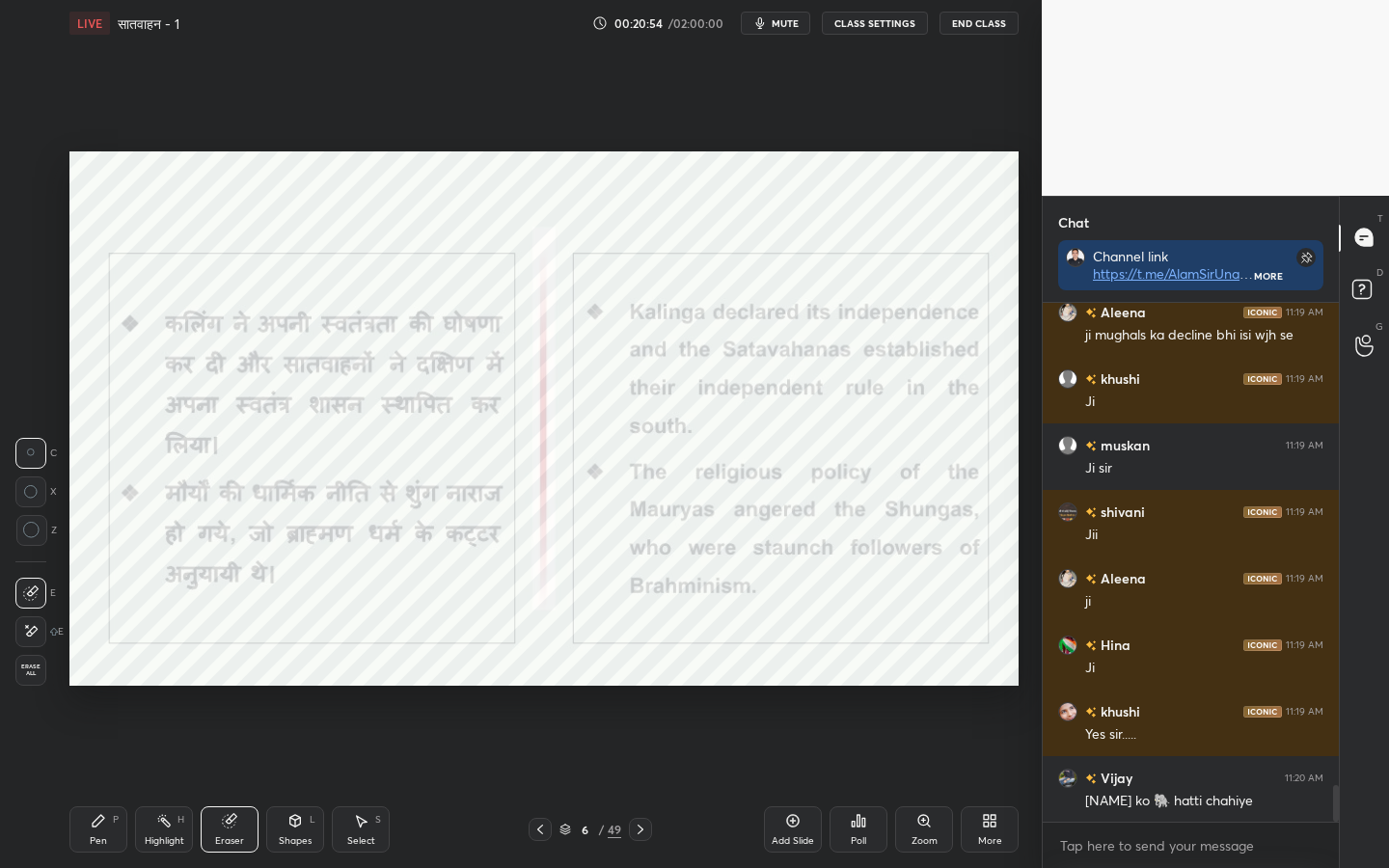 click on "Erase all" at bounding box center (31, 670) 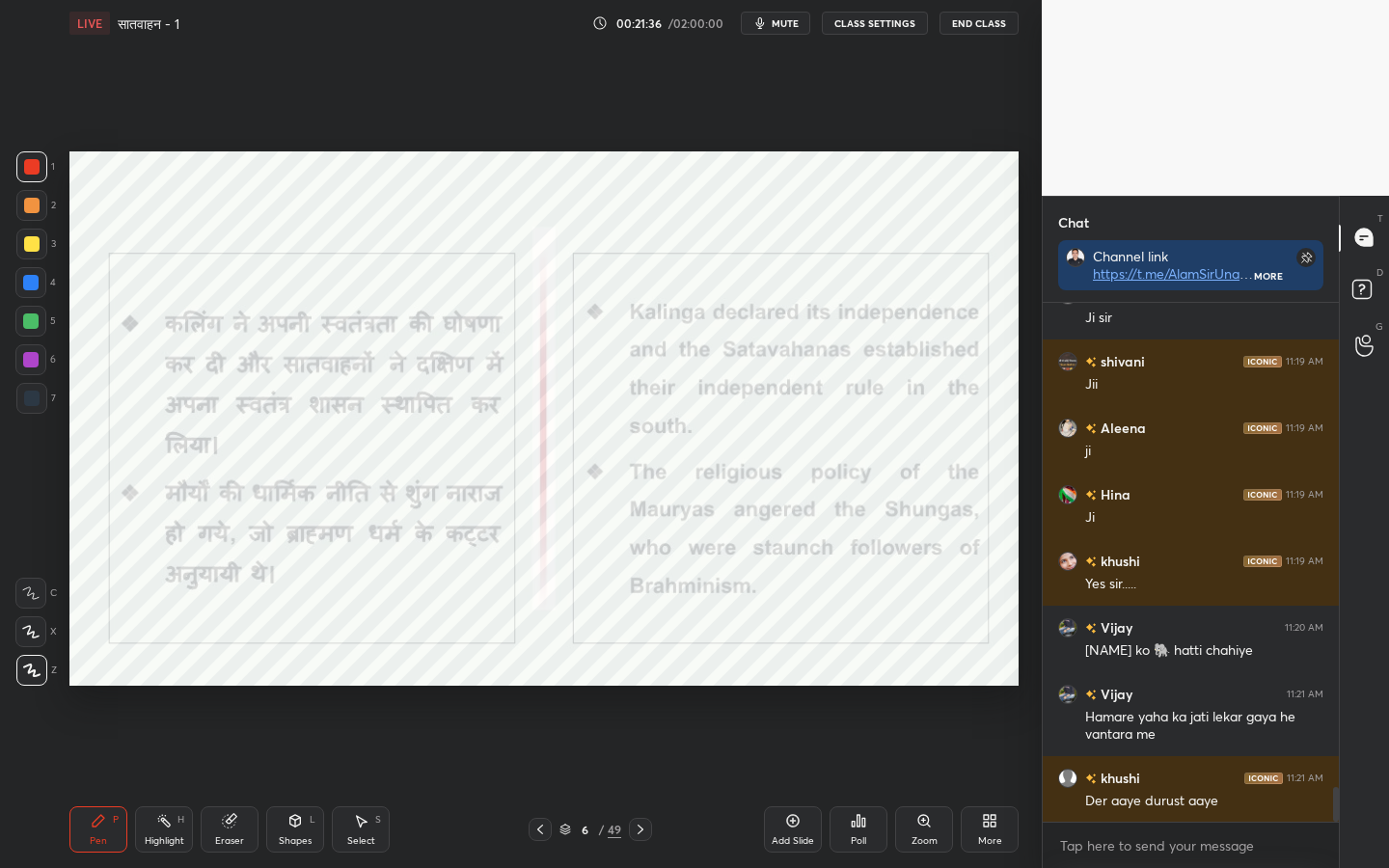 scroll, scrollTop: 7155, scrollLeft: 0, axis: vertical 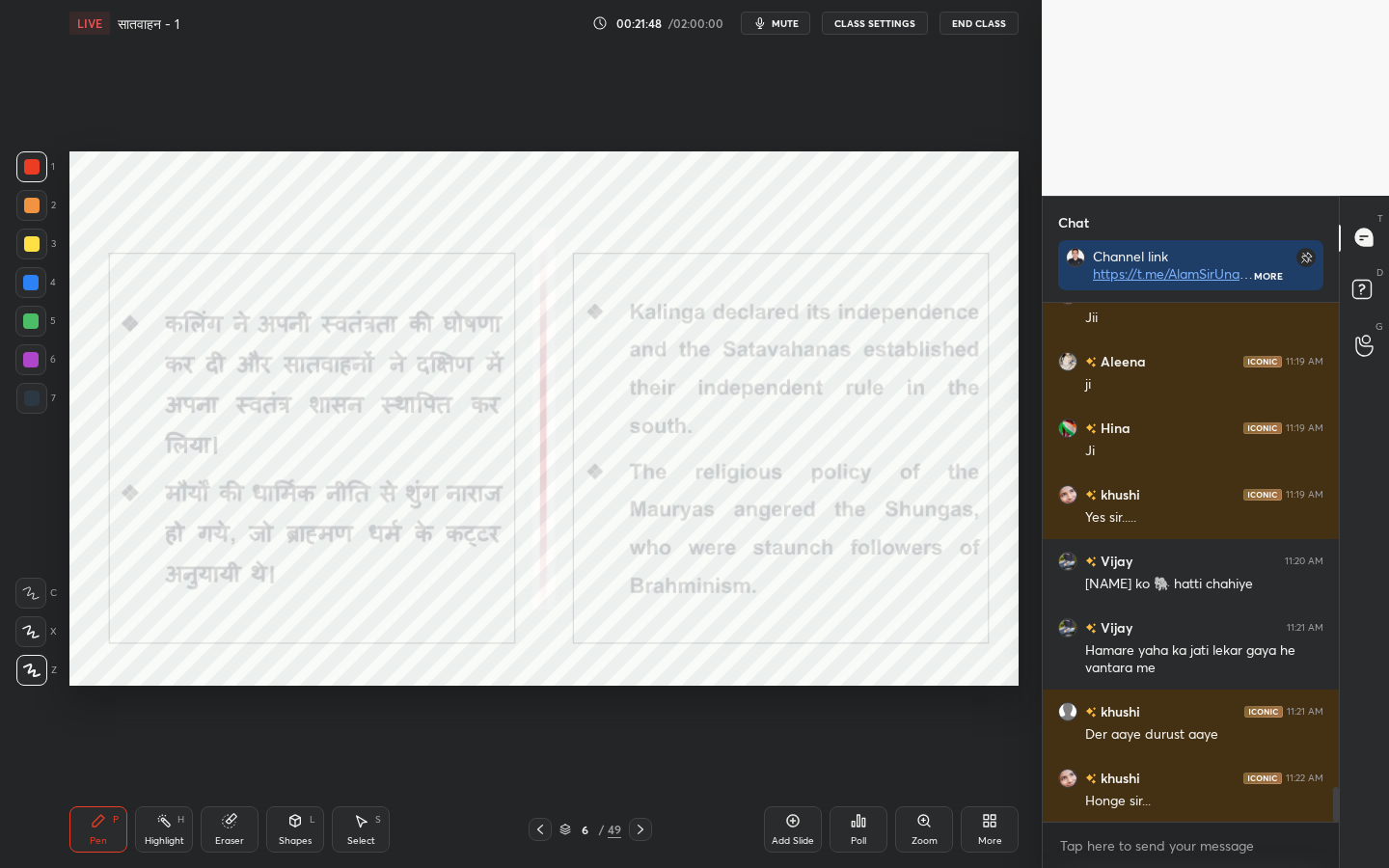 drag, startPoint x: 237, startPoint y: 837, endPoint x: 196, endPoint y: 800, distance: 55.226805 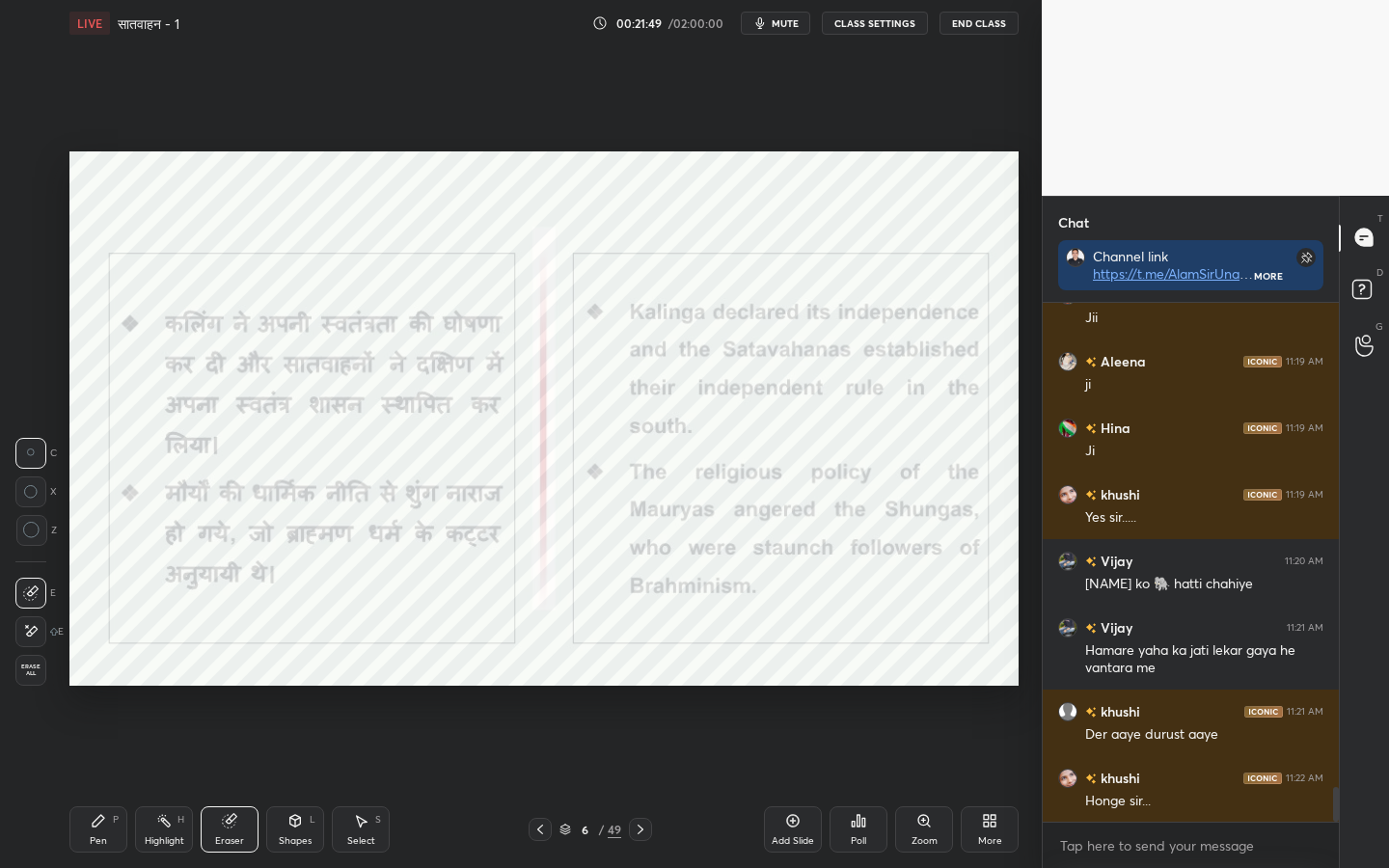 drag, startPoint x: 28, startPoint y: 668, endPoint x: 39, endPoint y: 671, distance: 11.401754 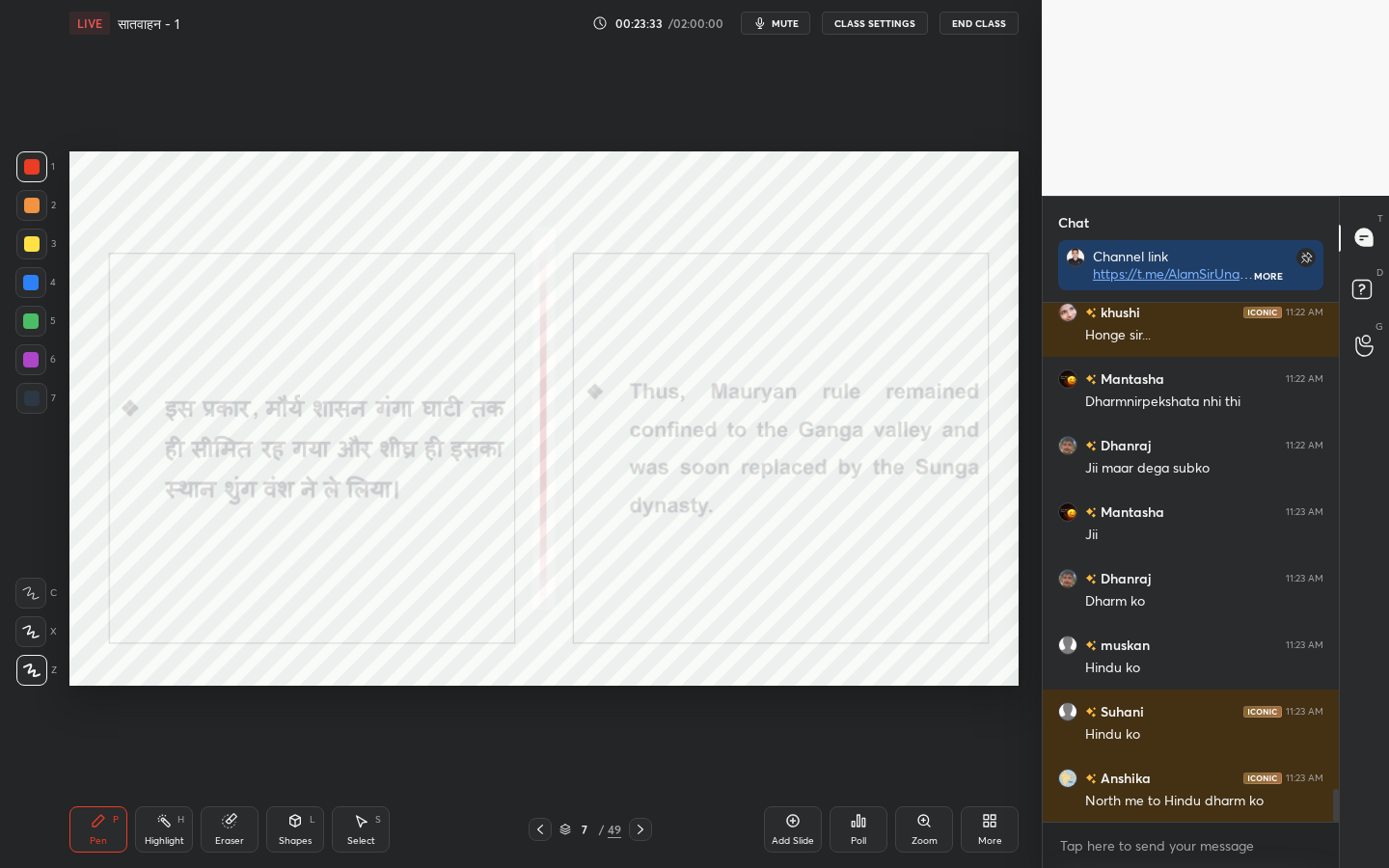 scroll, scrollTop: 7705, scrollLeft: 0, axis: vertical 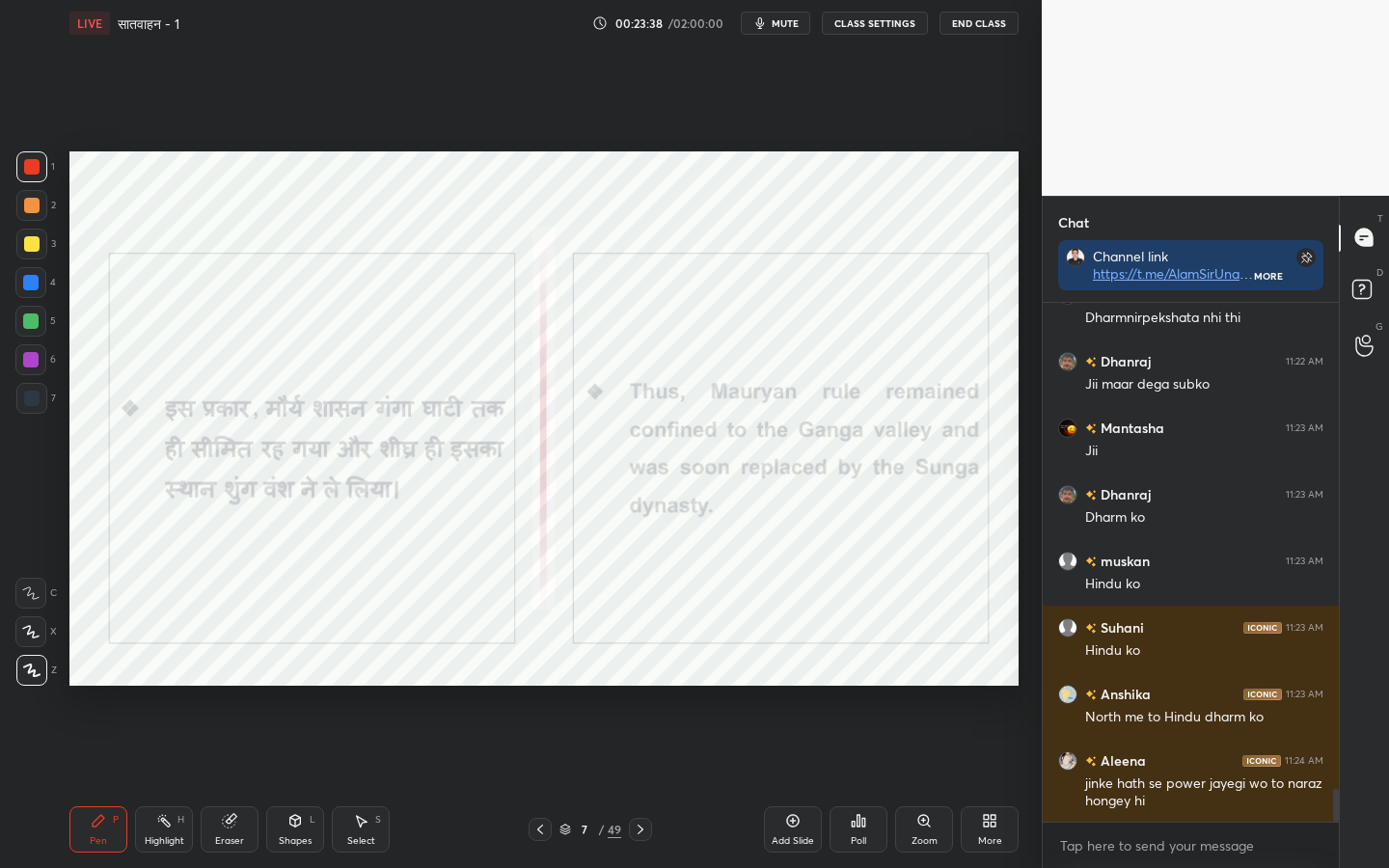 click on "Eraser" at bounding box center [230, 841] 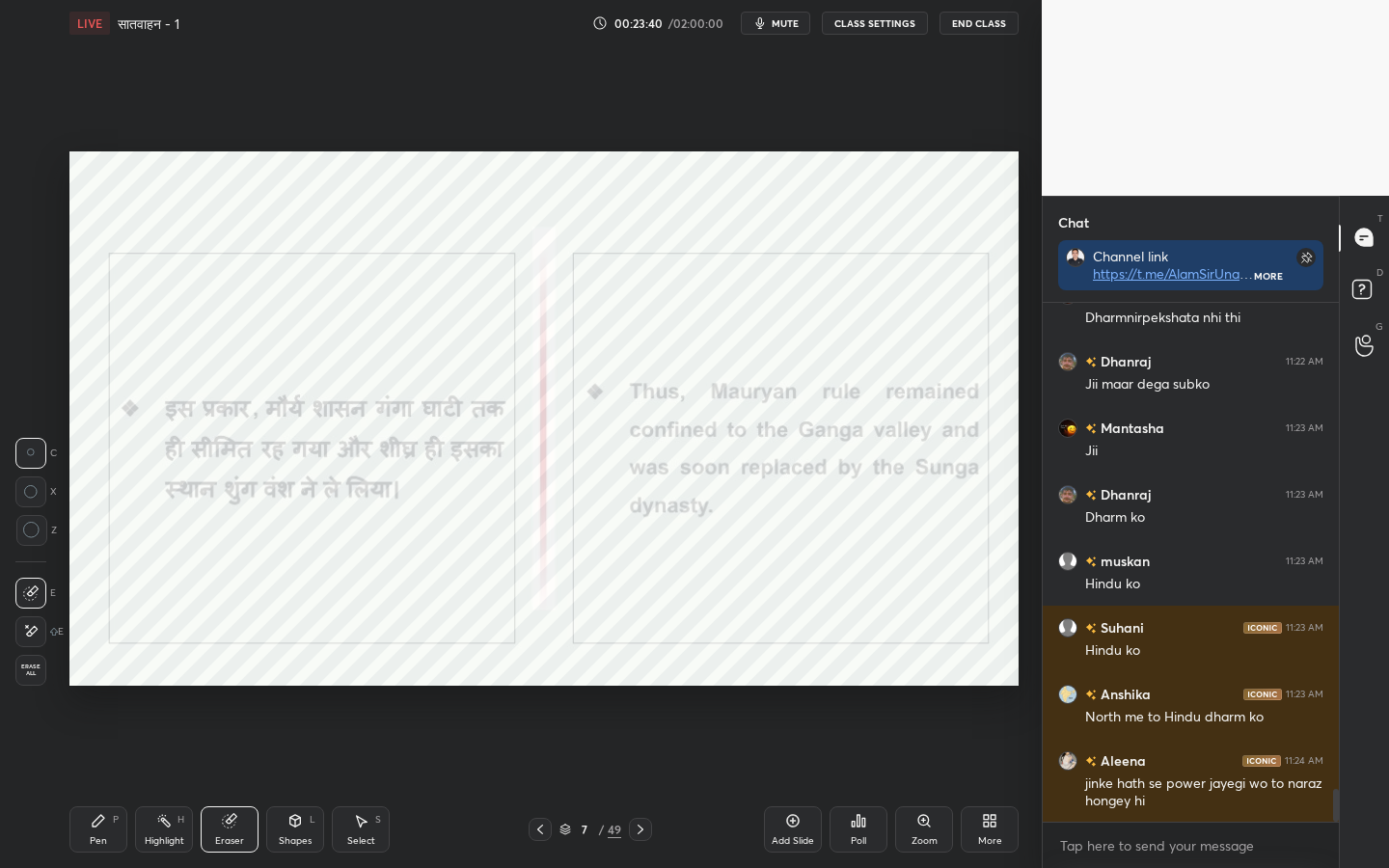 click on "Erase all" at bounding box center [31, 670] 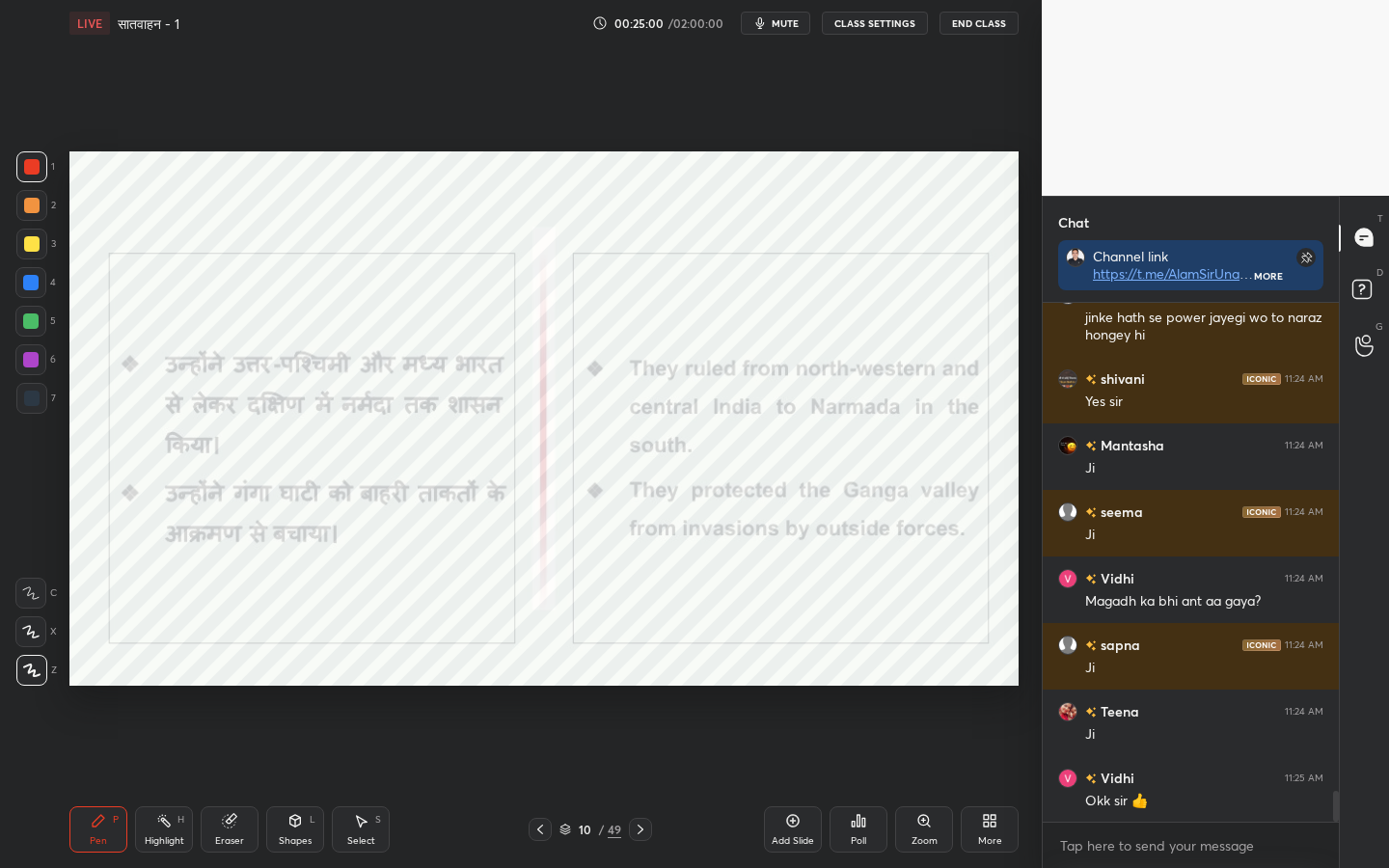 scroll, scrollTop: 8237, scrollLeft: 0, axis: vertical 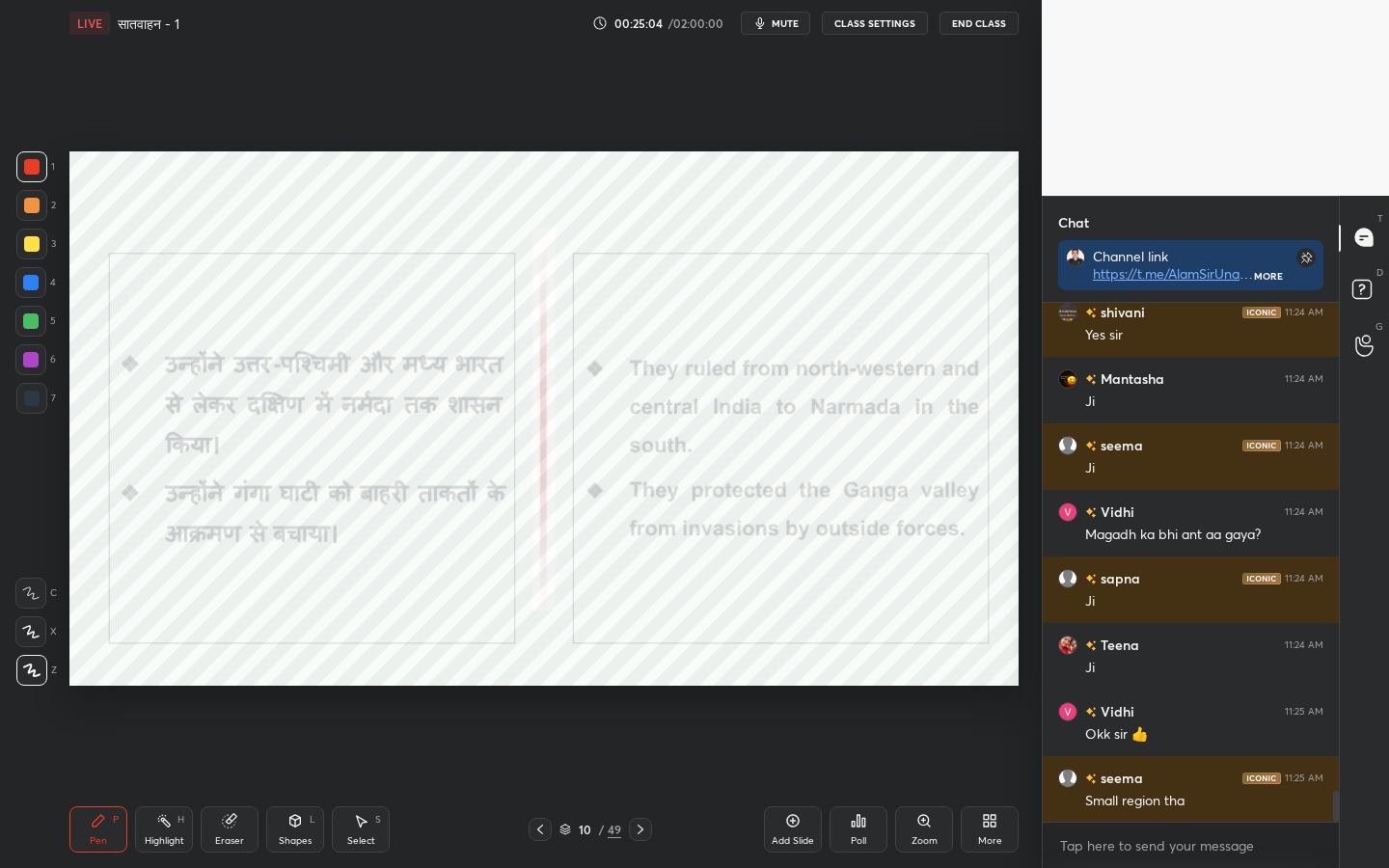 click on "Eraser" at bounding box center (230, 841) 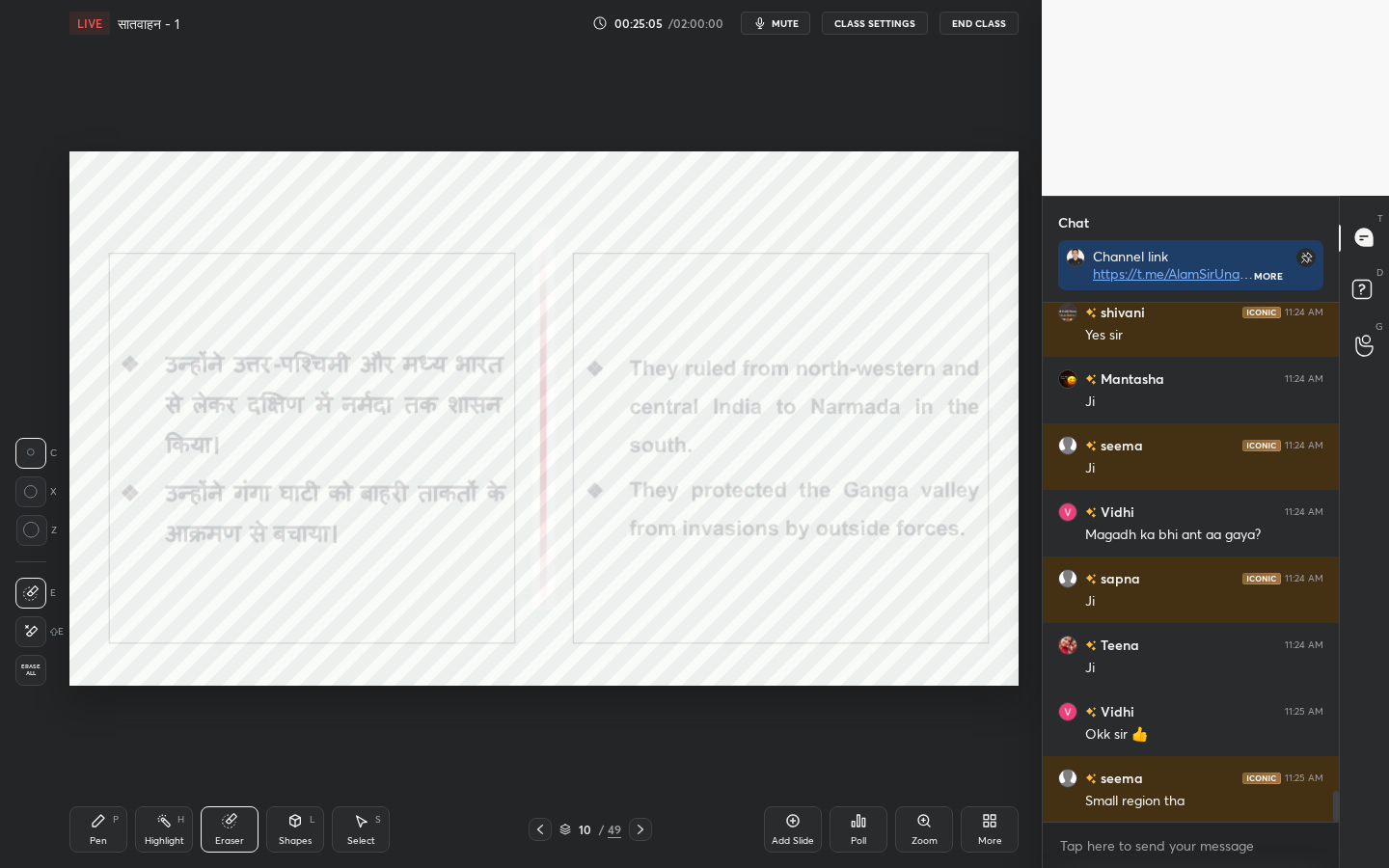 drag, startPoint x: 34, startPoint y: 671, endPoint x: 68, endPoint y: 656, distance: 37.161808 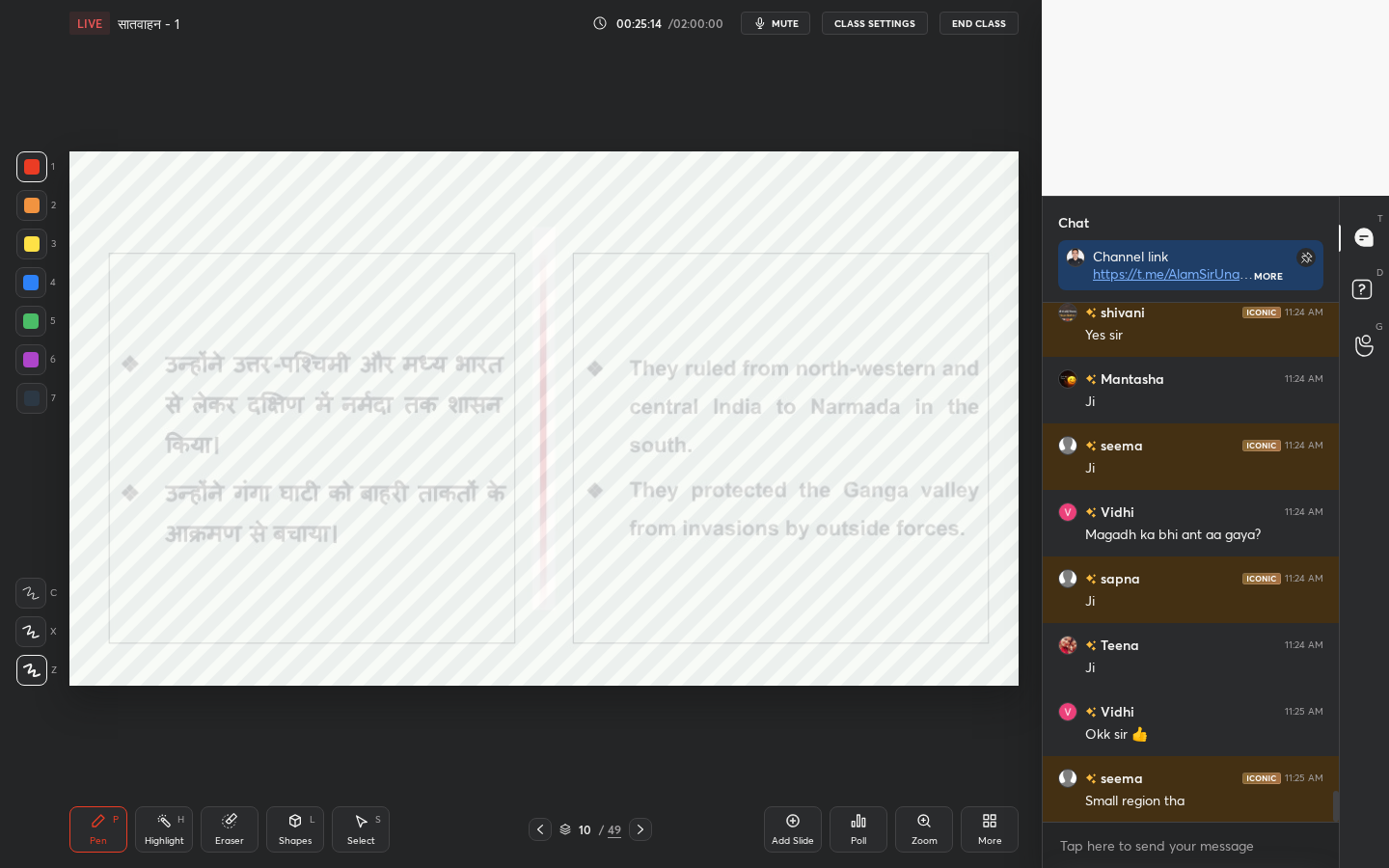 scroll, scrollTop: 474, scrollLeft: 290, axis: both 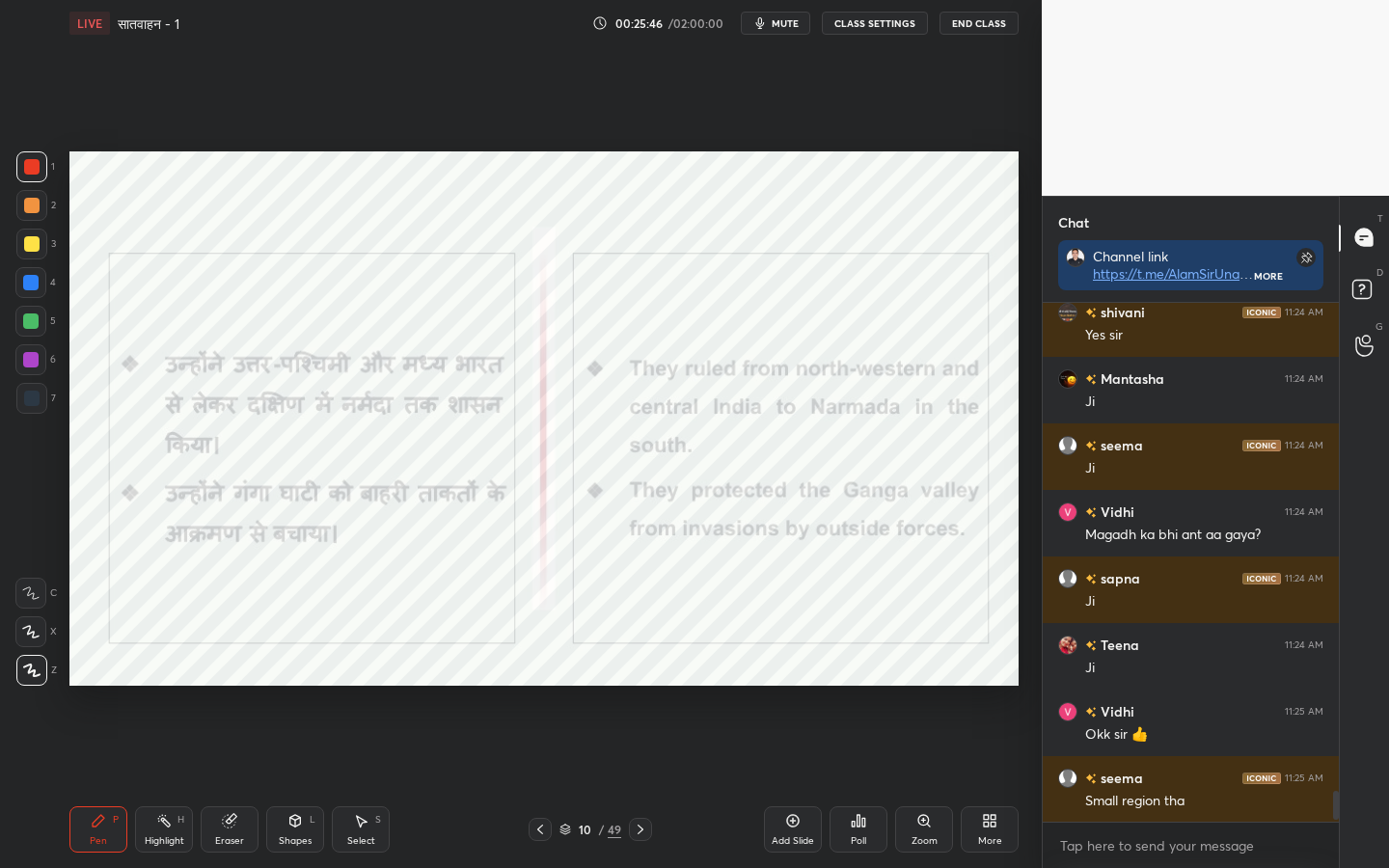 click on "Eraser" at bounding box center (230, 841) 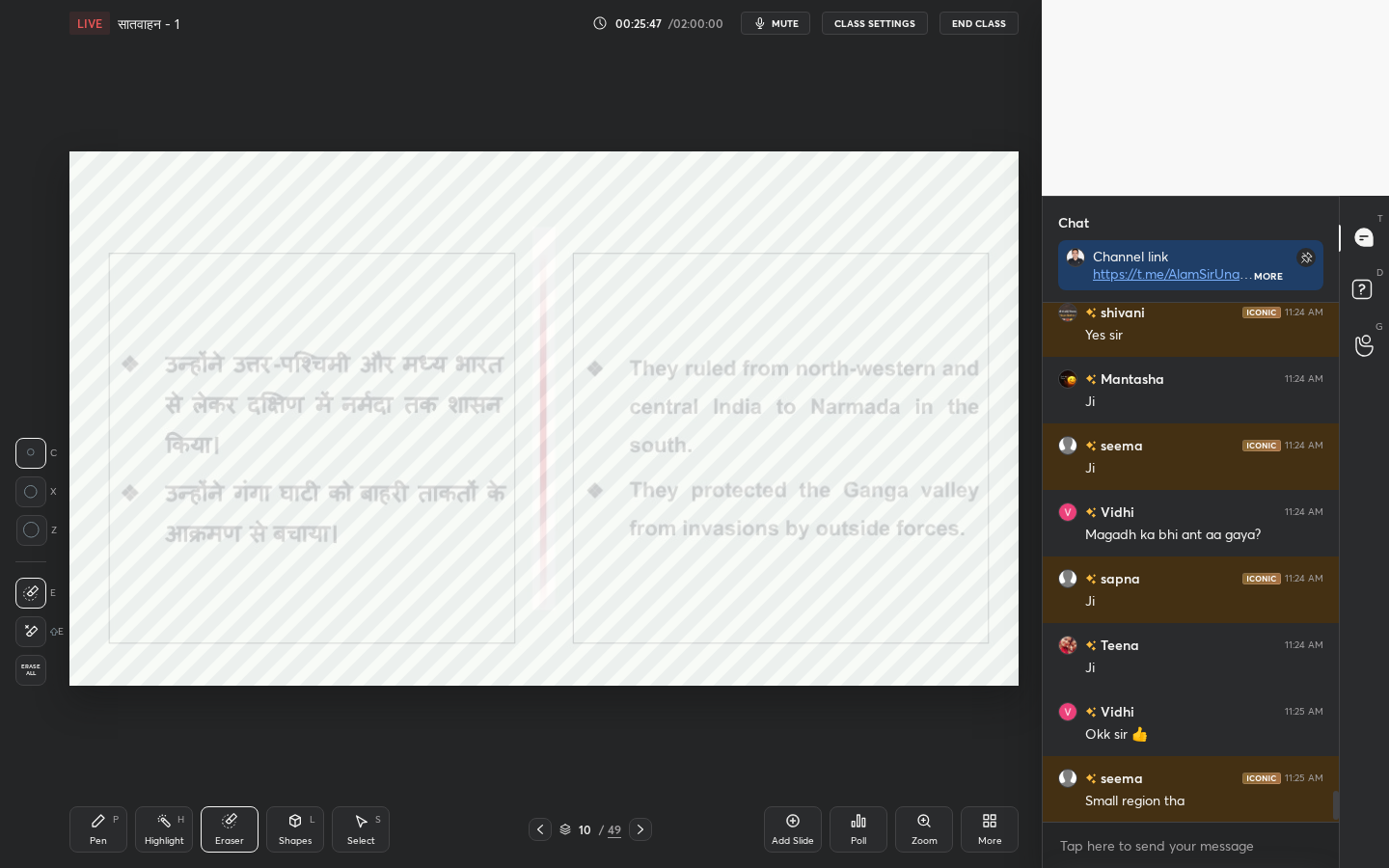 click on "Erase all" at bounding box center [31, 670] 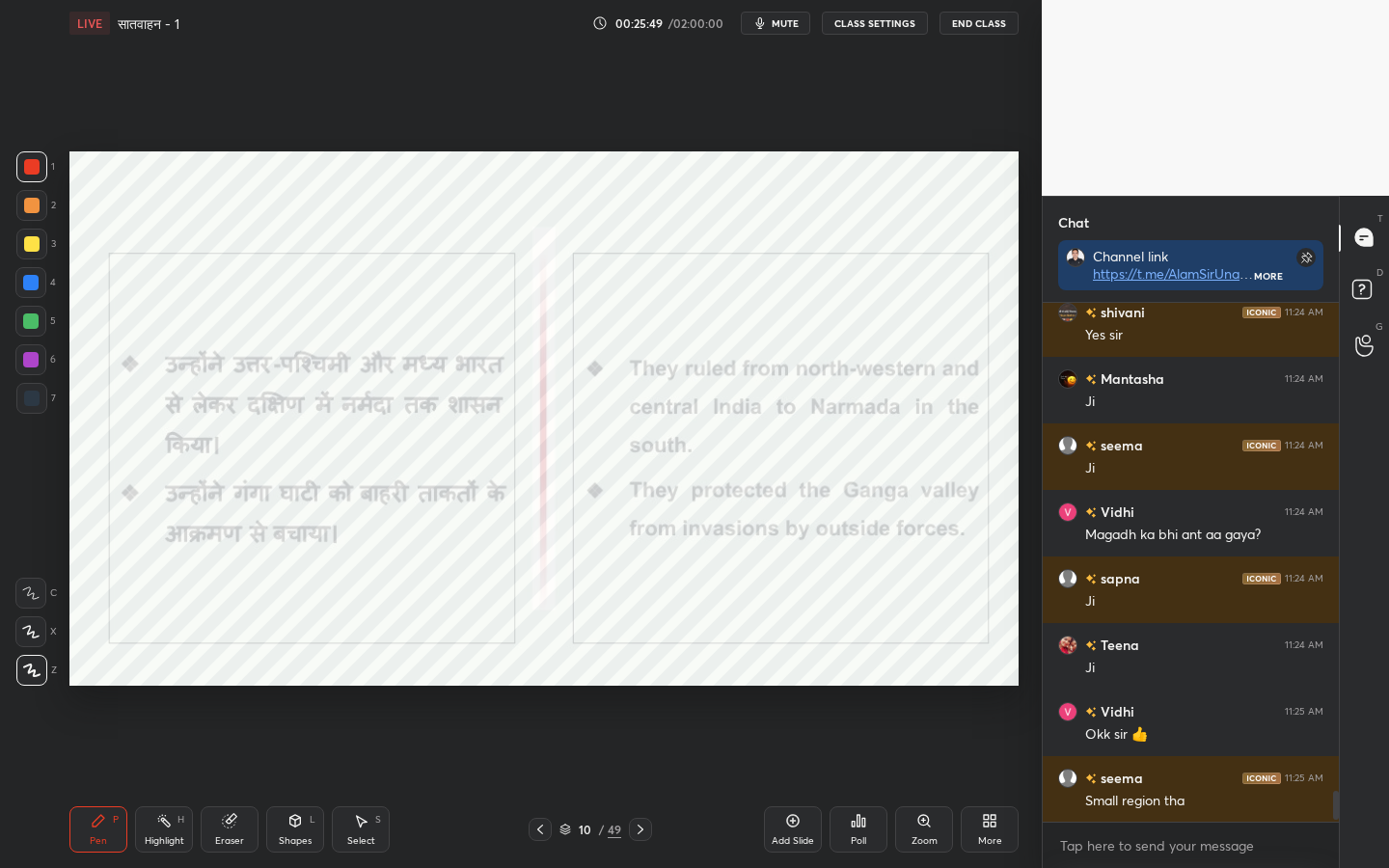 scroll, scrollTop: 475, scrollLeft: 290, axis: both 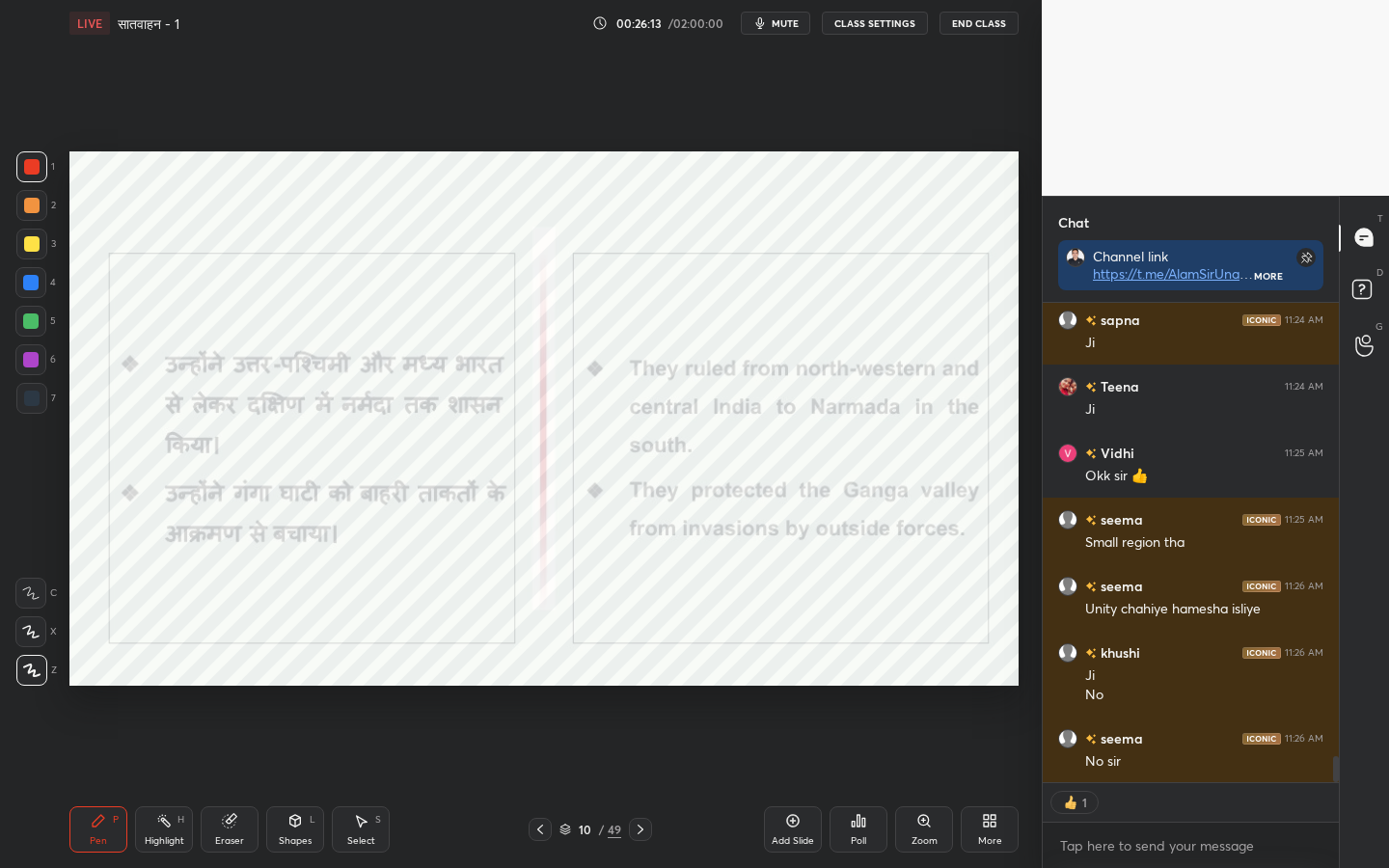 drag, startPoint x: 238, startPoint y: 821, endPoint x: 215, endPoint y: 805, distance: 28.01785 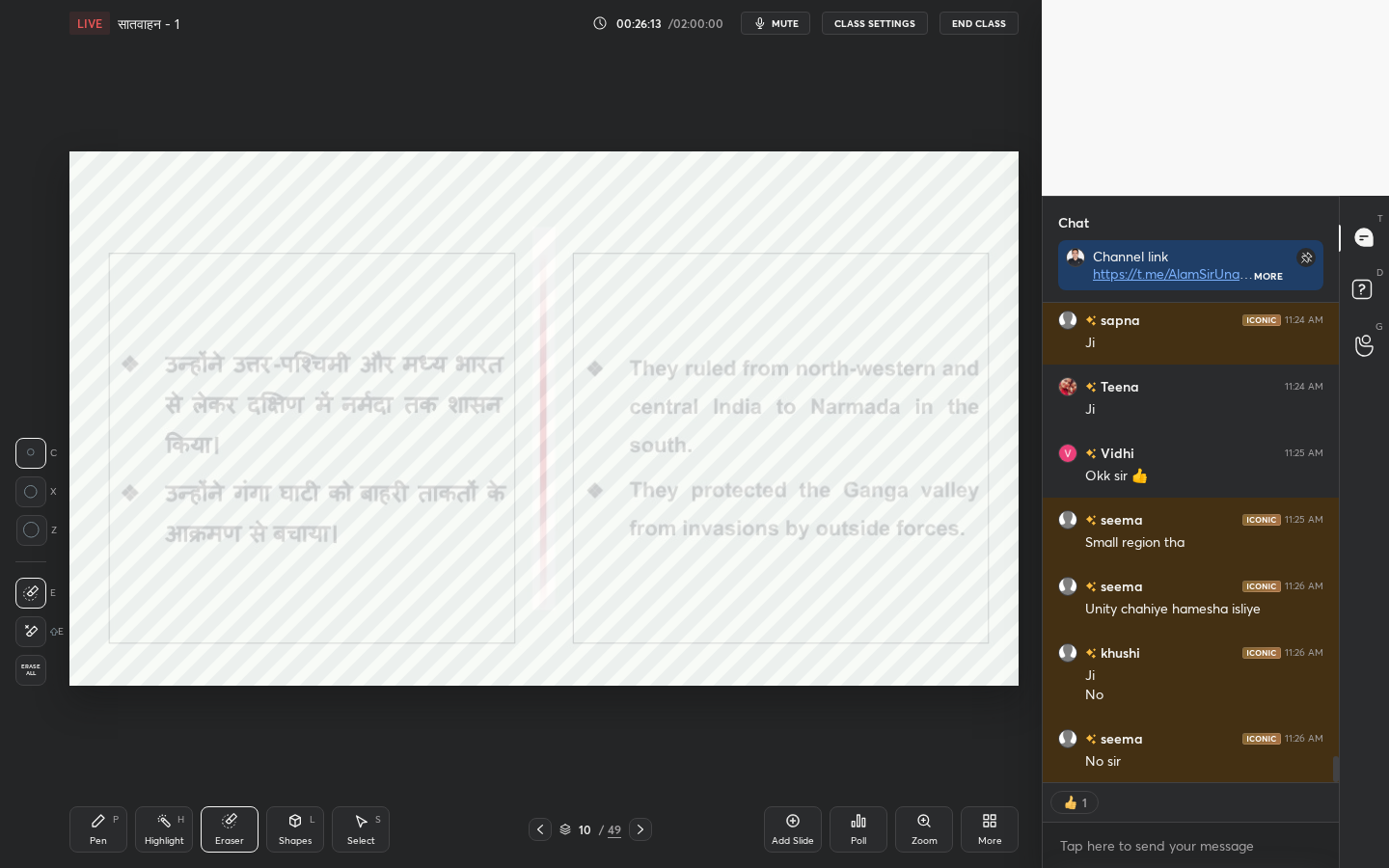 scroll, scrollTop: 8562, scrollLeft: 0, axis: vertical 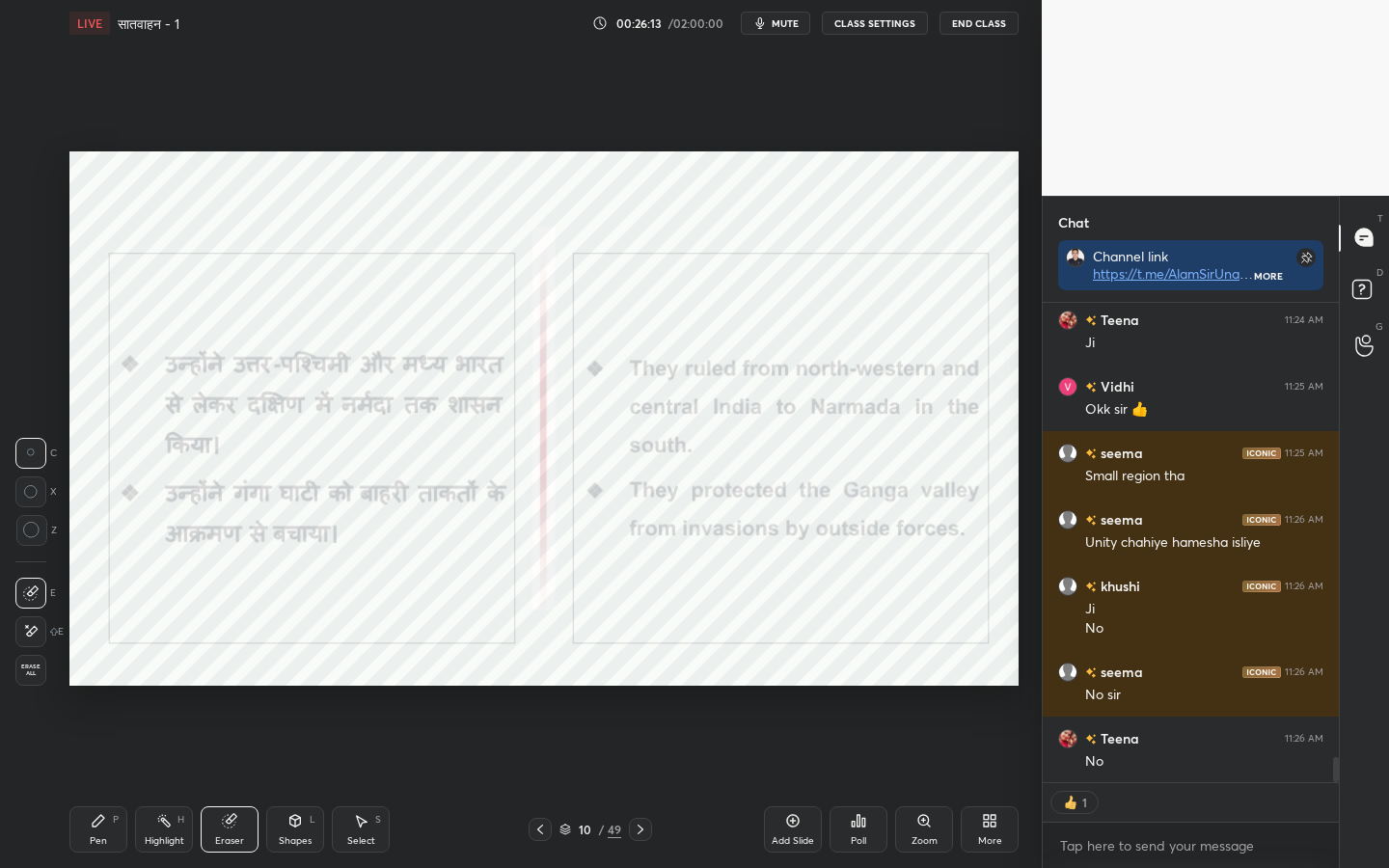 click on "Erase all" at bounding box center (31, 670) 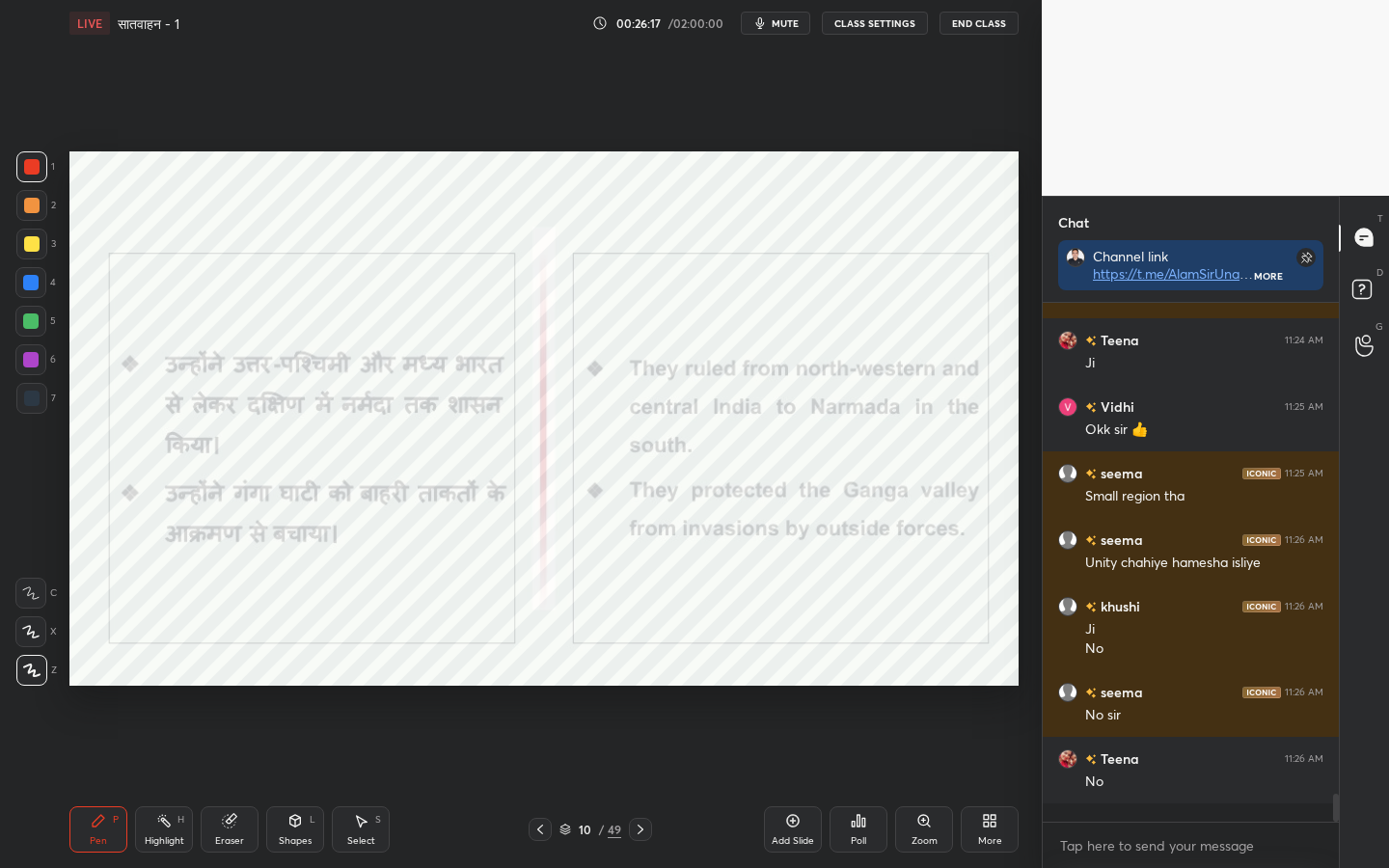 scroll, scrollTop: 7, scrollLeft: 7, axis: both 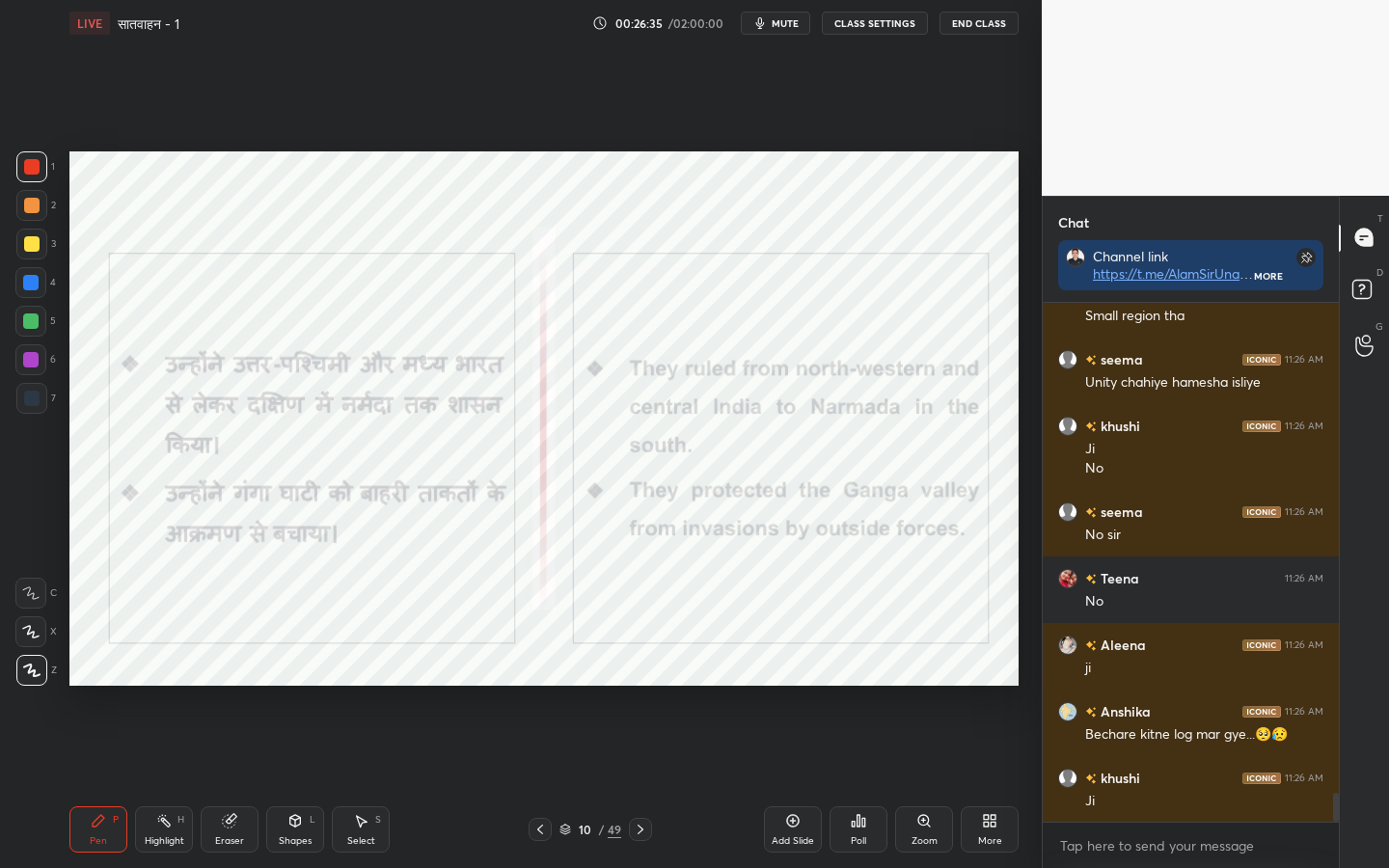 click on "mute" at bounding box center [785, 23] 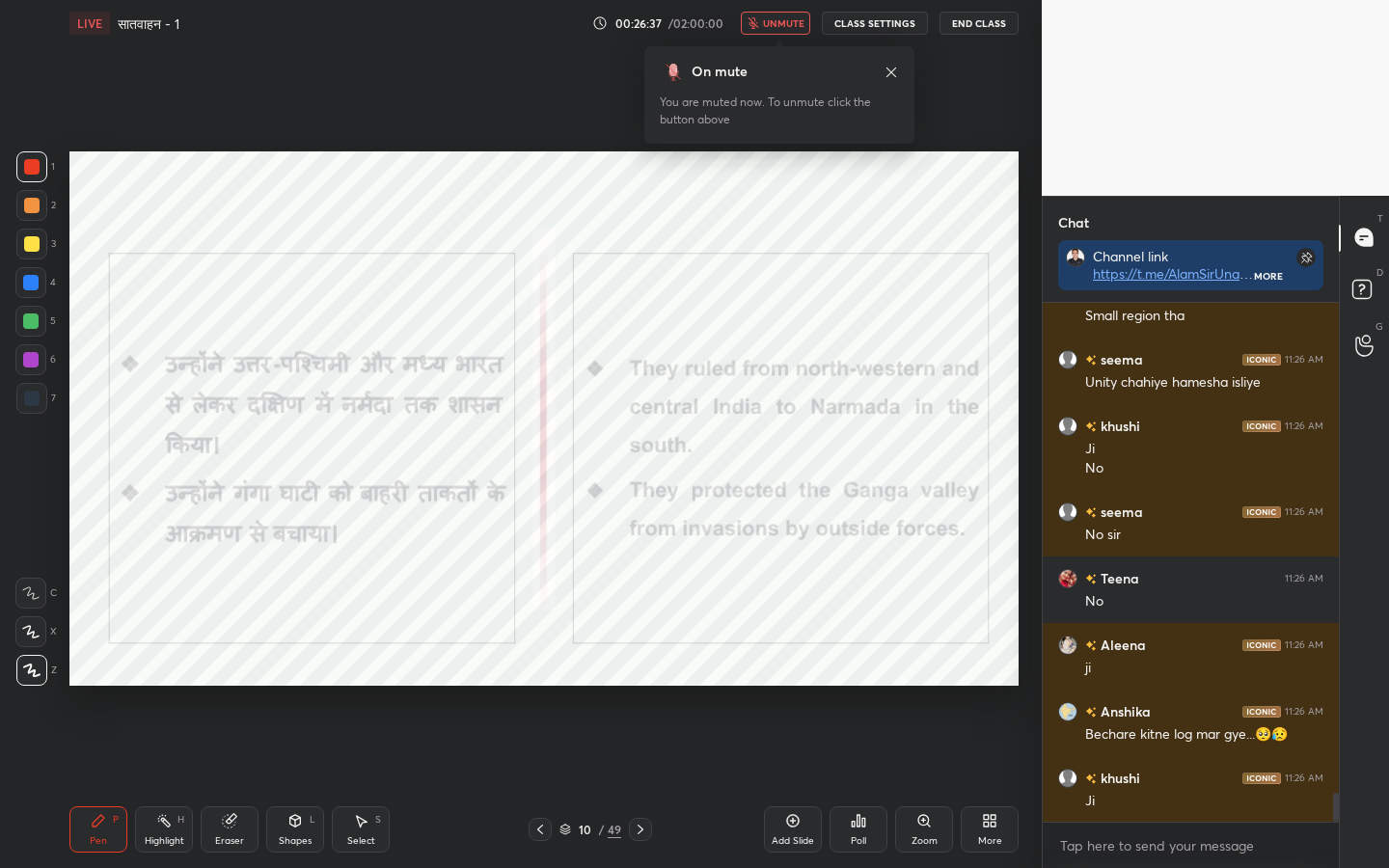 click on "unmute" at bounding box center (783, 23) 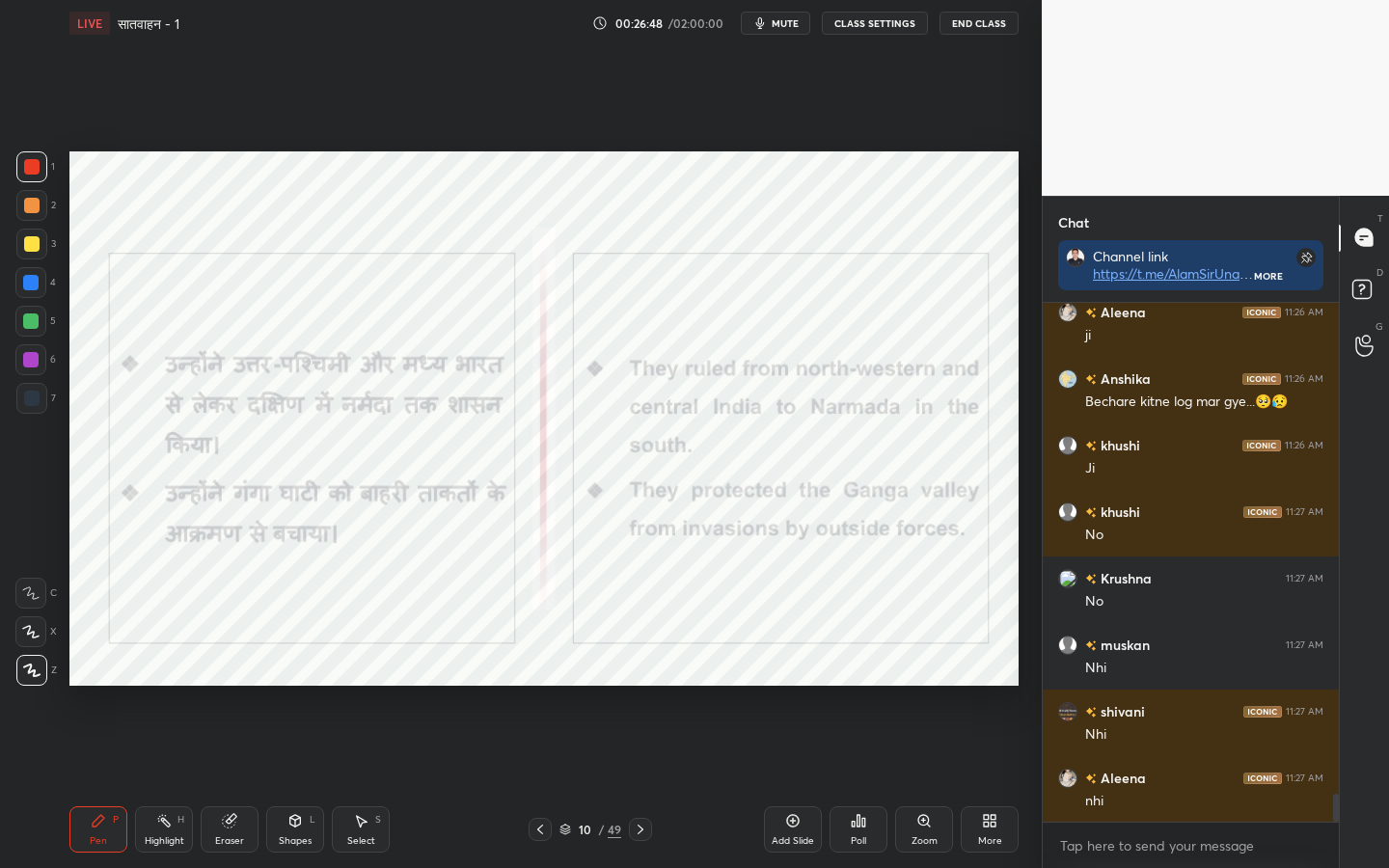 scroll, scrollTop: 9101, scrollLeft: 0, axis: vertical 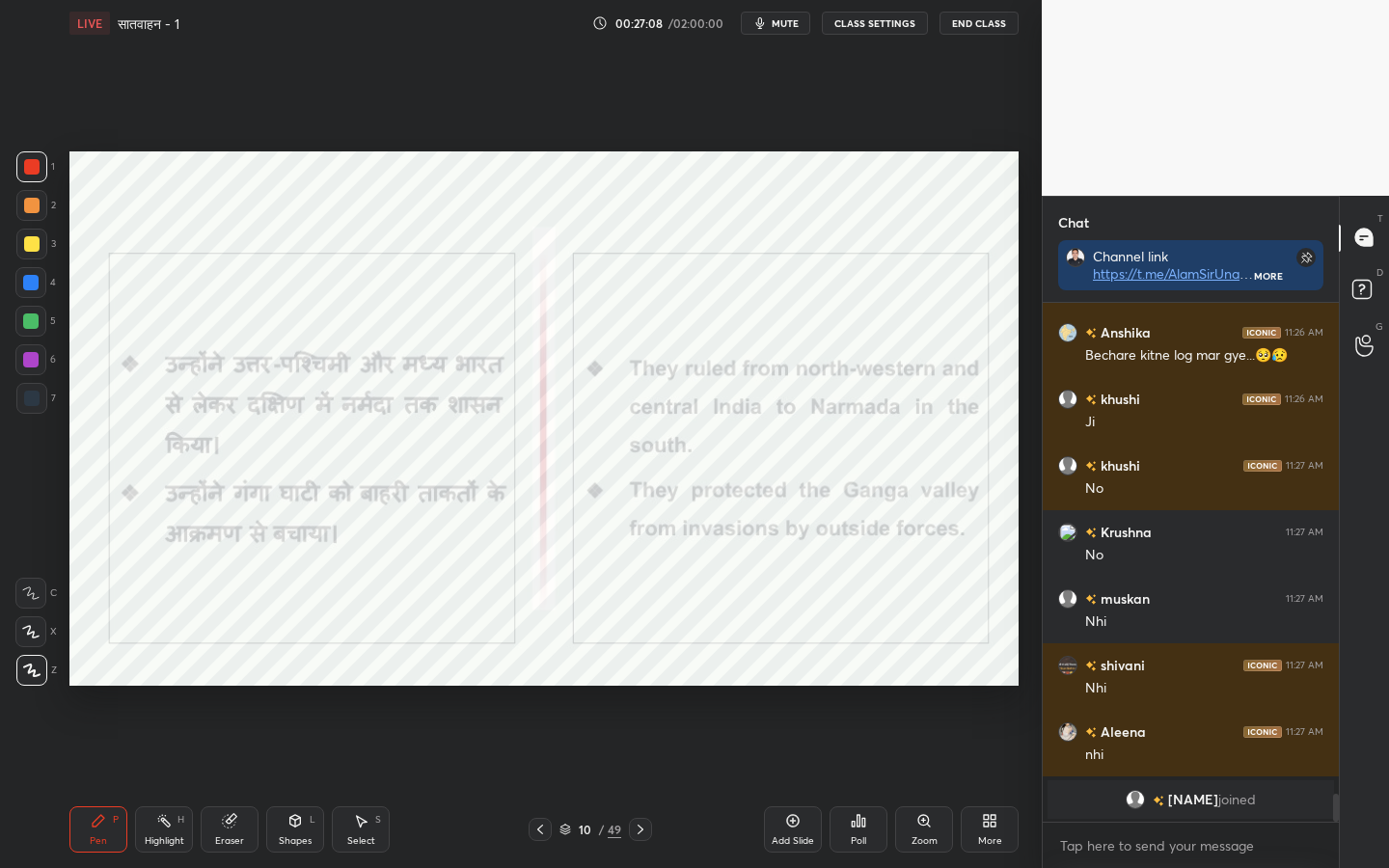 click on "Eraser" at bounding box center [230, 829] 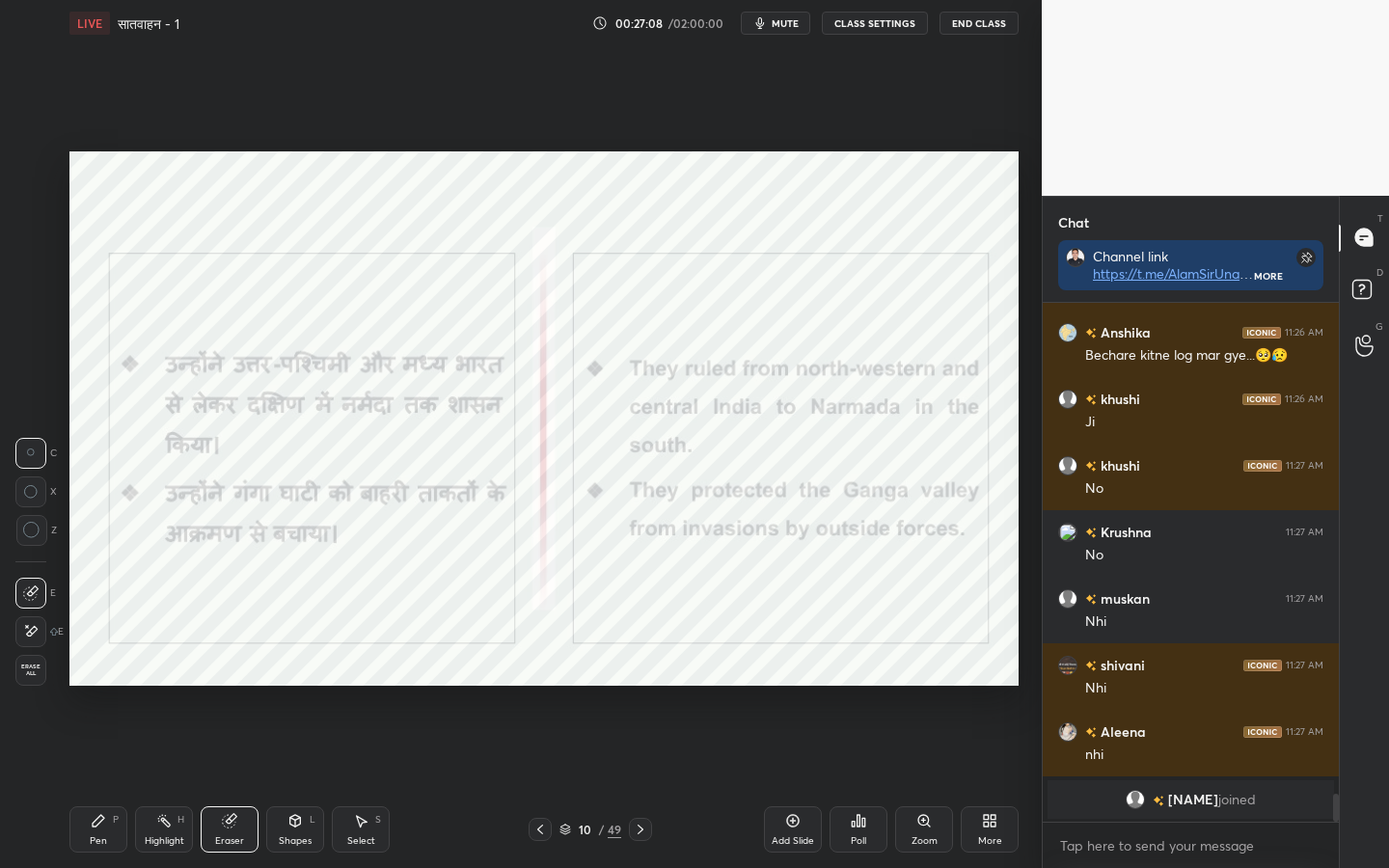 click on "Erase all" at bounding box center [31, 670] 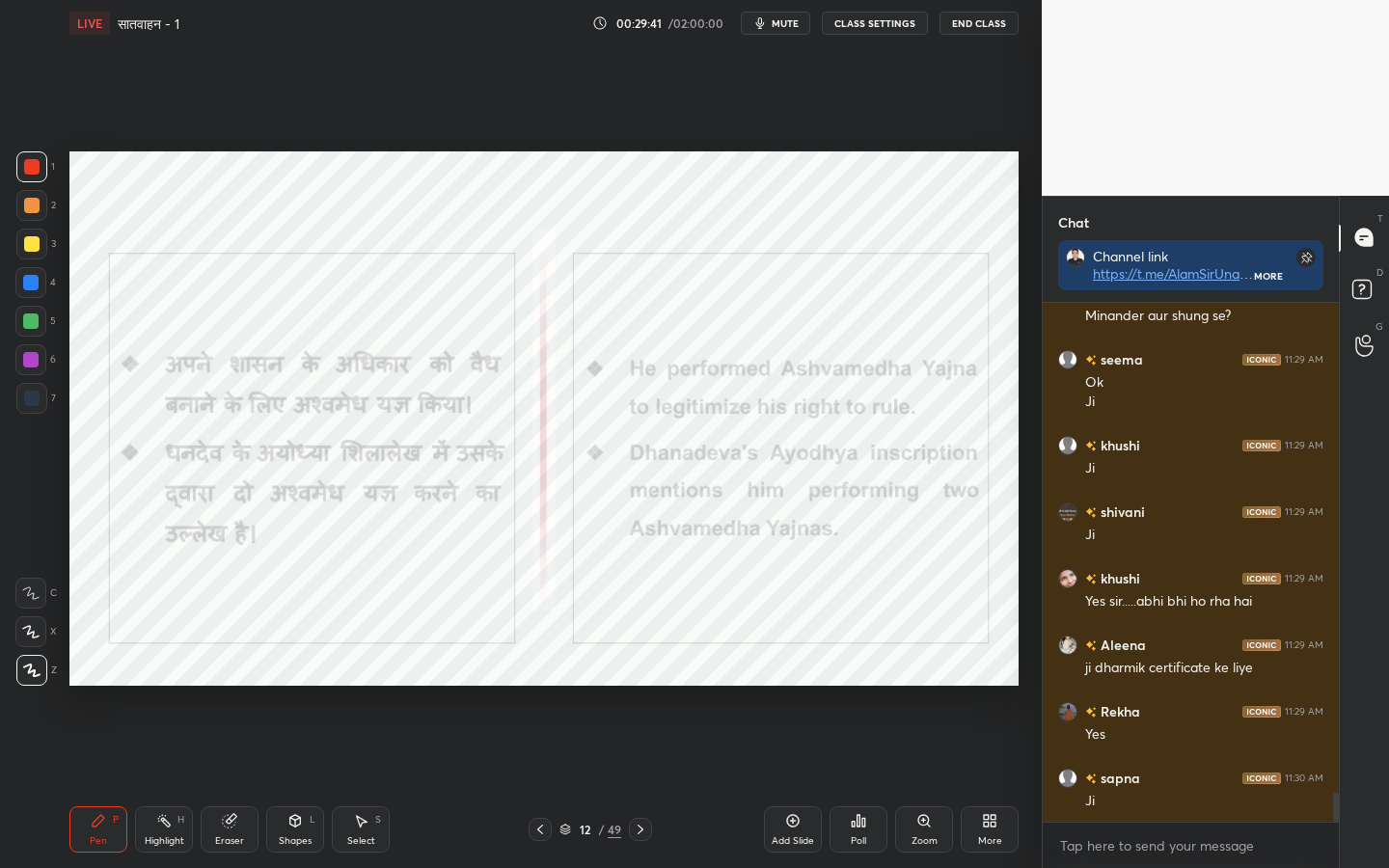 scroll, scrollTop: 8860, scrollLeft: 0, axis: vertical 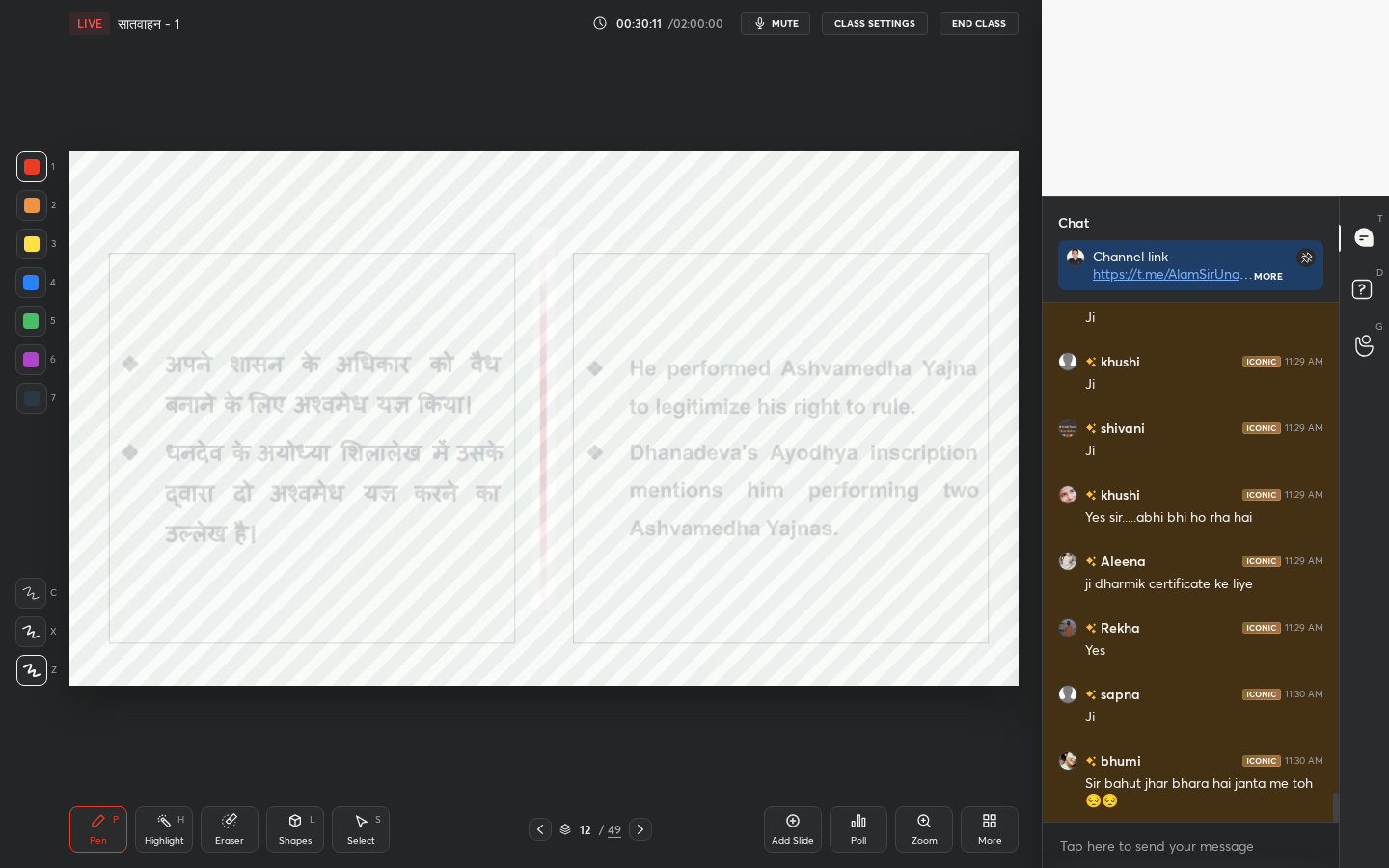 click on "Eraser" at bounding box center [230, 841] 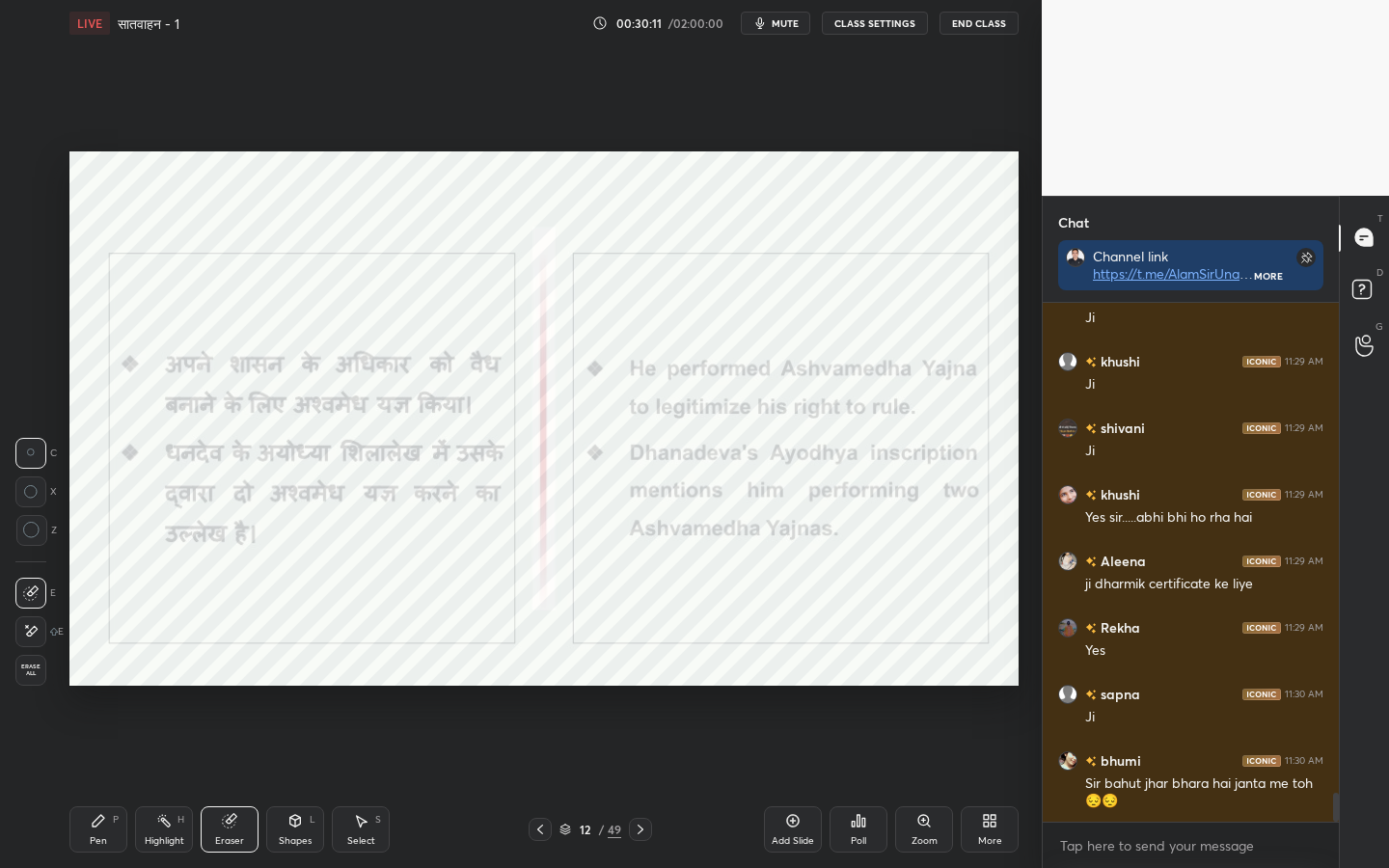 click on "Erase all" at bounding box center (31, 670) 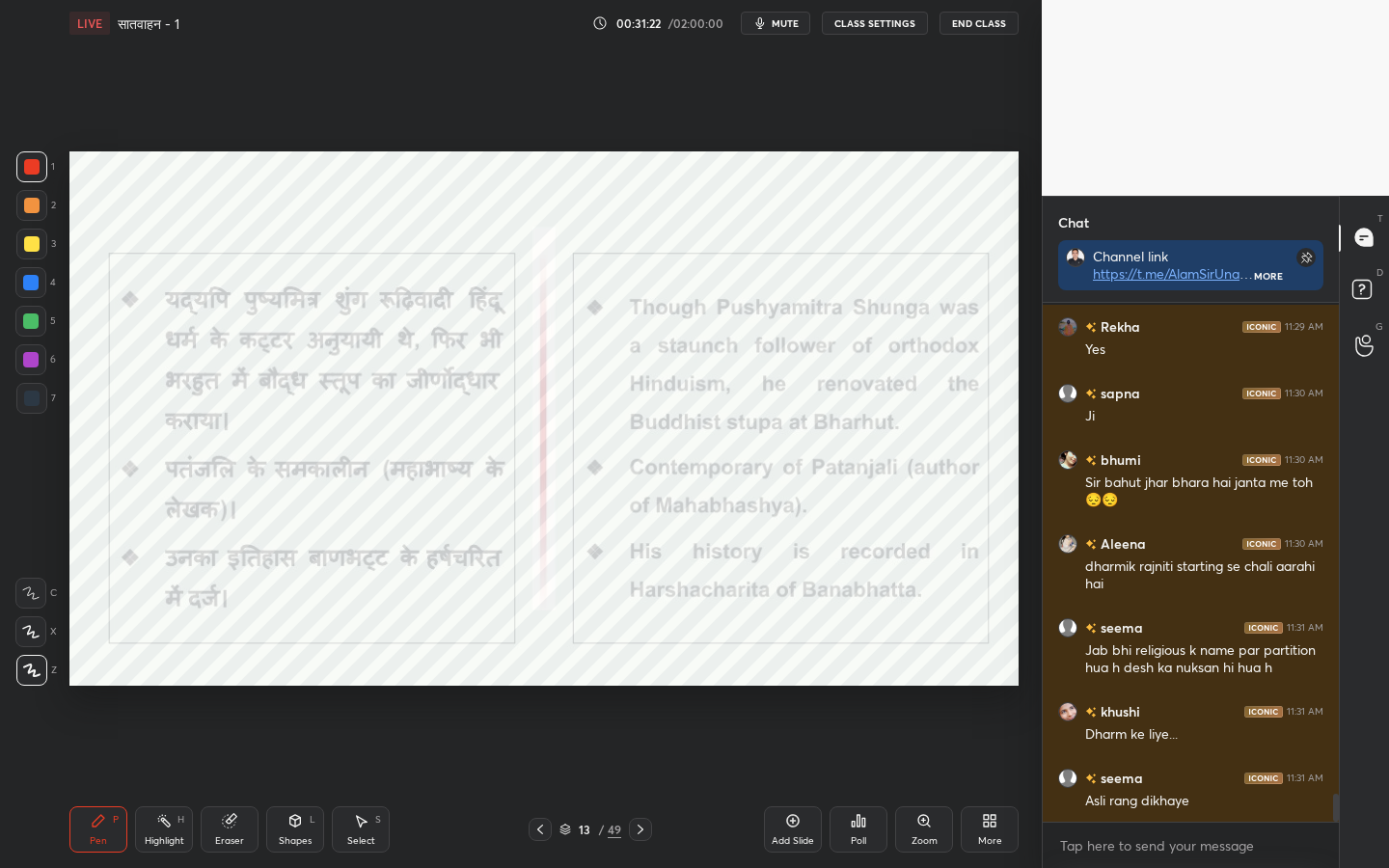 scroll, scrollTop: 9263, scrollLeft: 0, axis: vertical 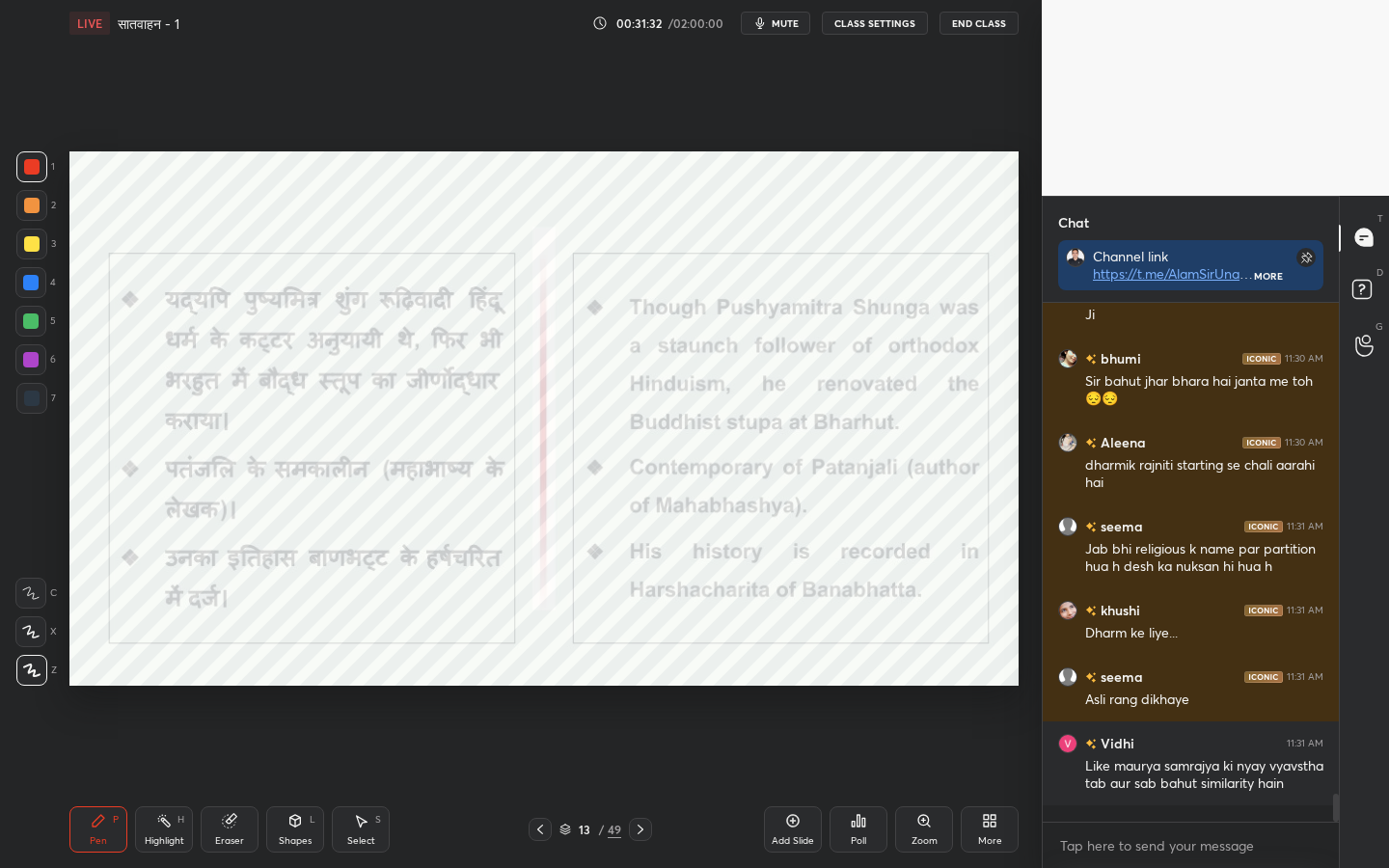 click on "Eraser" at bounding box center [230, 829] 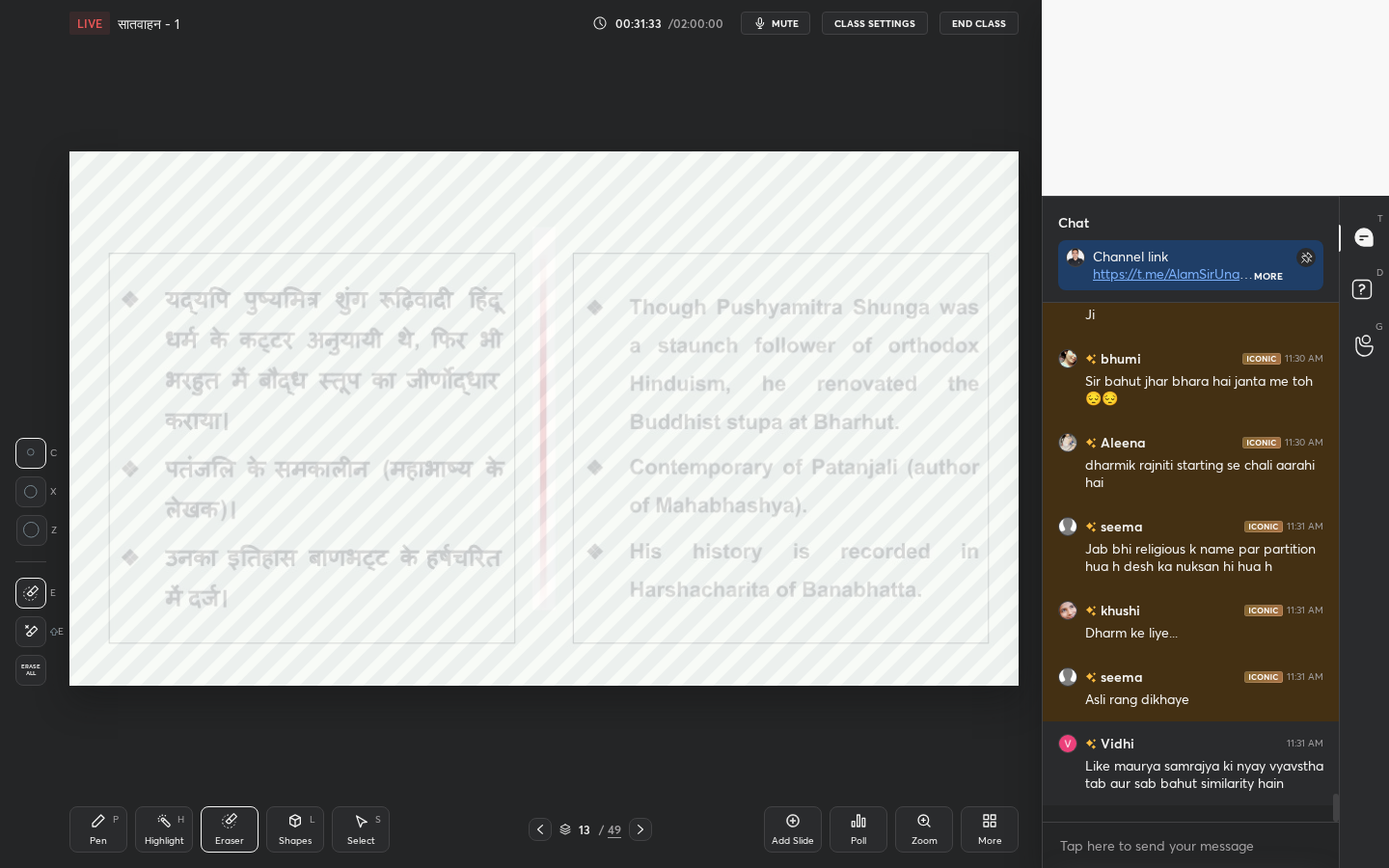 click on "Erase all" at bounding box center (31, 670) 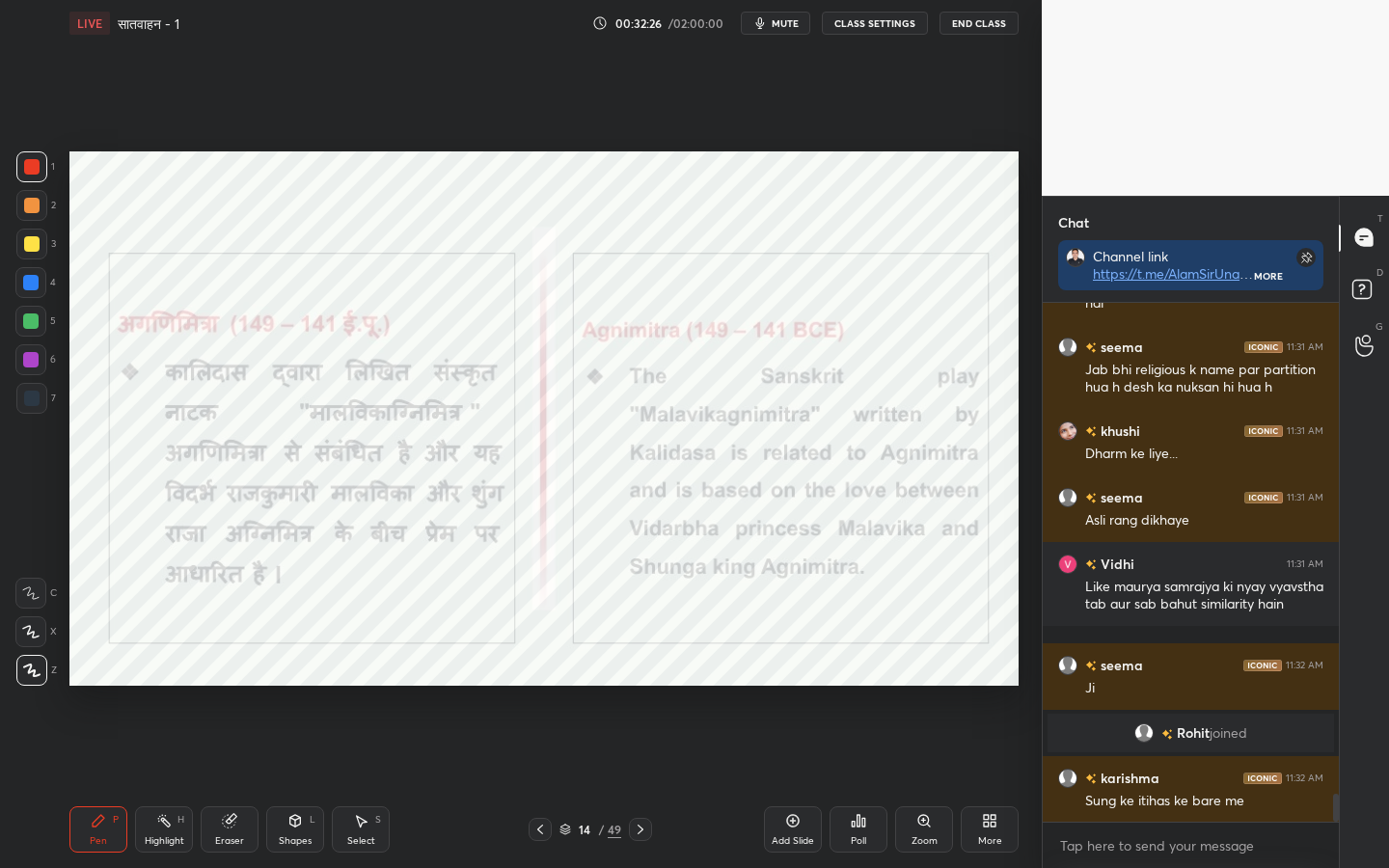 scroll, scrollTop: 9141, scrollLeft: 0, axis: vertical 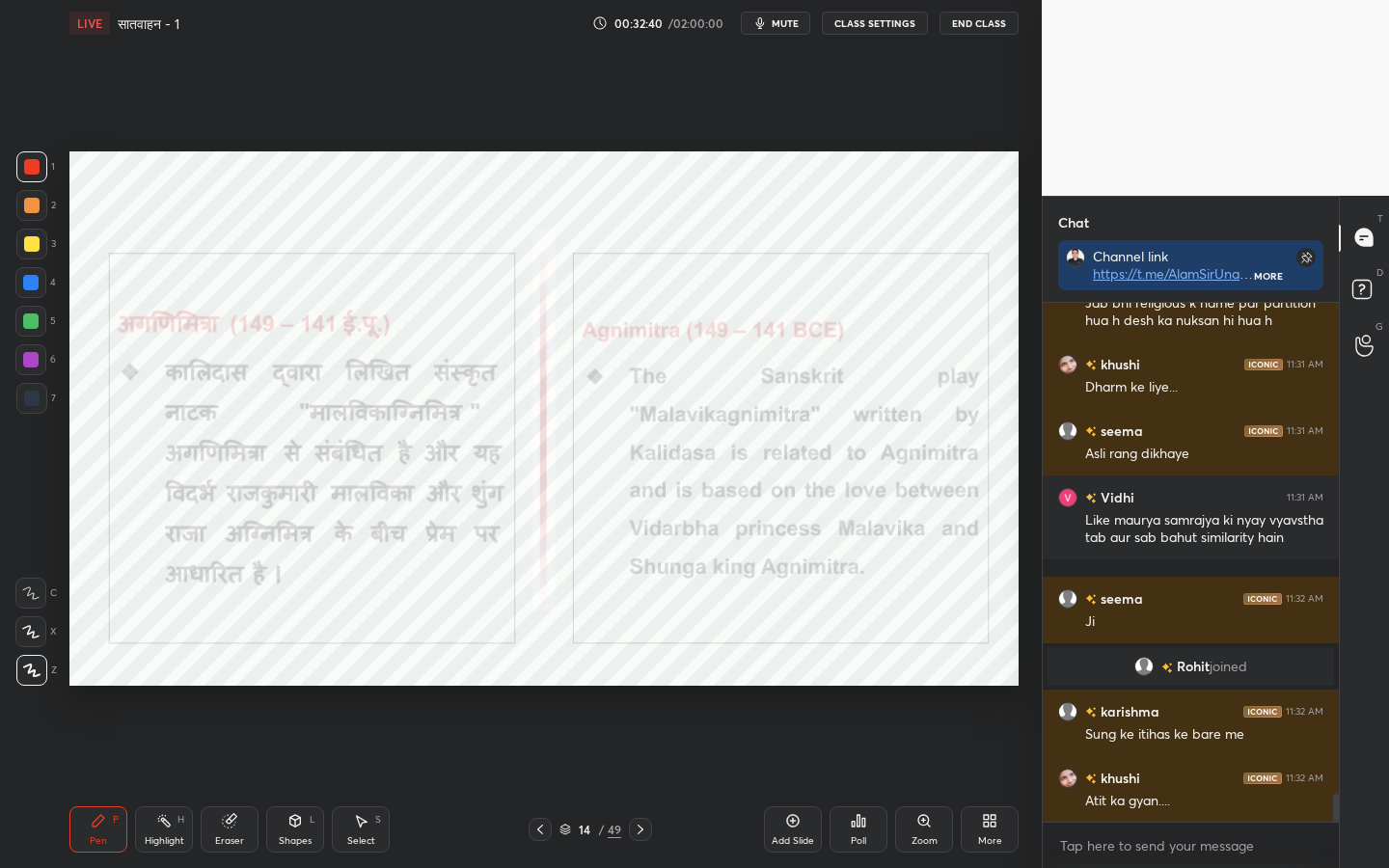 drag, startPoint x: 232, startPoint y: 839, endPoint x: 208, endPoint y: 819, distance: 31.240999 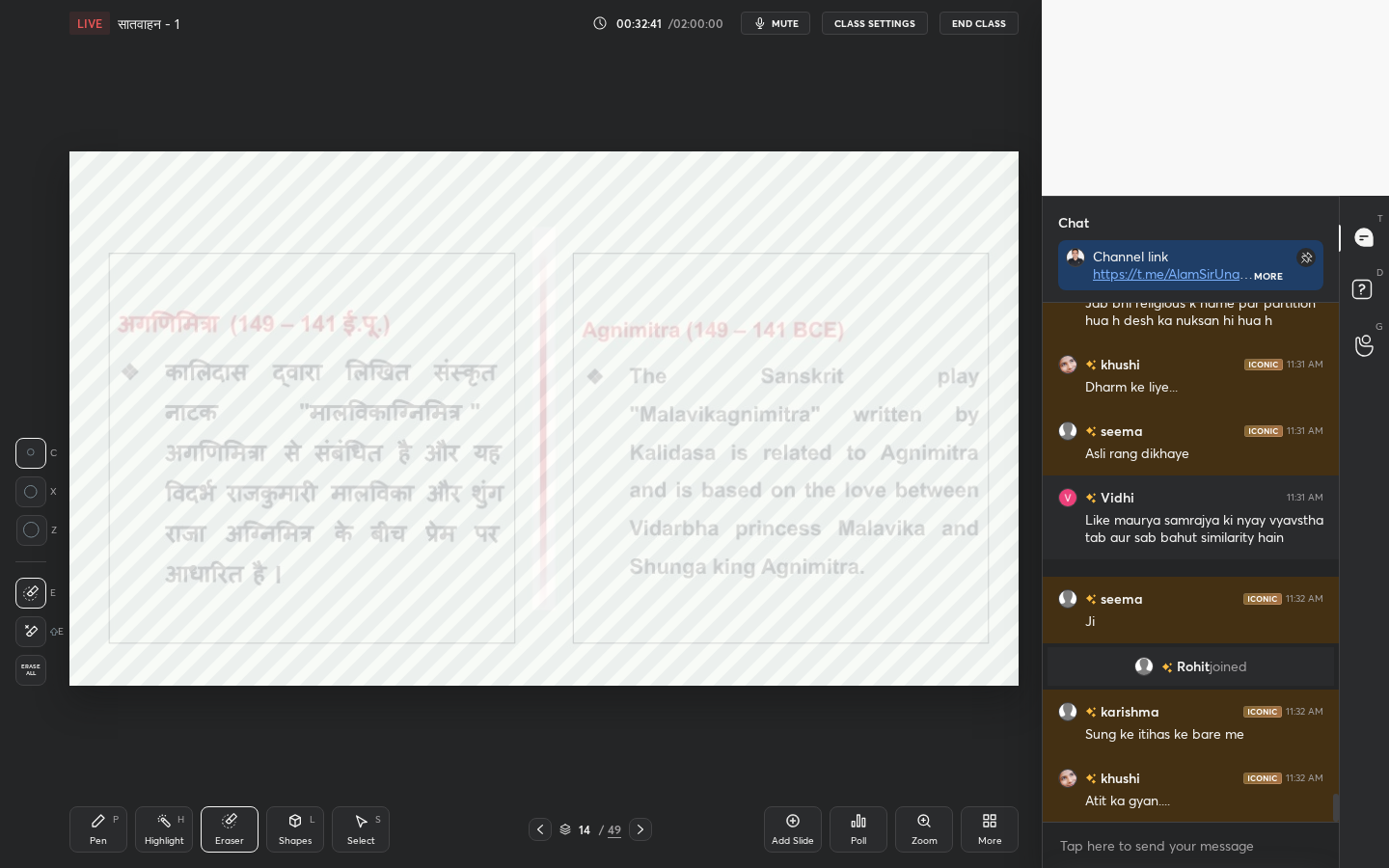 drag, startPoint x: 30, startPoint y: 674, endPoint x: 43, endPoint y: 692, distance: 22.203603 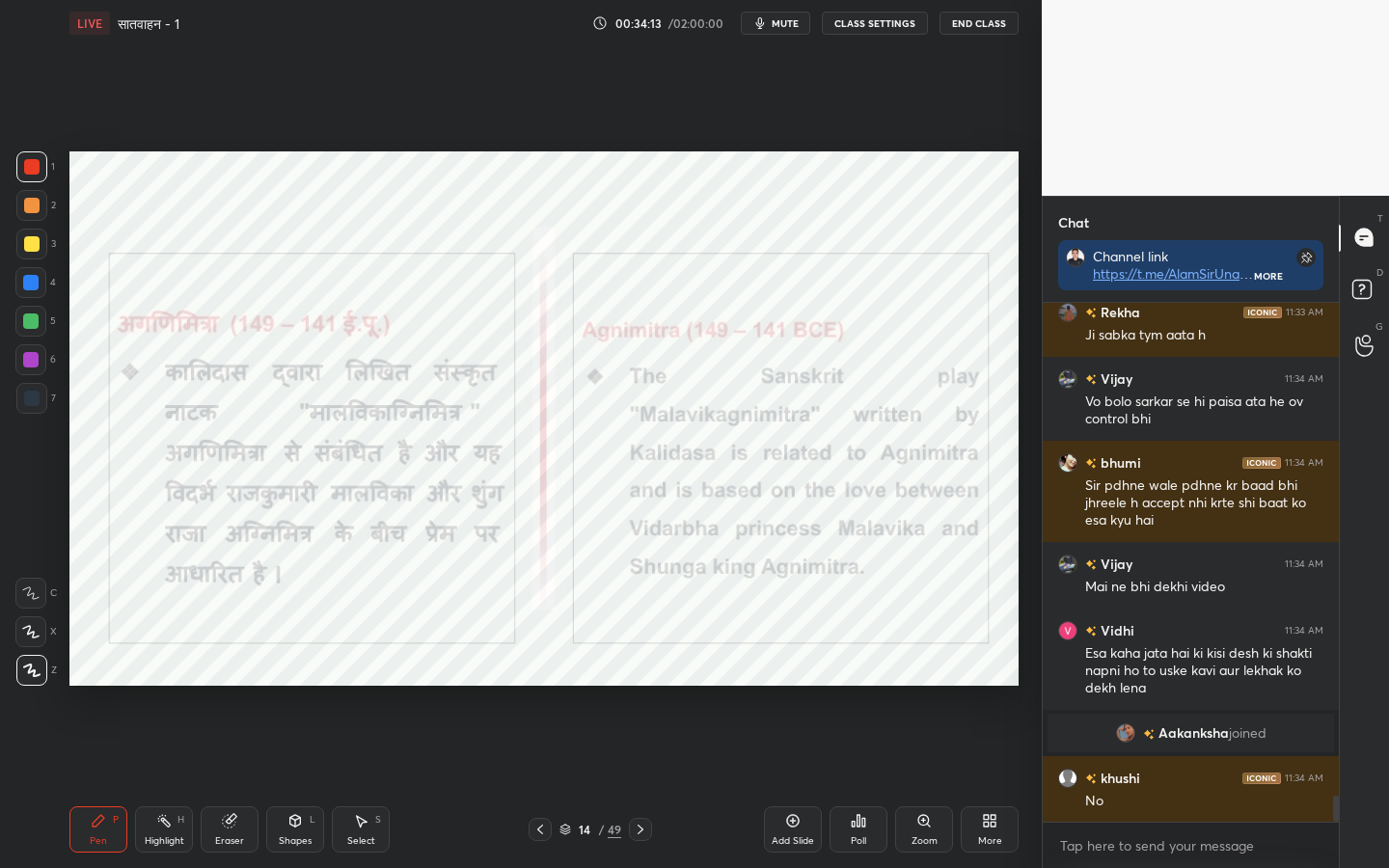 scroll, scrollTop: 9853, scrollLeft: 0, axis: vertical 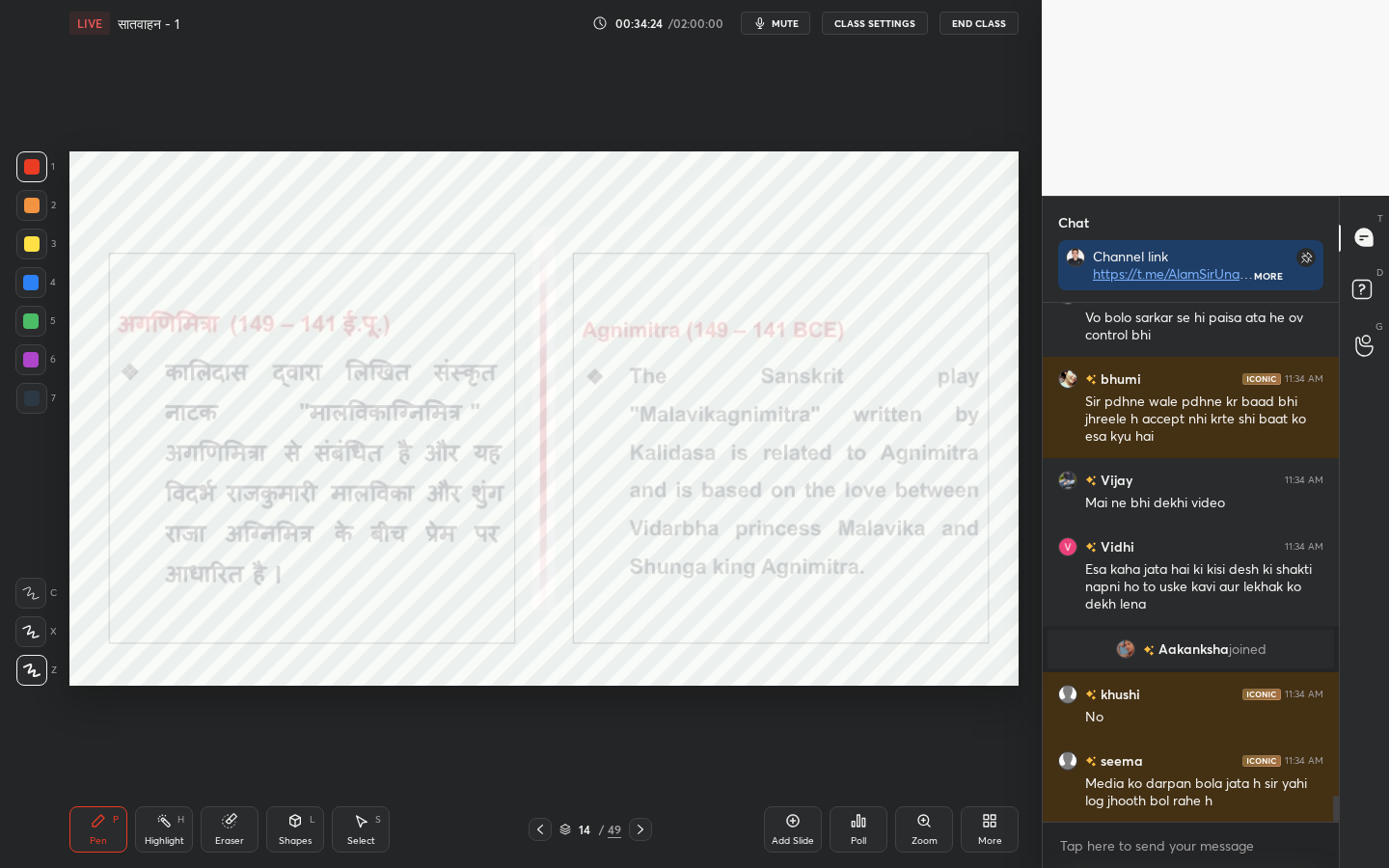 click on "Eraser" at bounding box center (230, 841) 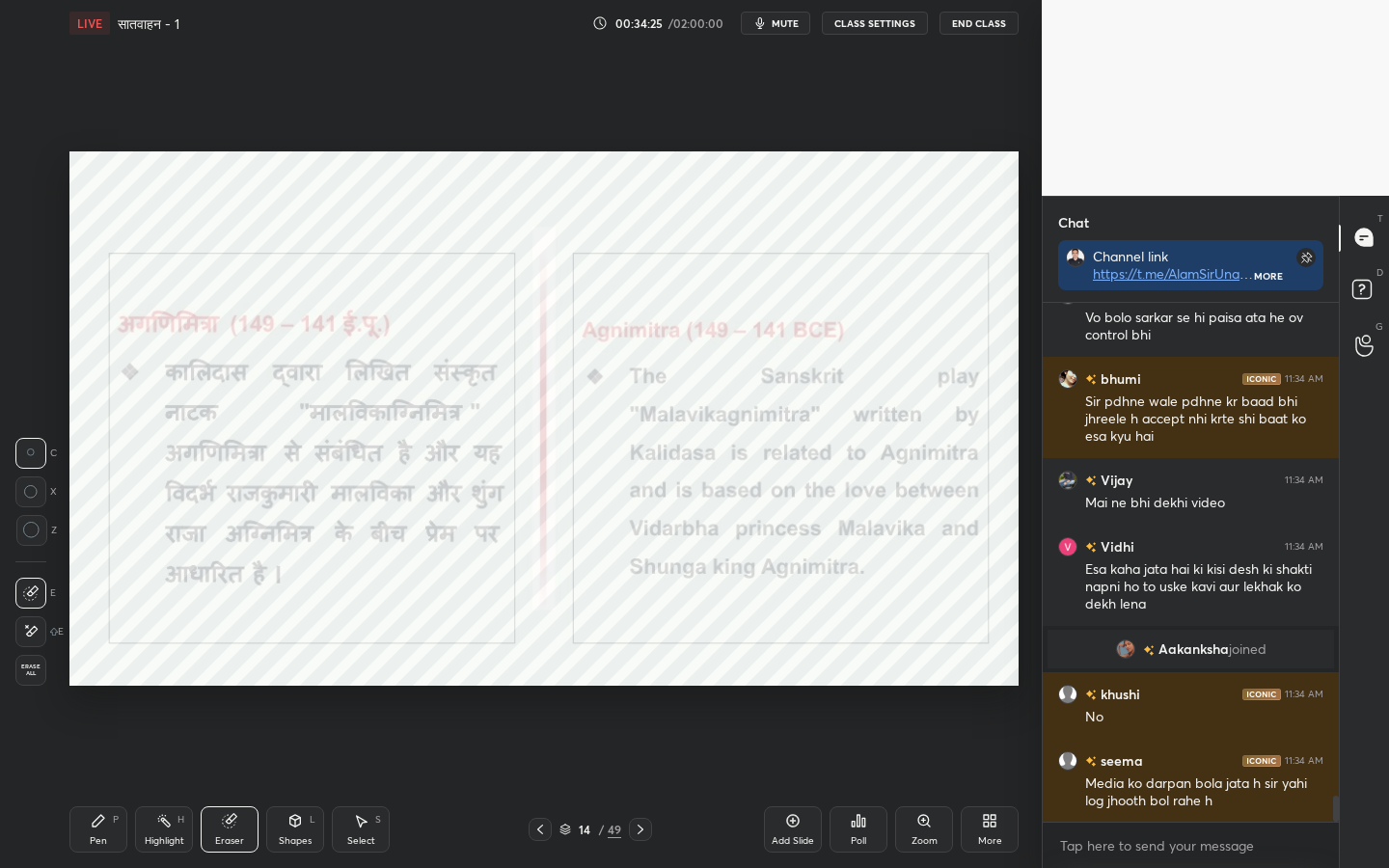 click on "Erase all" at bounding box center (31, 670) 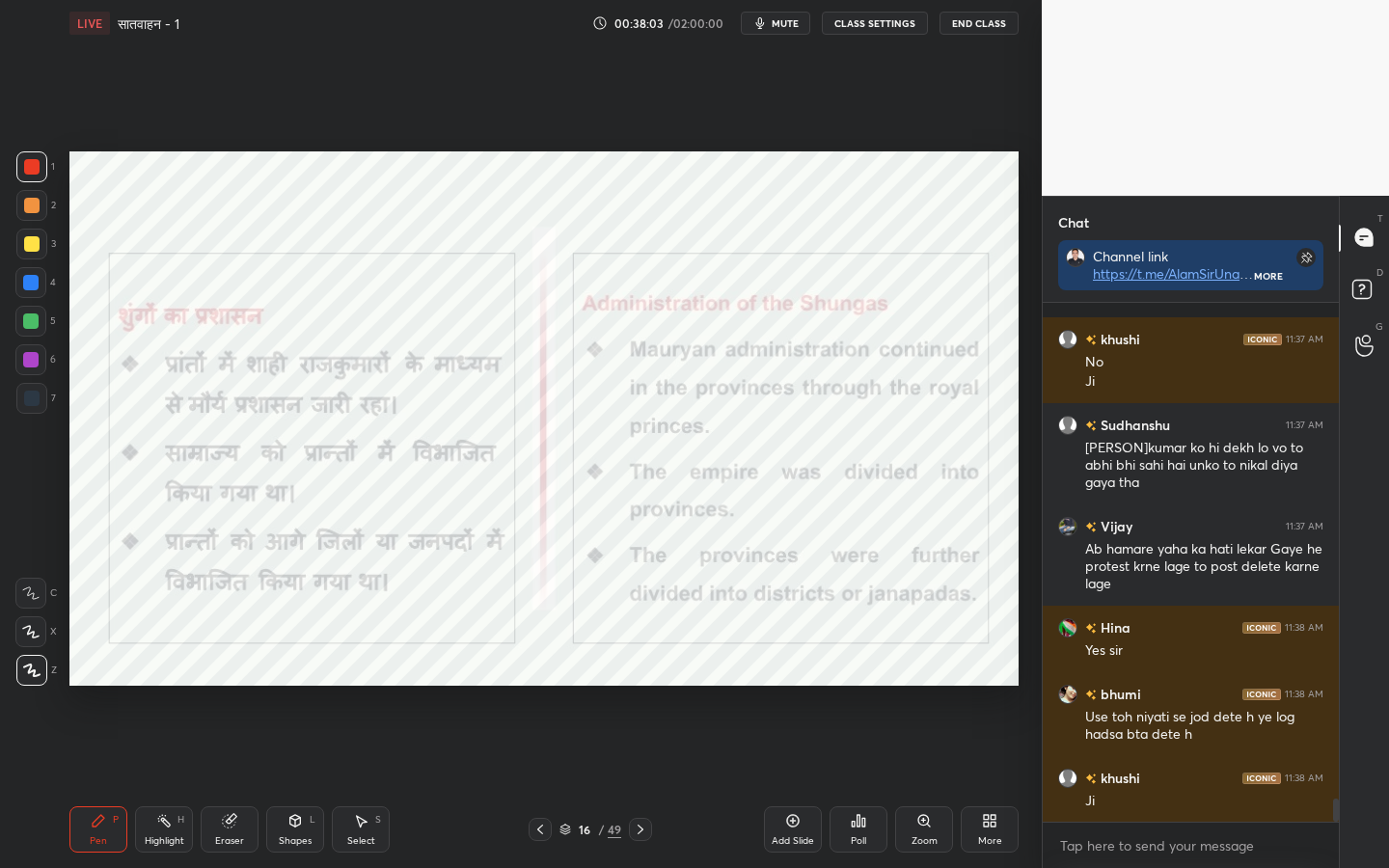 scroll, scrollTop: 11486, scrollLeft: 0, axis: vertical 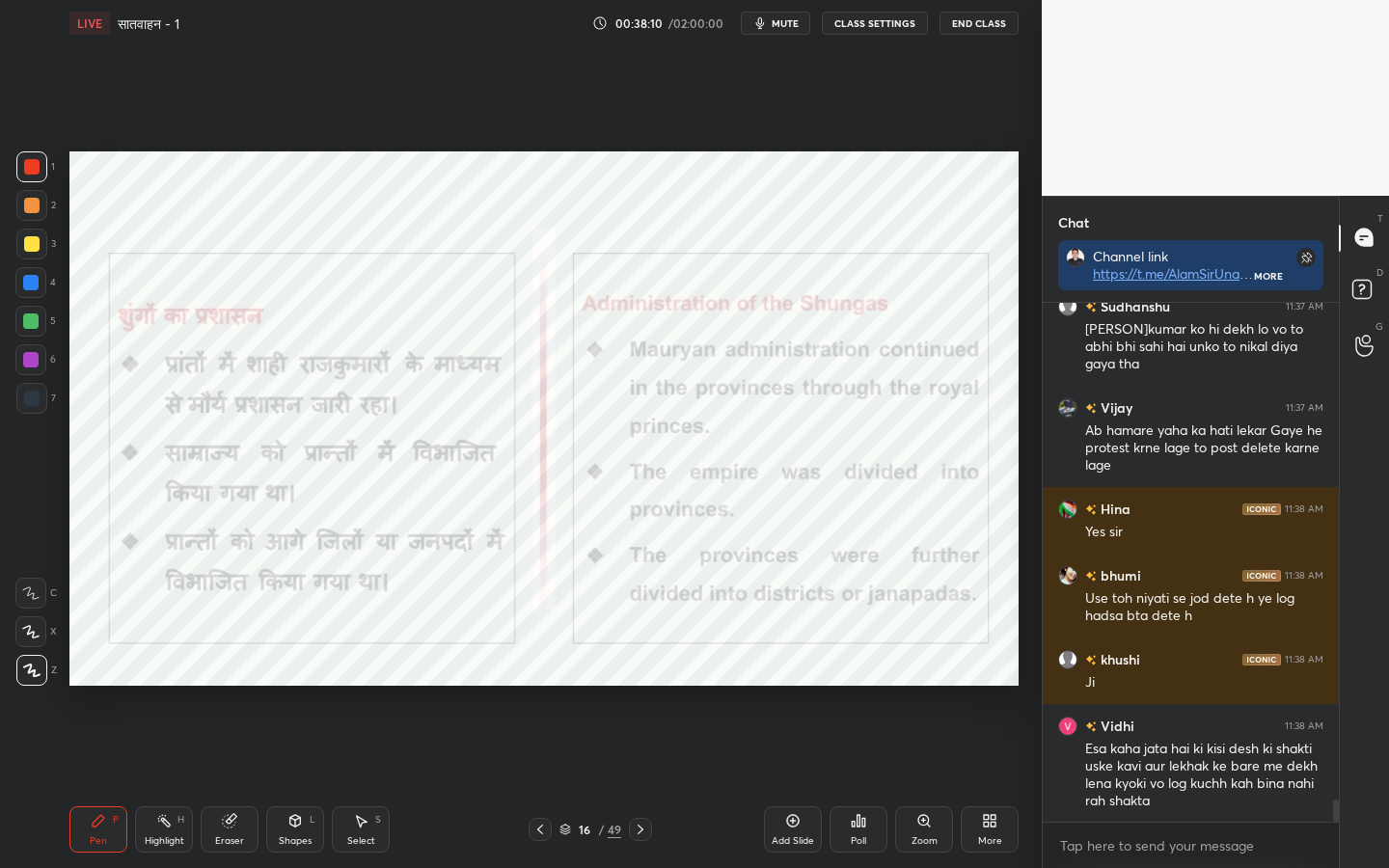drag, startPoint x: 224, startPoint y: 846, endPoint x: 208, endPoint y: 816, distance: 34 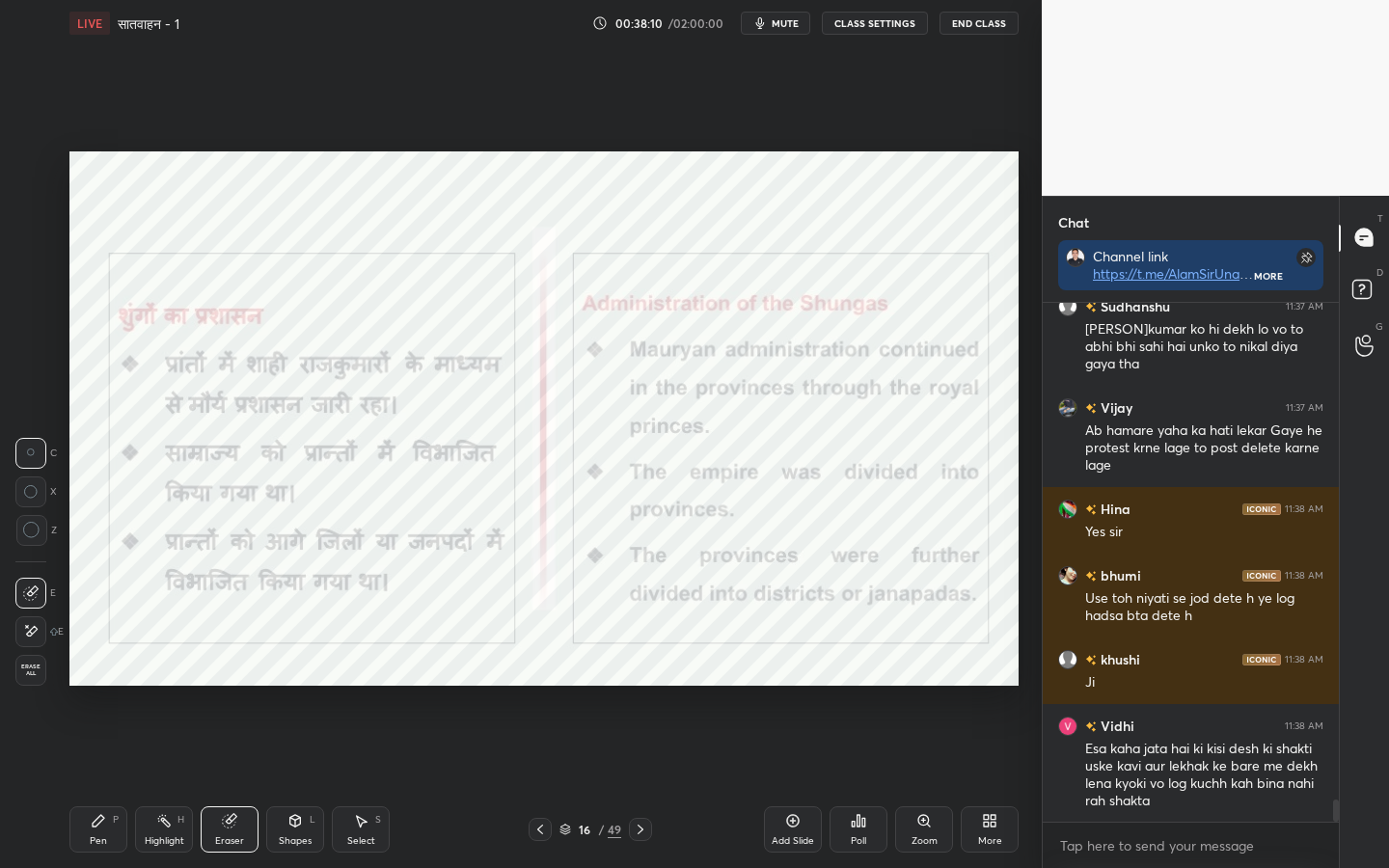 scroll, scrollTop: 11569, scrollLeft: 0, axis: vertical 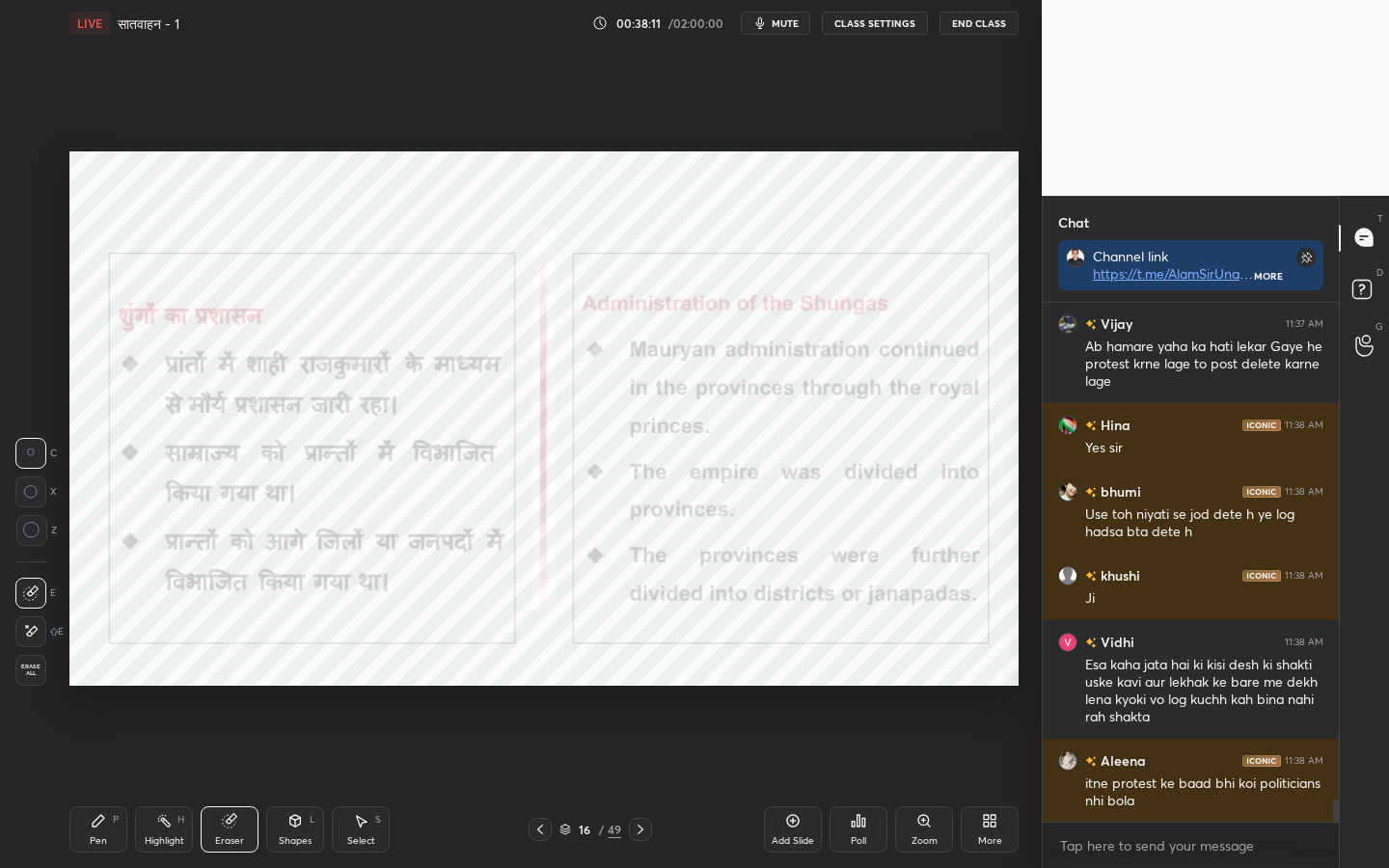 click on "Erase all" at bounding box center [31, 670] 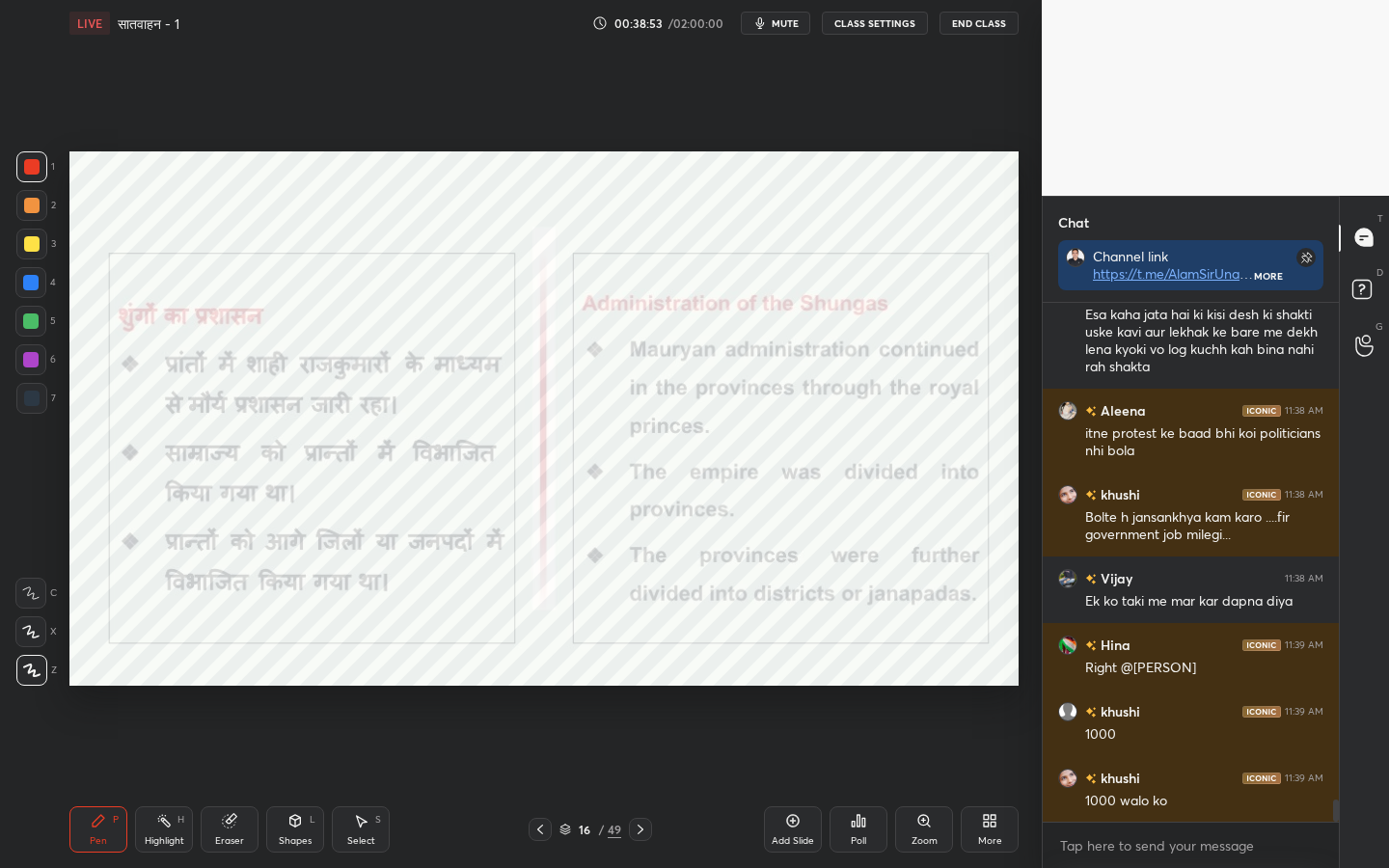scroll, scrollTop: 11986, scrollLeft: 0, axis: vertical 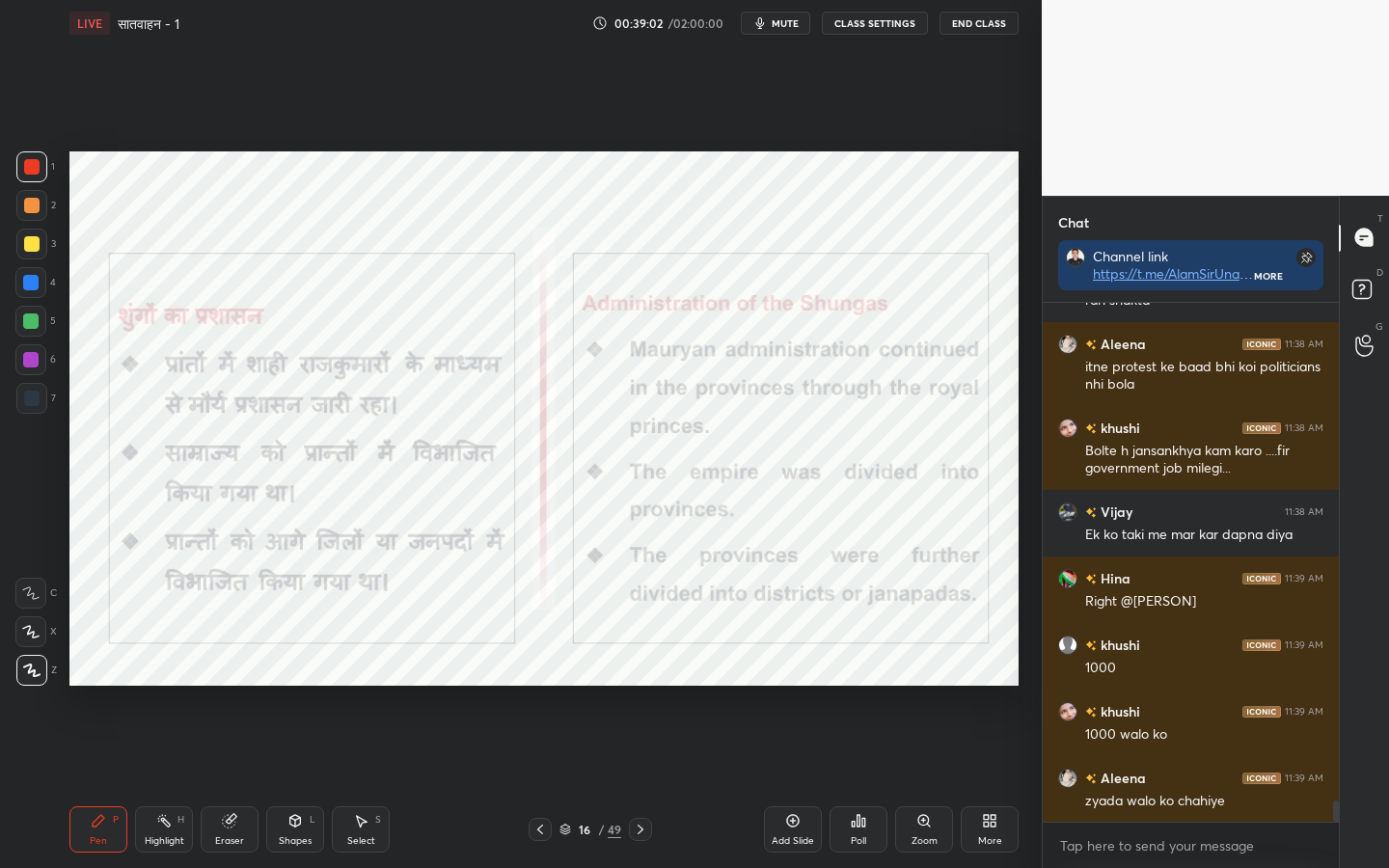click on "Eraser" at bounding box center (230, 841) 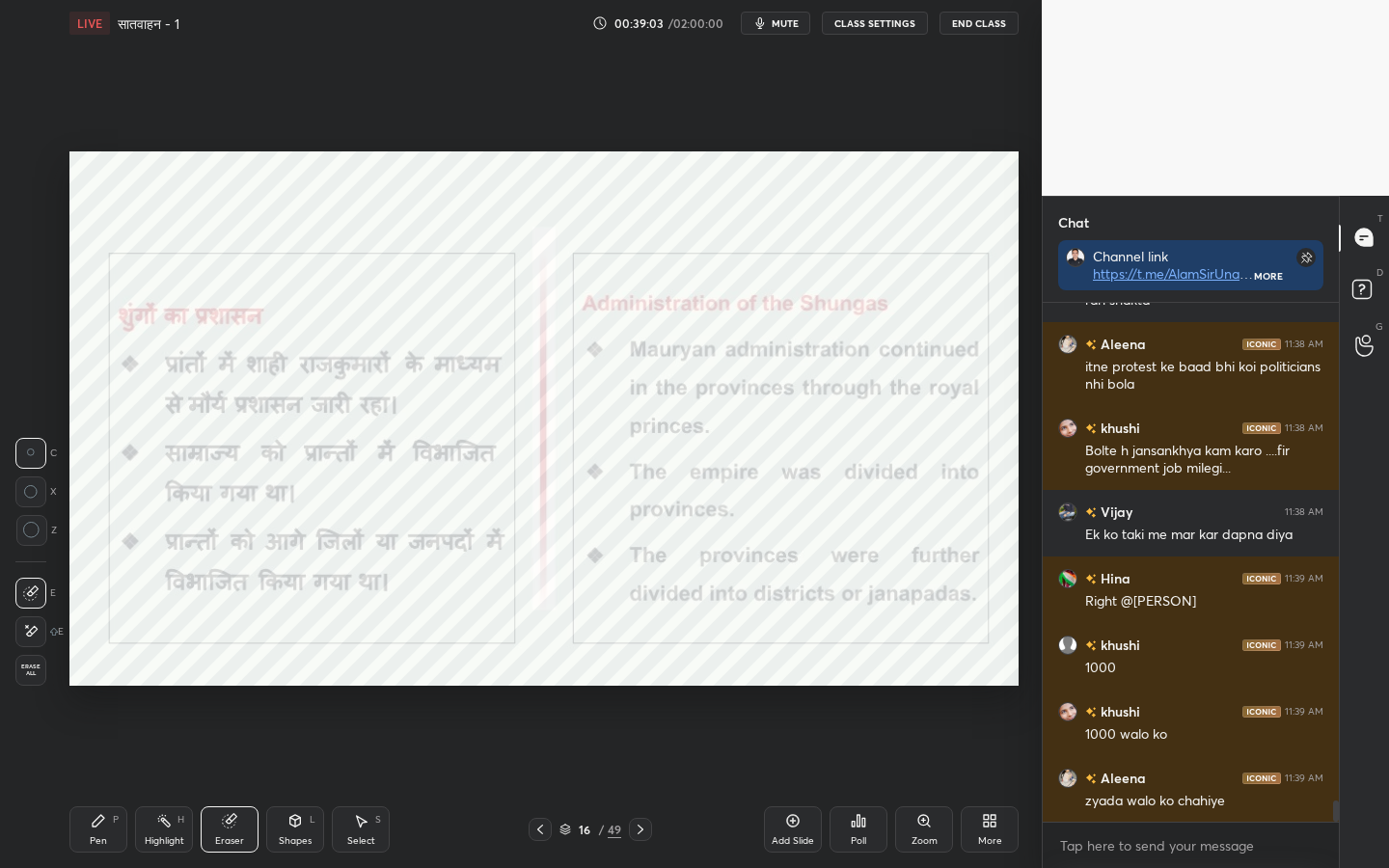 click on "Erase all" at bounding box center [31, 670] 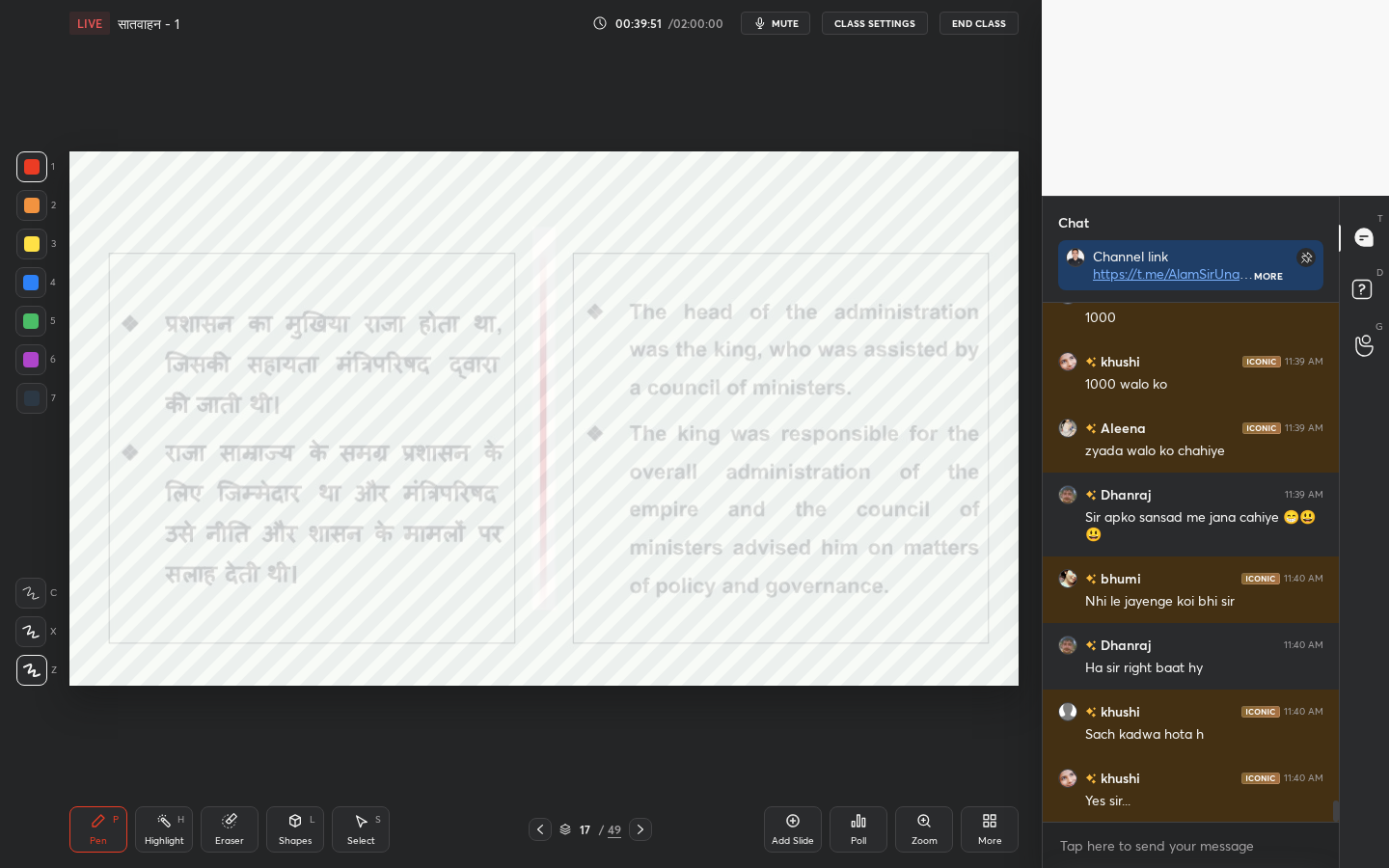scroll, scrollTop: 12403, scrollLeft: 0, axis: vertical 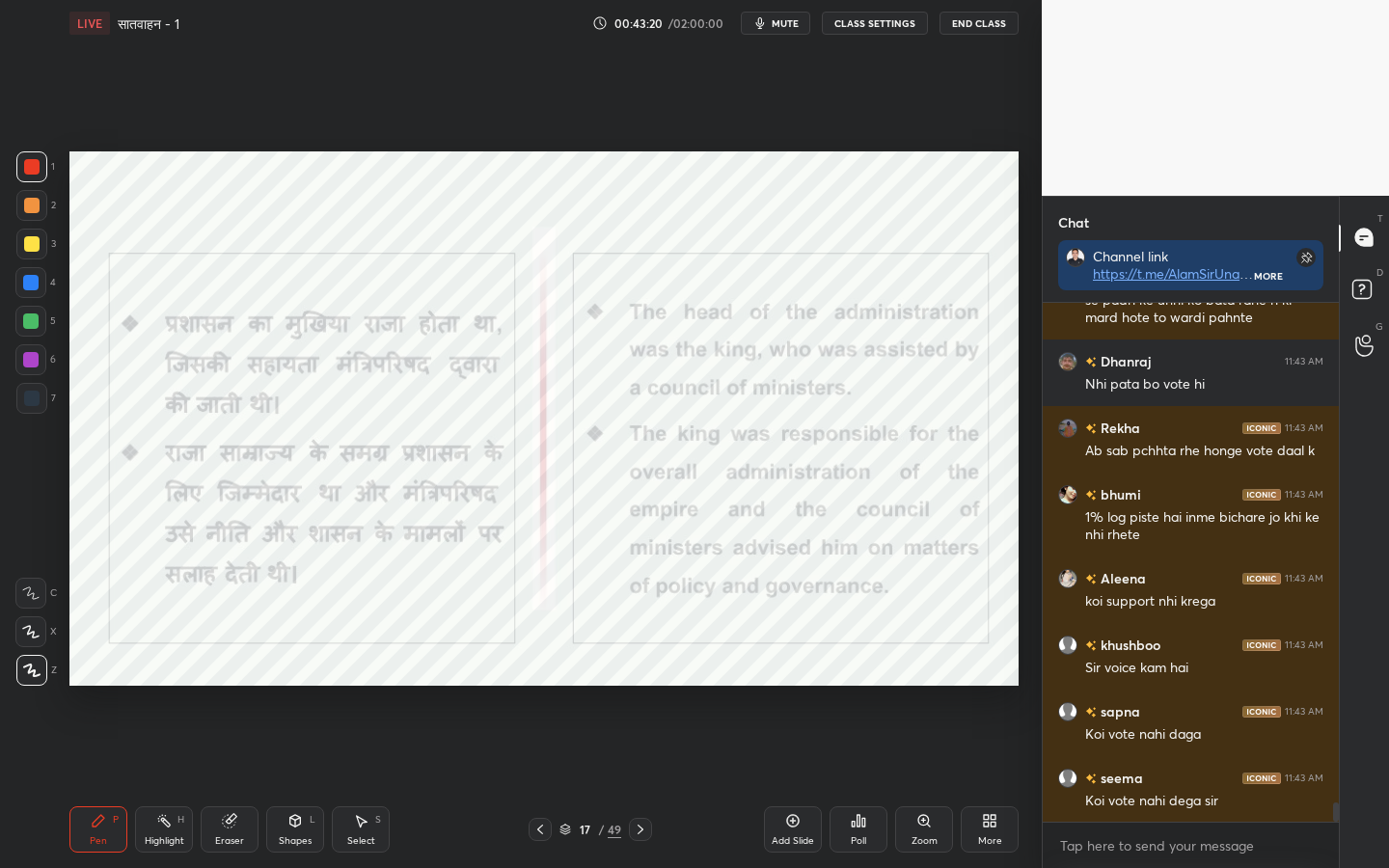 click on "Eraser" at bounding box center [230, 829] 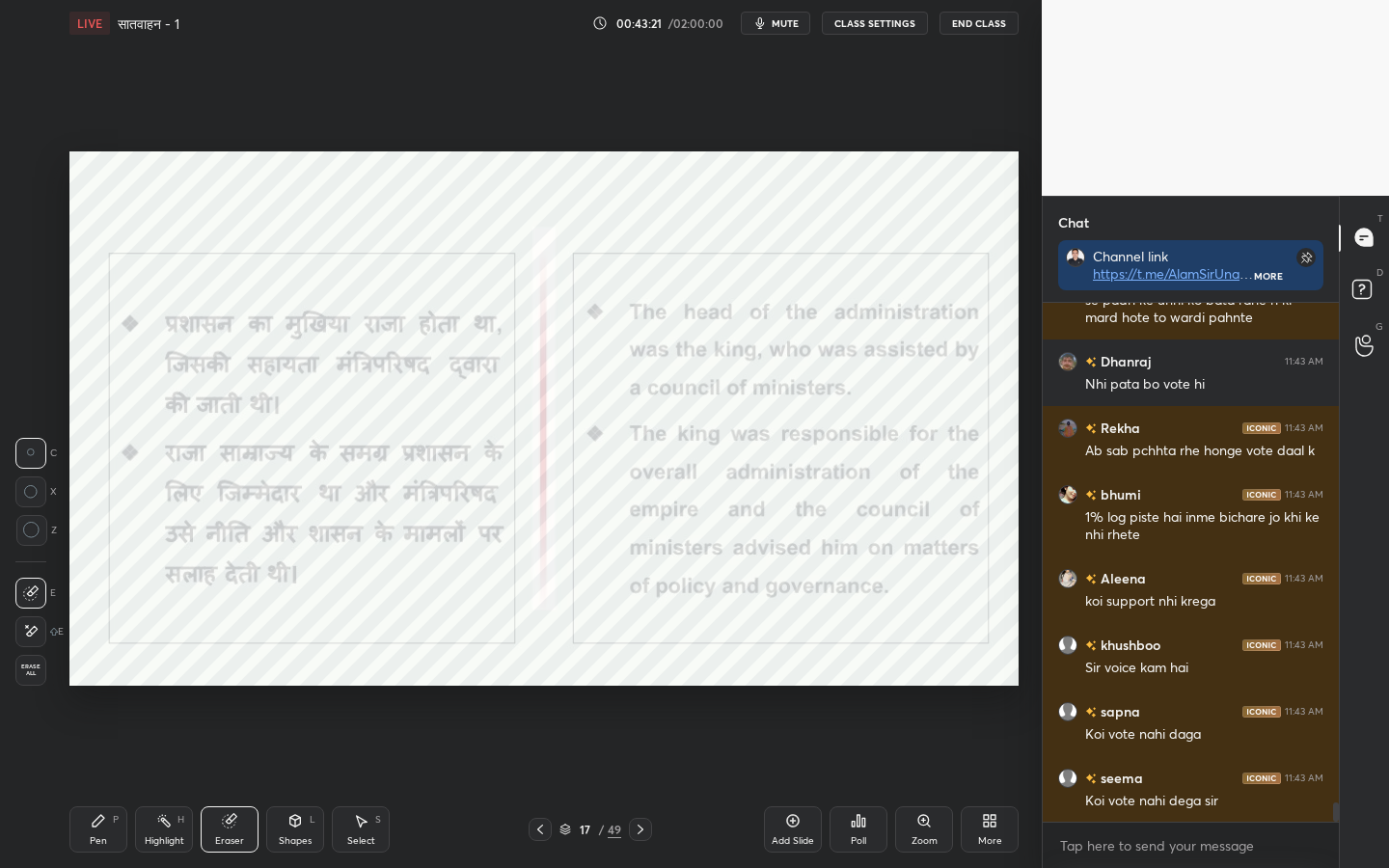 click on "Erase all" at bounding box center (31, 670) 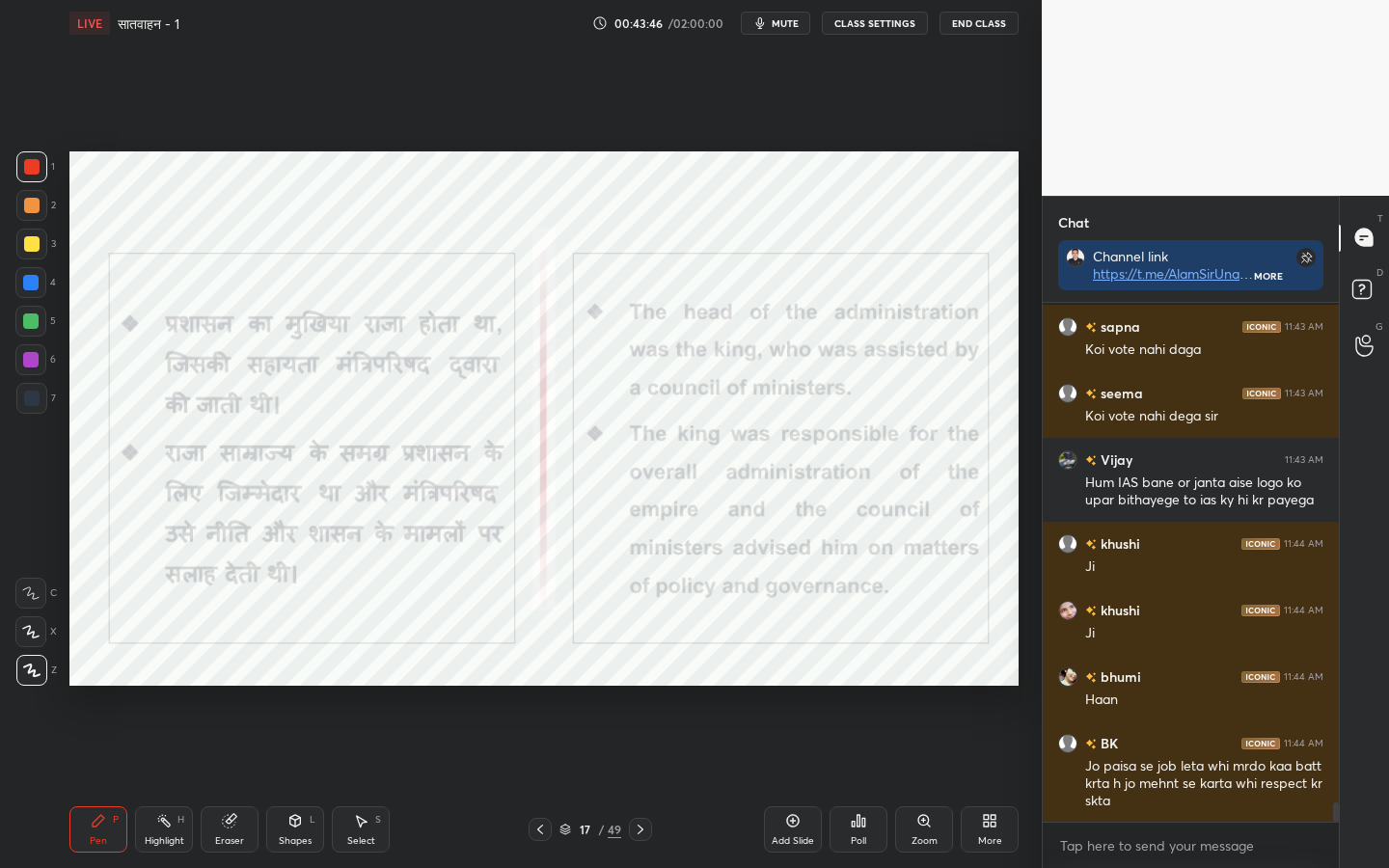 scroll, scrollTop: 13755, scrollLeft: 0, axis: vertical 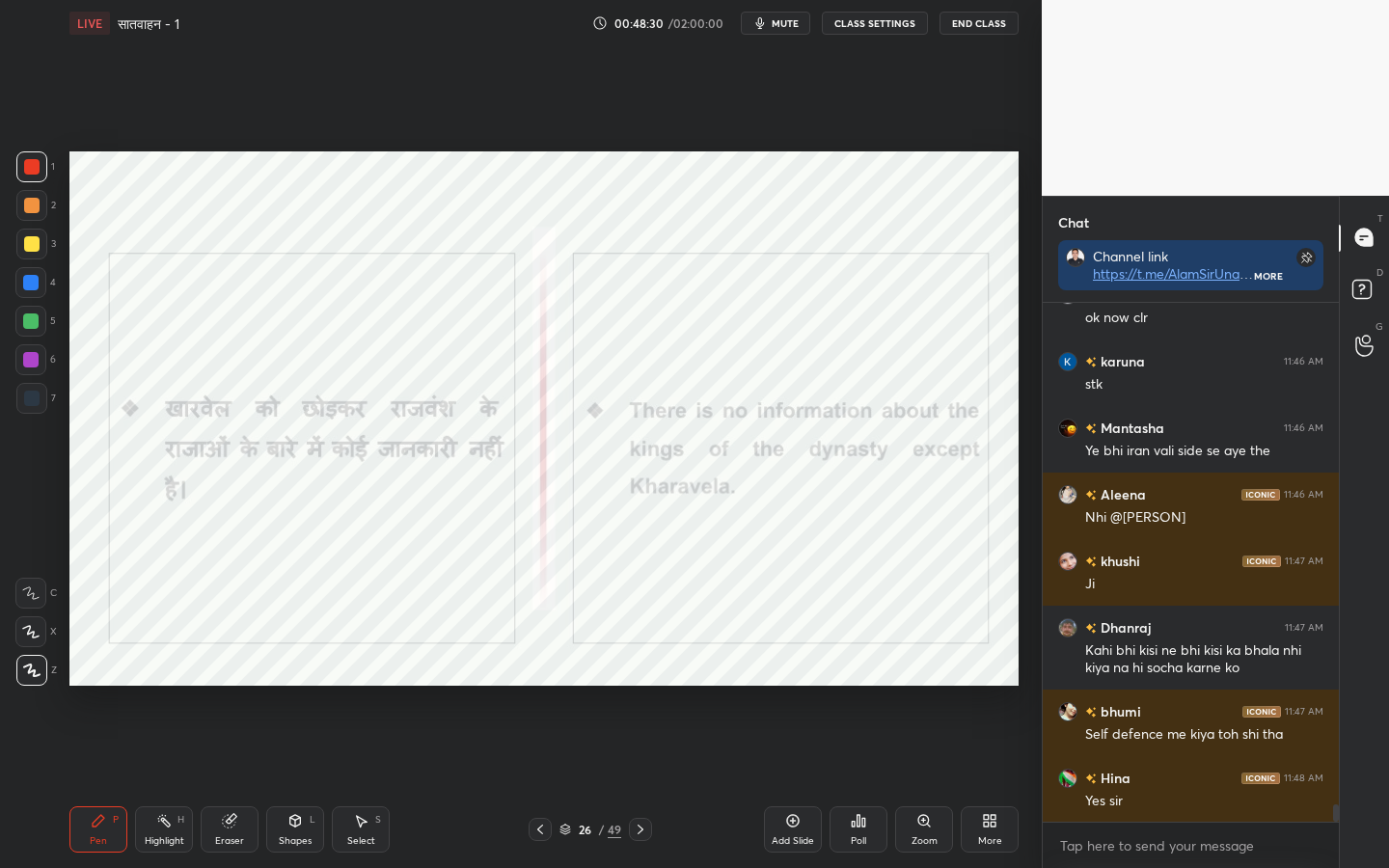 drag, startPoint x: 229, startPoint y: 846, endPoint x: 221, endPoint y: 839, distance: 10.630146 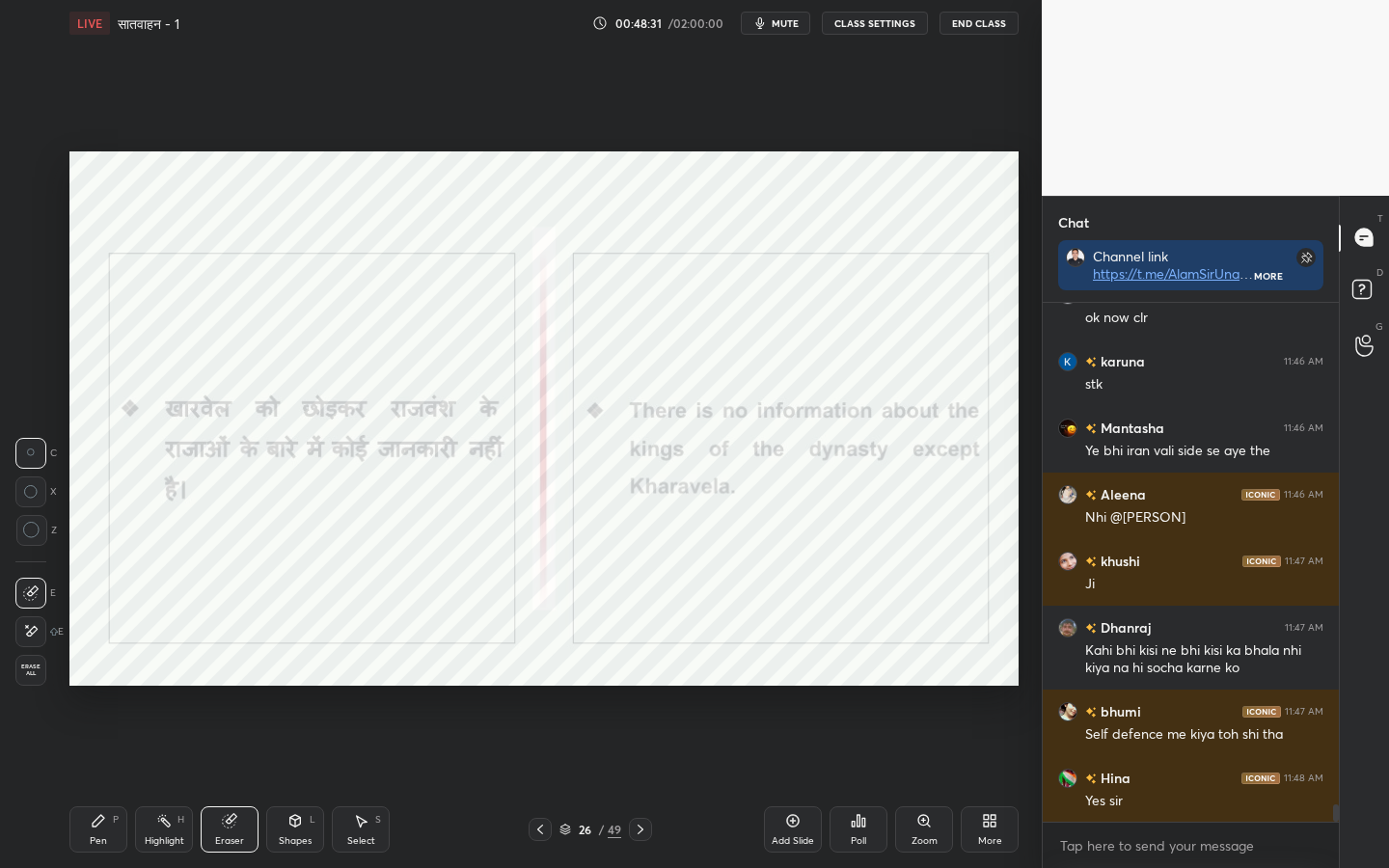 click on "Erase all" at bounding box center [31, 670] 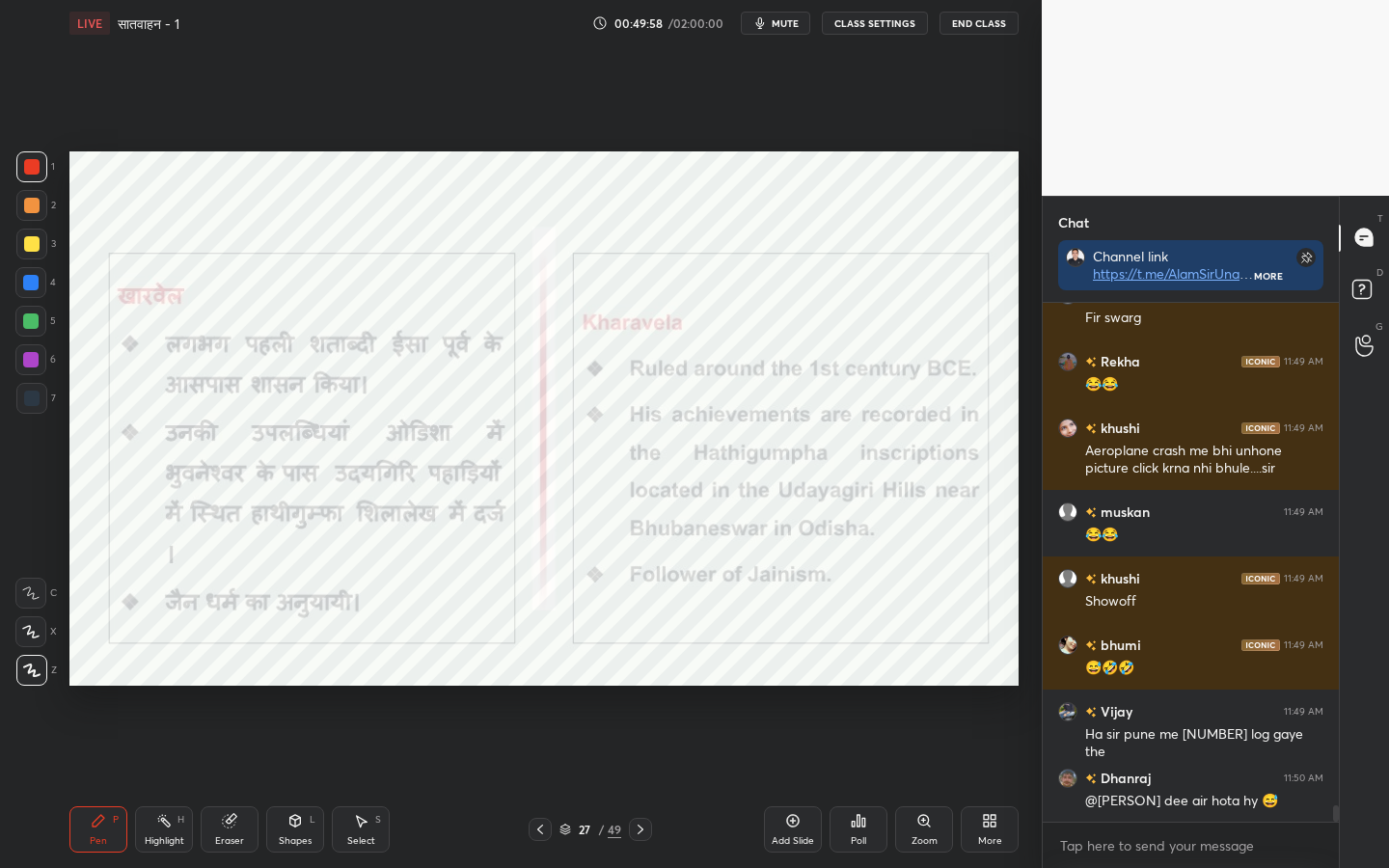 scroll, scrollTop: 16206, scrollLeft: 0, axis: vertical 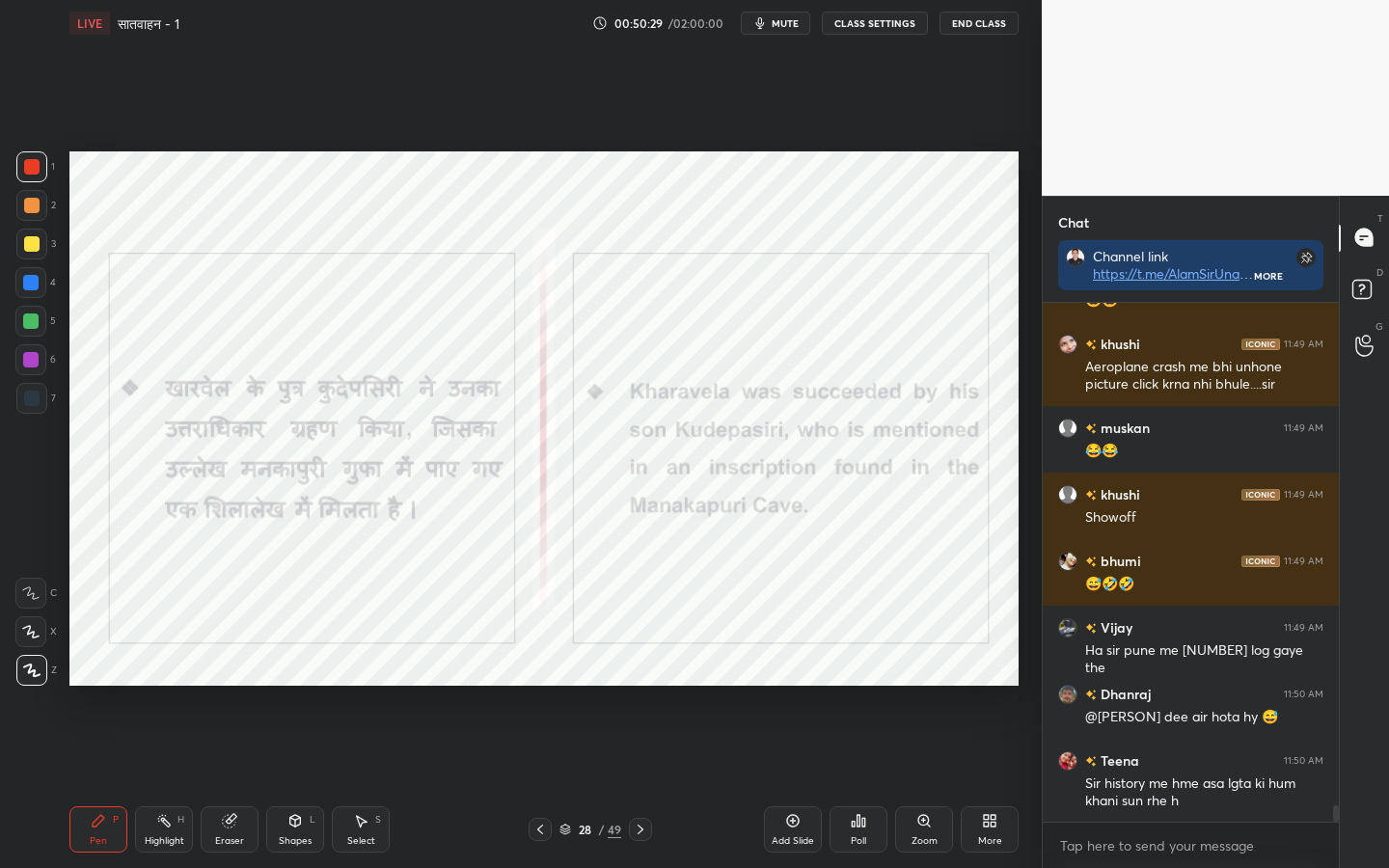 drag, startPoint x: 227, startPoint y: 841, endPoint x: 213, endPoint y: 840, distance: 14.035669 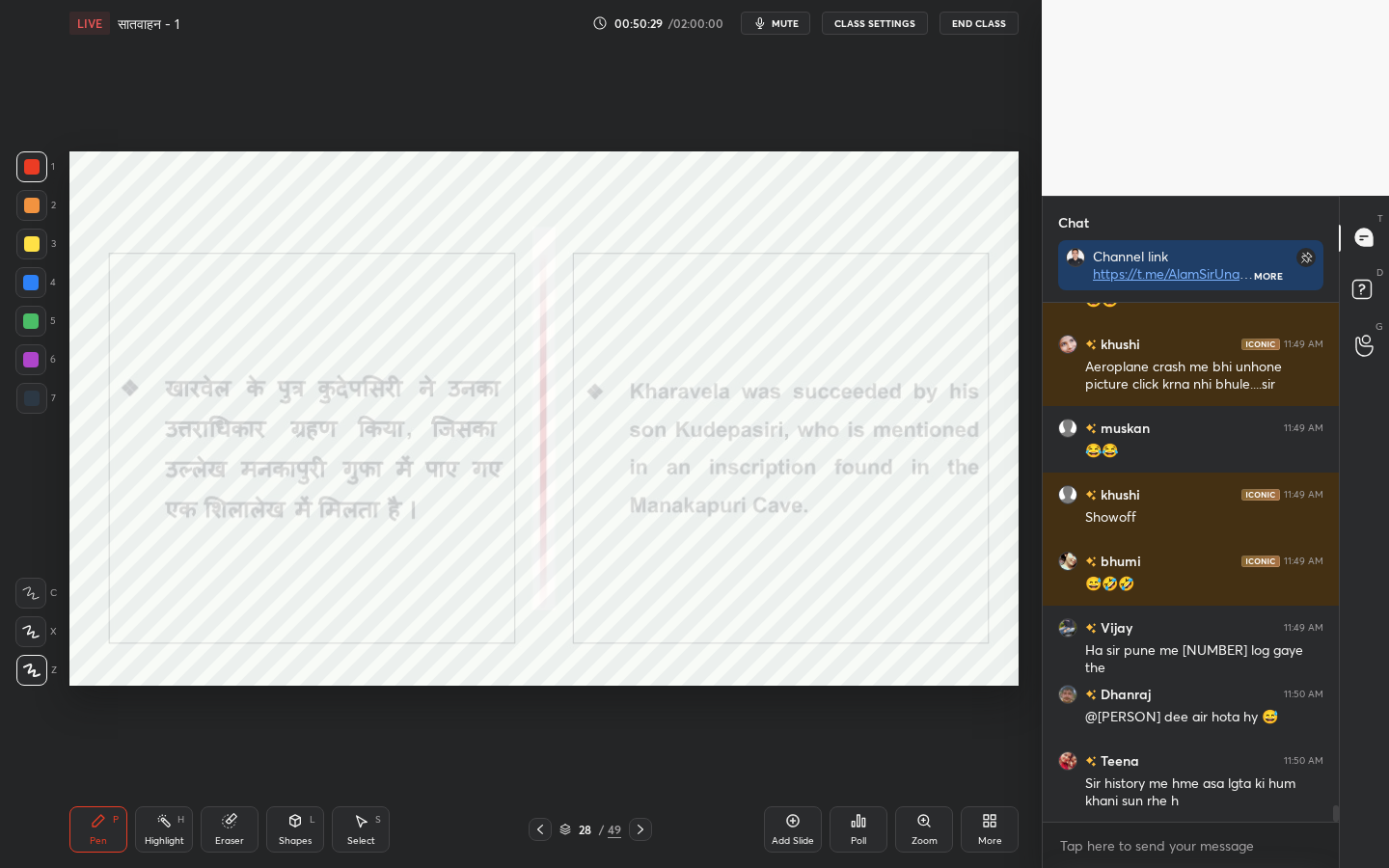 click on "Eraser" at bounding box center [230, 841] 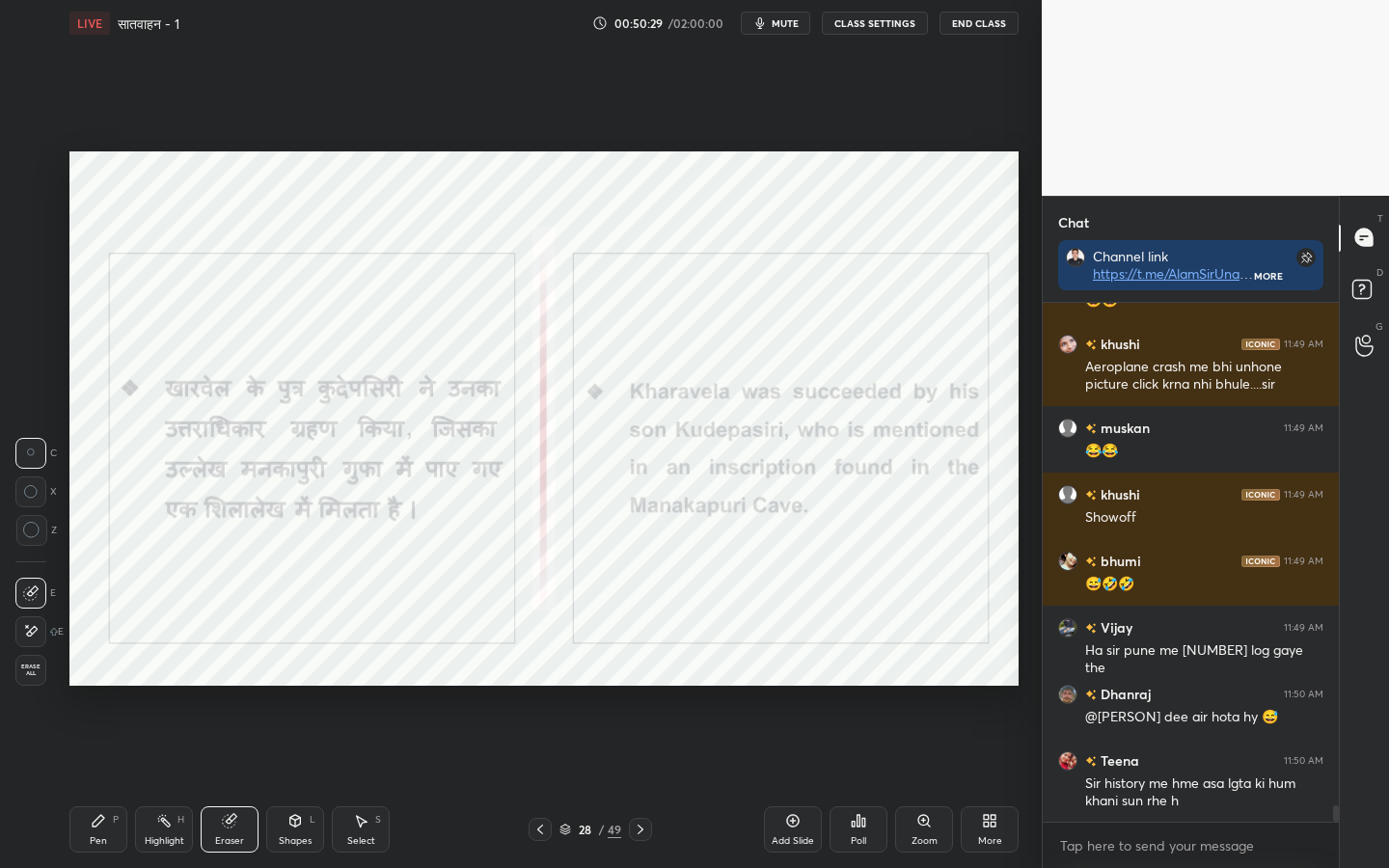 drag, startPoint x: 23, startPoint y: 676, endPoint x: 41, endPoint y: 693, distance: 24.758837 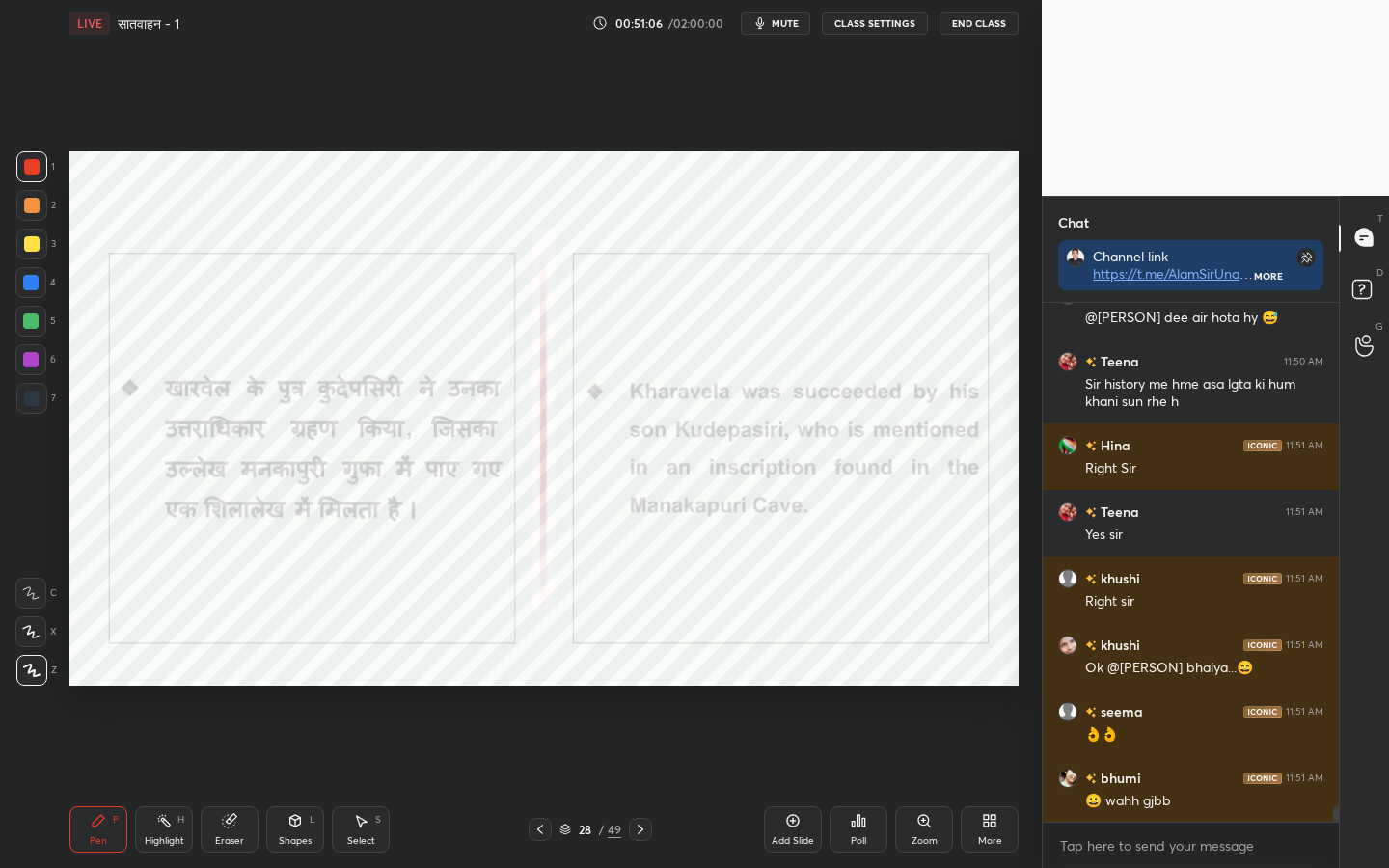 scroll, scrollTop: 16671, scrollLeft: 0, axis: vertical 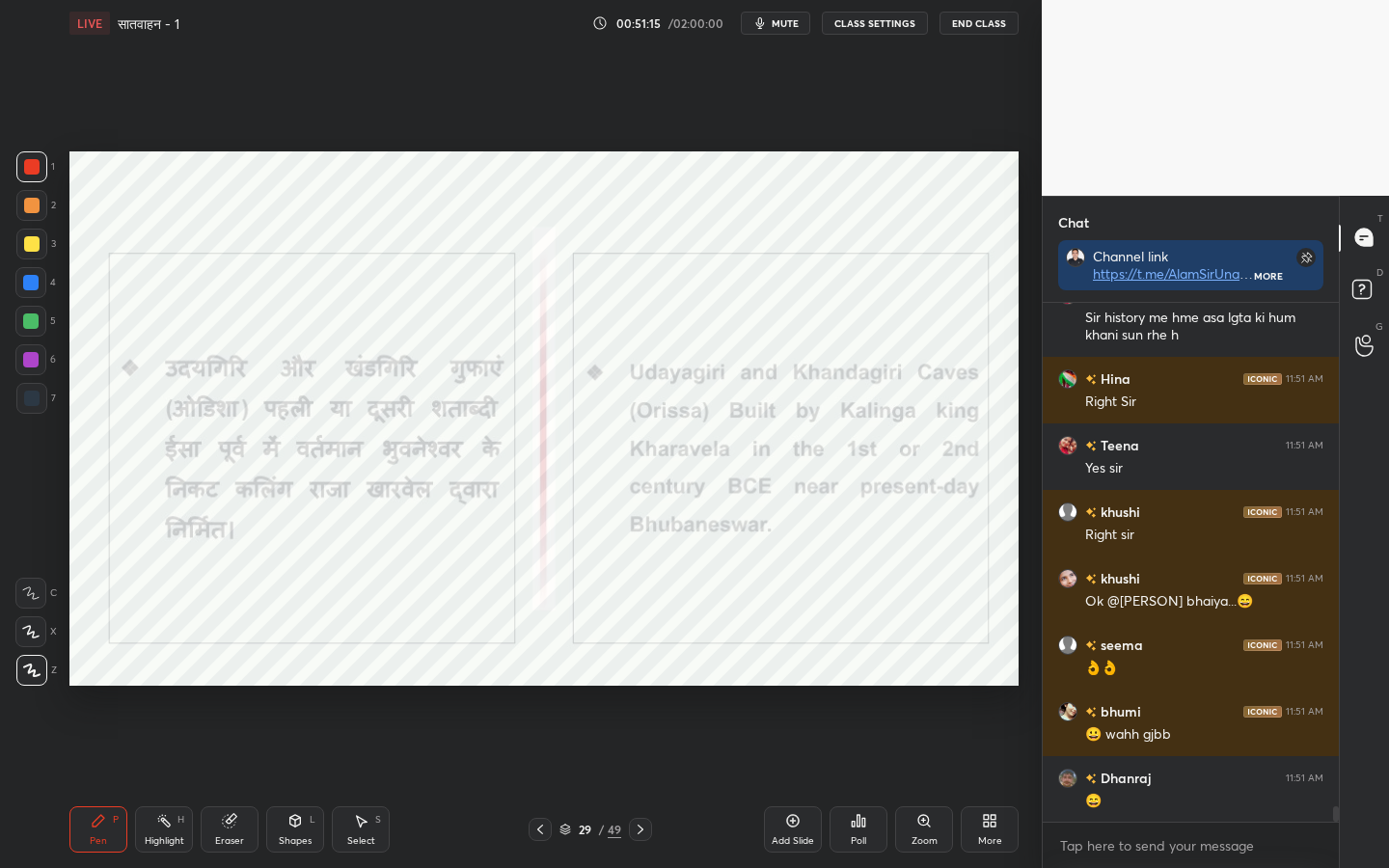 click 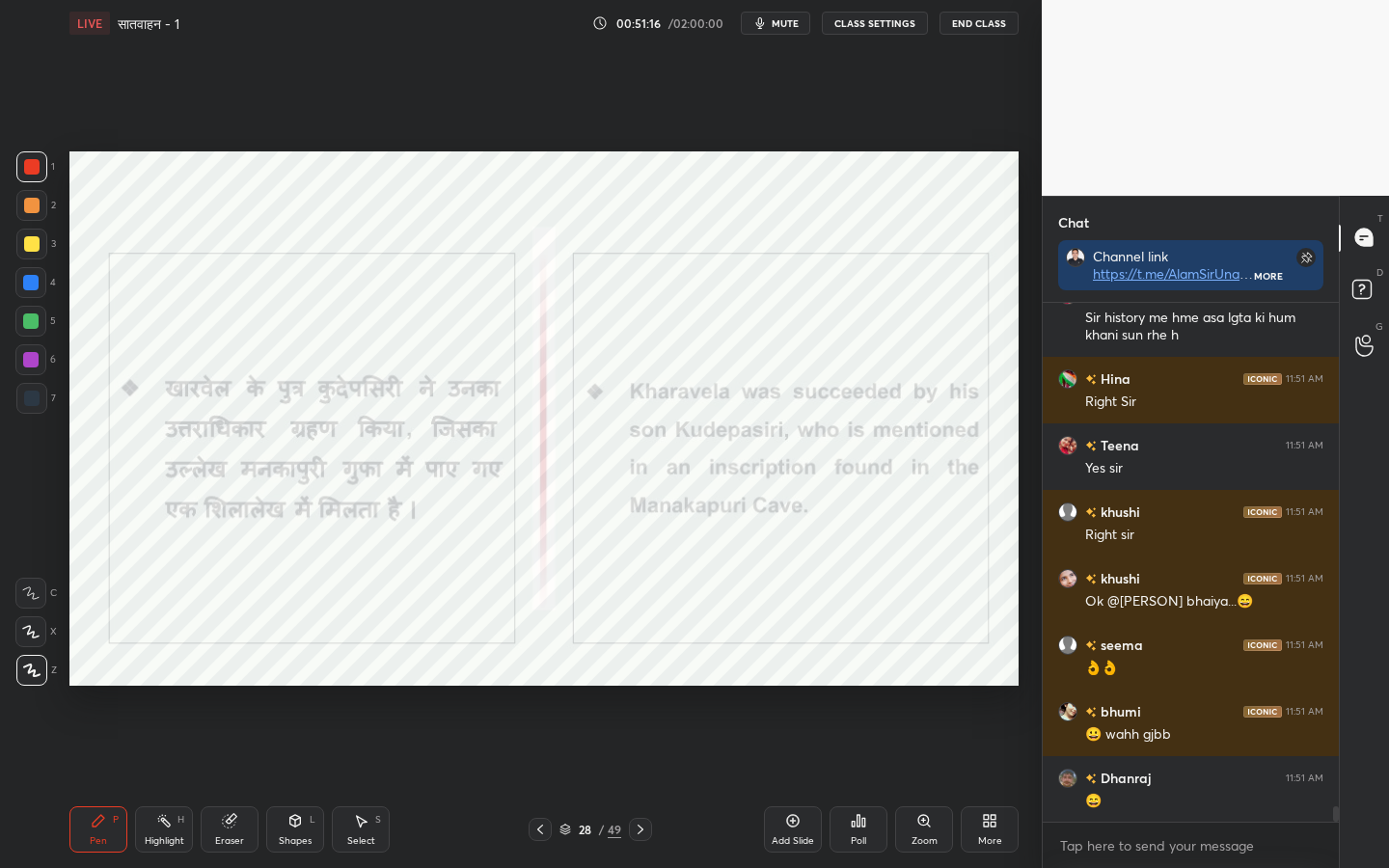 scroll, scrollTop: 16738, scrollLeft: 0, axis: vertical 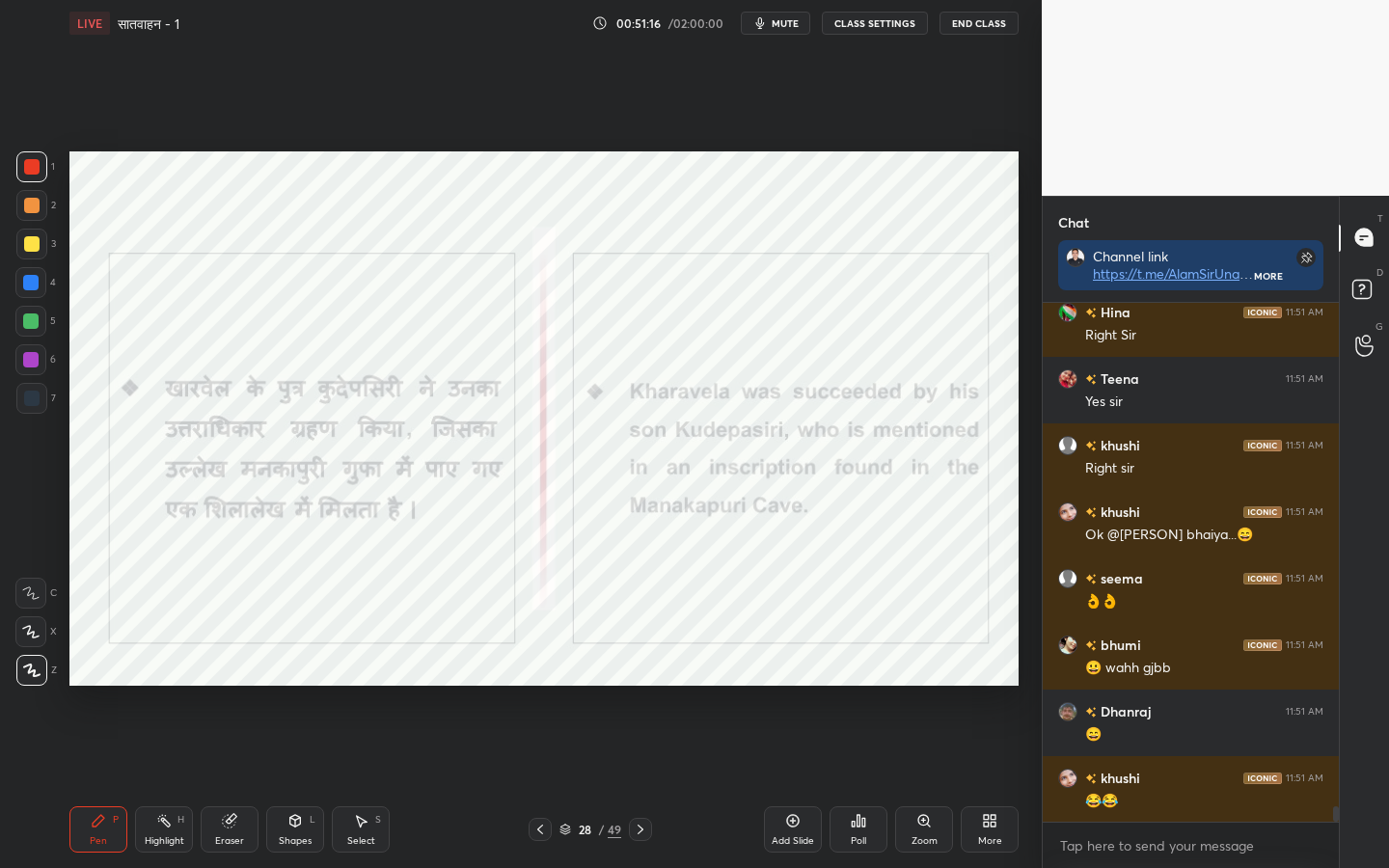 click 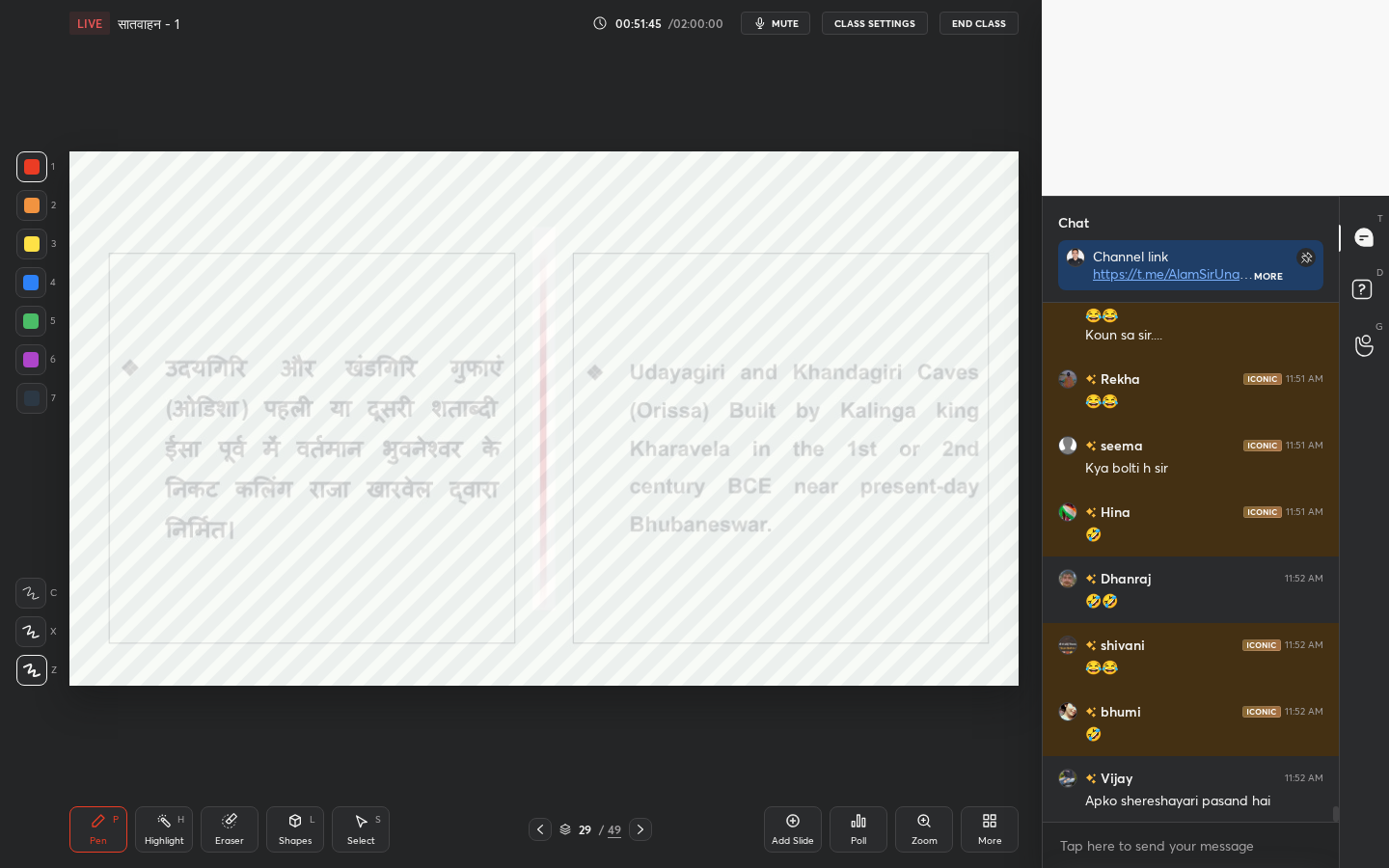 scroll, scrollTop: 17290, scrollLeft: 0, axis: vertical 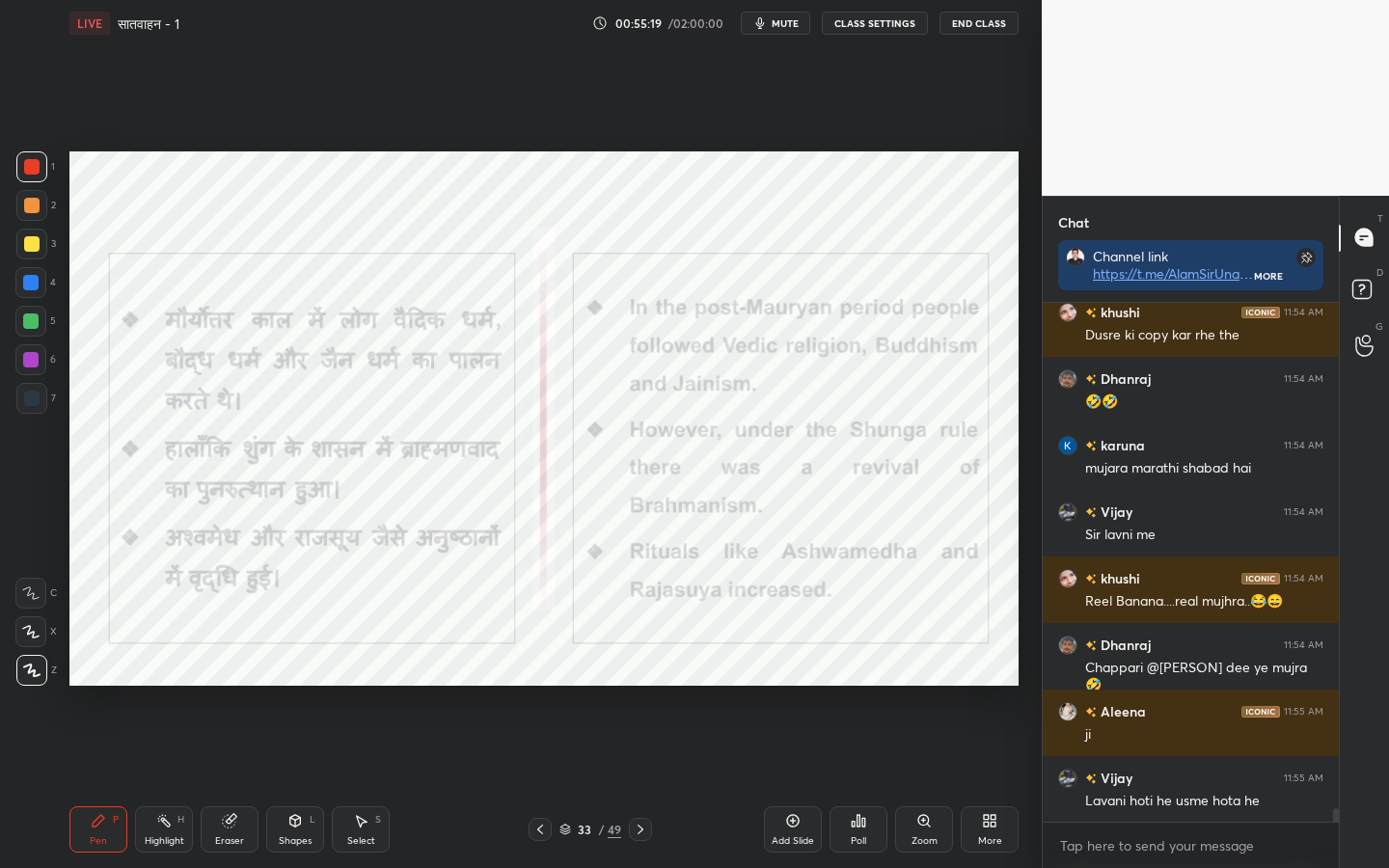 click on "Eraser" at bounding box center [230, 841] 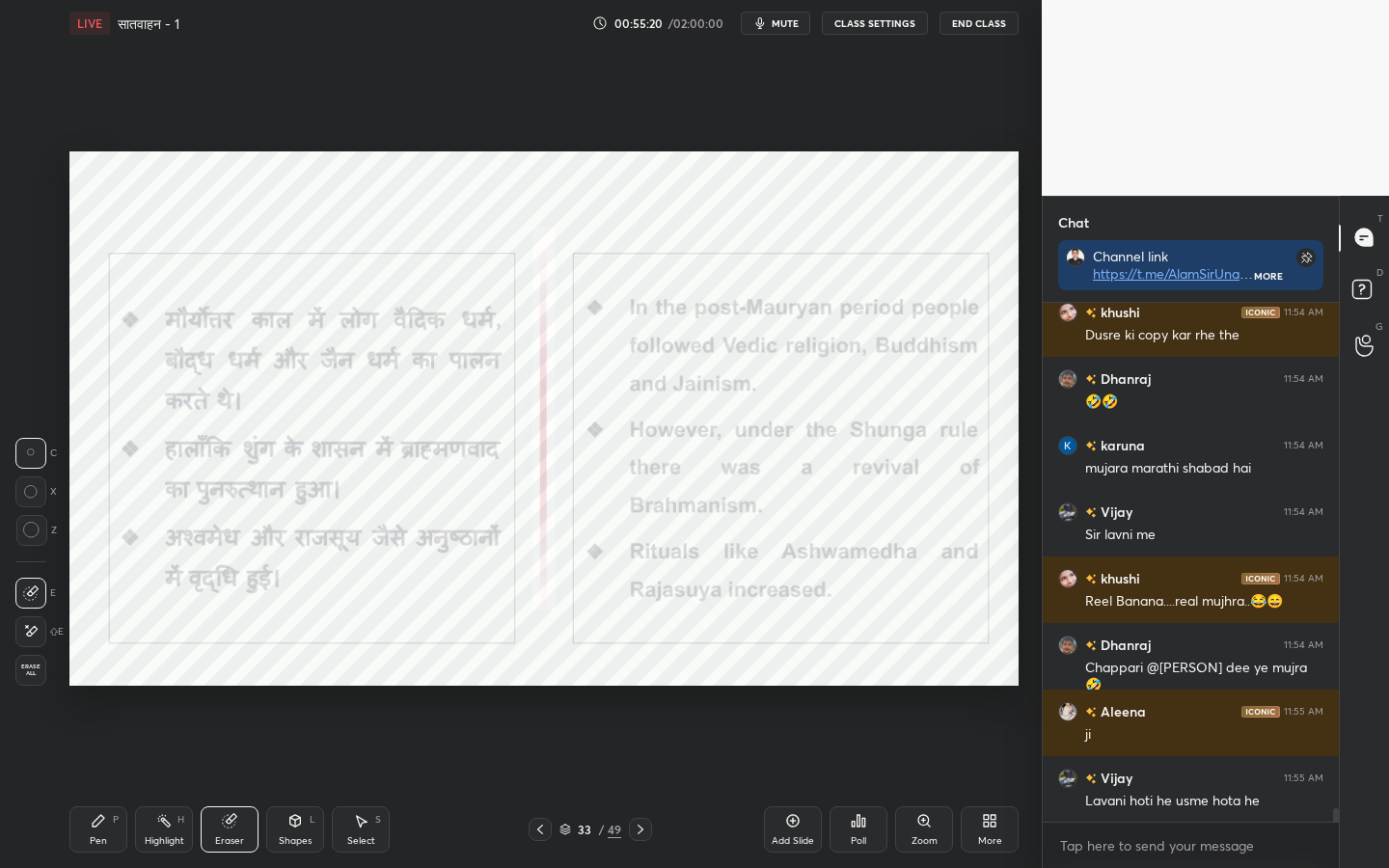 scroll, scrollTop: 19237, scrollLeft: 0, axis: vertical 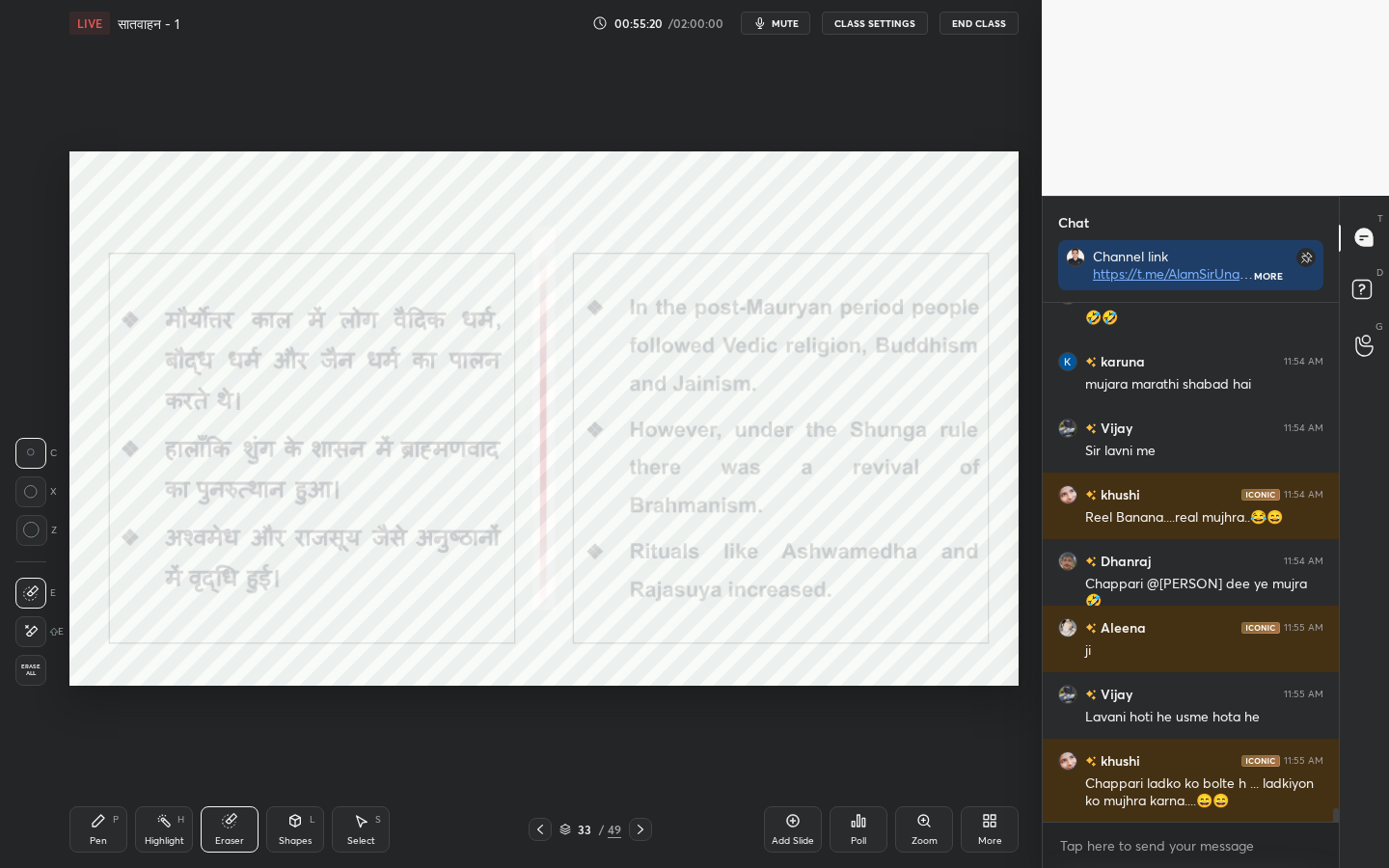 click on "Erase all" at bounding box center (31, 670) 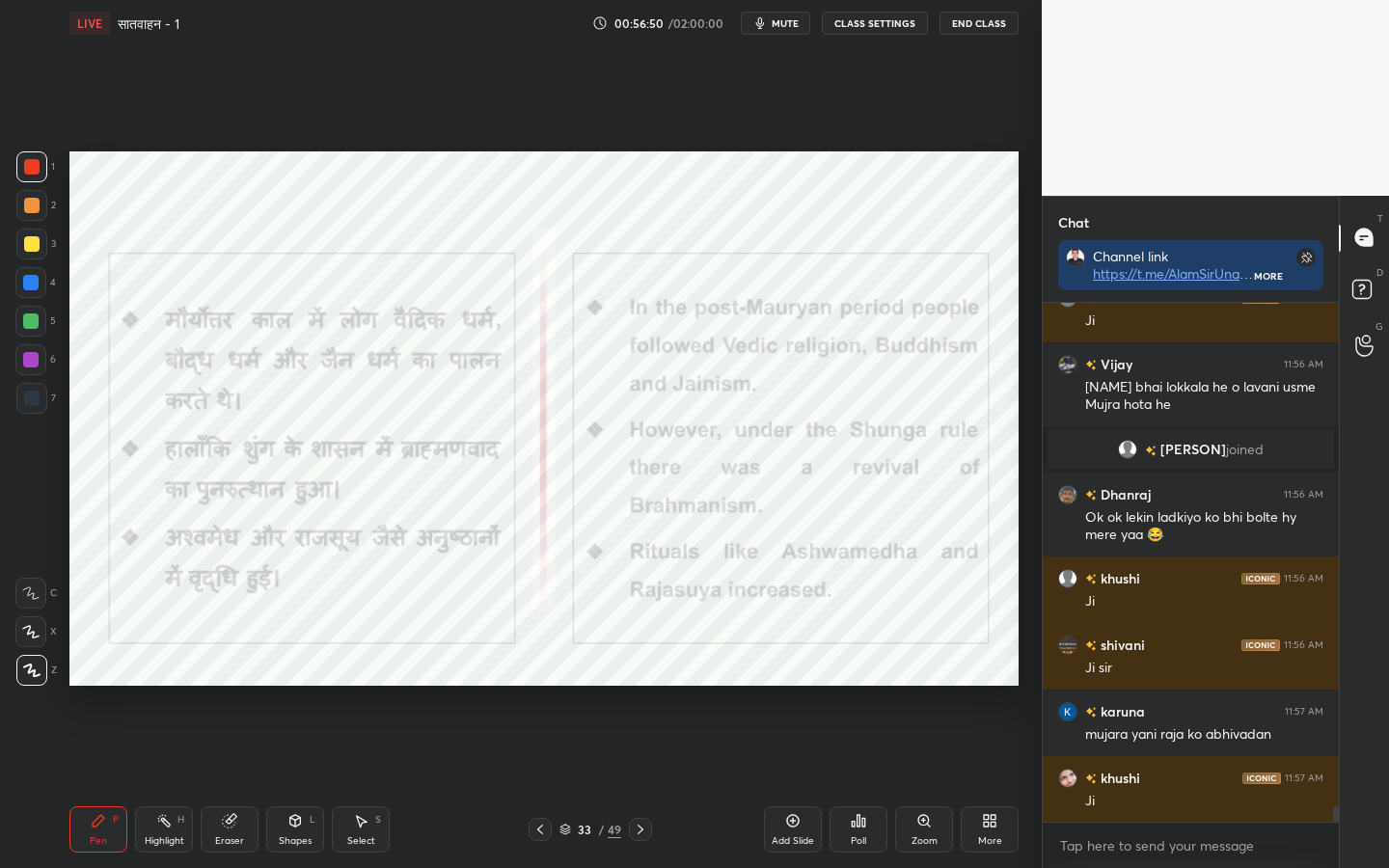 scroll, scrollTop: 17378, scrollLeft: 0, axis: vertical 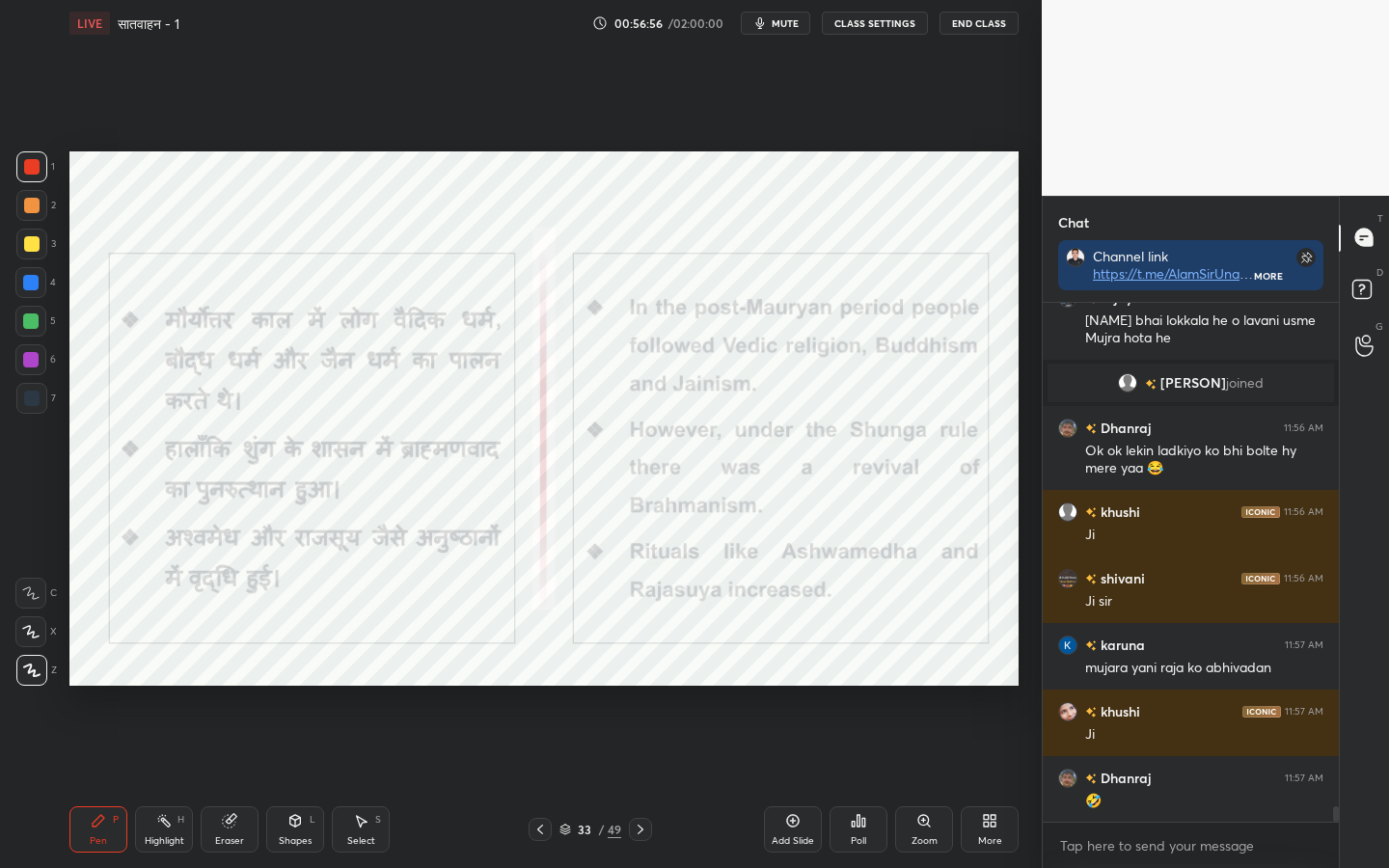 click on "Eraser" at bounding box center (230, 841) 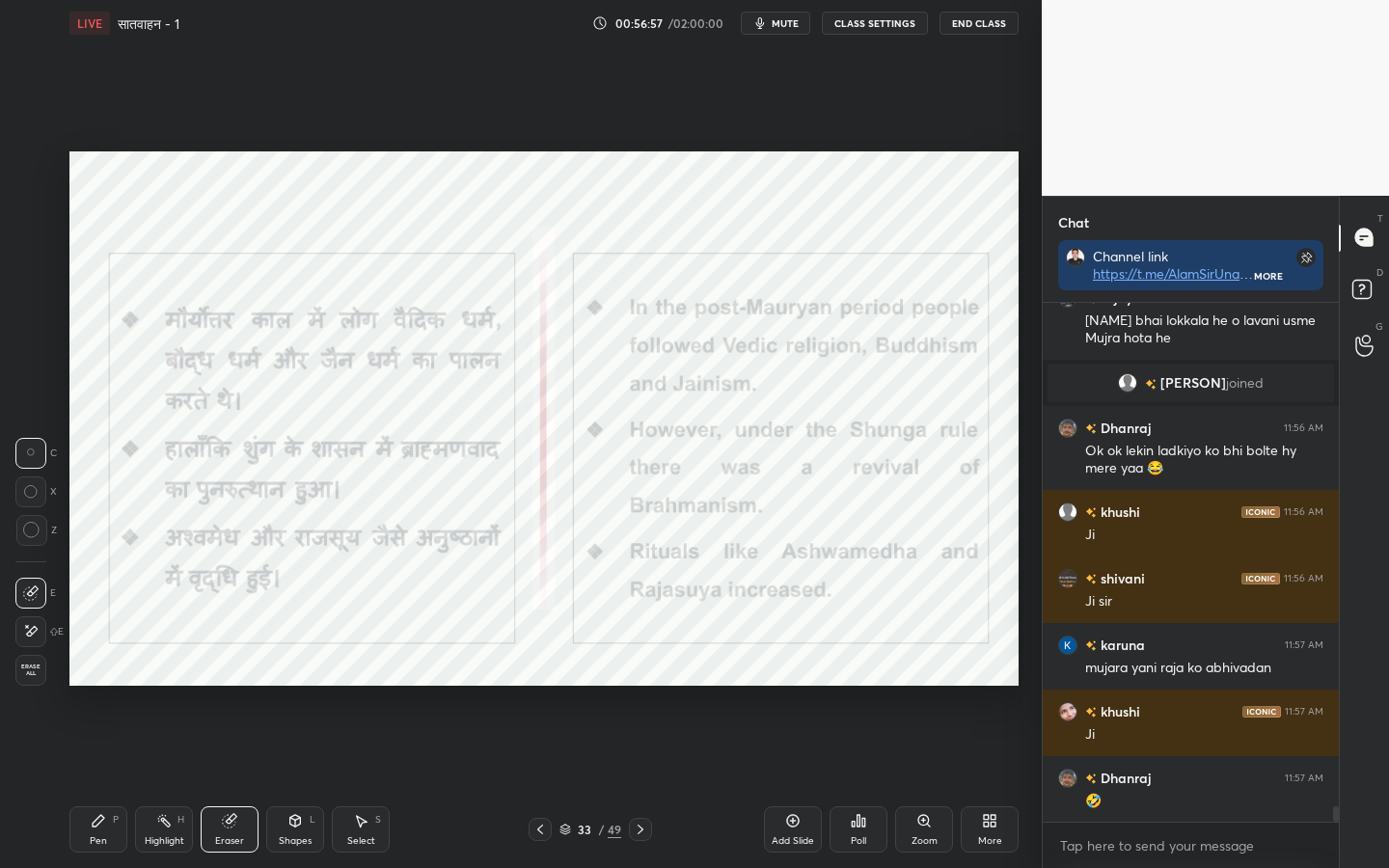 click on "Erase all" at bounding box center (31, 670) 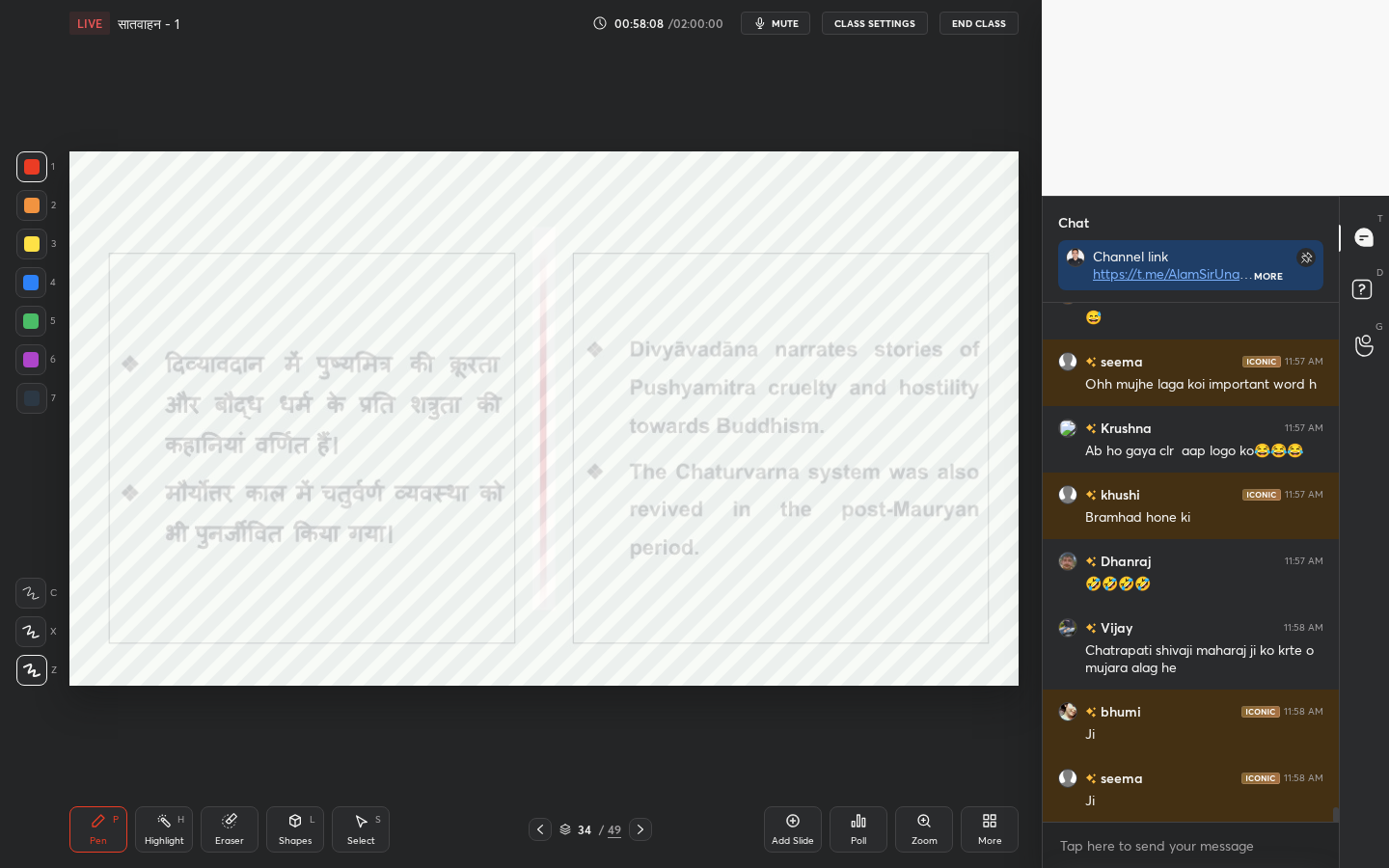 scroll, scrollTop: 18313, scrollLeft: 0, axis: vertical 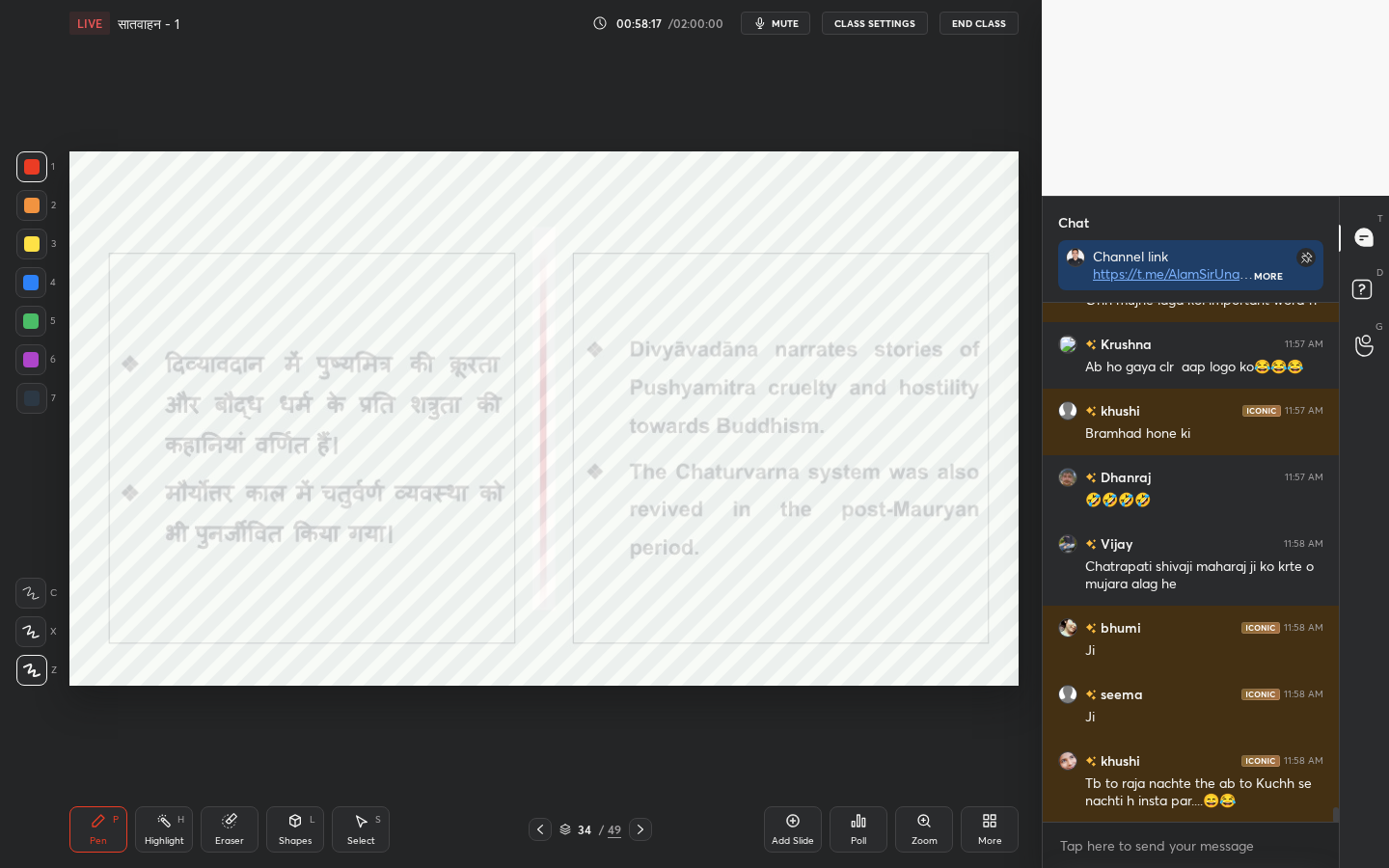 drag, startPoint x: 229, startPoint y: 841, endPoint x: 208, endPoint y: 831, distance: 23.259407 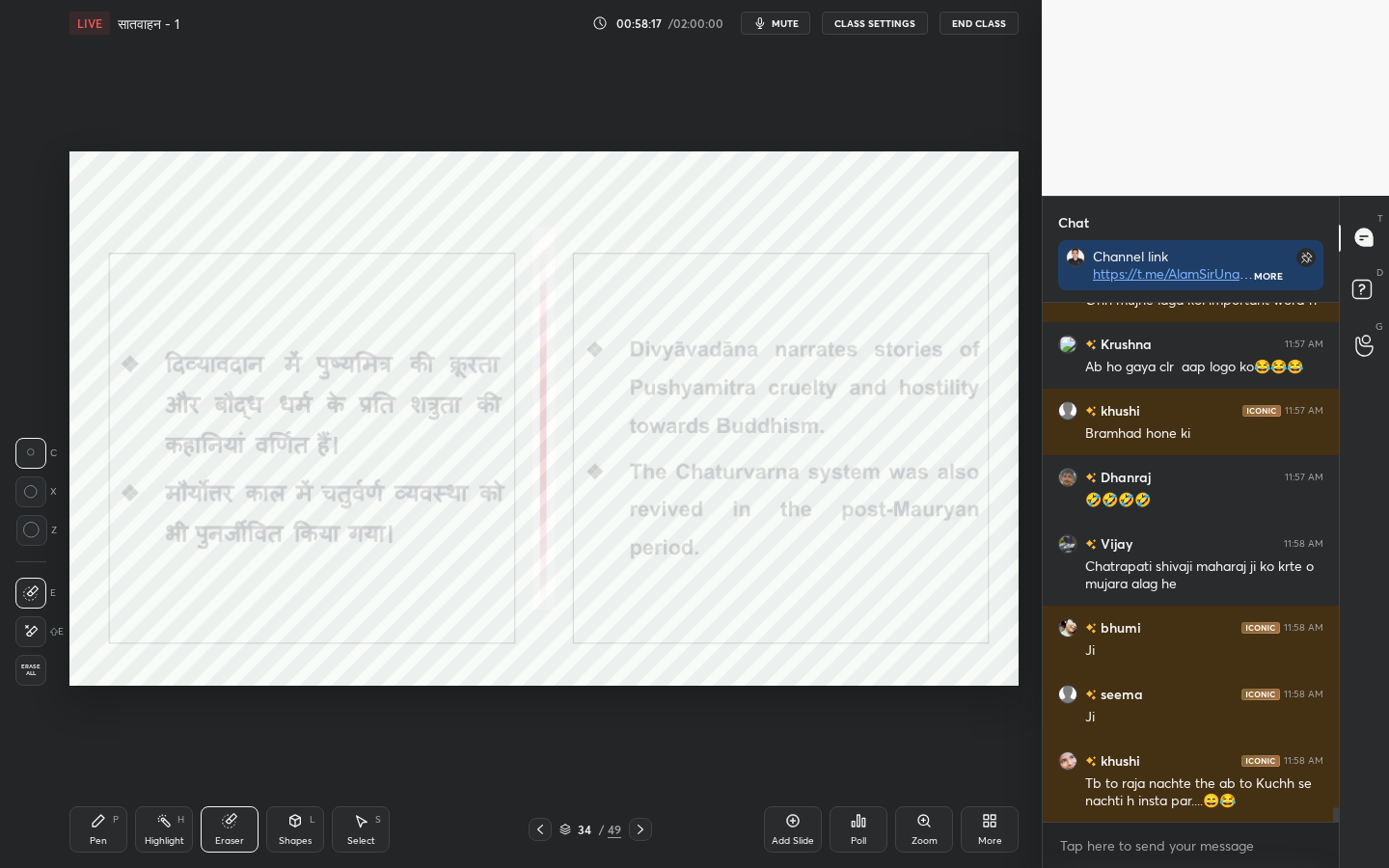 click on "Erase all" at bounding box center [31, 670] 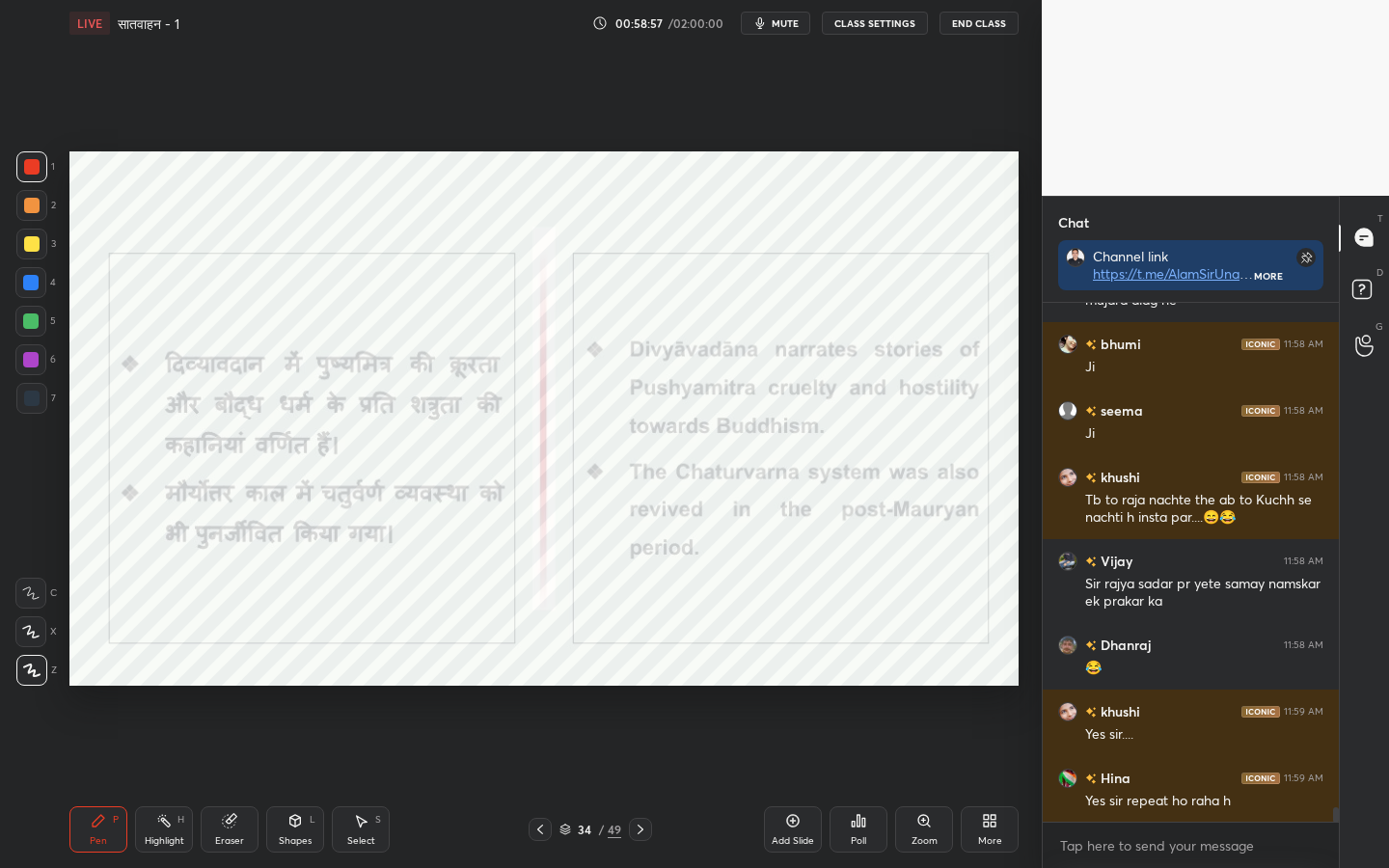 scroll, scrollTop: 18663, scrollLeft: 0, axis: vertical 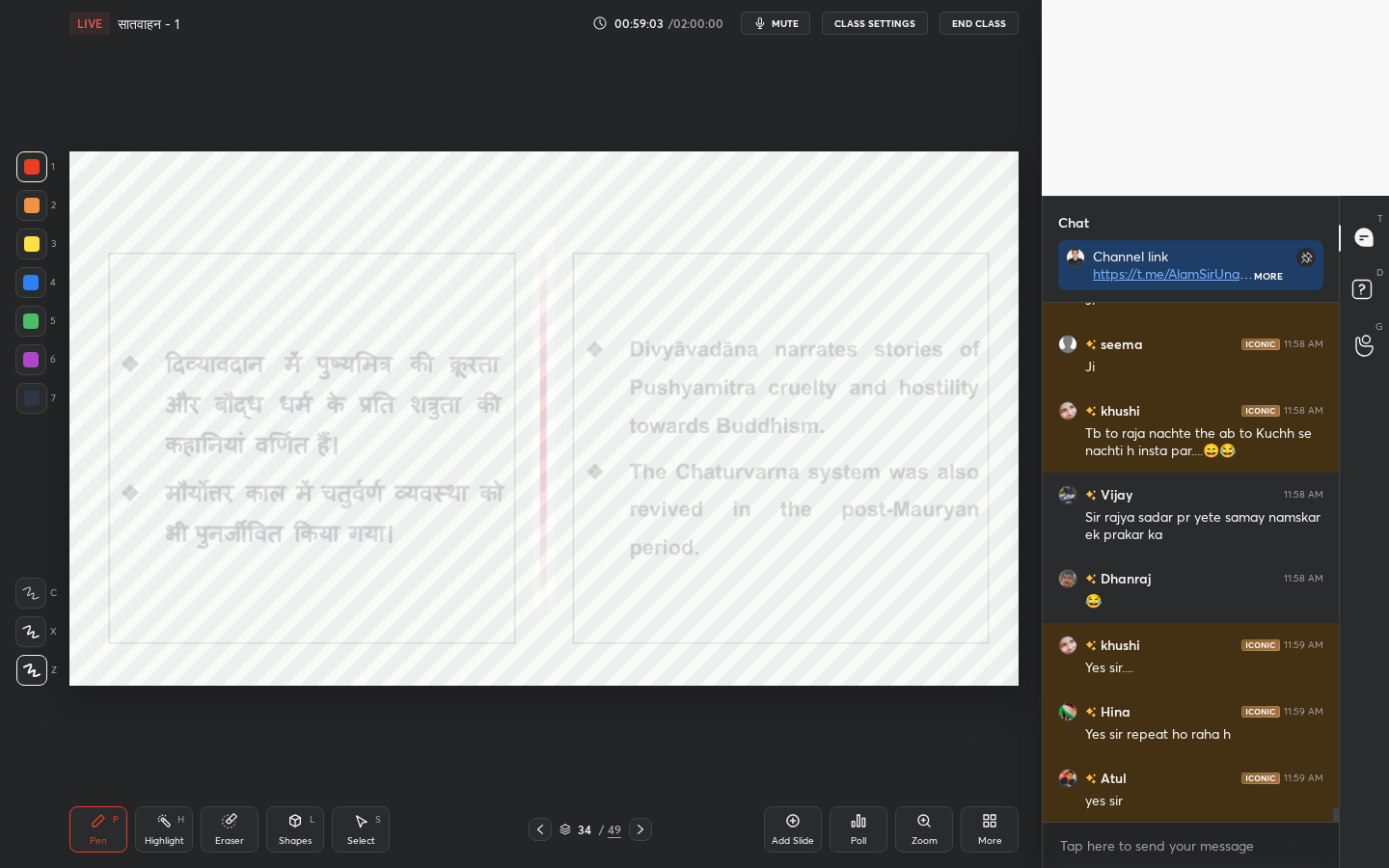 click on "Setting up your live class Poll for   secs No correct answer Start poll" at bounding box center (544, 419) 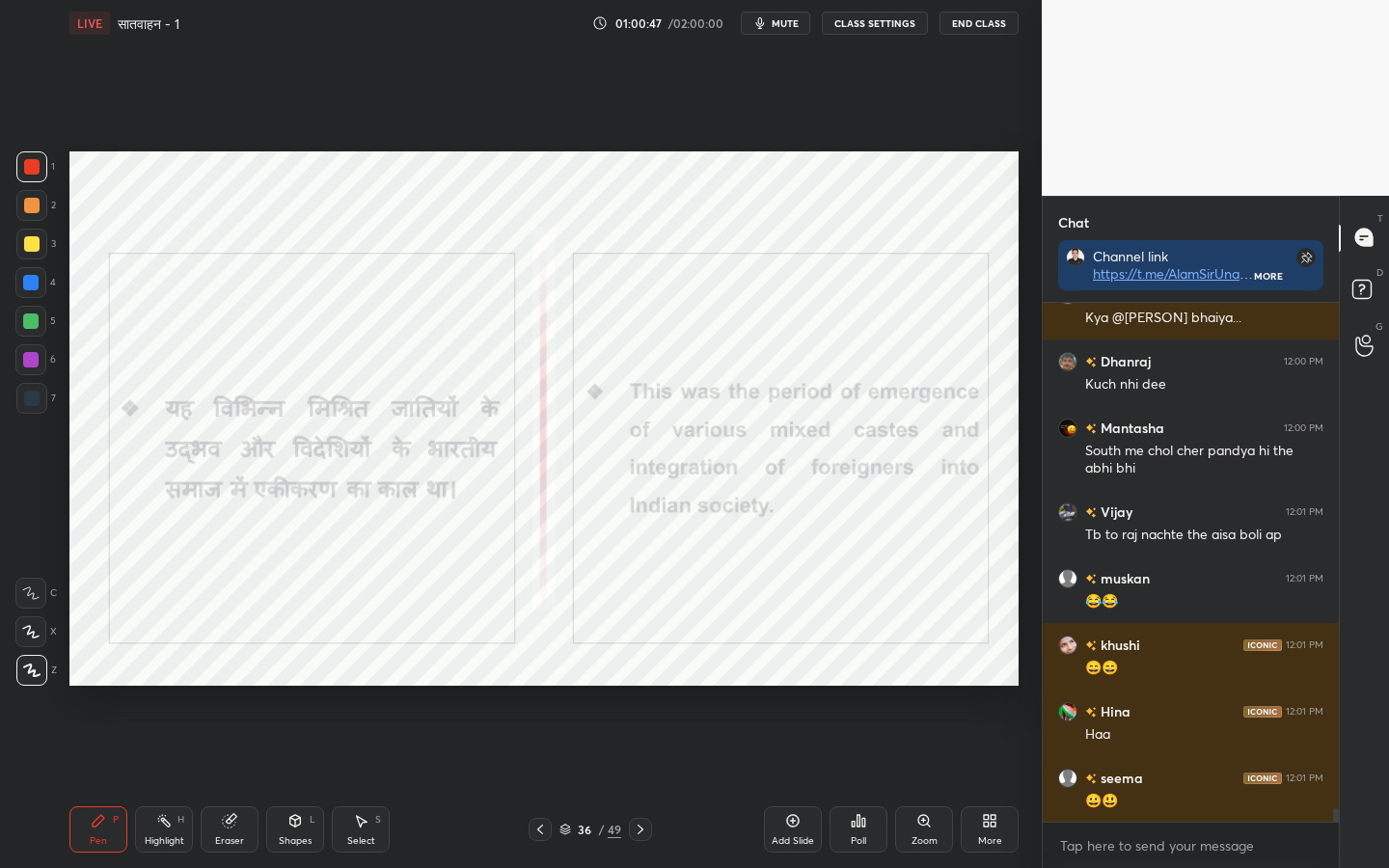 scroll, scrollTop: 19514, scrollLeft: 0, axis: vertical 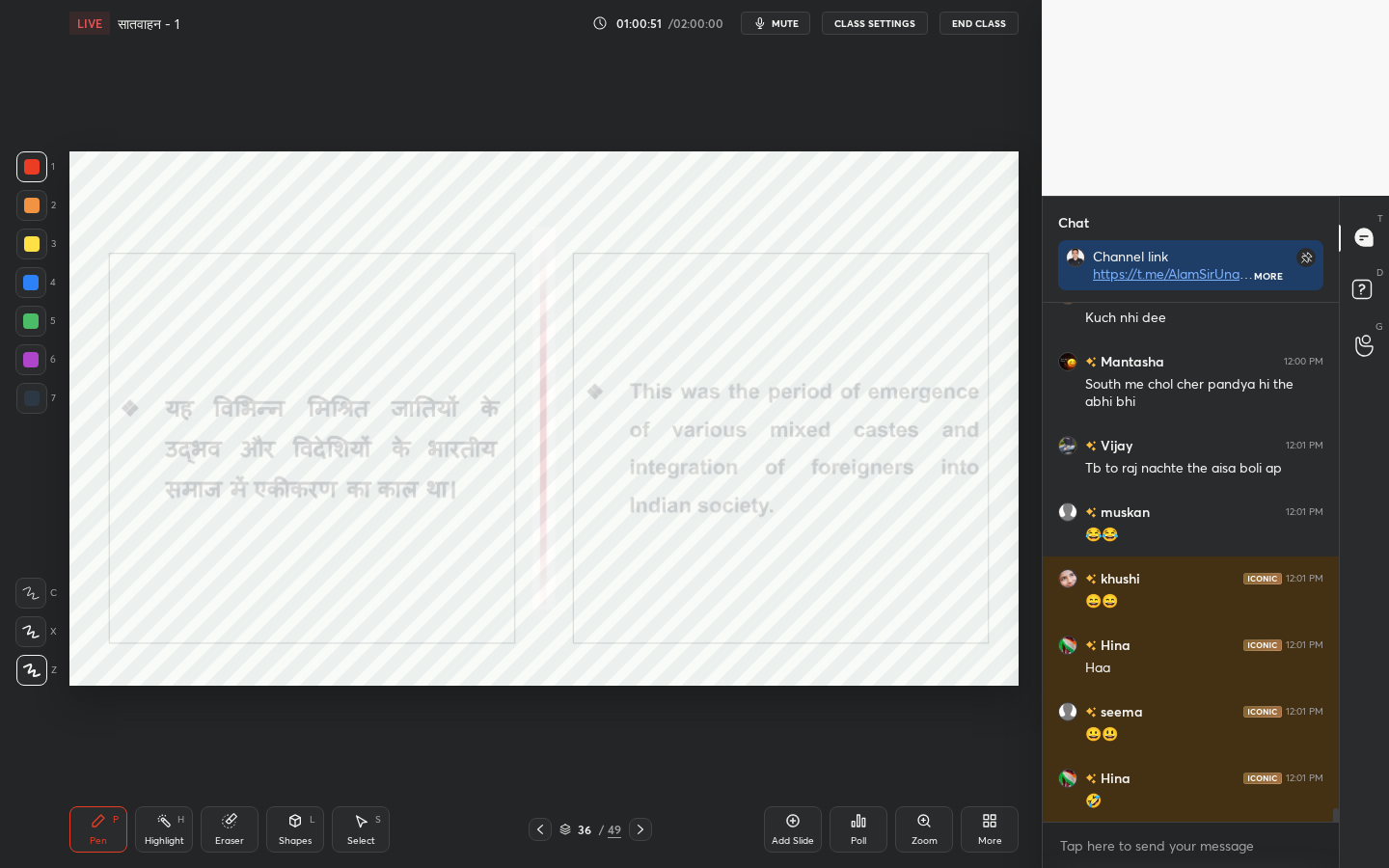 click on "Eraser" at bounding box center (230, 841) 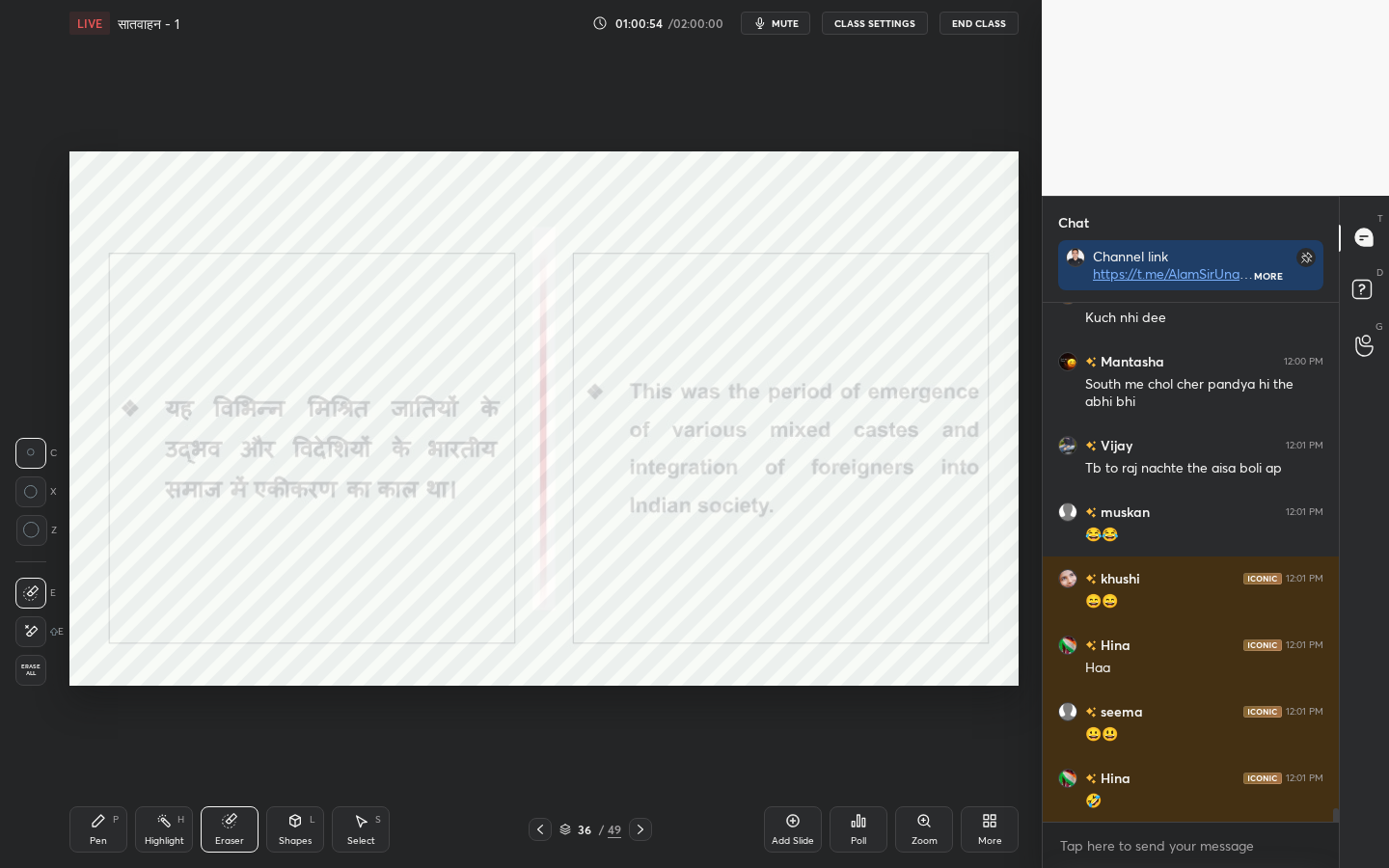 click on "Erase all" at bounding box center (31, 670) 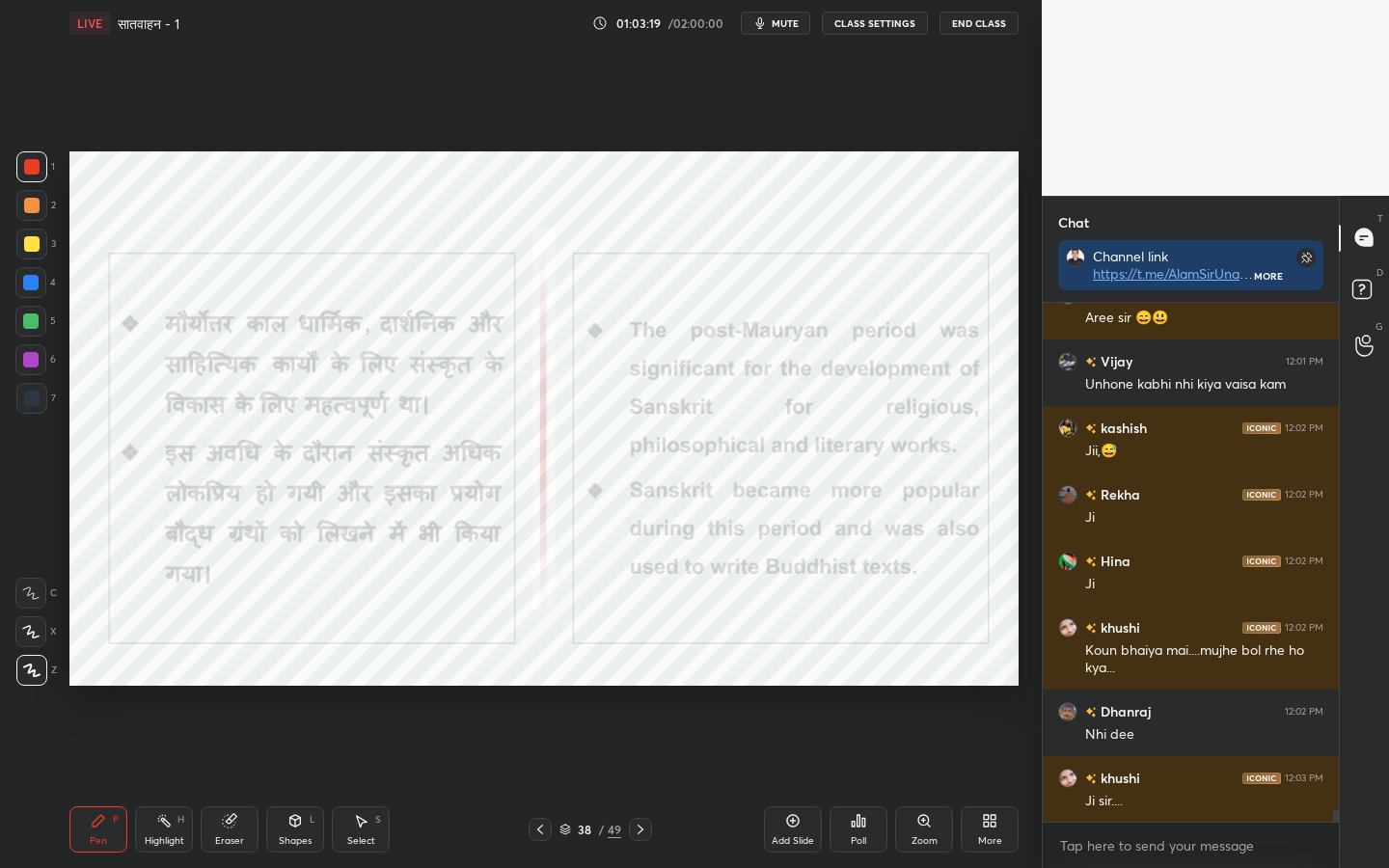 scroll, scrollTop: 20529, scrollLeft: 0, axis: vertical 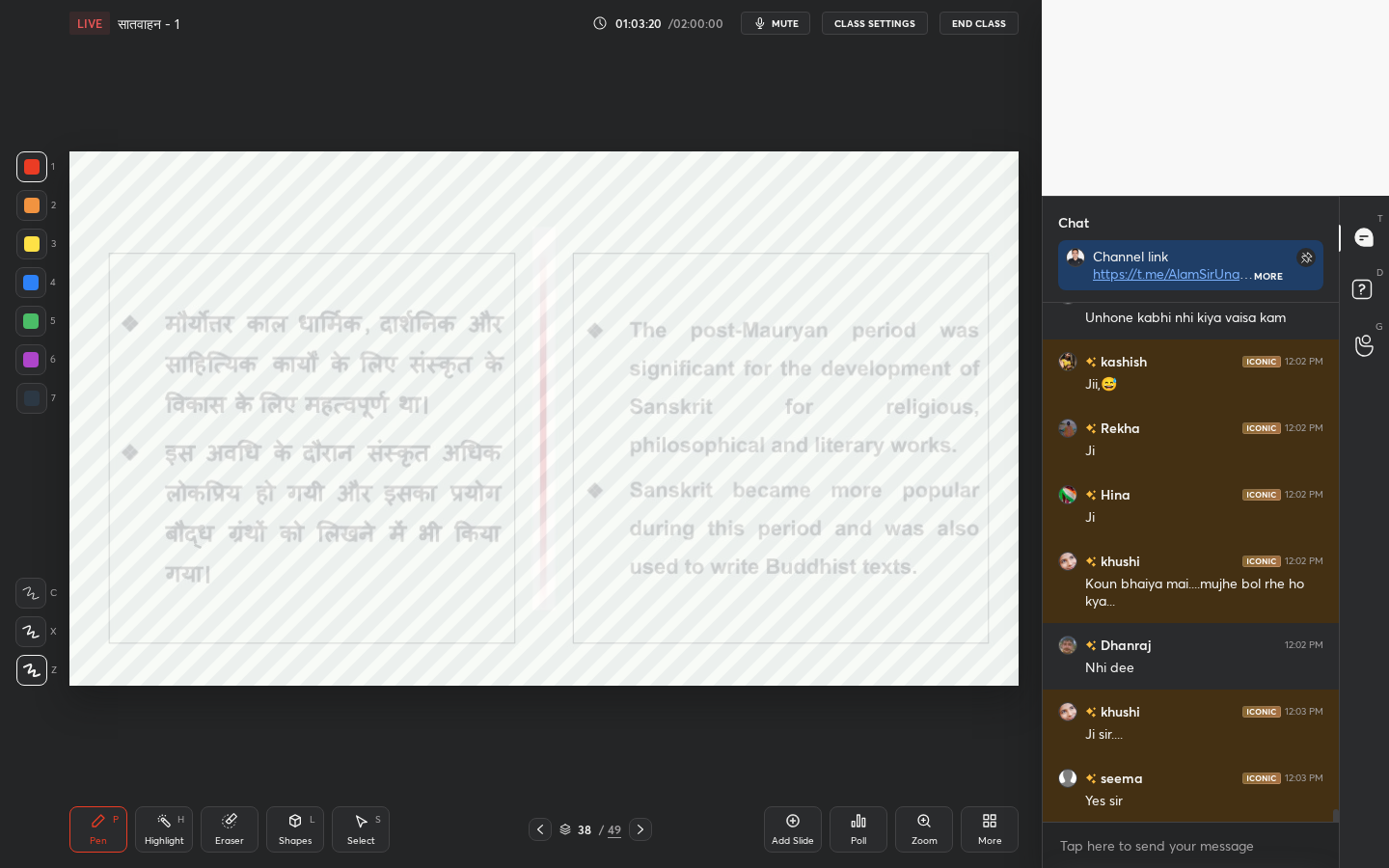 click on "Eraser" at bounding box center [230, 841] 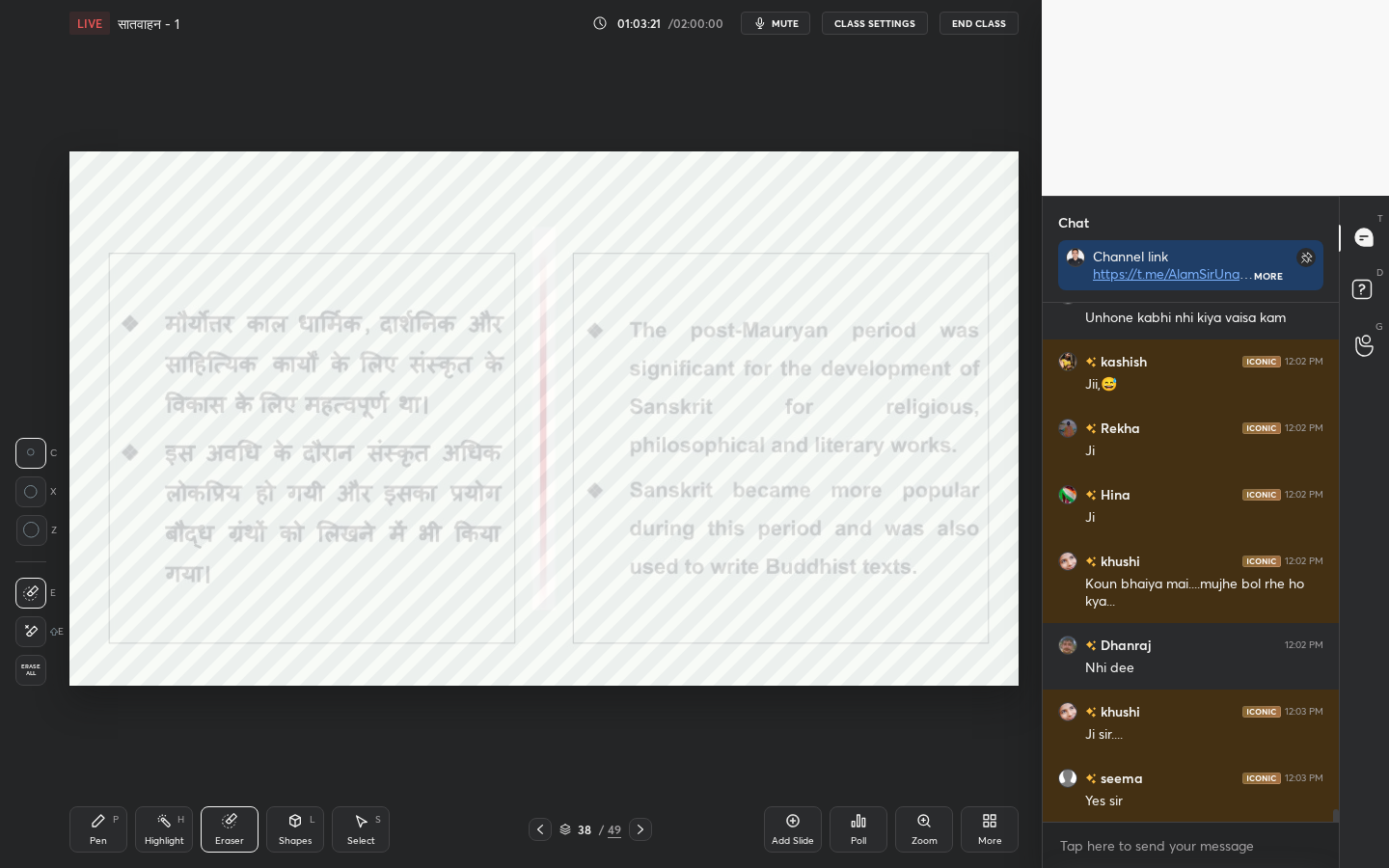 click on "Erase all" at bounding box center [31, 670] 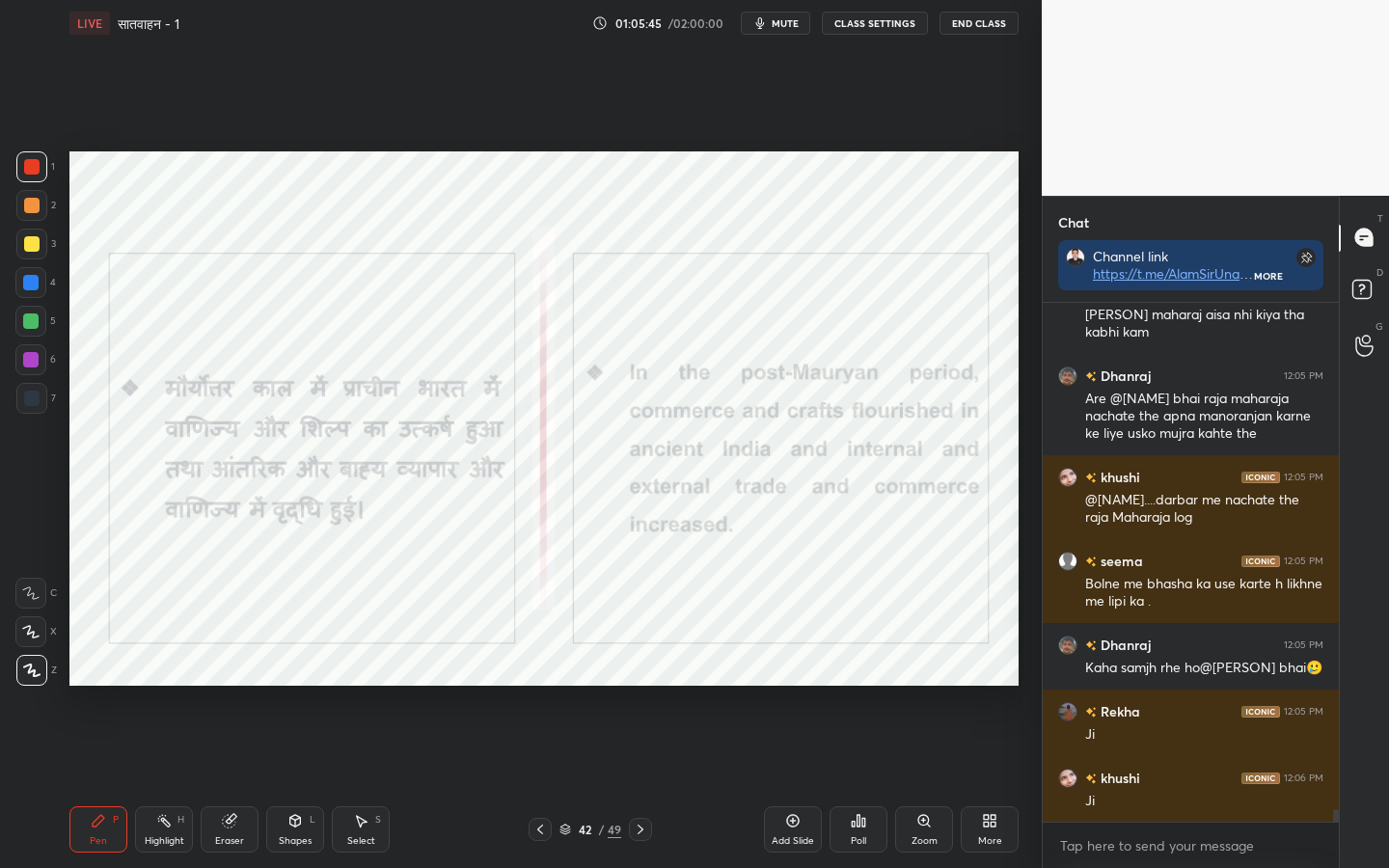 scroll, scrollTop: 21166, scrollLeft: 0, axis: vertical 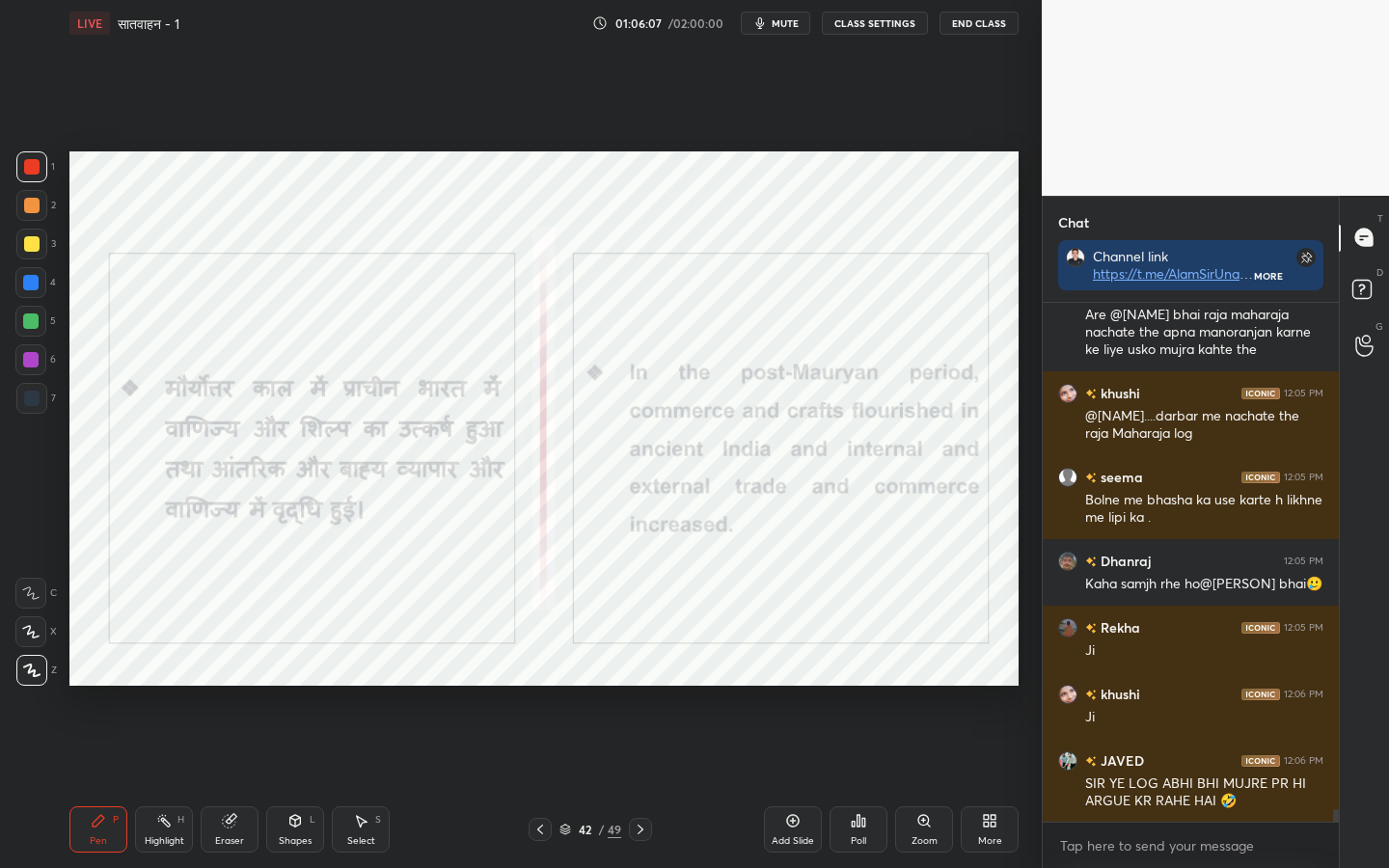 click on "Setting up your live class Poll for   secs No correct answer Start poll" at bounding box center [544, 419] 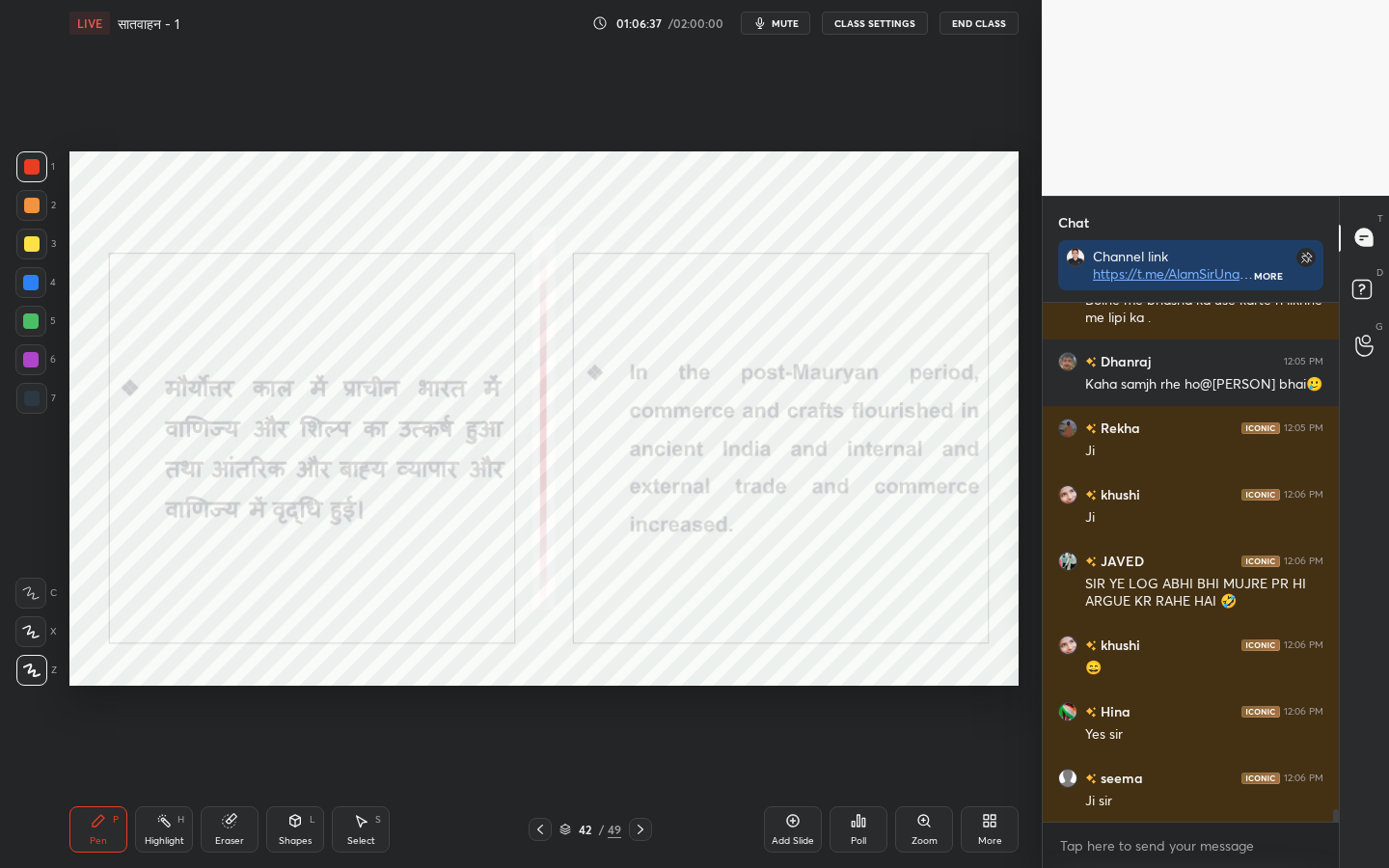 scroll, scrollTop: 21432, scrollLeft: 0, axis: vertical 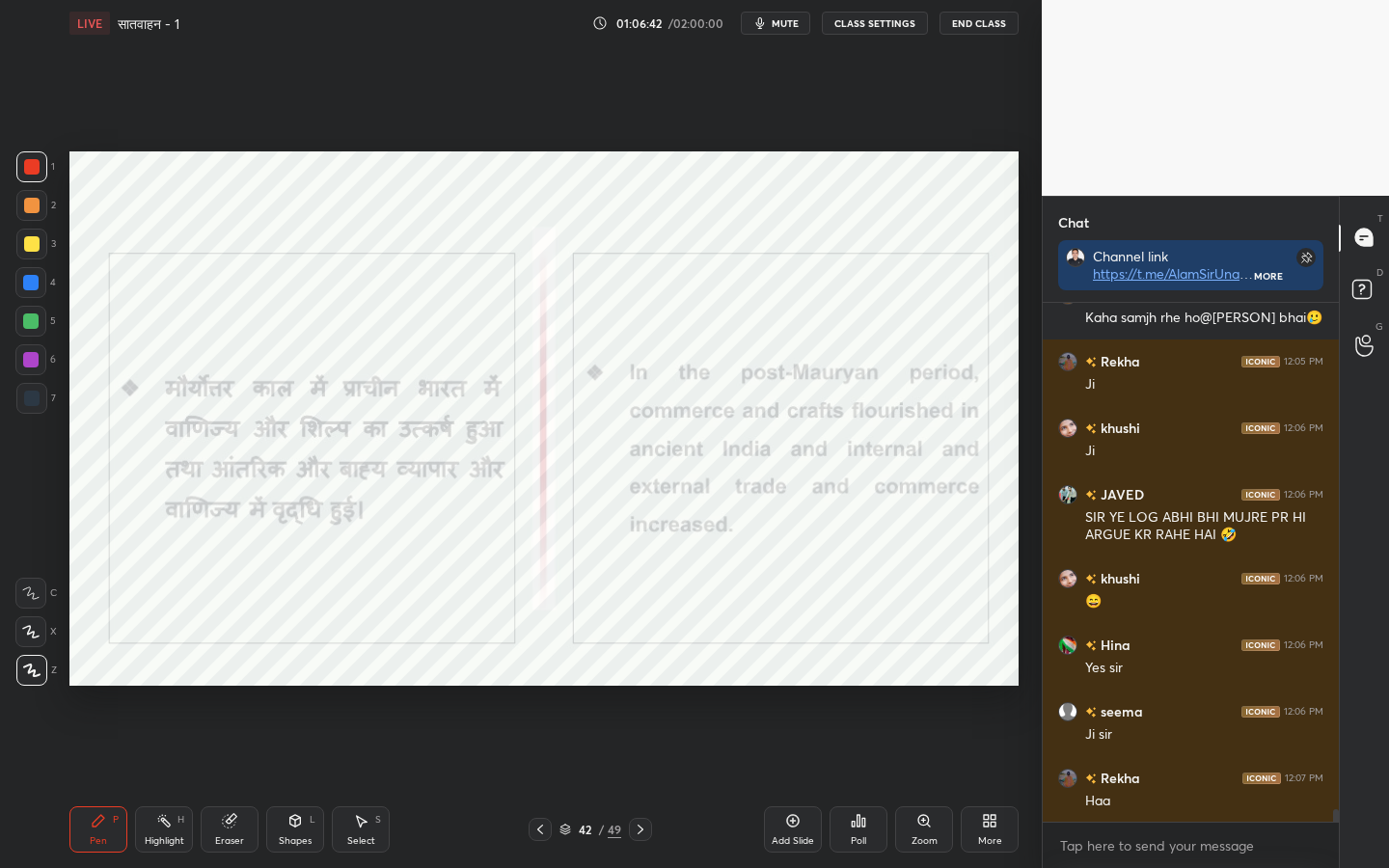 click on "Eraser" at bounding box center (230, 841) 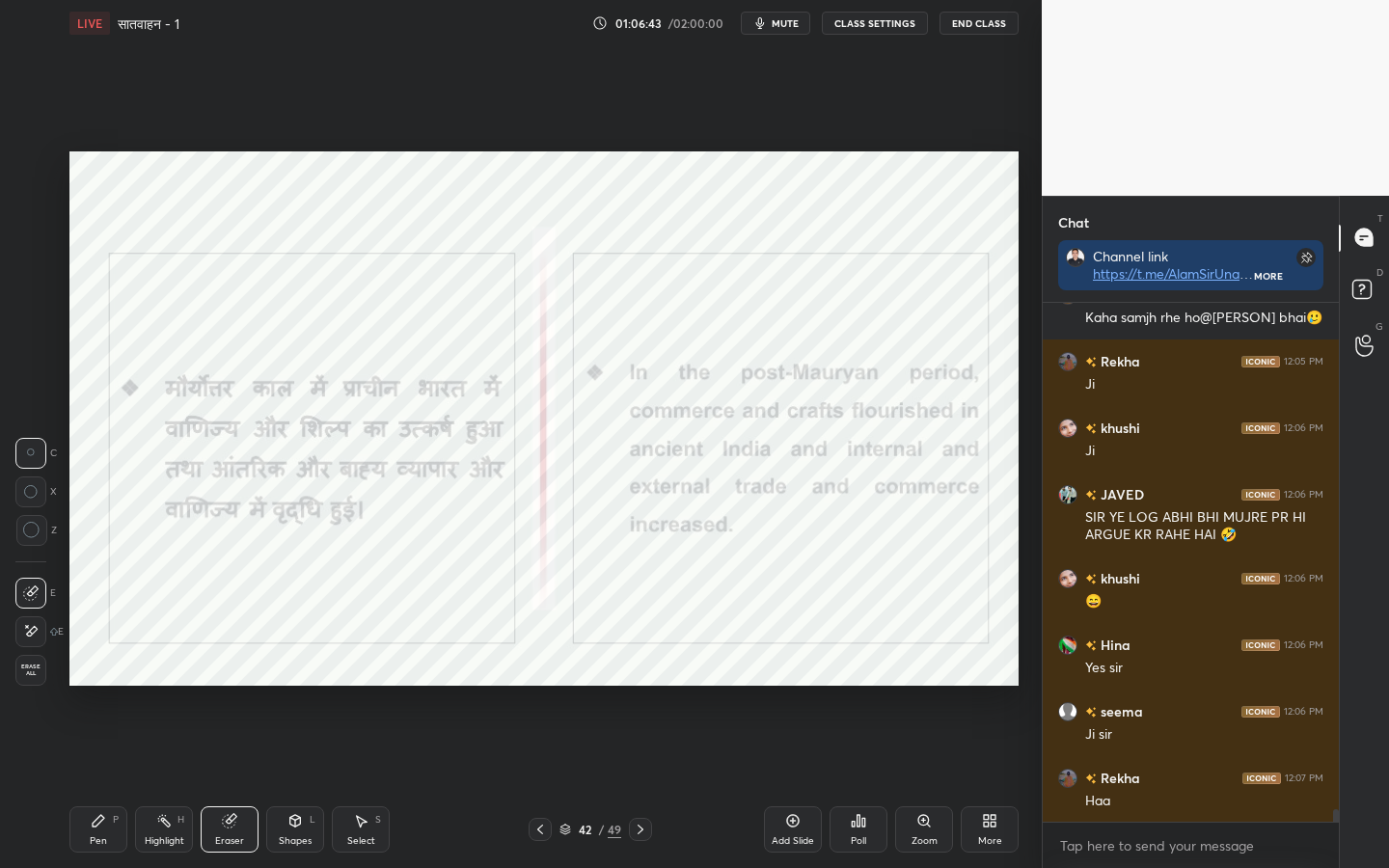 click on "Erase all" at bounding box center [31, 670] 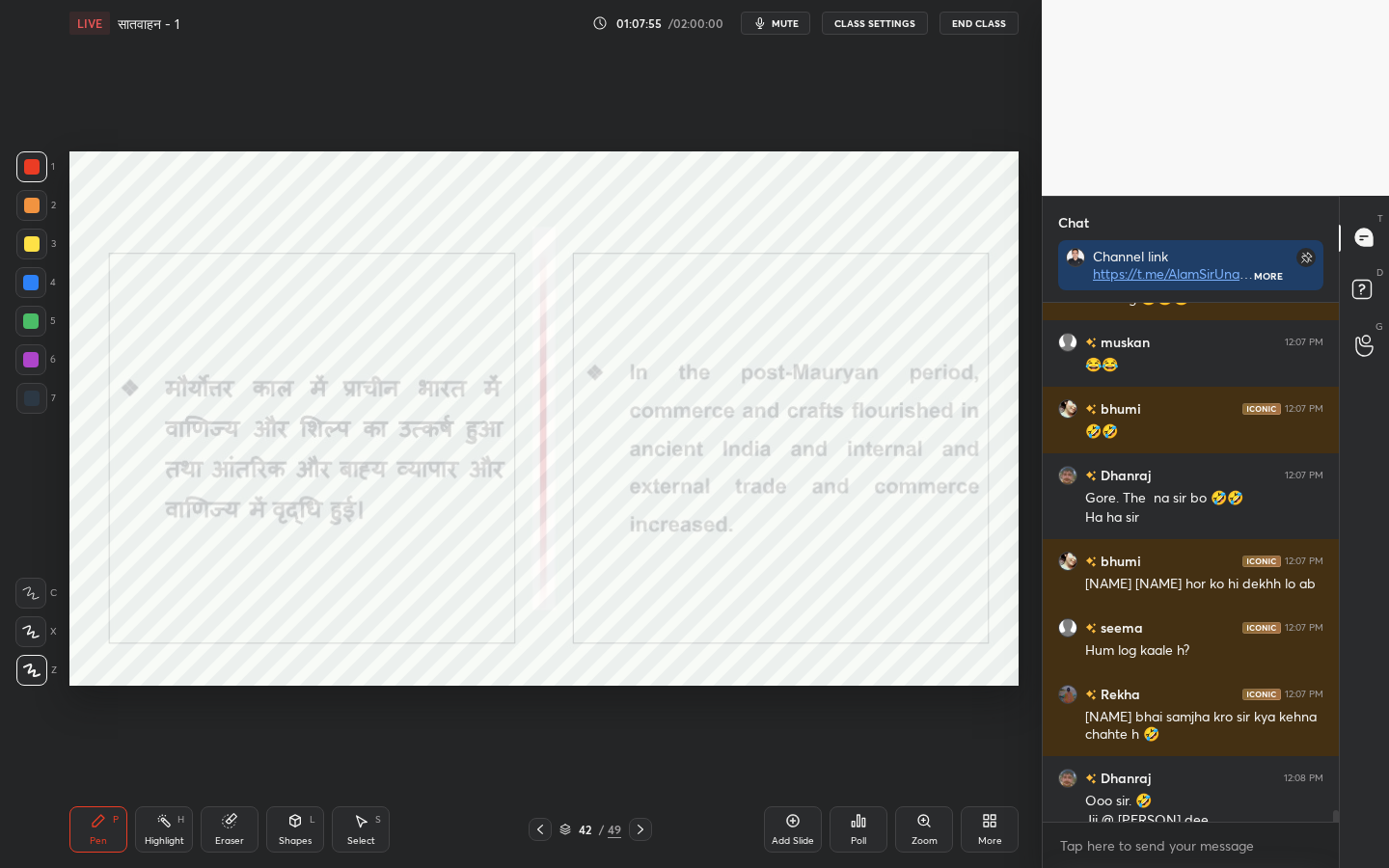scroll, scrollTop: 22505, scrollLeft: 0, axis: vertical 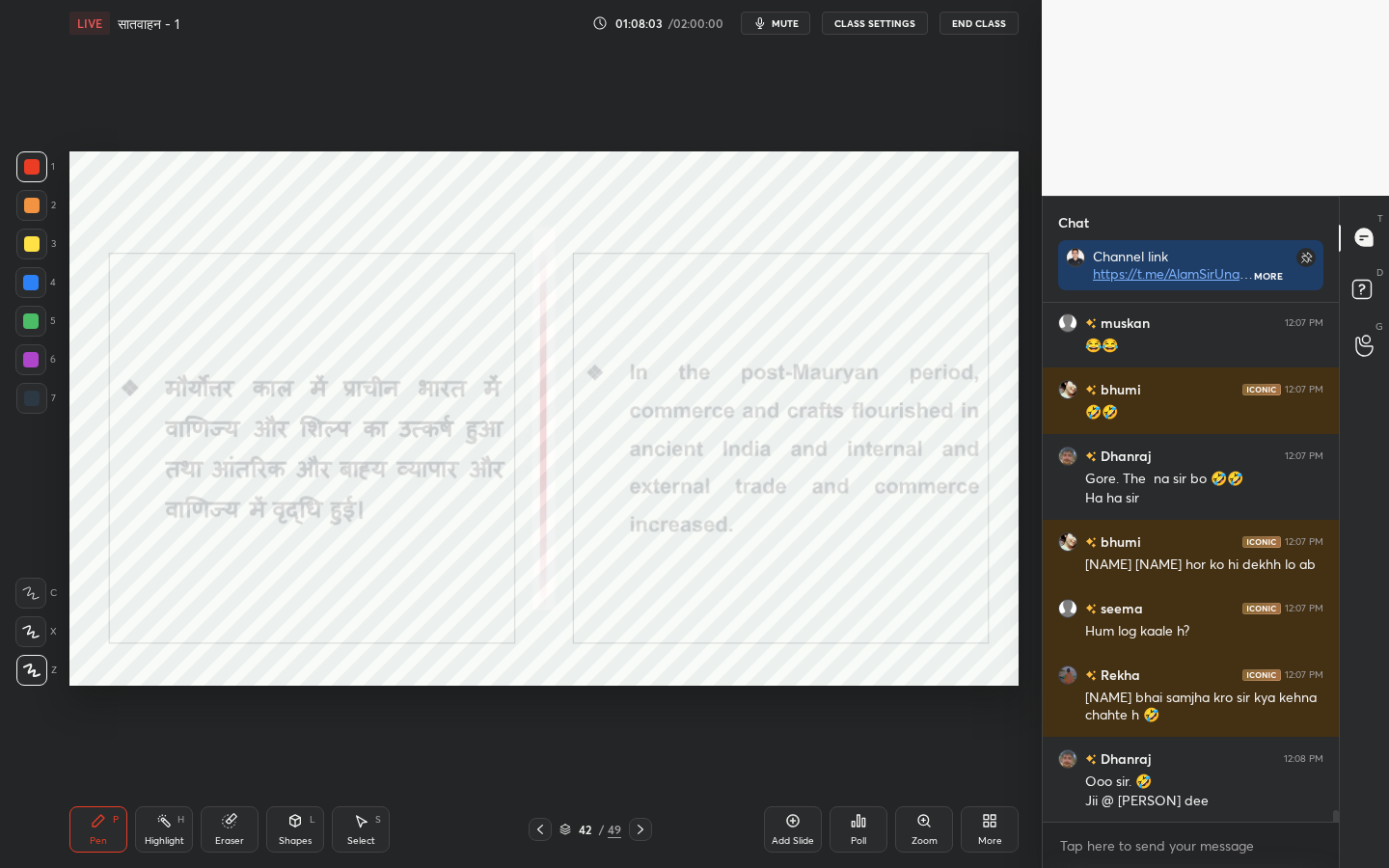 click on "Eraser" at bounding box center [230, 829] 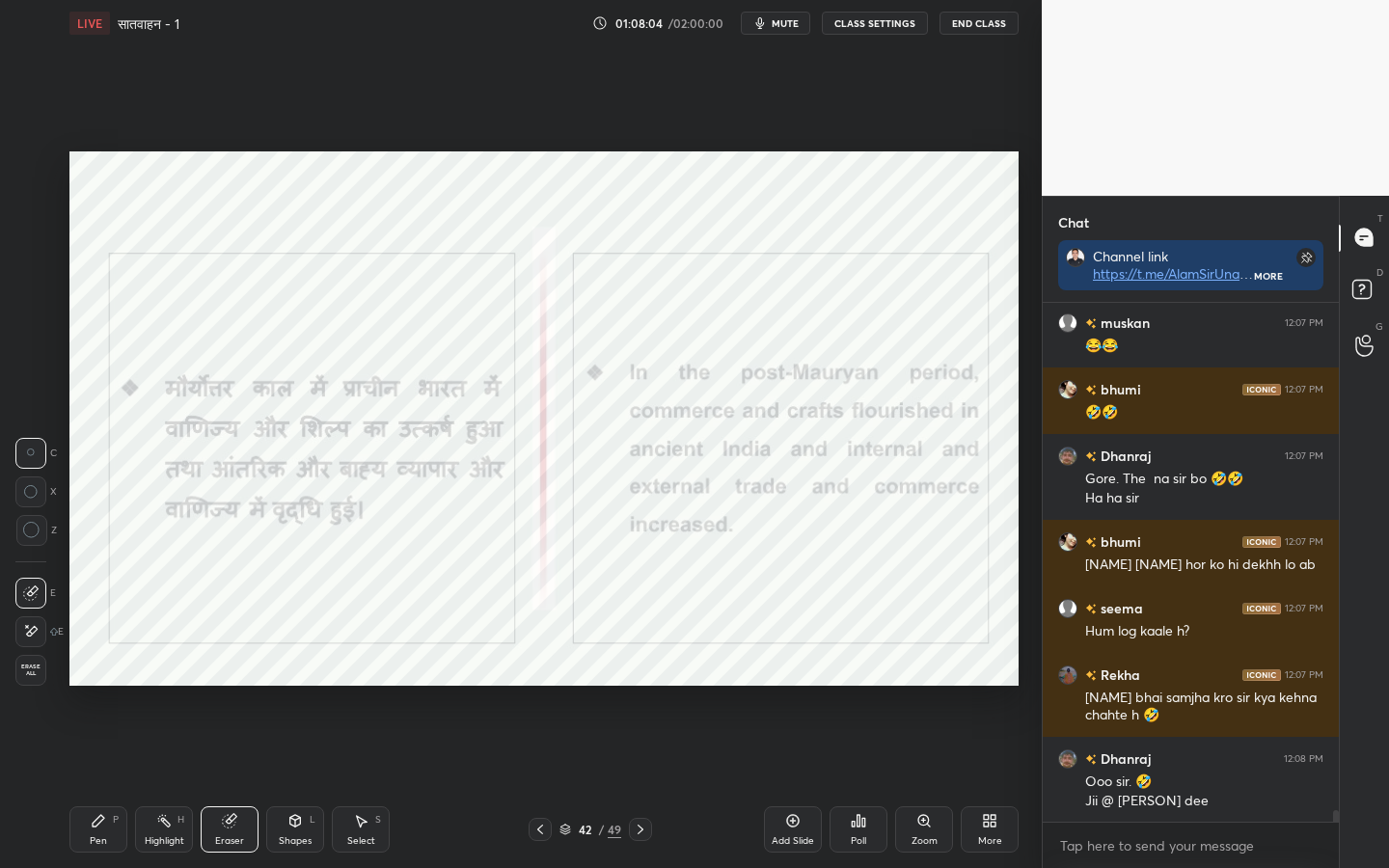 drag, startPoint x: 22, startPoint y: 677, endPoint x: 40, endPoint y: 684, distance: 19.313208 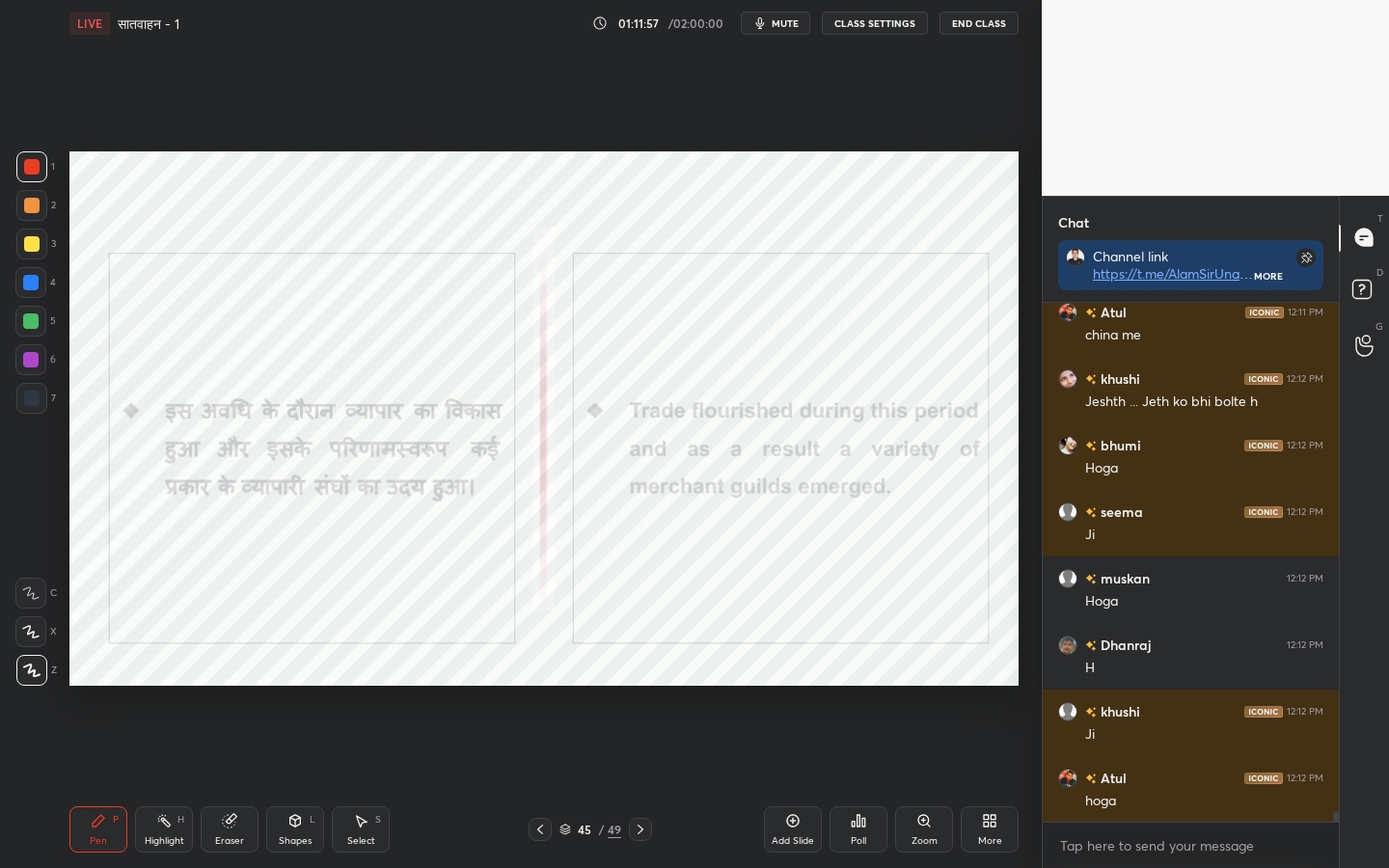scroll, scrollTop: 25438, scrollLeft: 0, axis: vertical 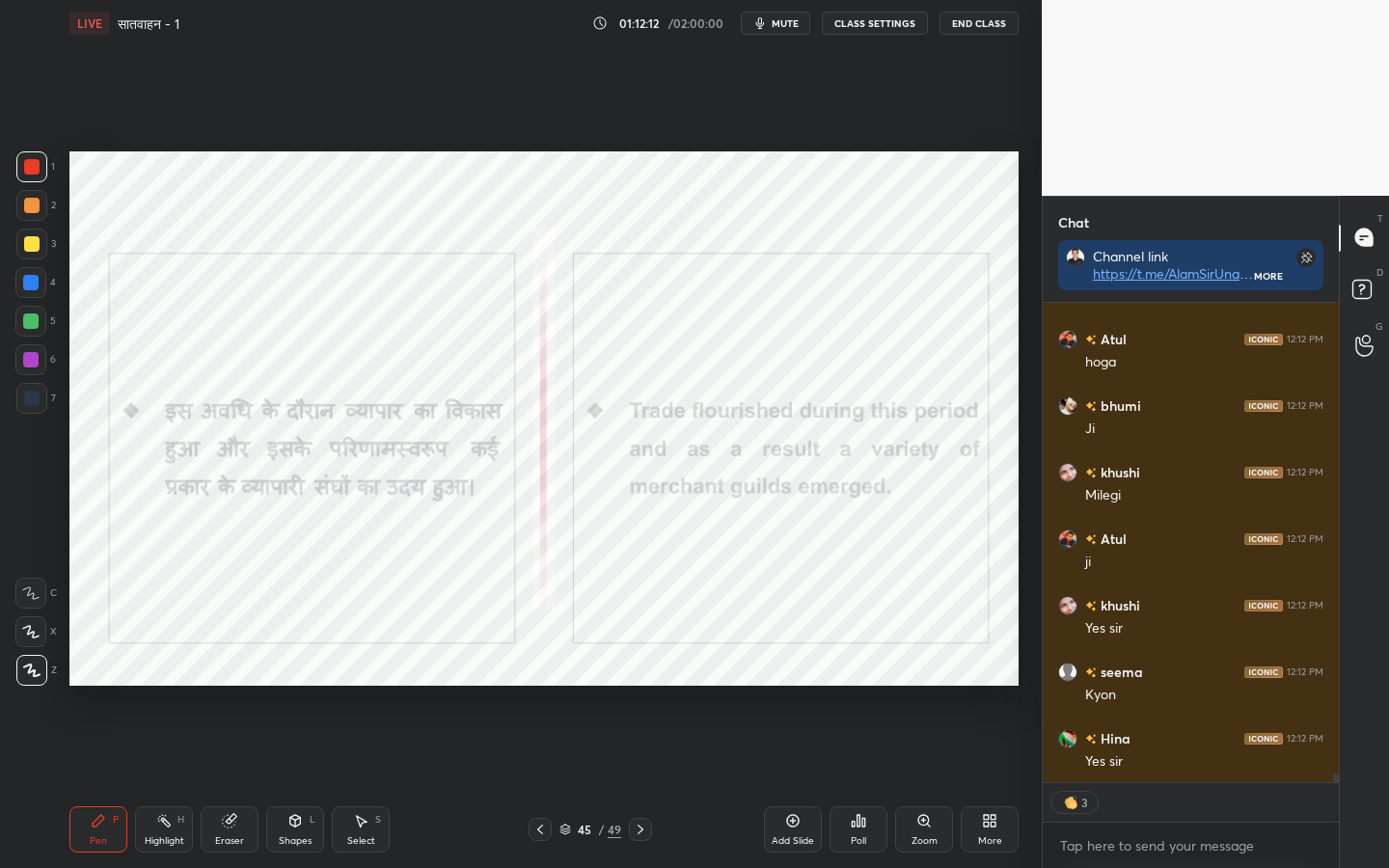 click on "Eraser" at bounding box center [230, 841] 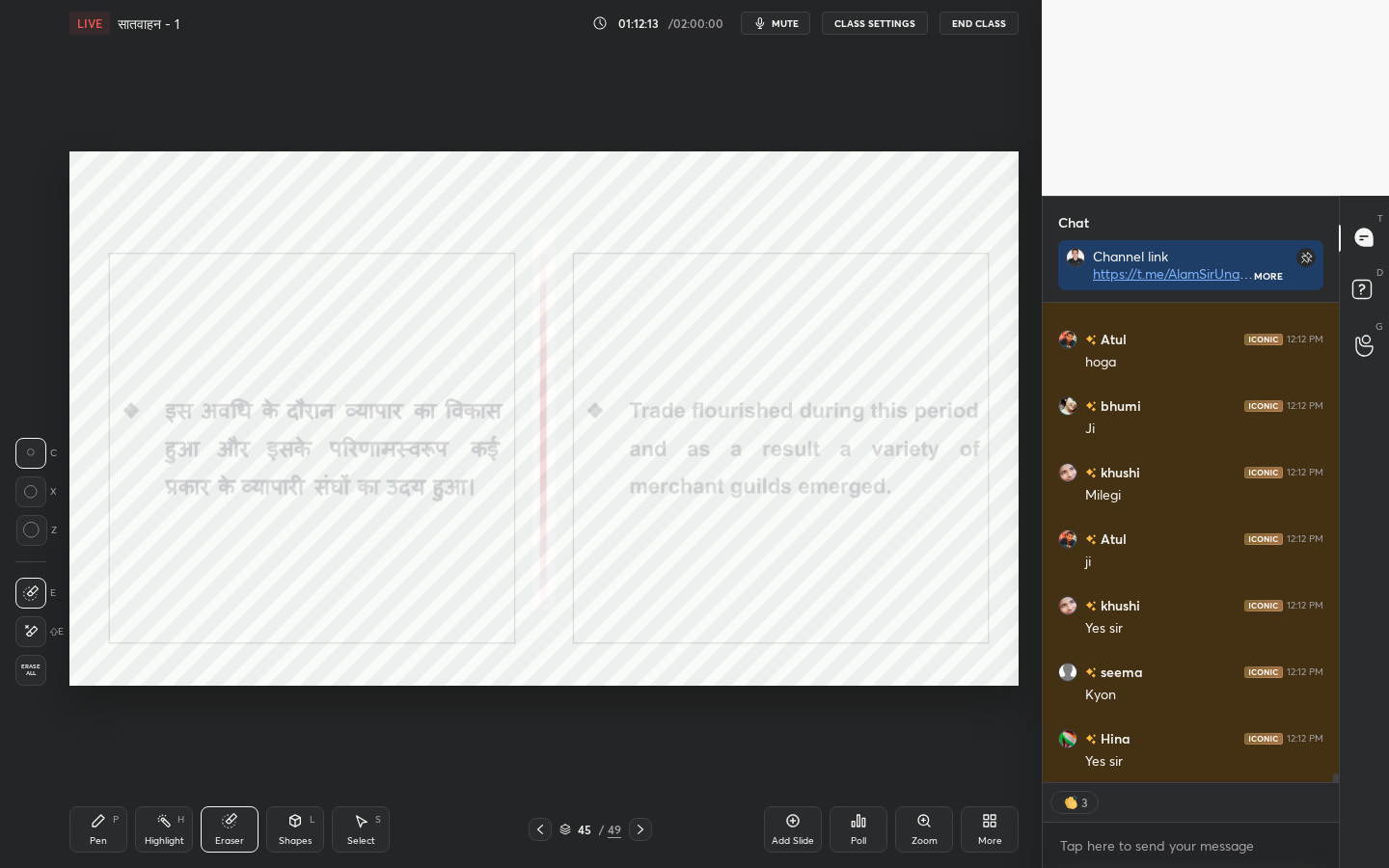 click on "Erase all" at bounding box center (31, 670) 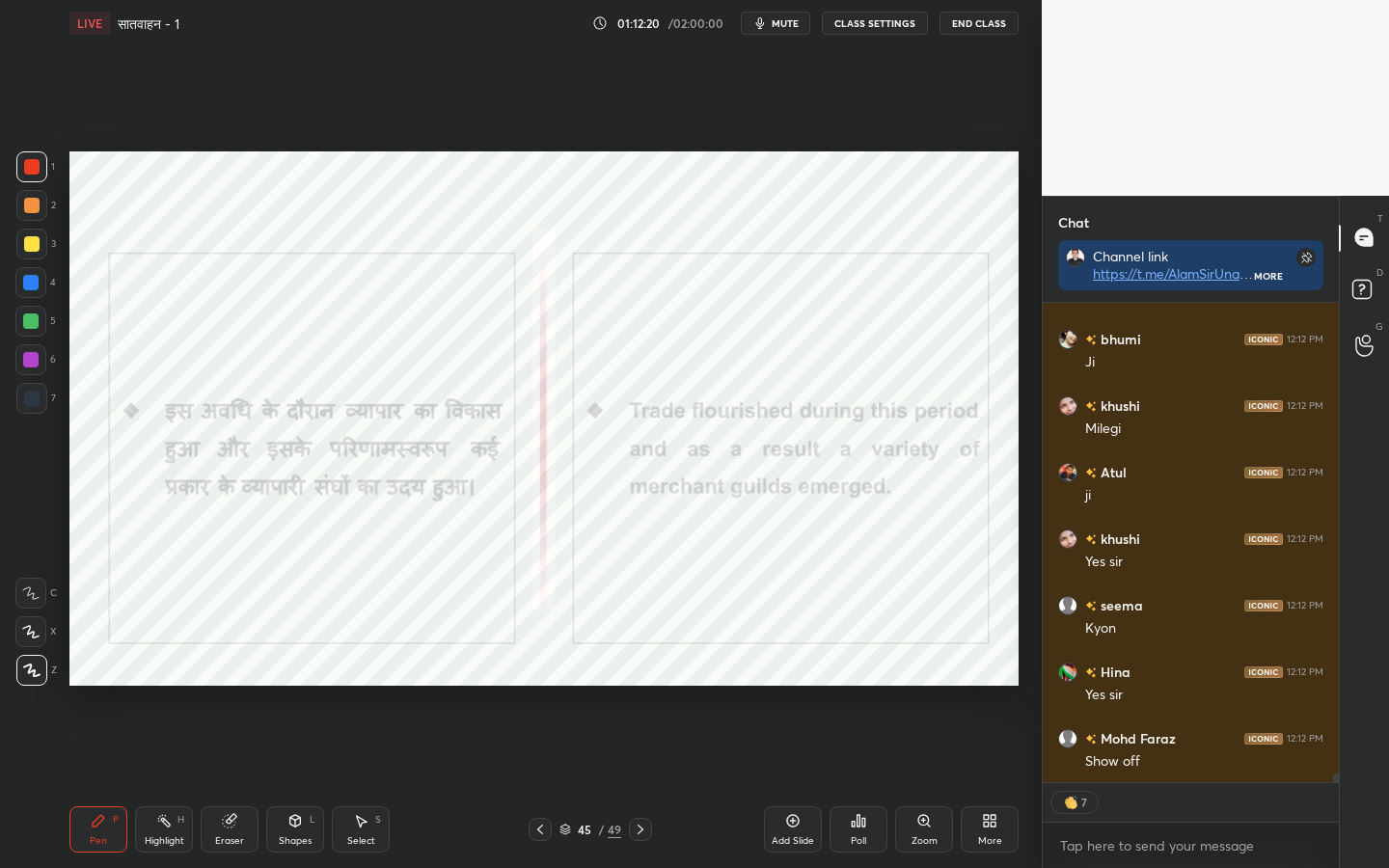 scroll, scrollTop: 25877, scrollLeft: 0, axis: vertical 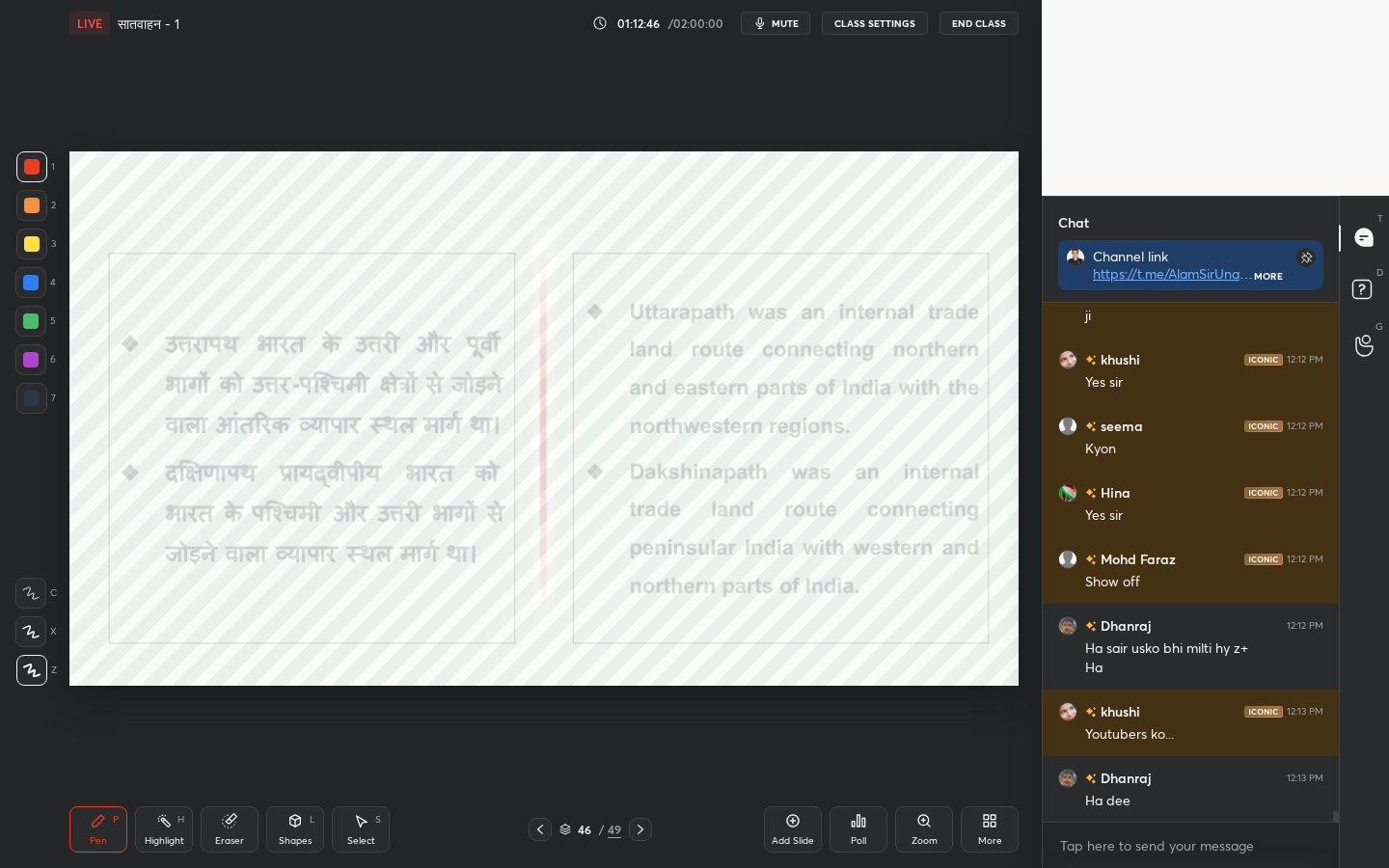 drag, startPoint x: 230, startPoint y: 847, endPoint x: 194, endPoint y: 822, distance: 43.829214 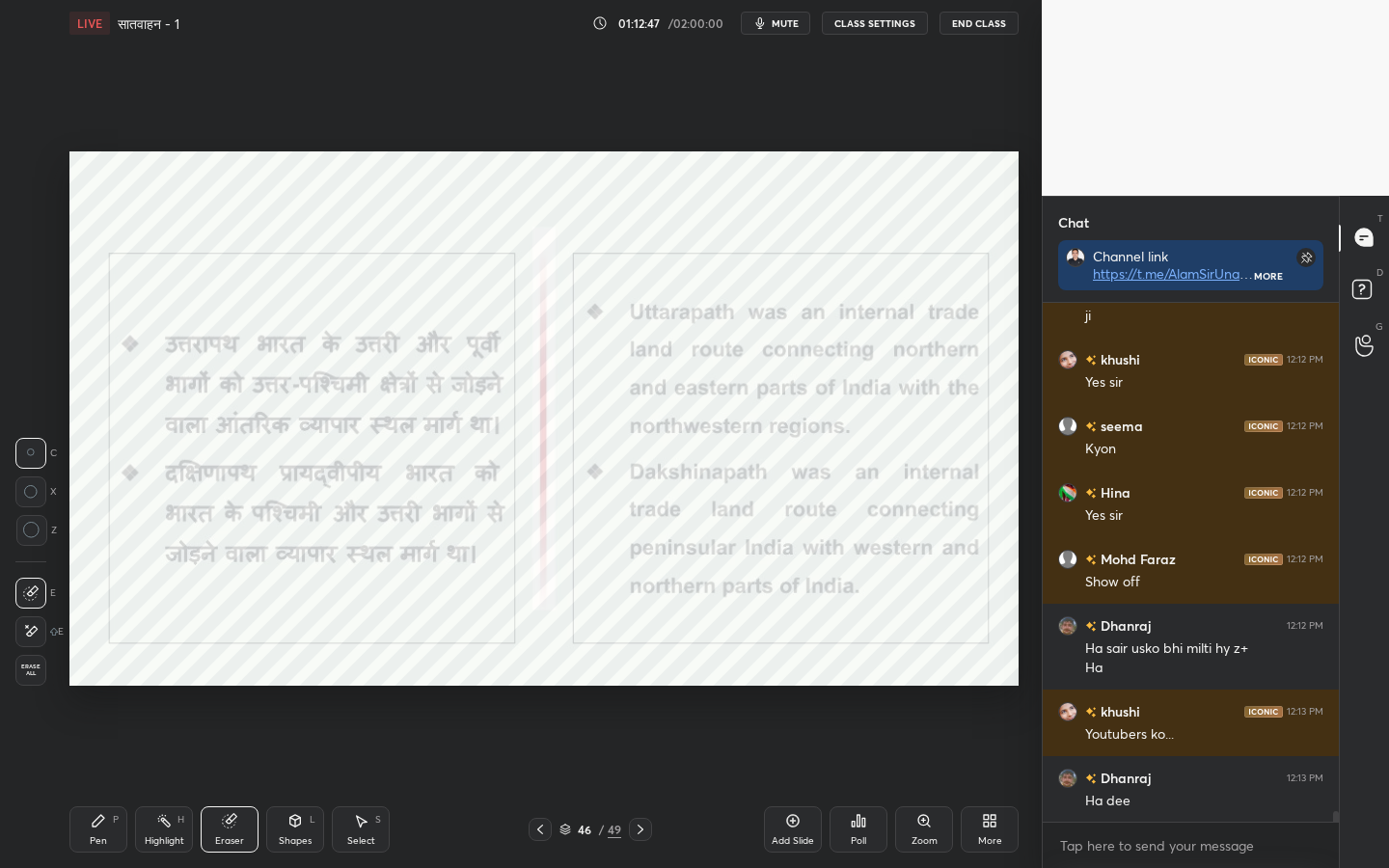click on "[NUMBER] [NUMBER] [NUMBER] [NUMBER] [NUMBER] [NUMBER] [NUMBER] C X Z C X Z E E Erase all   H H LIVE सातवाहन - [NUMBER] [TIME] /  [TIME] mute CLASS SETTINGS End Class Setting up your live class Poll for   secs No correct answer Start poll Back सातवाहन - [NUMBER] L[NUMBER] of प्राचीन तथा मध्यकालीन भारतीय इतिहास पर फाउंडेशन कोर्स [PERSON] Pen P Highlight H Eraser Shapes L Select S [NUMBER] / [NUMBER] Add Slide Poll Zoom More" at bounding box center [513, 434] 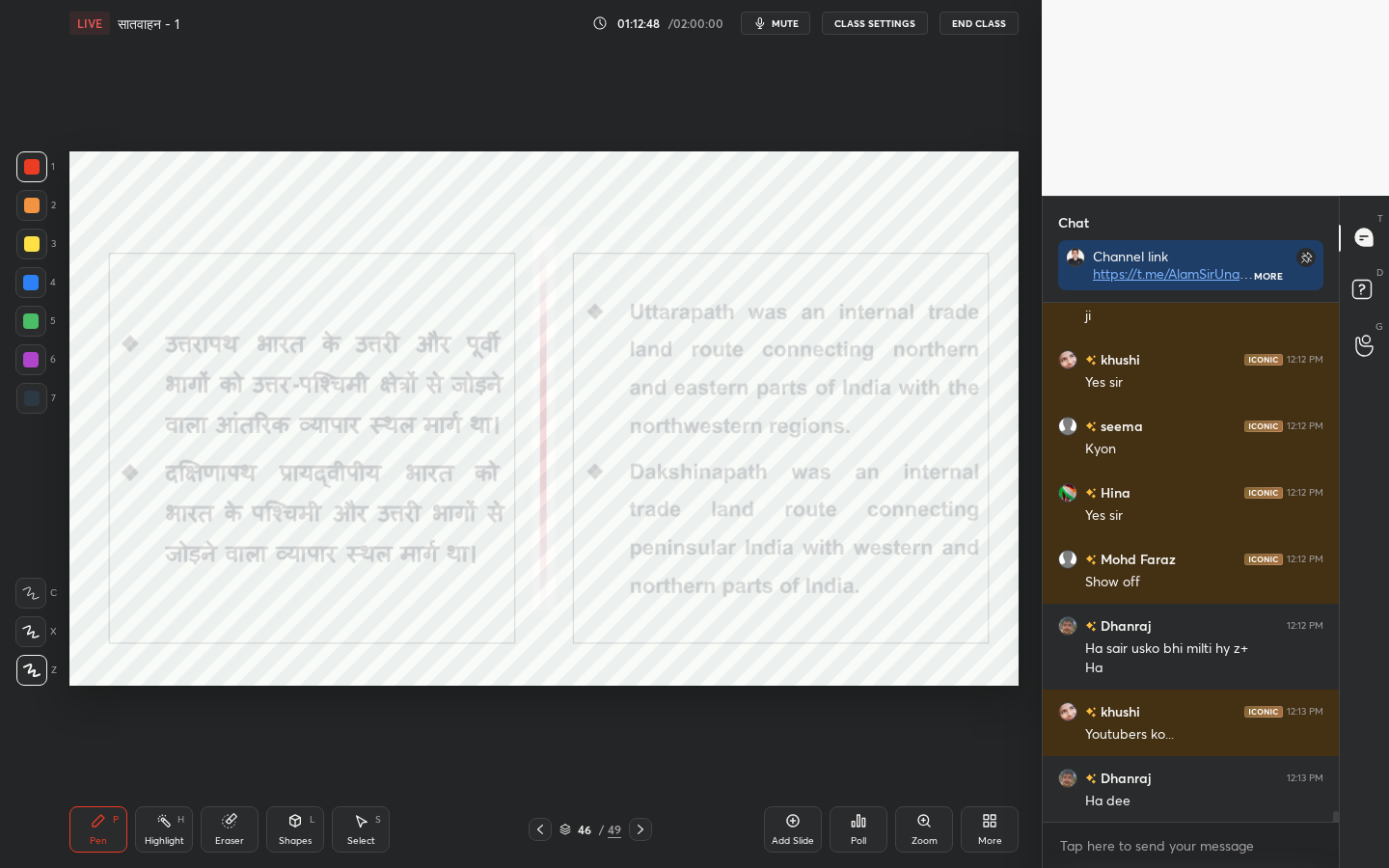 click at bounding box center (32, 670) 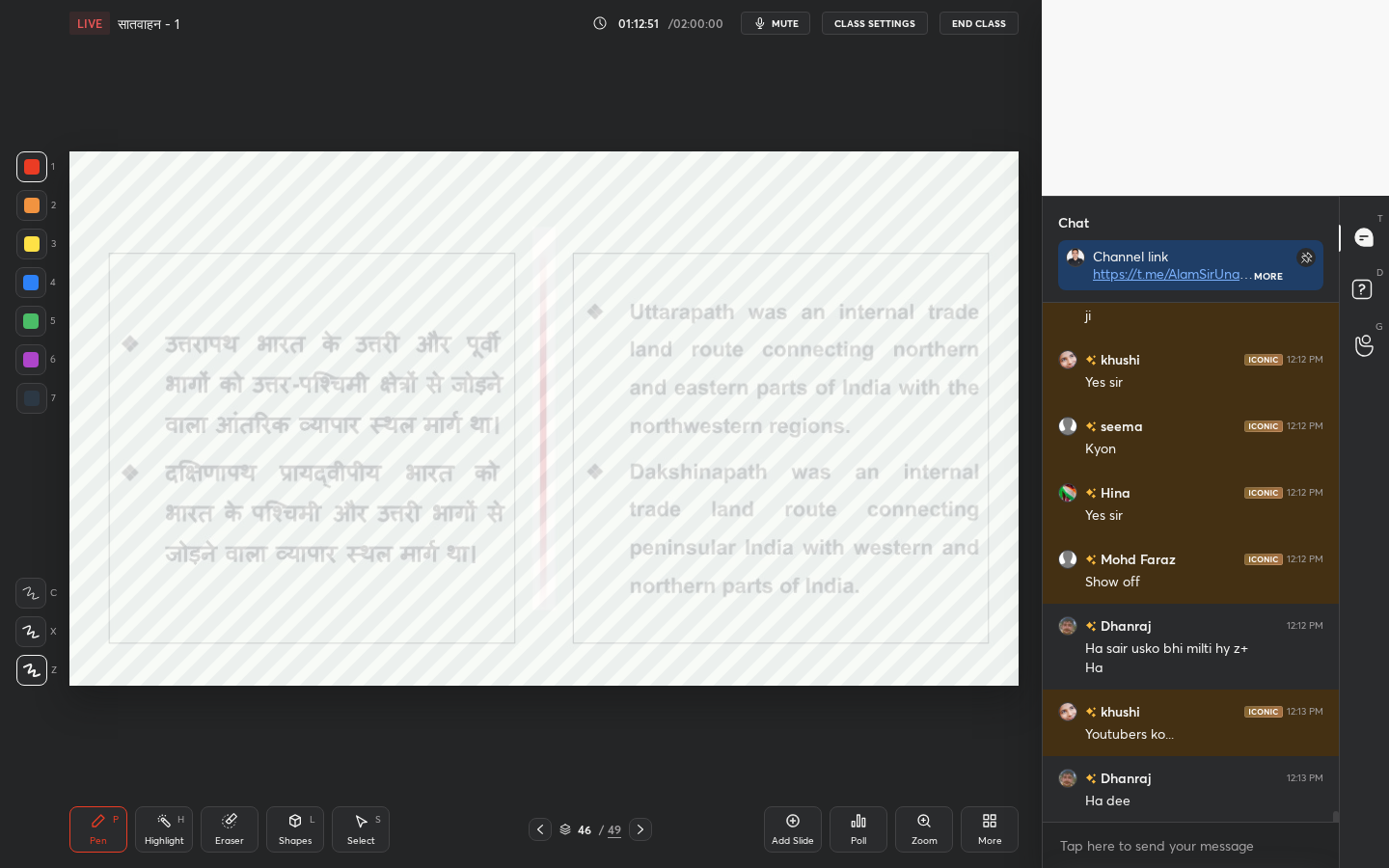 click on "Eraser" at bounding box center [230, 841] 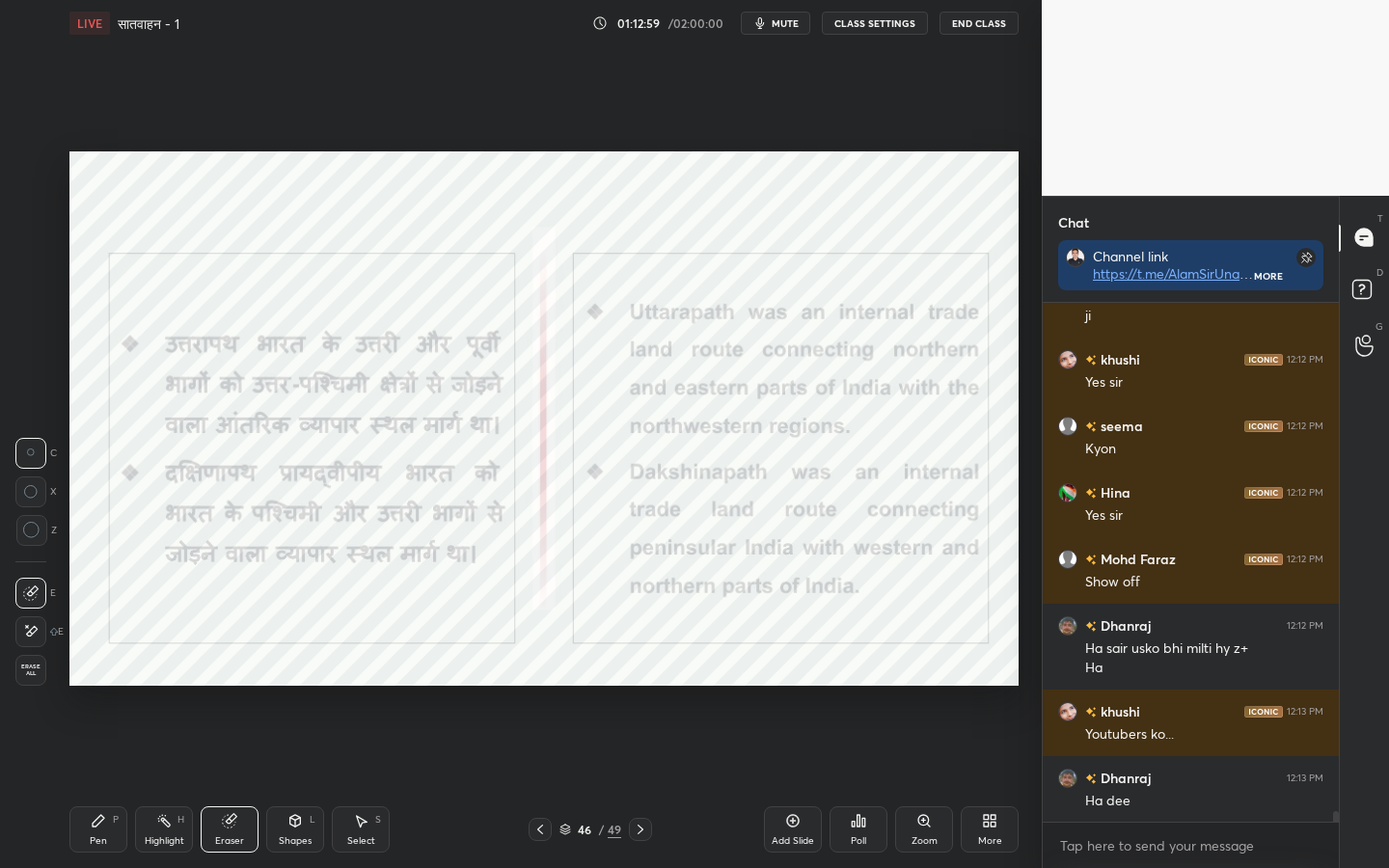 click on "Pen P" at bounding box center (98, 829) 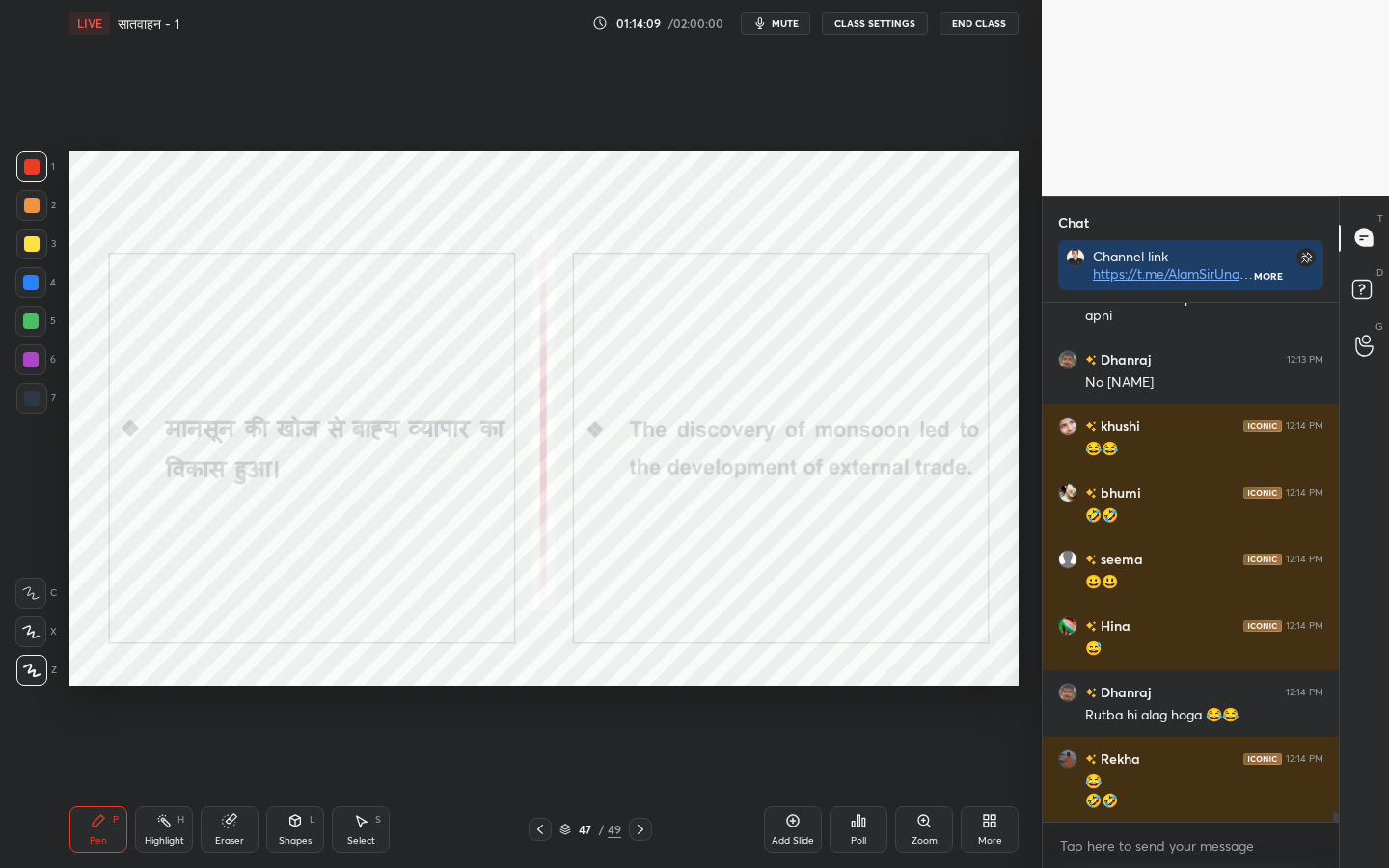 scroll, scrollTop: 26662, scrollLeft: 0, axis: vertical 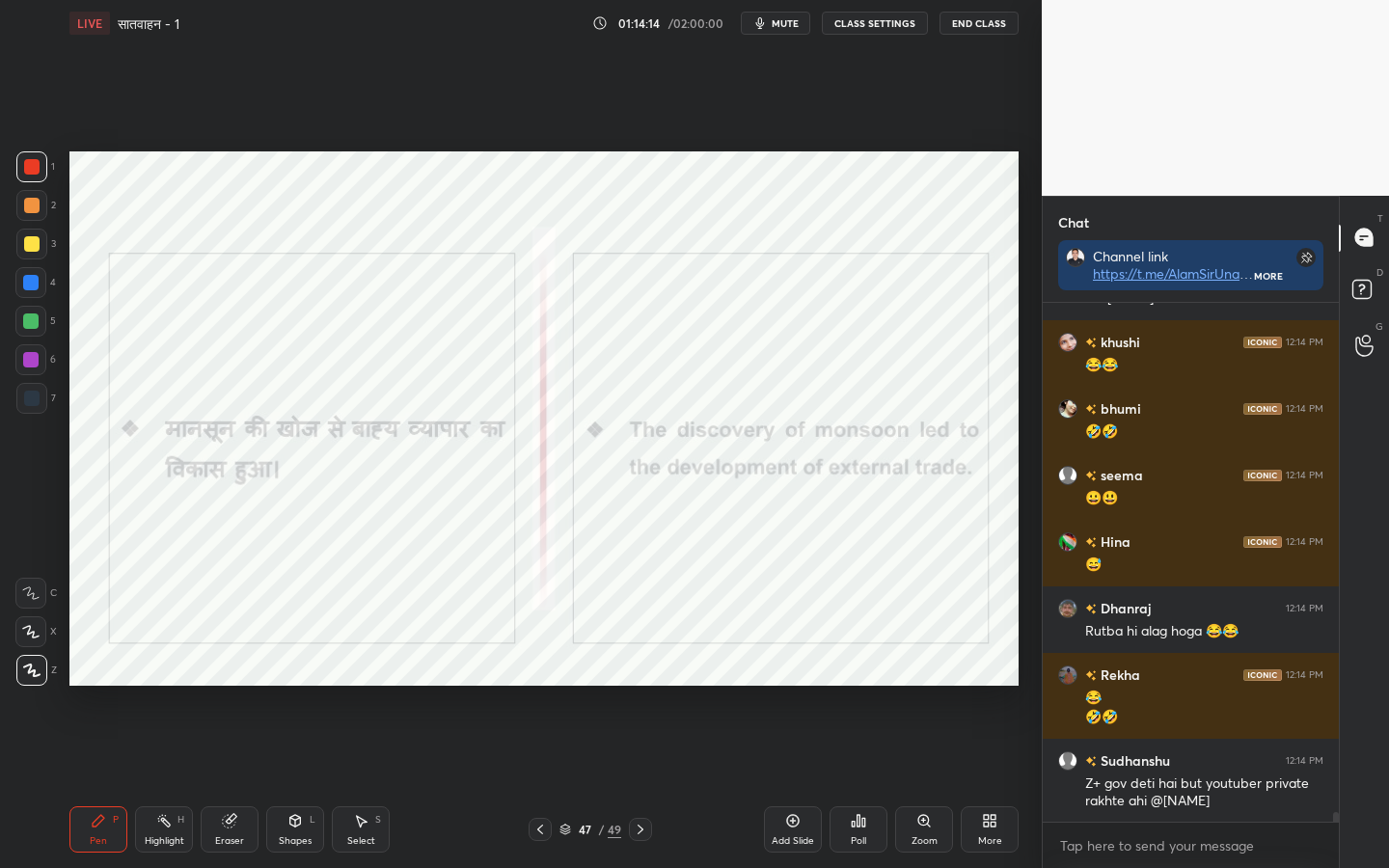 click on "Eraser" at bounding box center (230, 841) 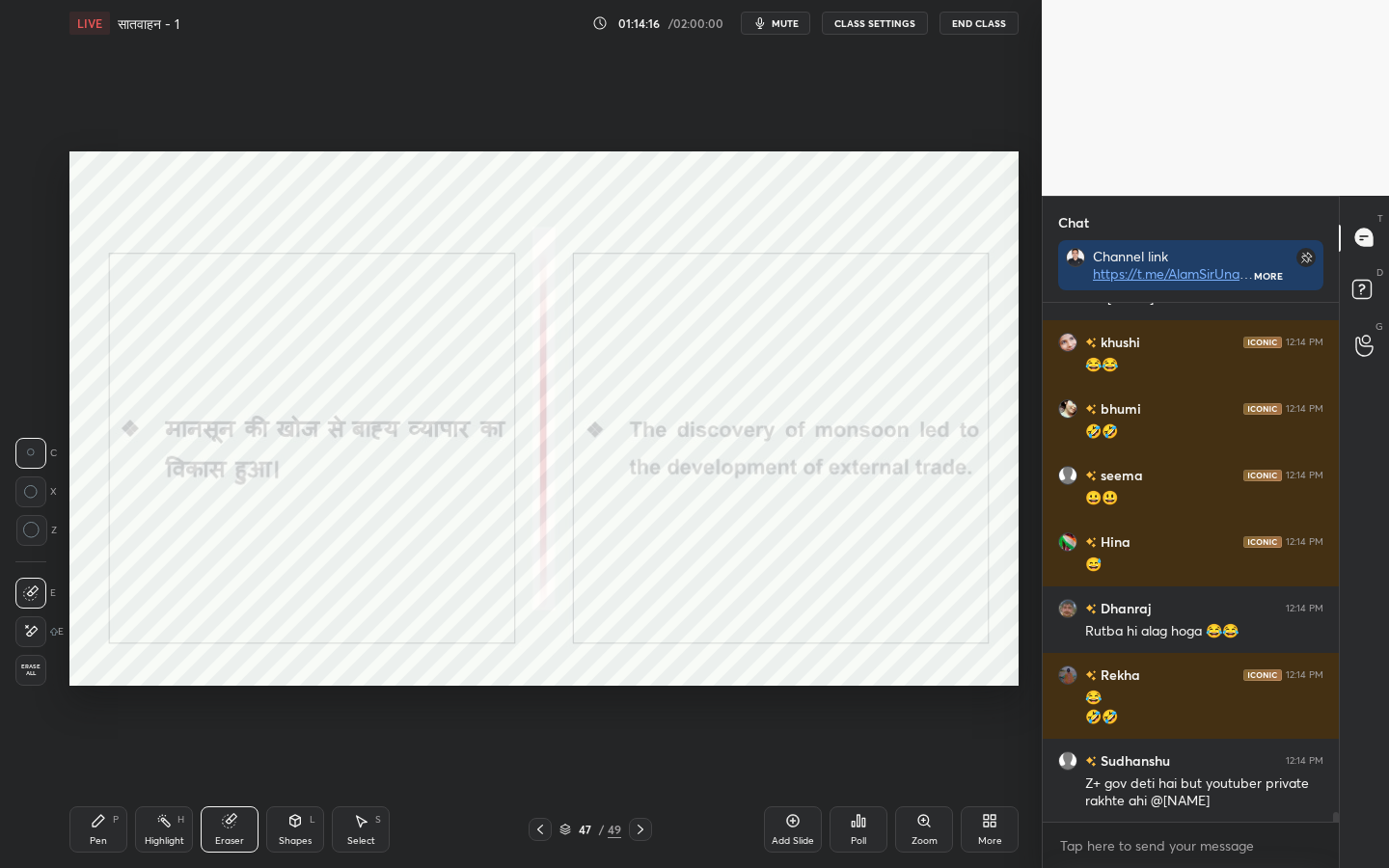 scroll, scrollTop: 26729, scrollLeft: 0, axis: vertical 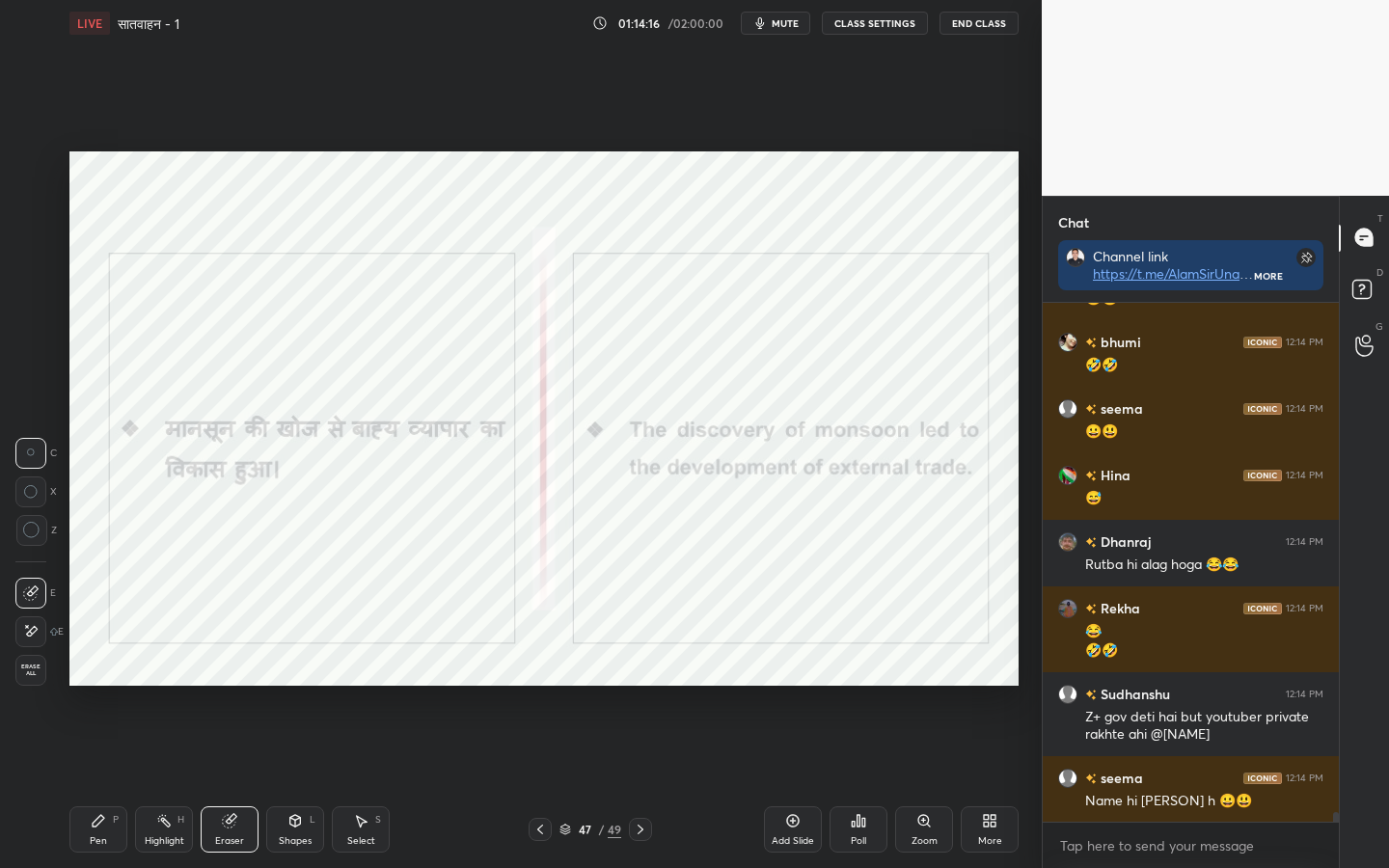 click on "Erase all" at bounding box center (31, 670) 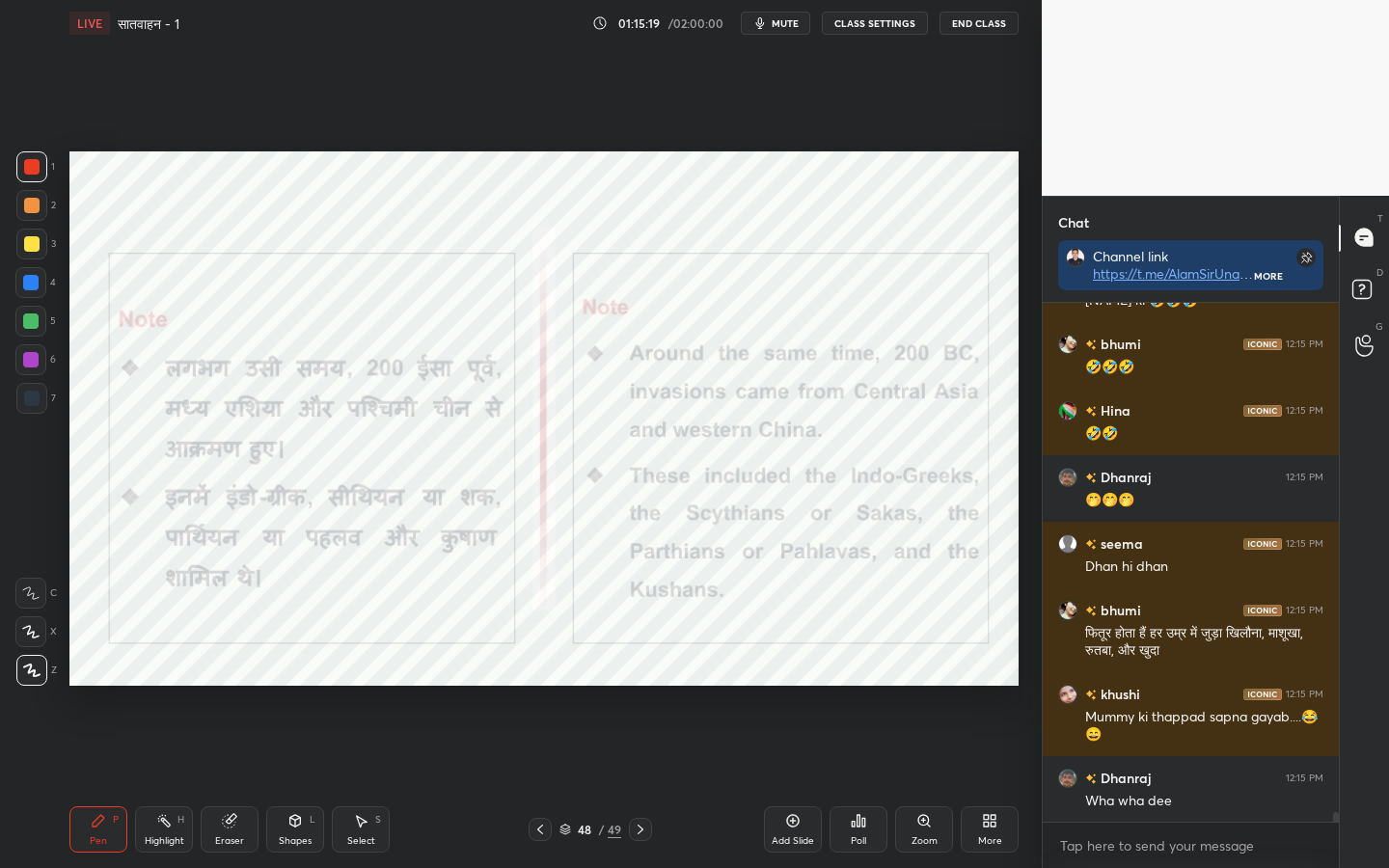 scroll, scrollTop: 27465, scrollLeft: 0, axis: vertical 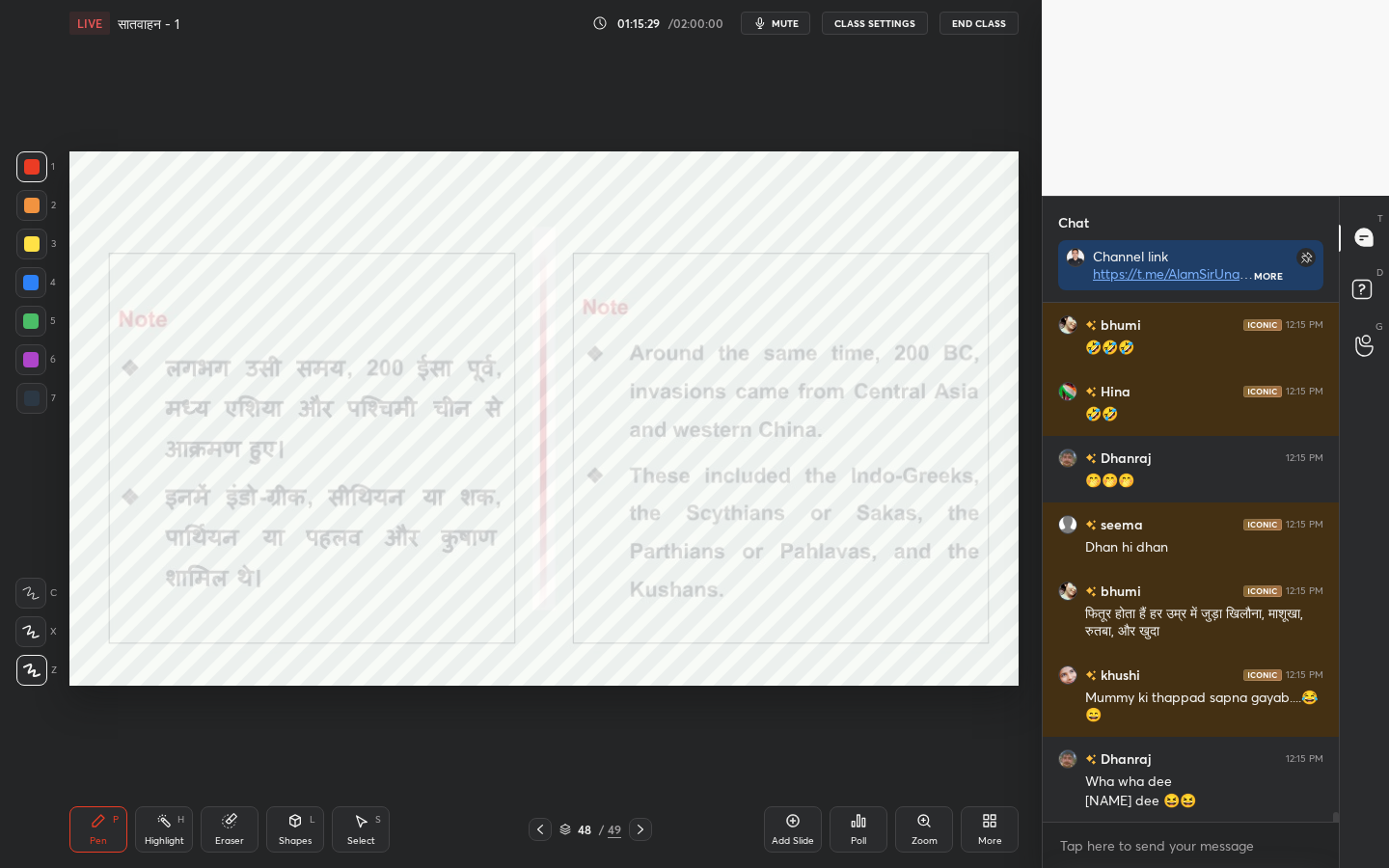 drag, startPoint x: 230, startPoint y: 835, endPoint x: 186, endPoint y: 796, distance: 58.796258 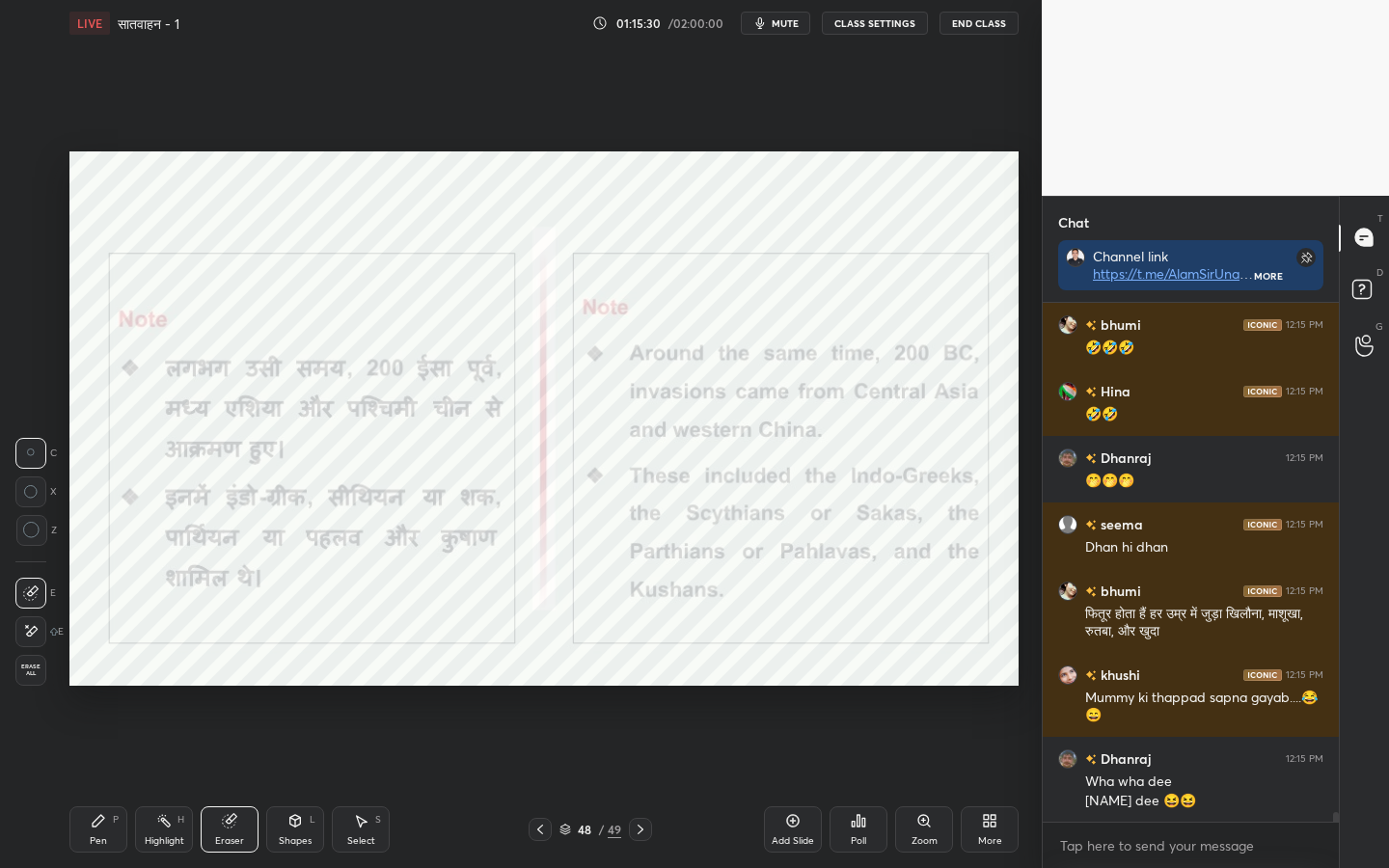 click on "Erase all" at bounding box center (31, 670) 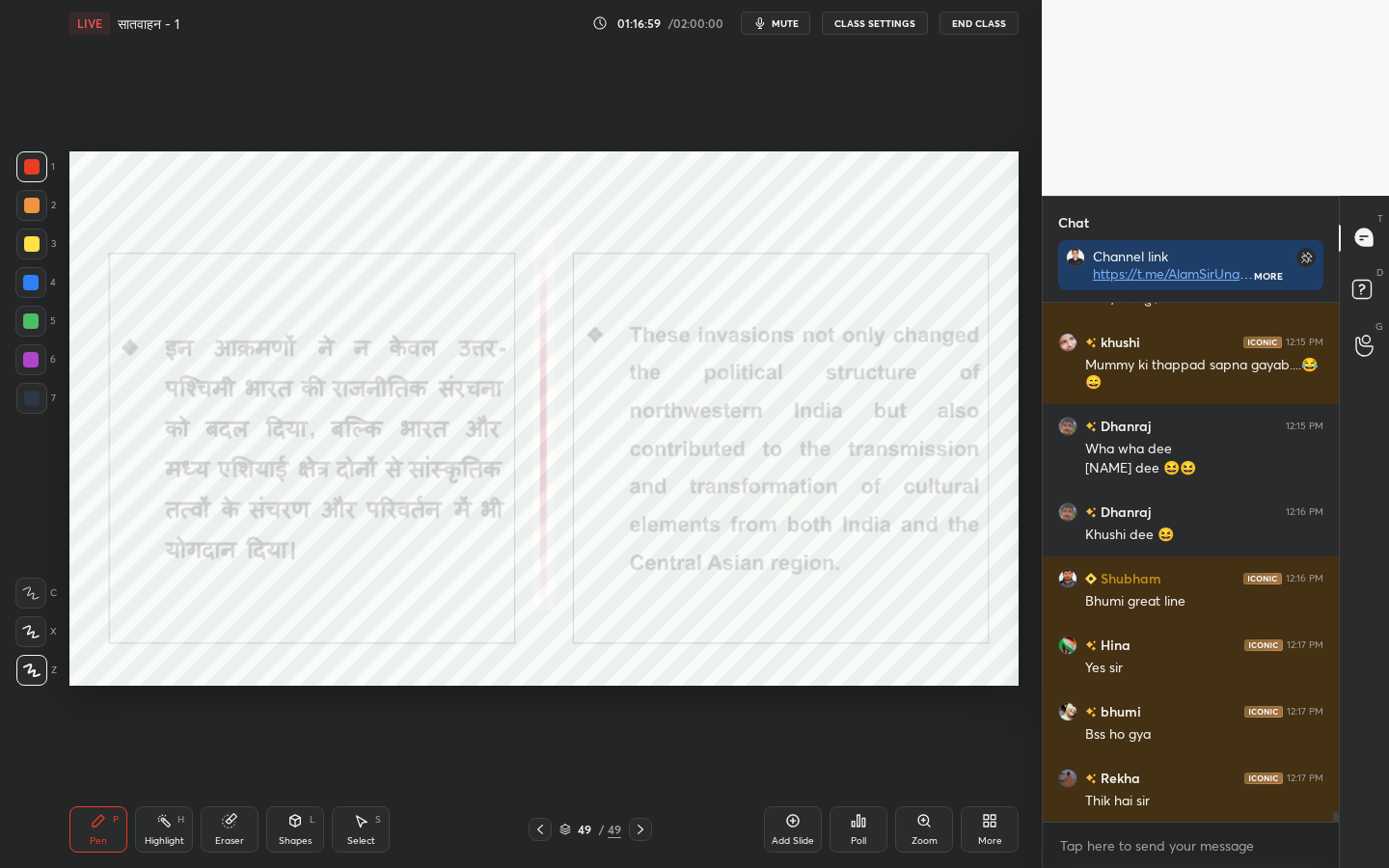 scroll, scrollTop: 27865, scrollLeft: 0, axis: vertical 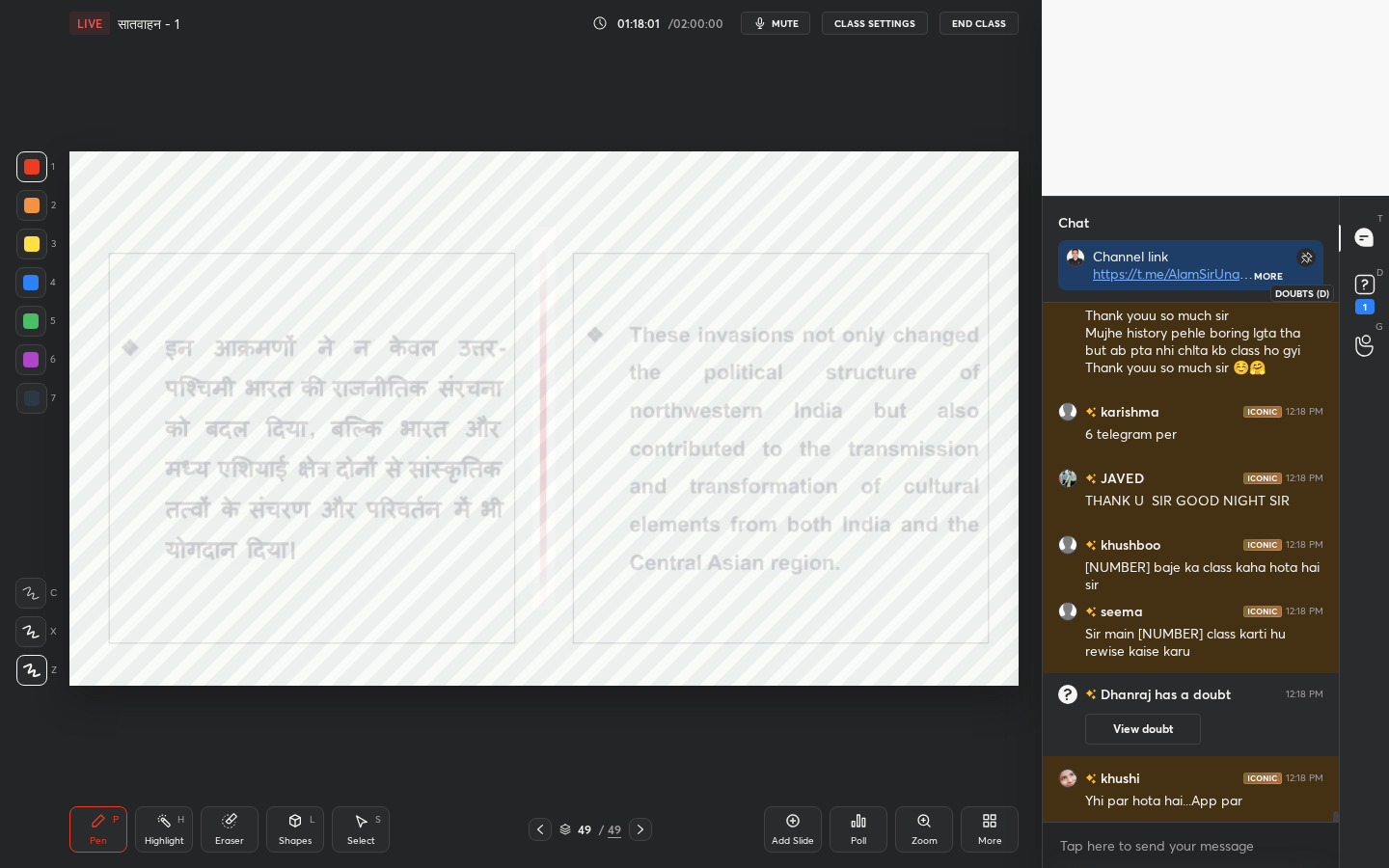 click 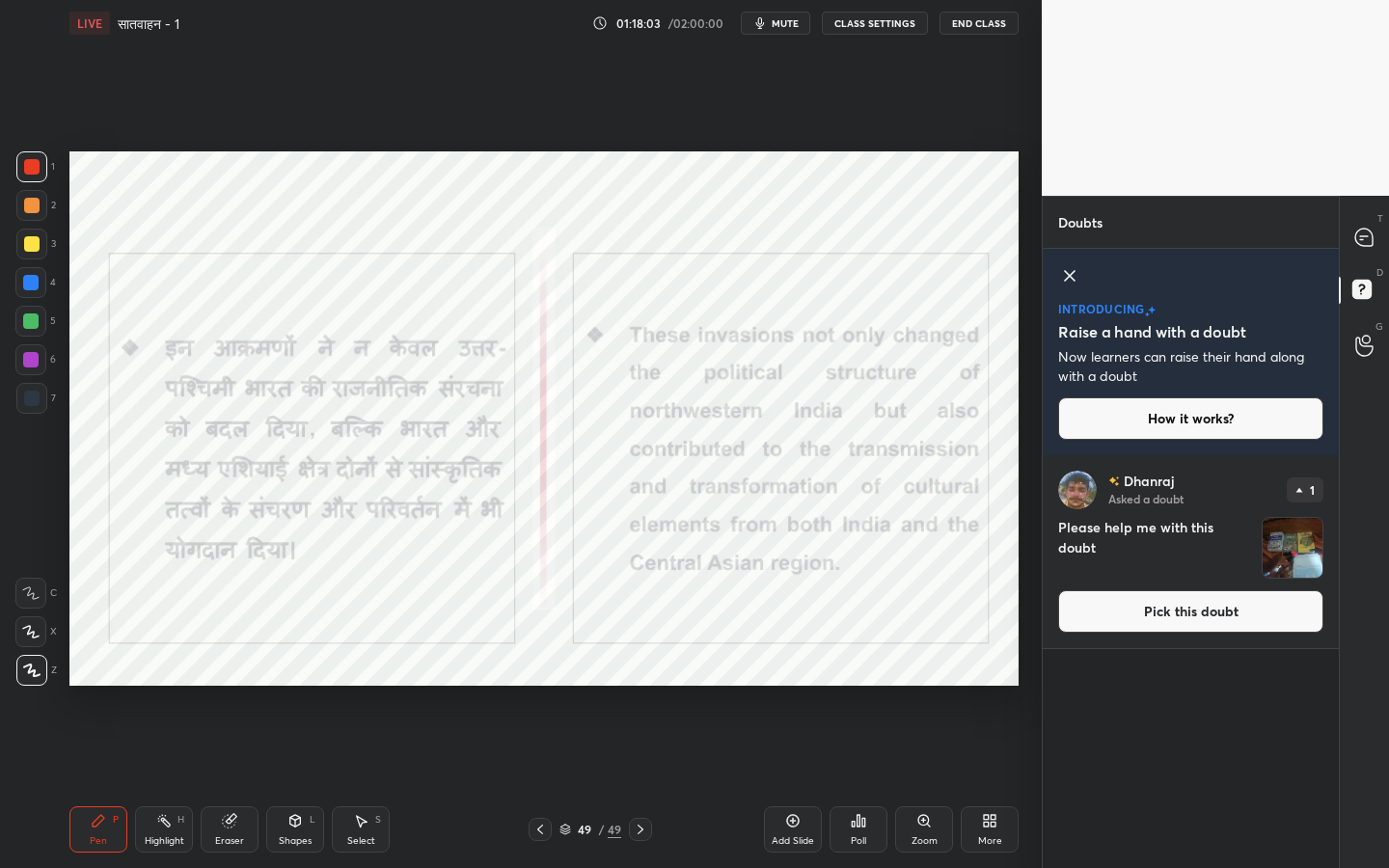click on "Pick this doubt" at bounding box center (1190, 611) 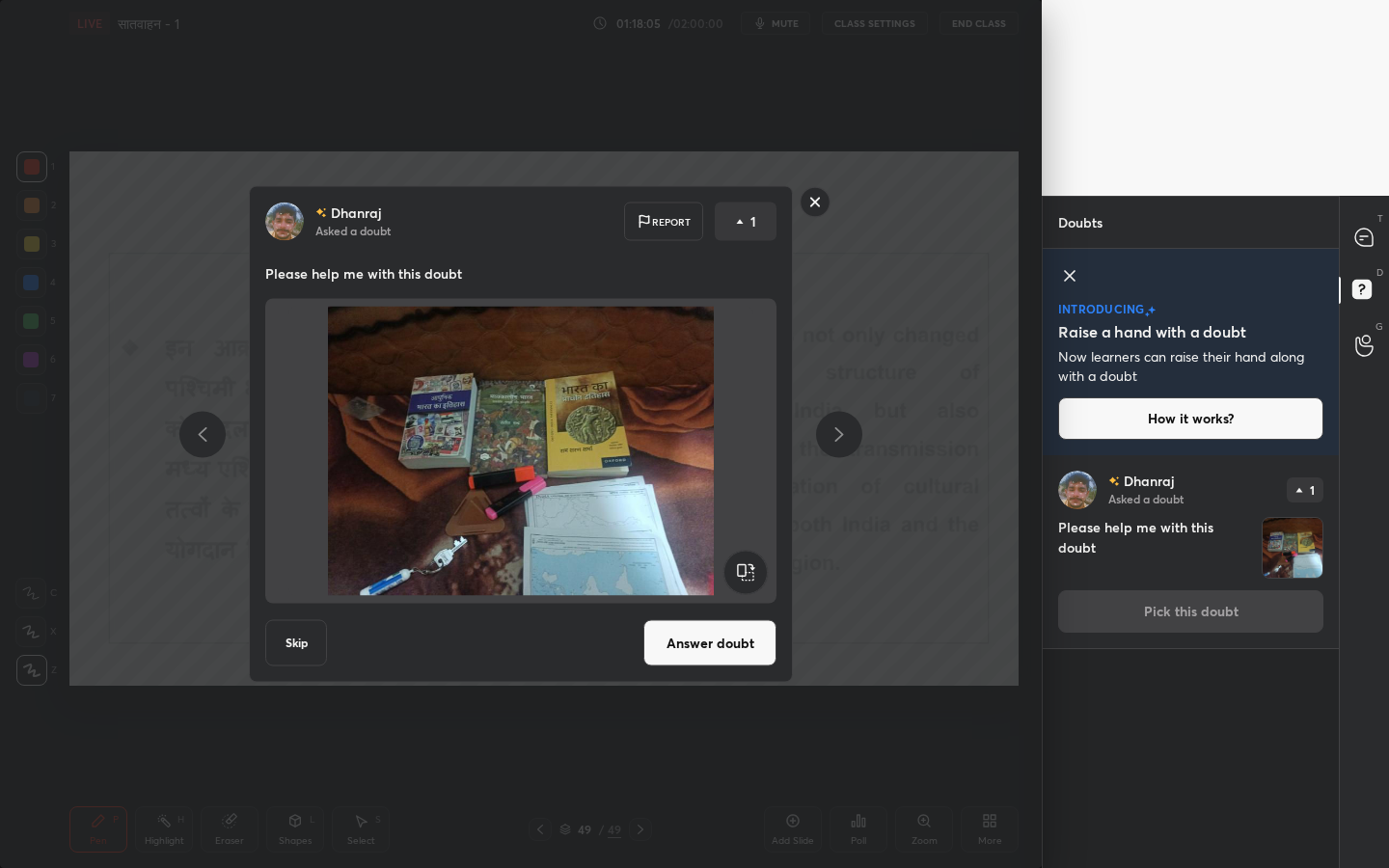 click on "Answer doubt" at bounding box center [710, 643] 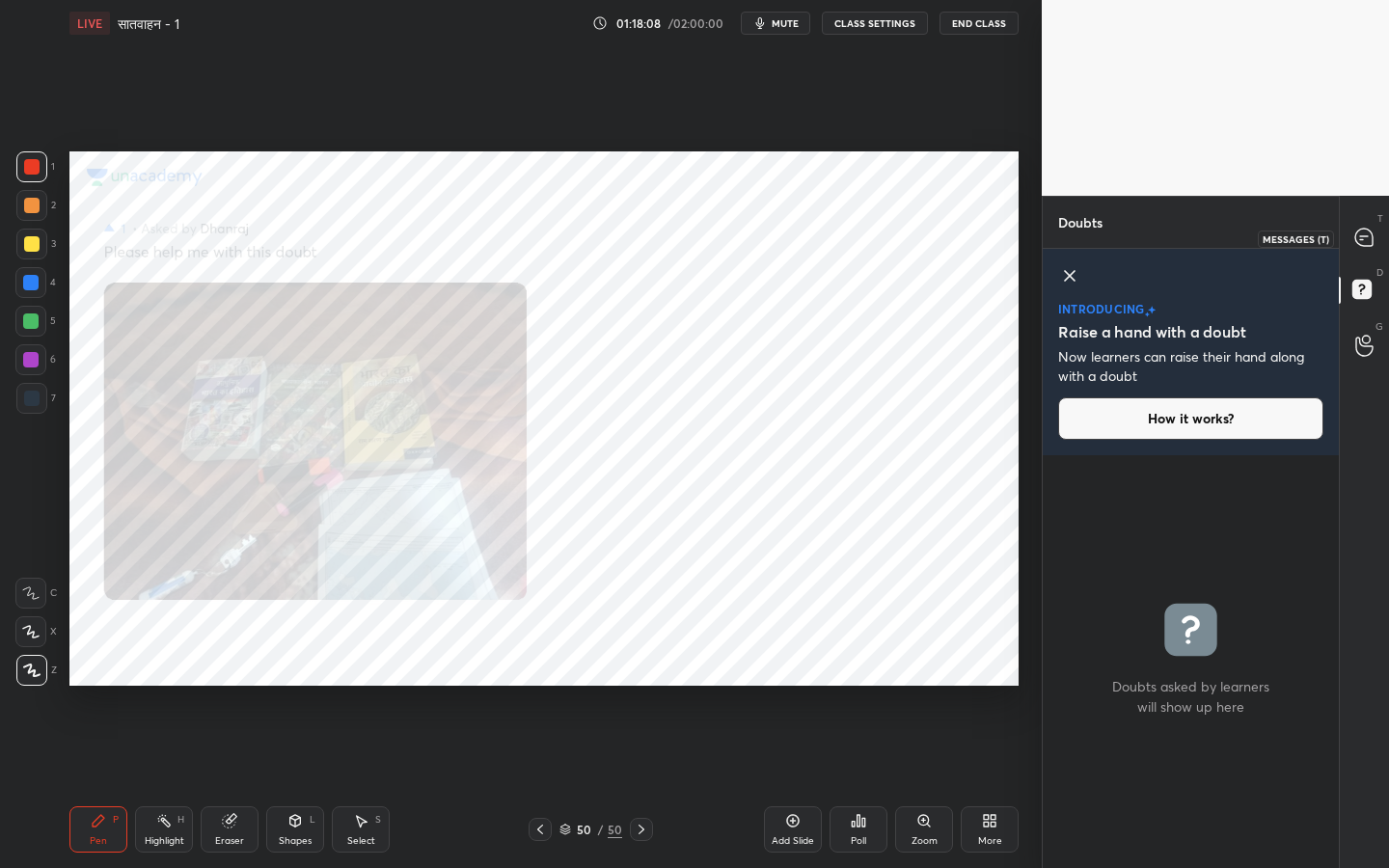 click at bounding box center [1365, 238] 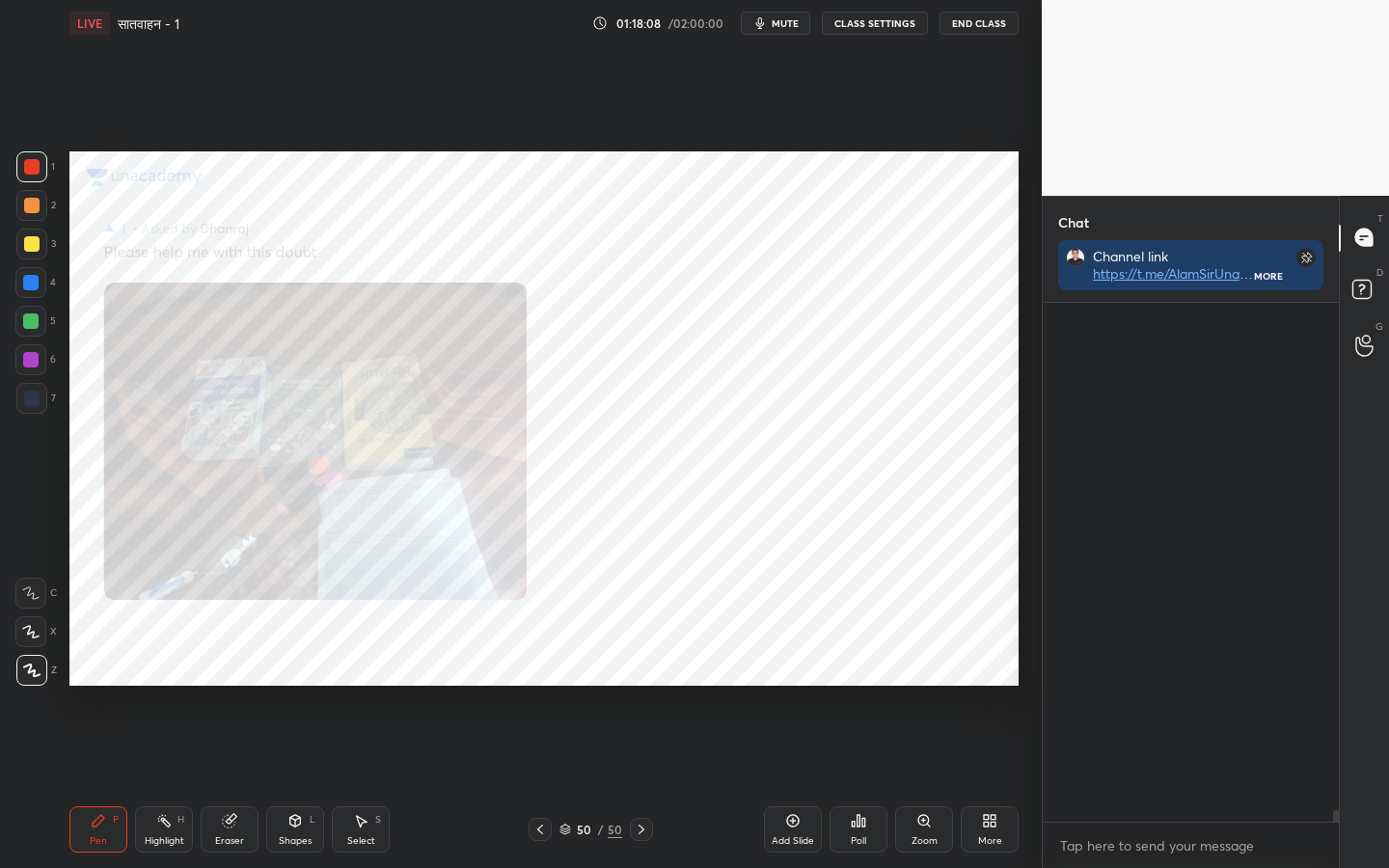scroll, scrollTop: 26022, scrollLeft: 0, axis: vertical 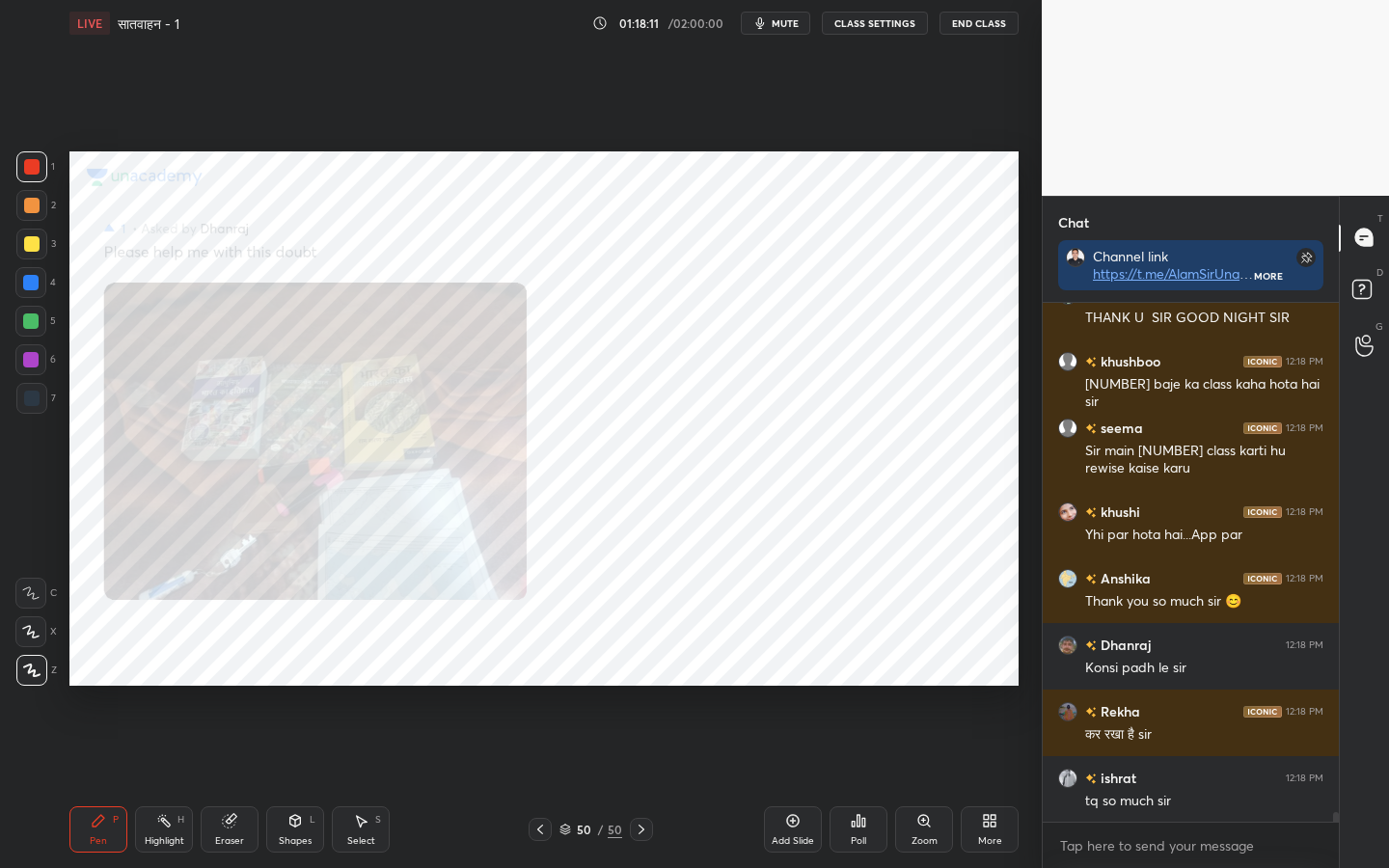 click on "Zoom" at bounding box center (924, 841) 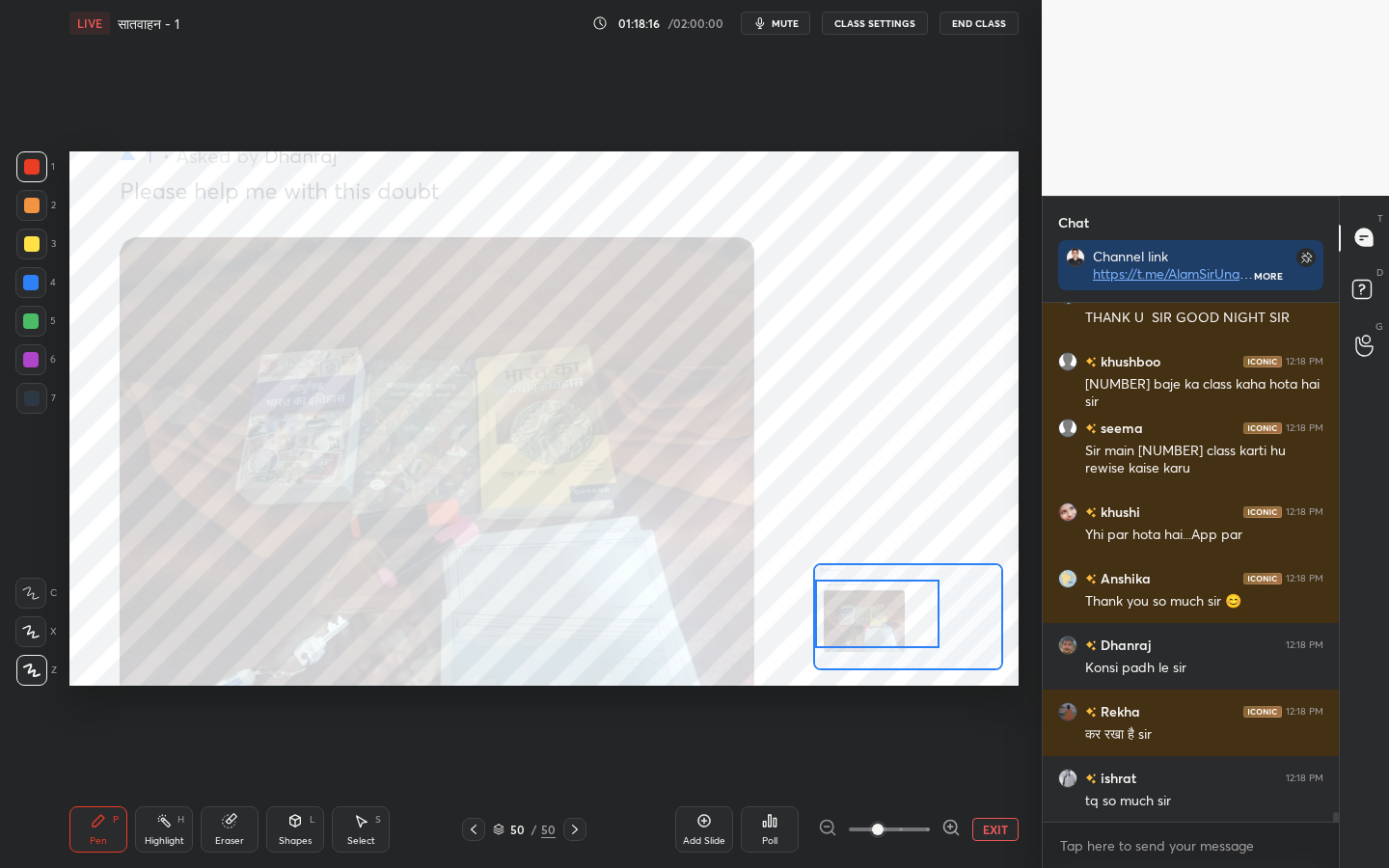 drag, startPoint x: 881, startPoint y: 619, endPoint x: 849, endPoint y: 616, distance: 32.14032 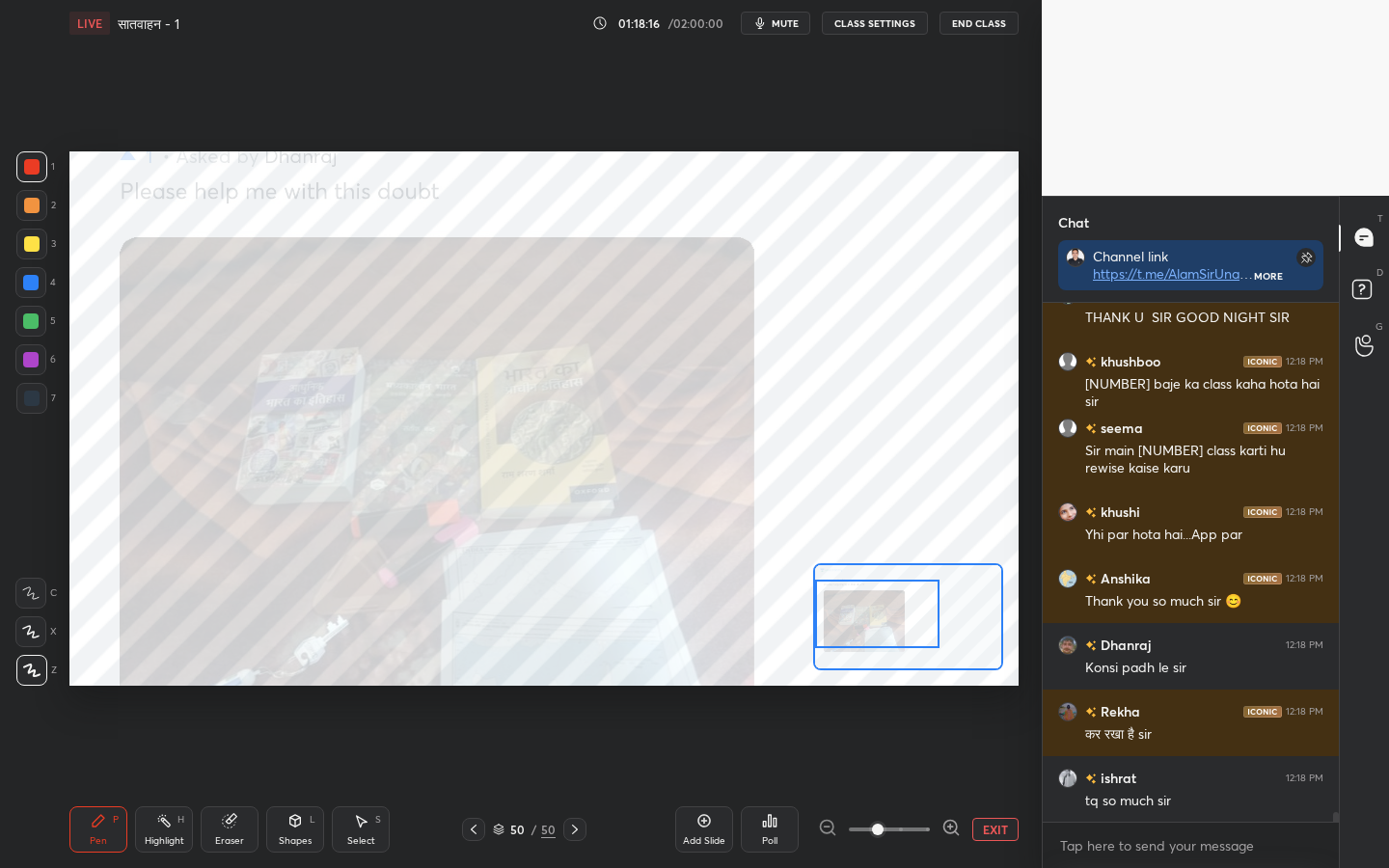 click at bounding box center [877, 613] 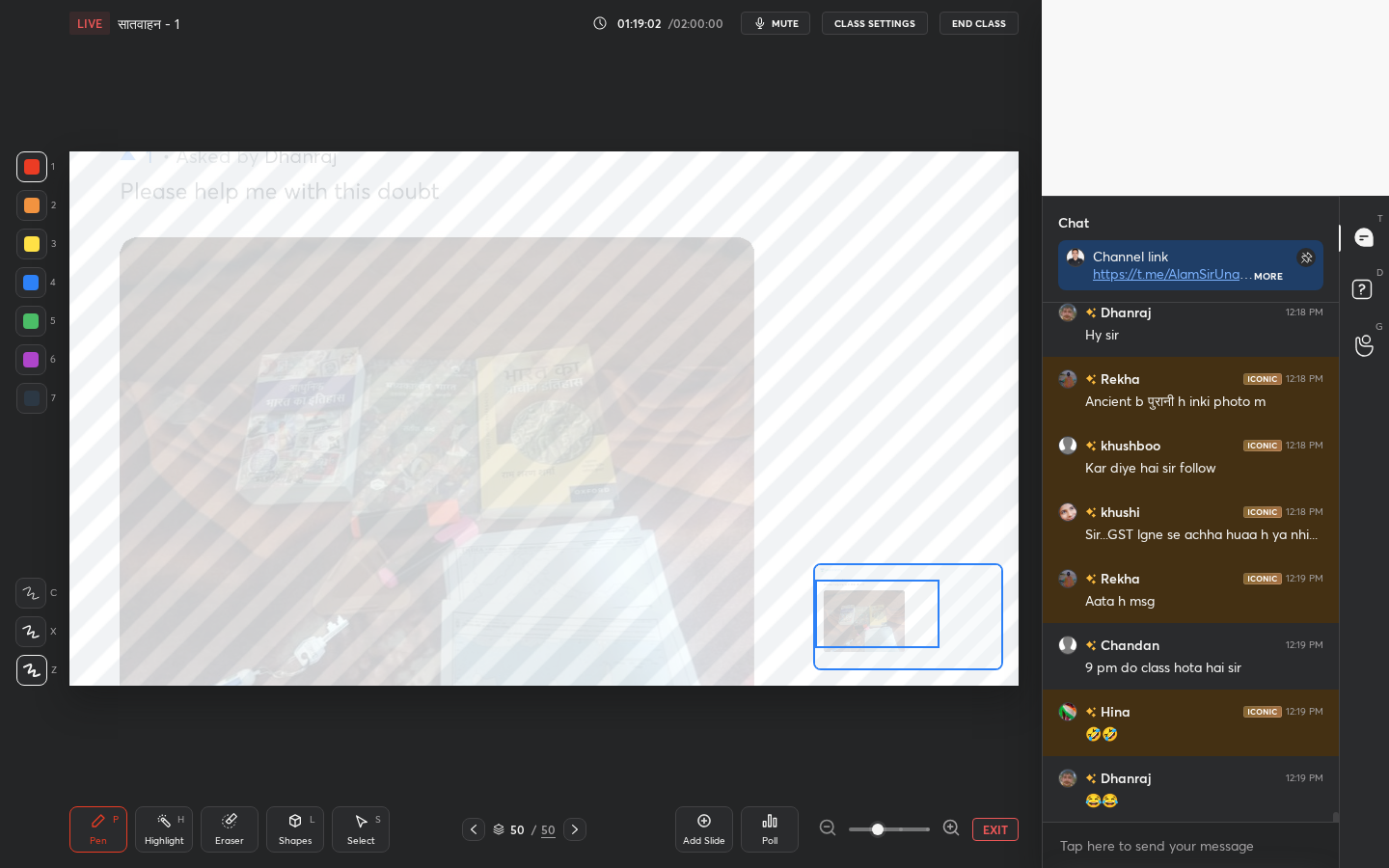 scroll, scrollTop: 26742, scrollLeft: 0, axis: vertical 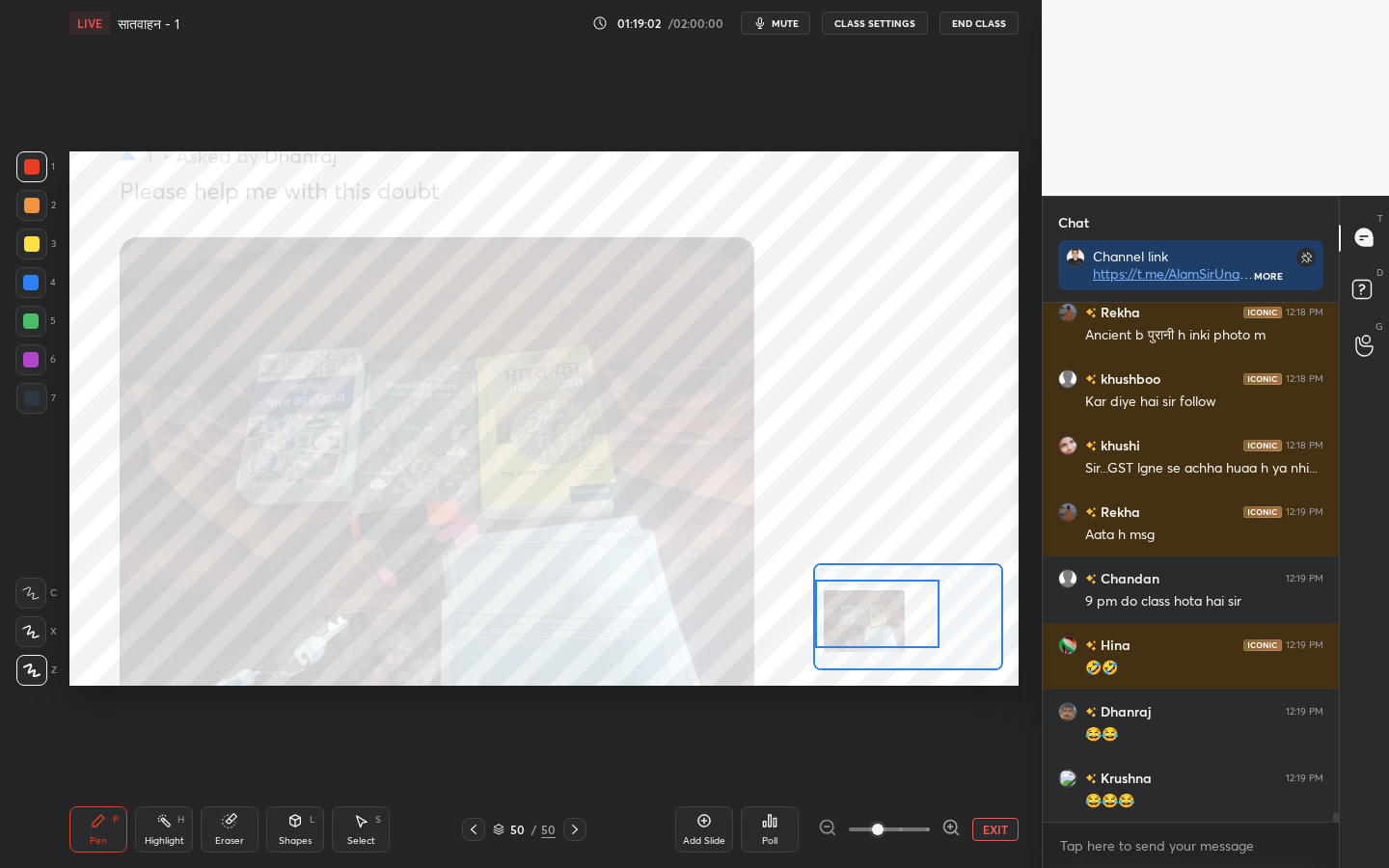 click on "EXIT" at bounding box center [995, 829] 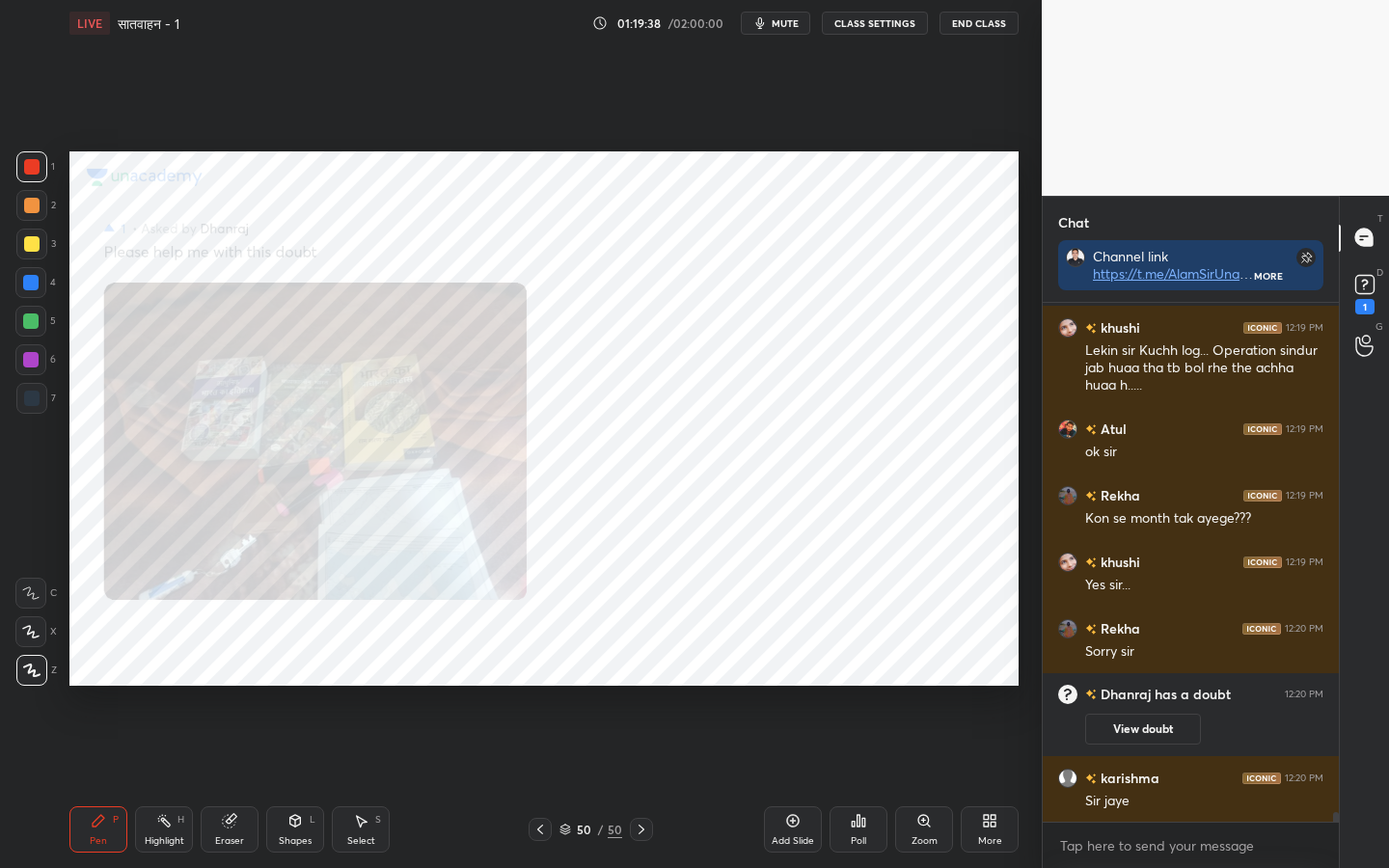 scroll, scrollTop: 26728, scrollLeft: 0, axis: vertical 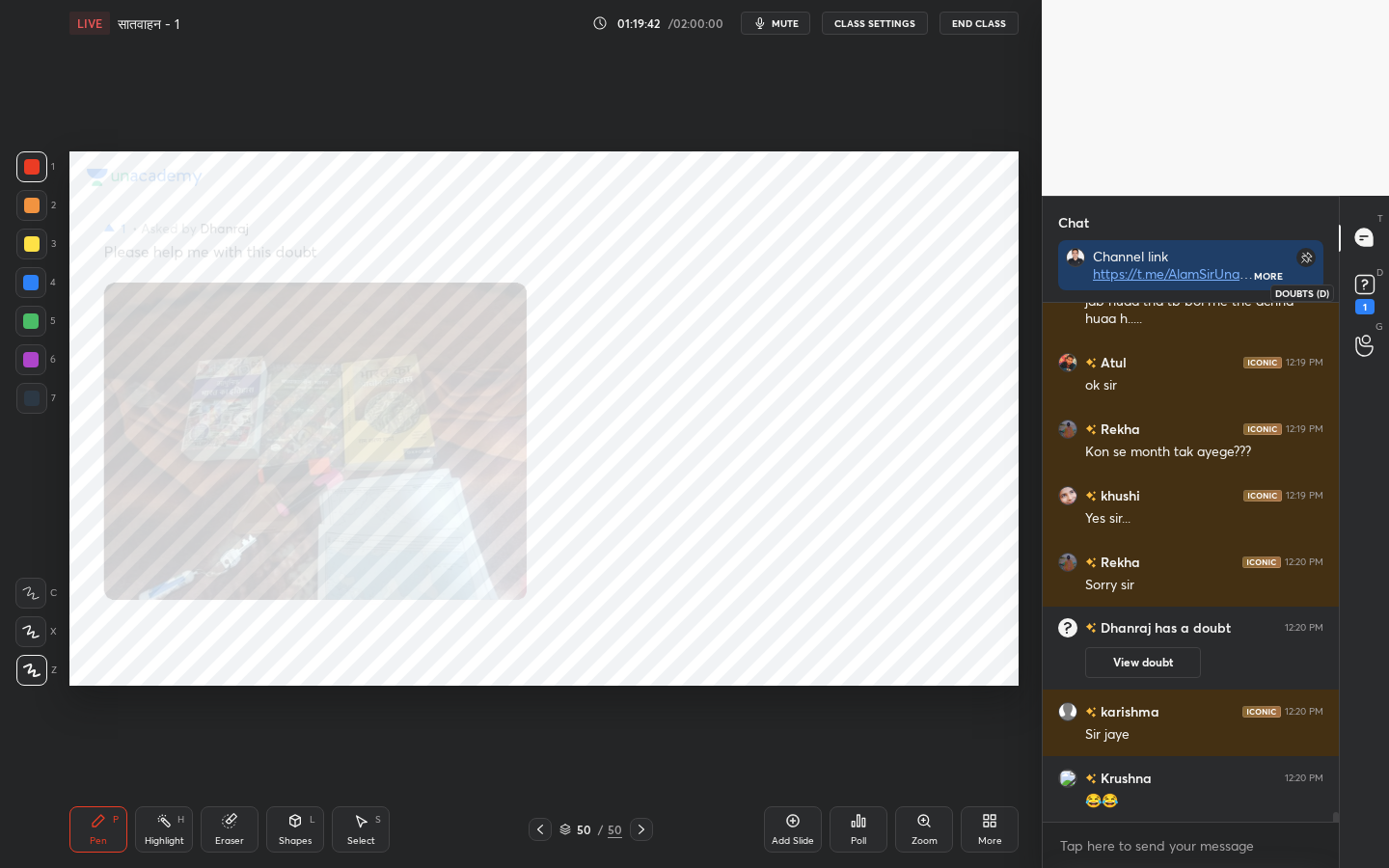 click 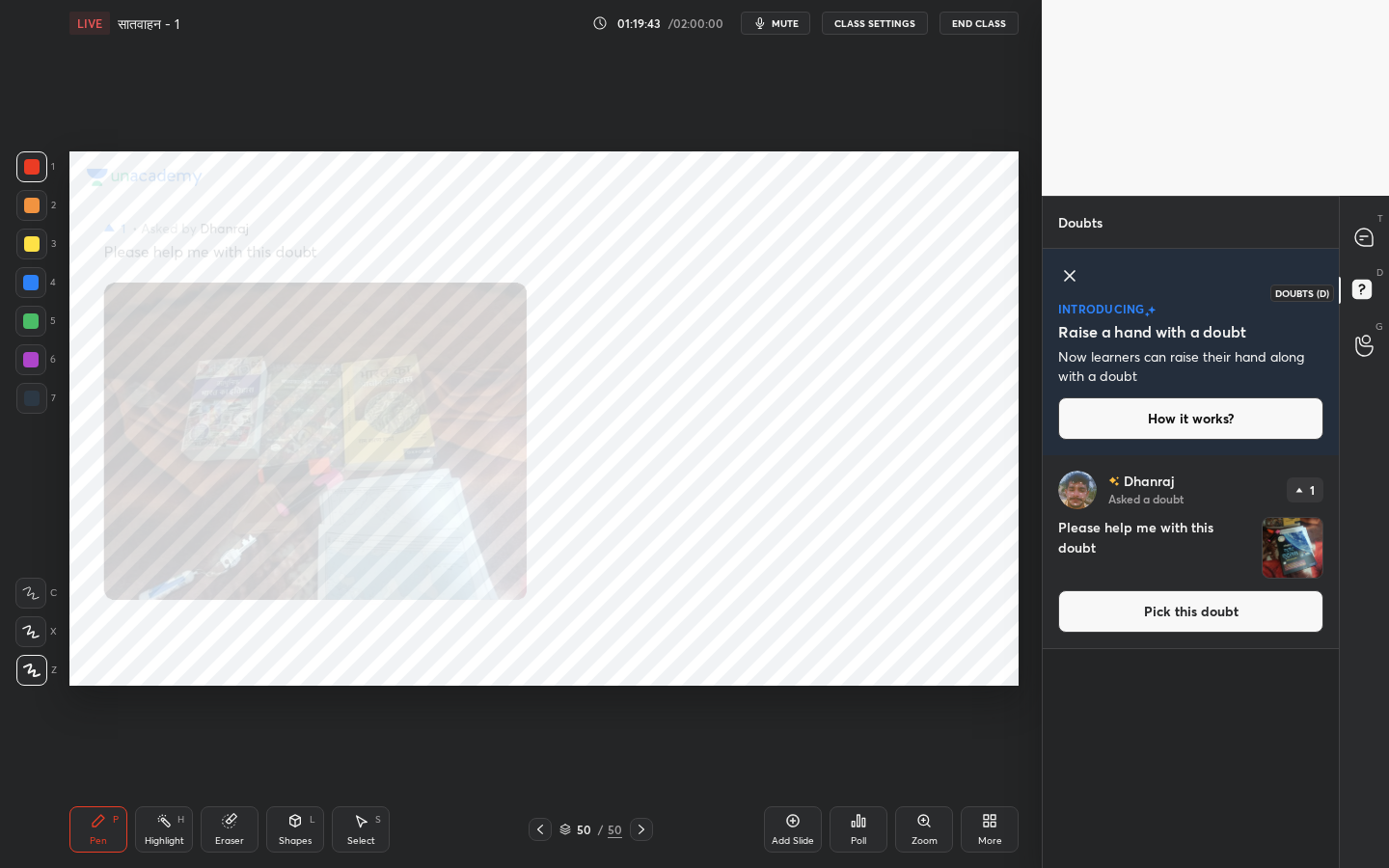 scroll, scrollTop: 7, scrollLeft: 7, axis: both 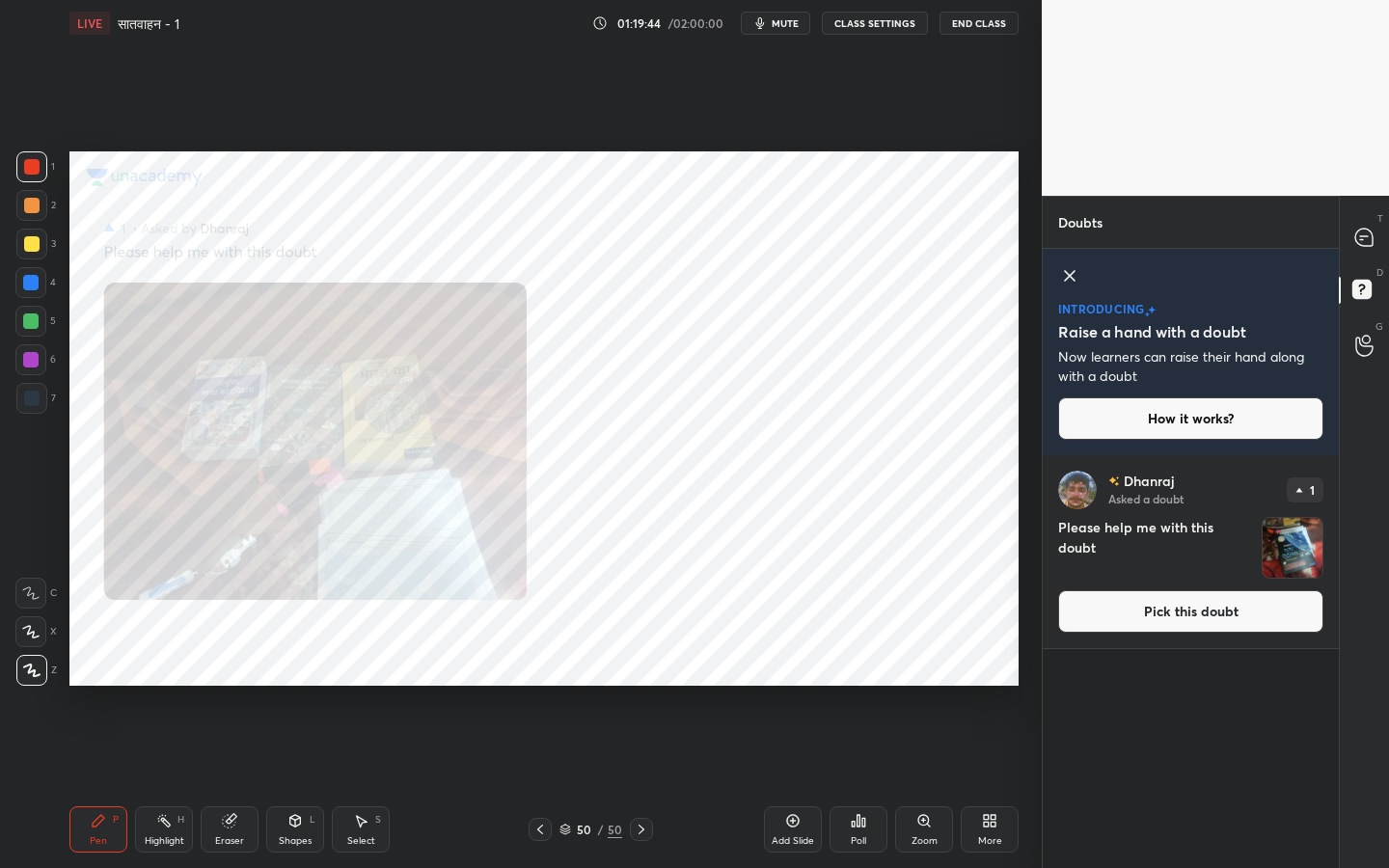 click on "Pick this doubt" at bounding box center (1190, 611) 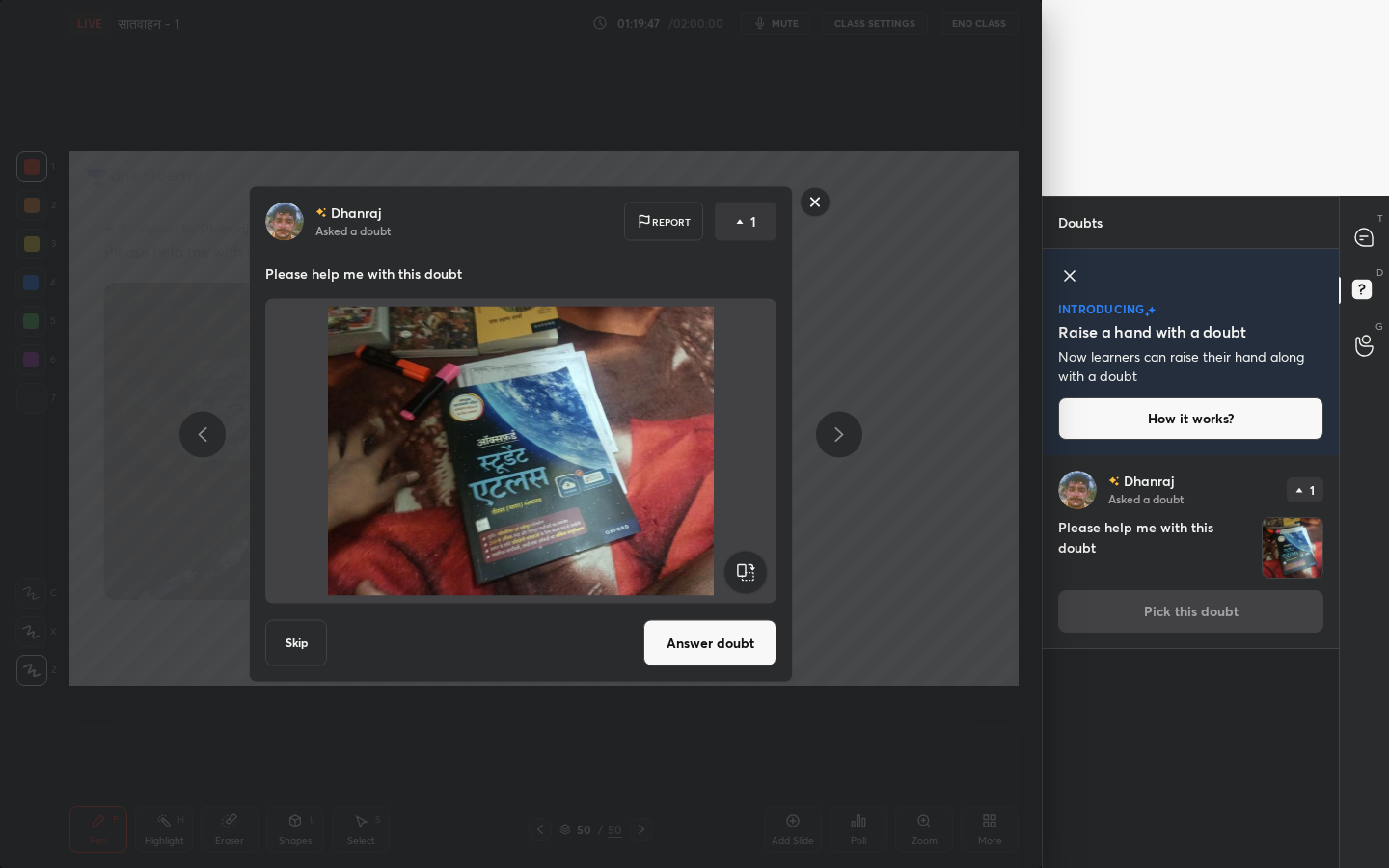 click 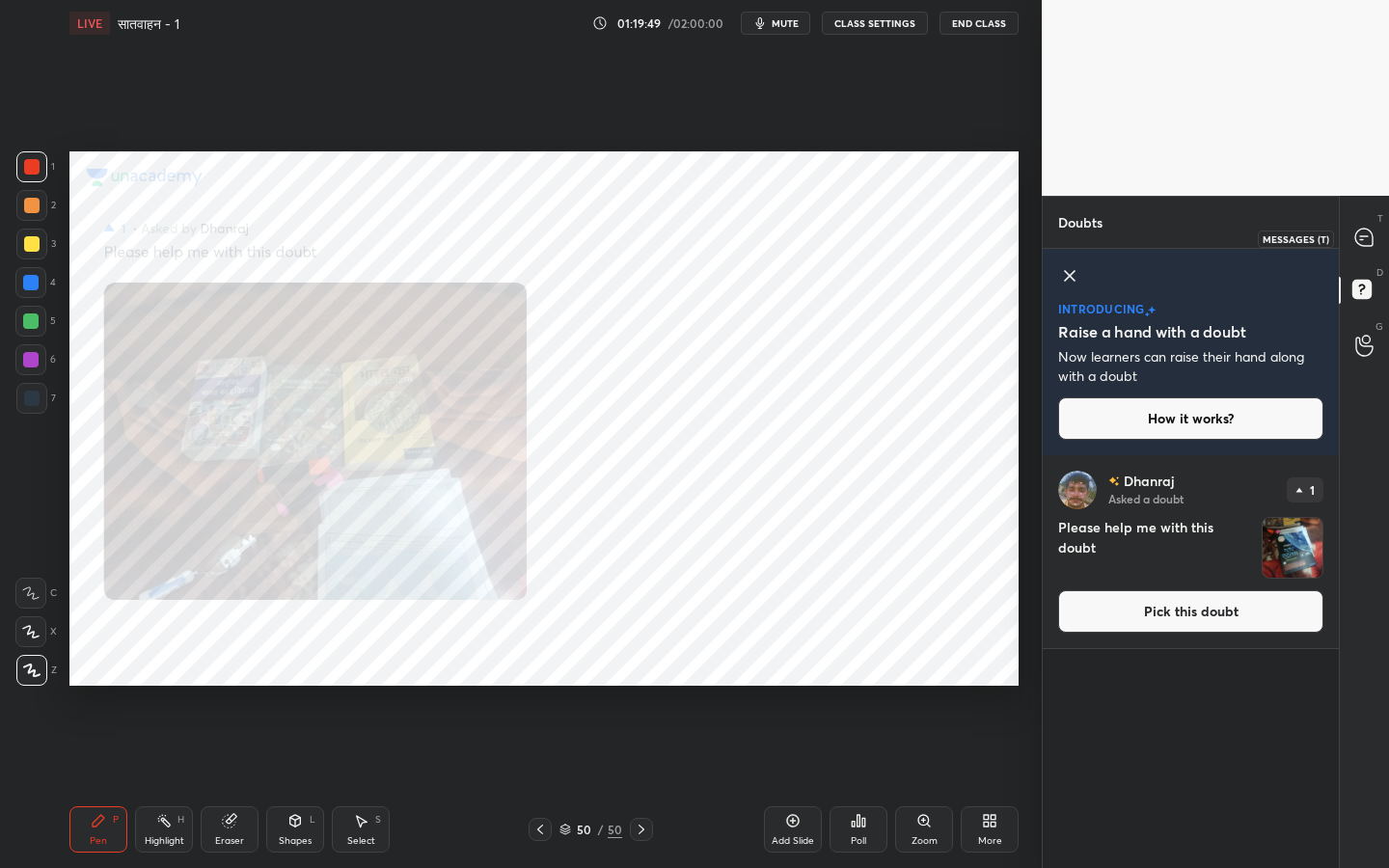 click 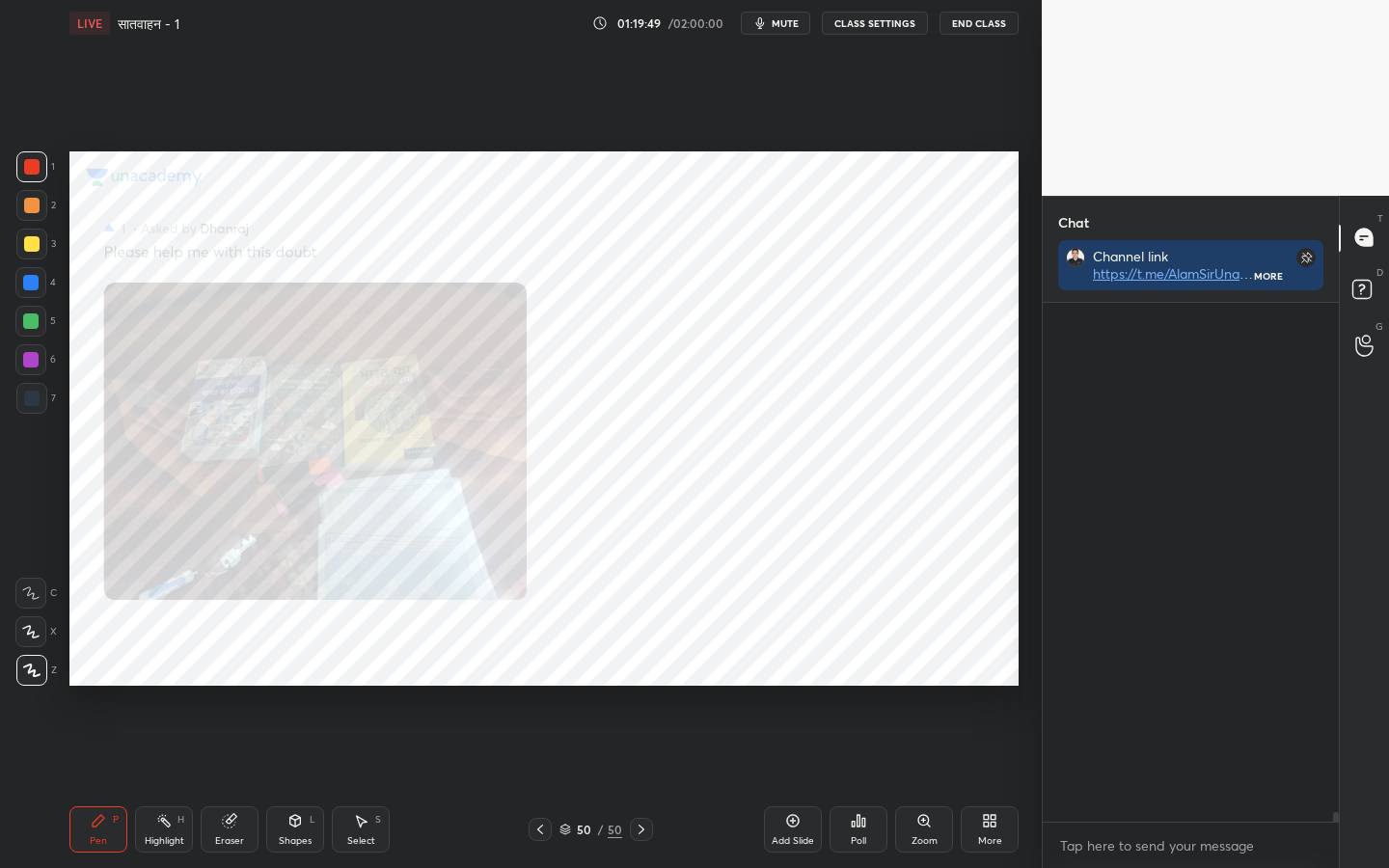 scroll, scrollTop: 27216, scrollLeft: 0, axis: vertical 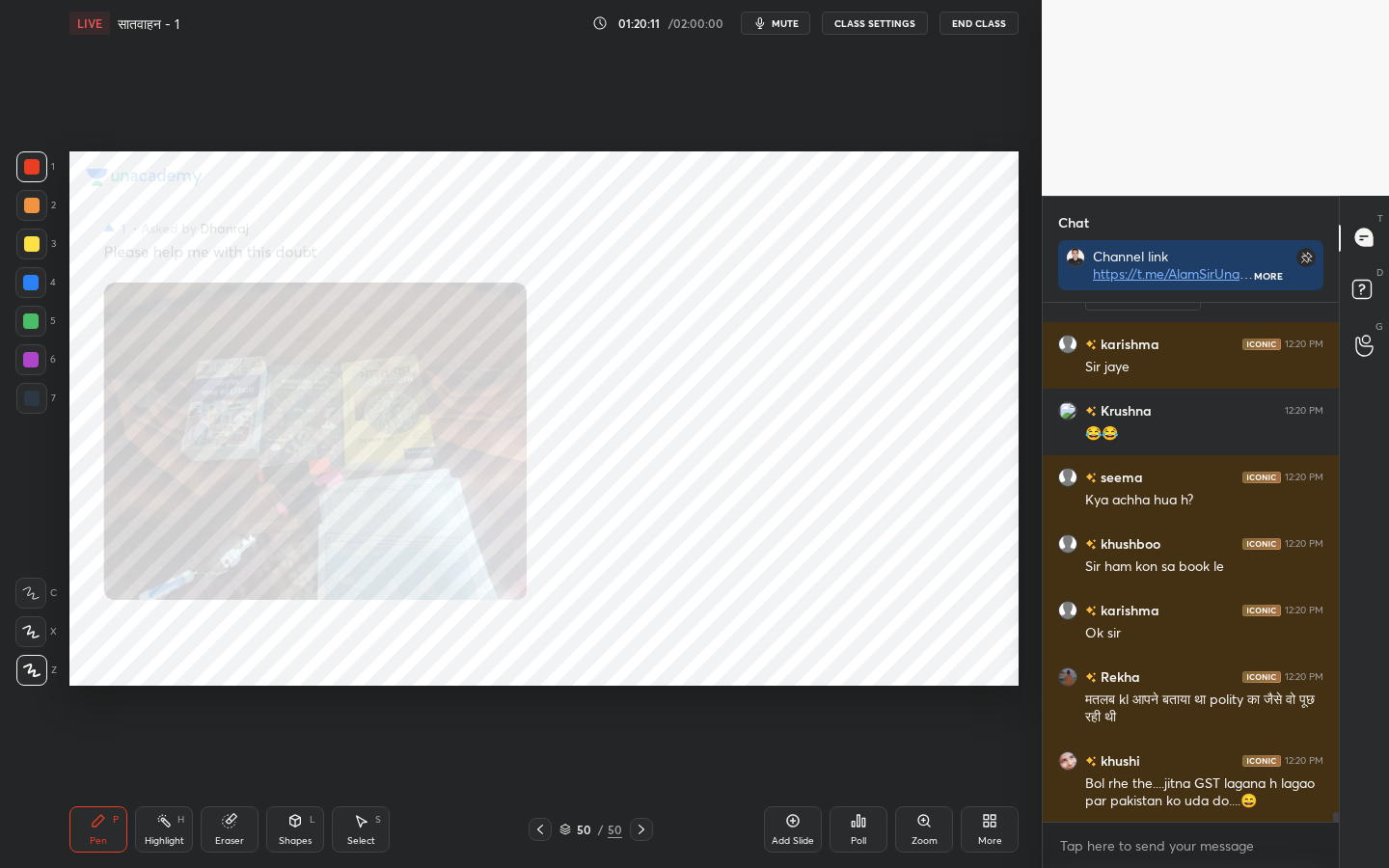 click on "End Class" at bounding box center [979, 23] 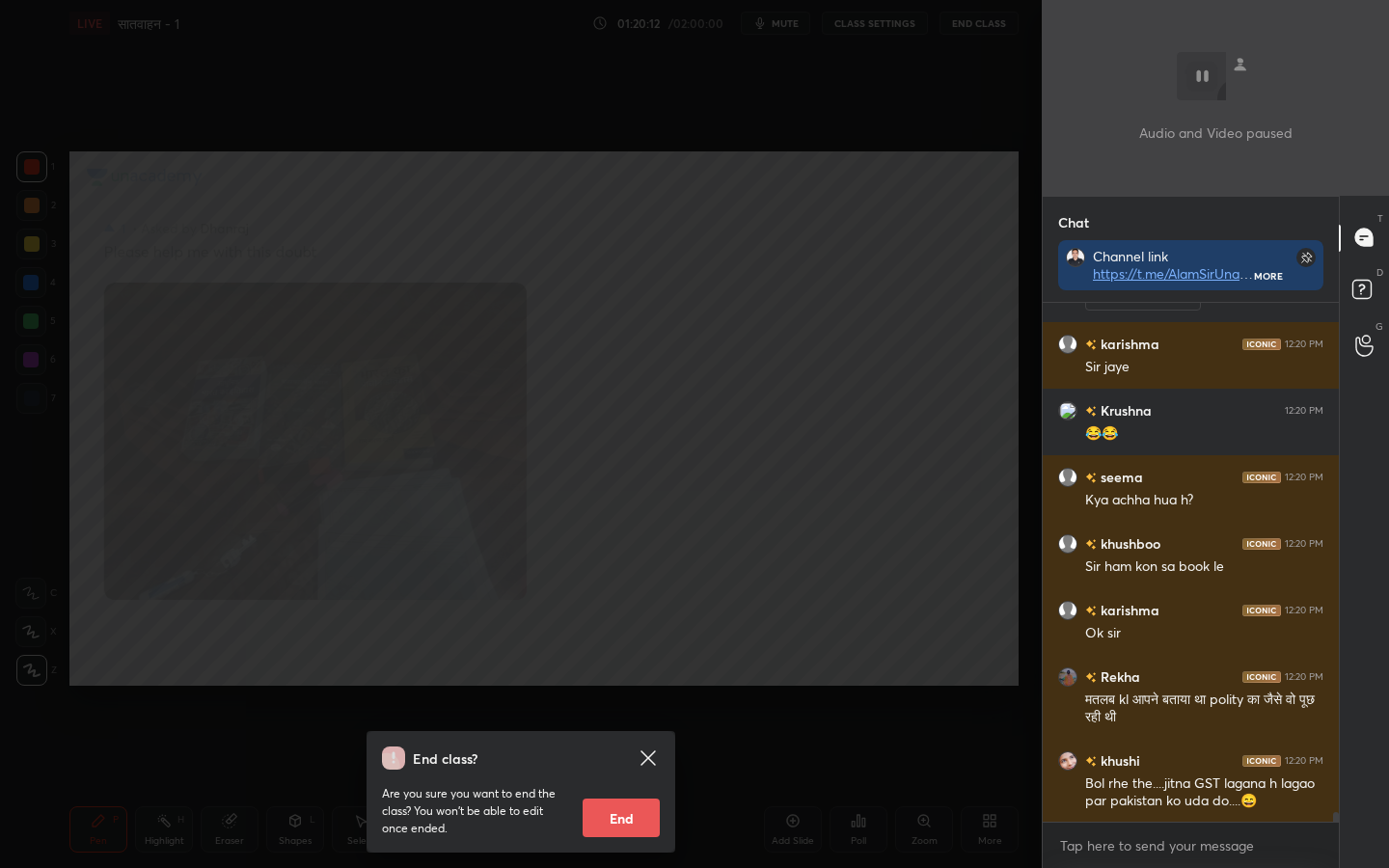 scroll, scrollTop: 27601, scrollLeft: 0, axis: vertical 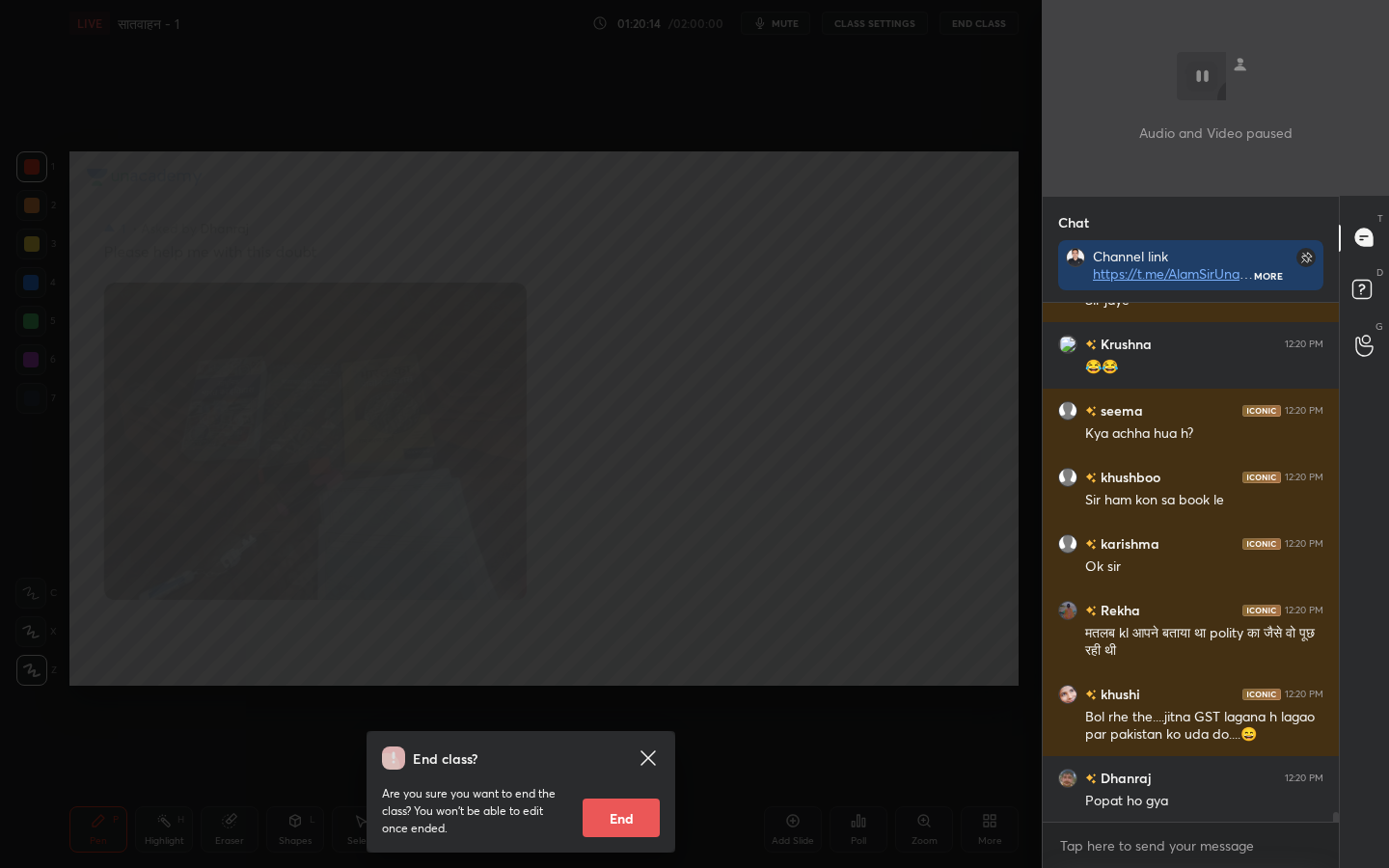 click on "End" at bounding box center (621, 818) 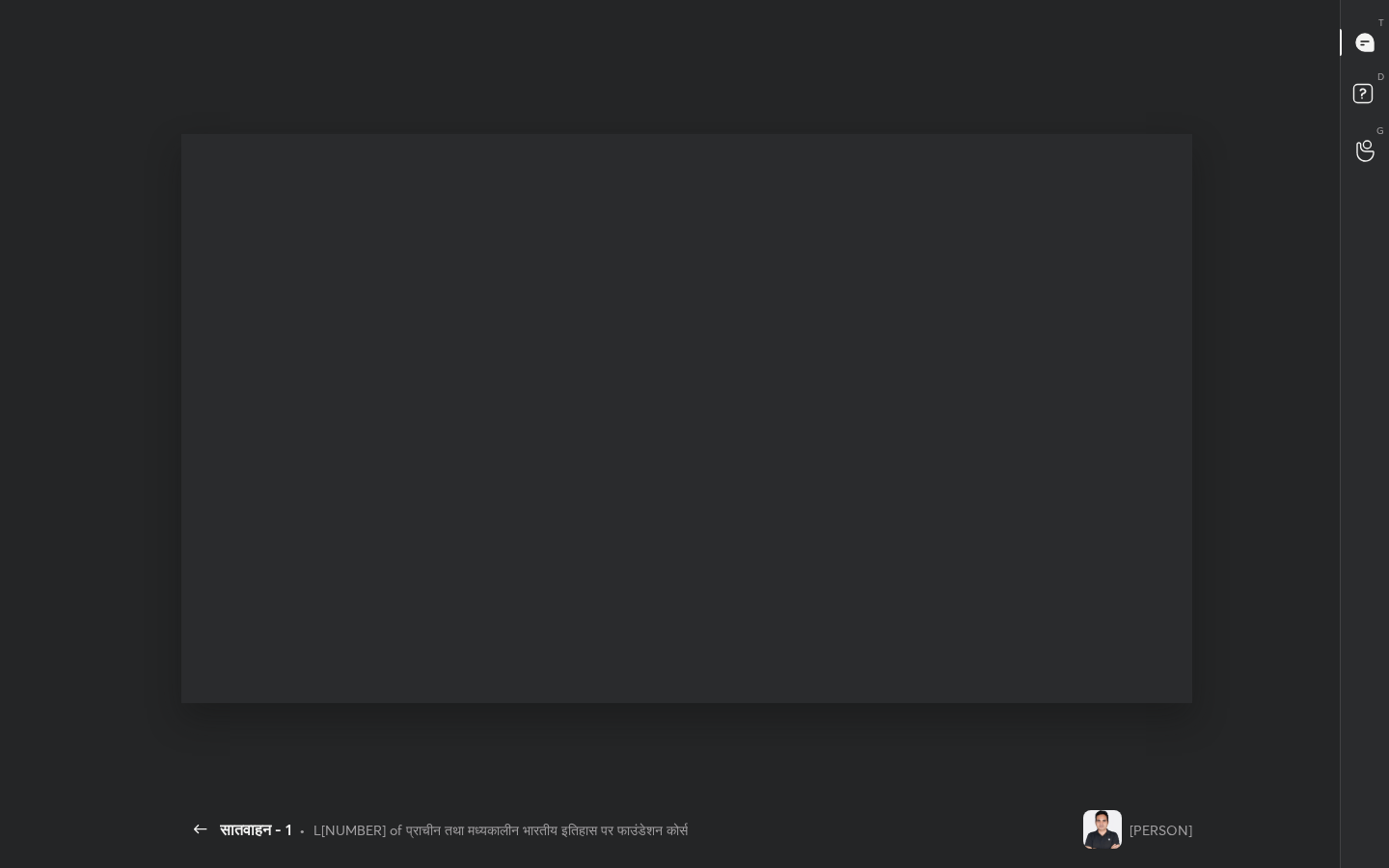 scroll, scrollTop: 95700, scrollLeft: 95429, axis: both 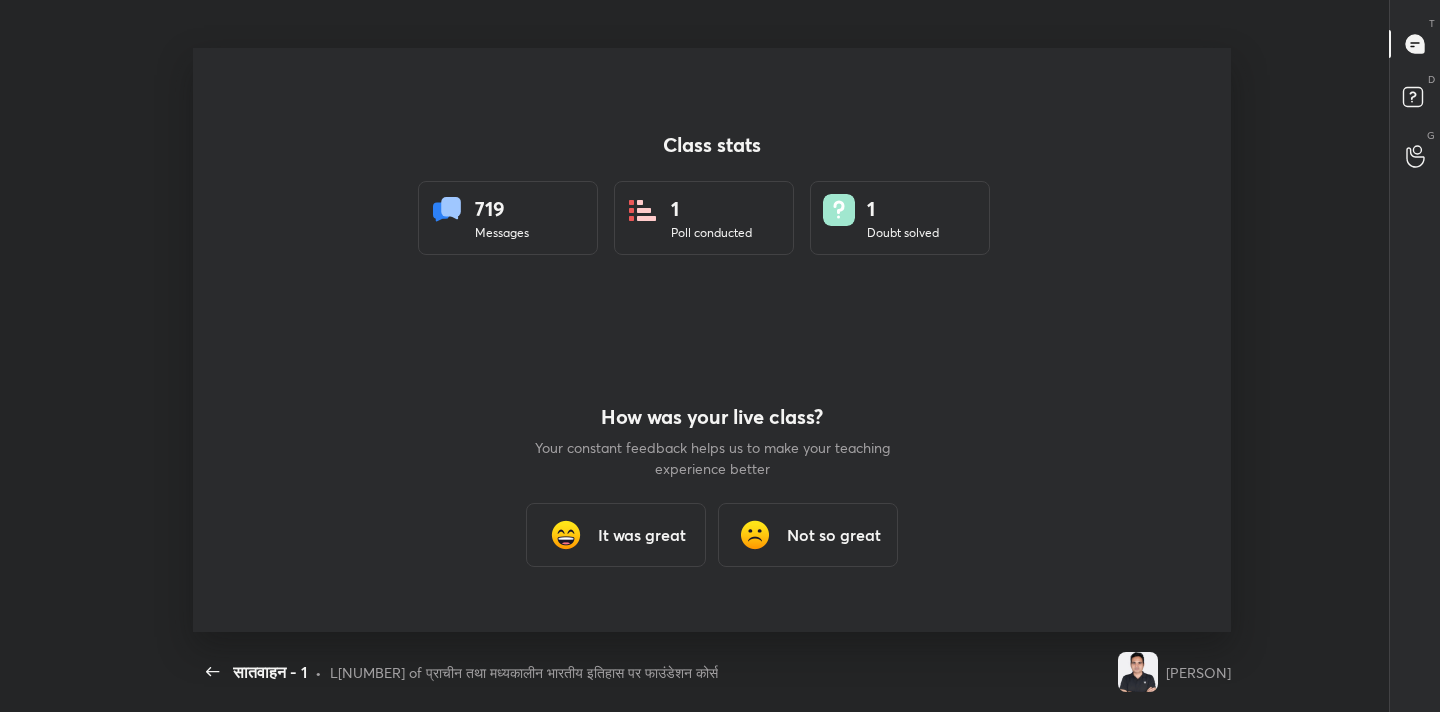 type on "x" 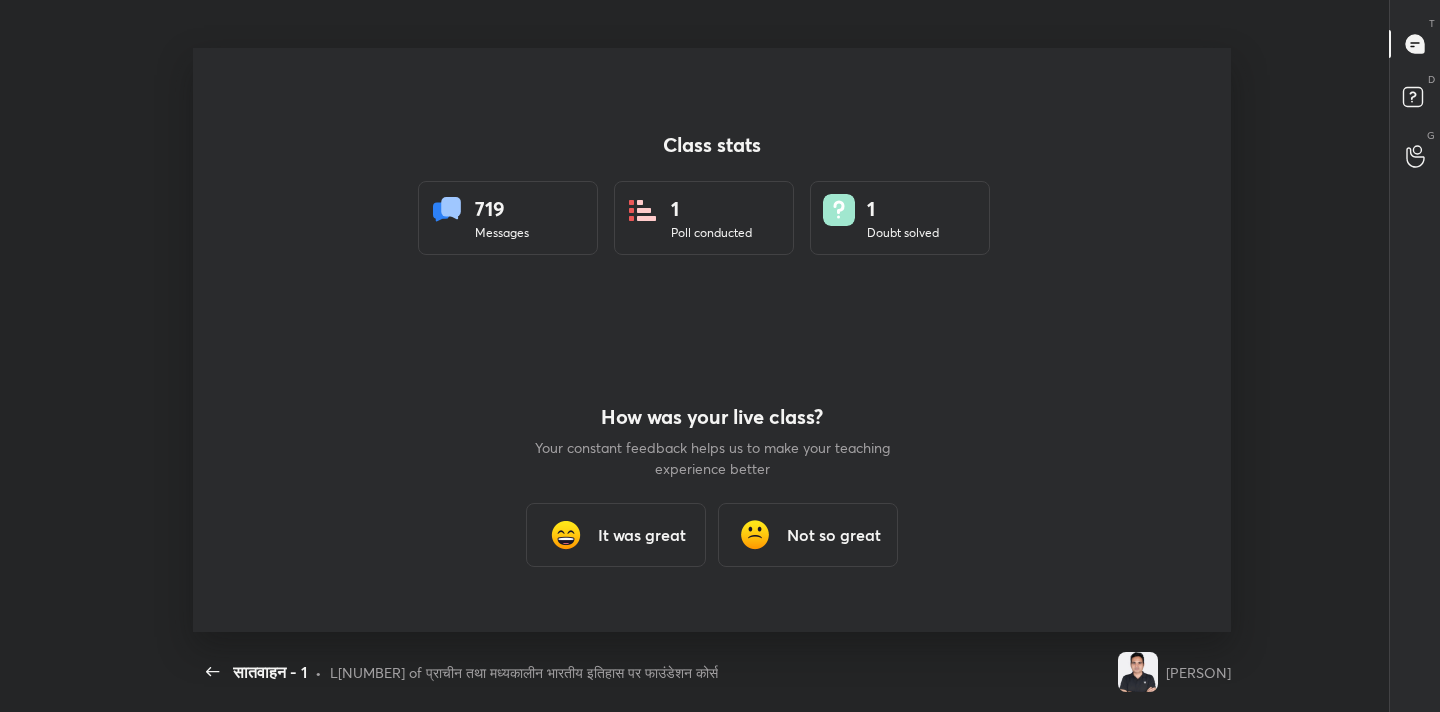 click on "It was great" at bounding box center (642, 535) 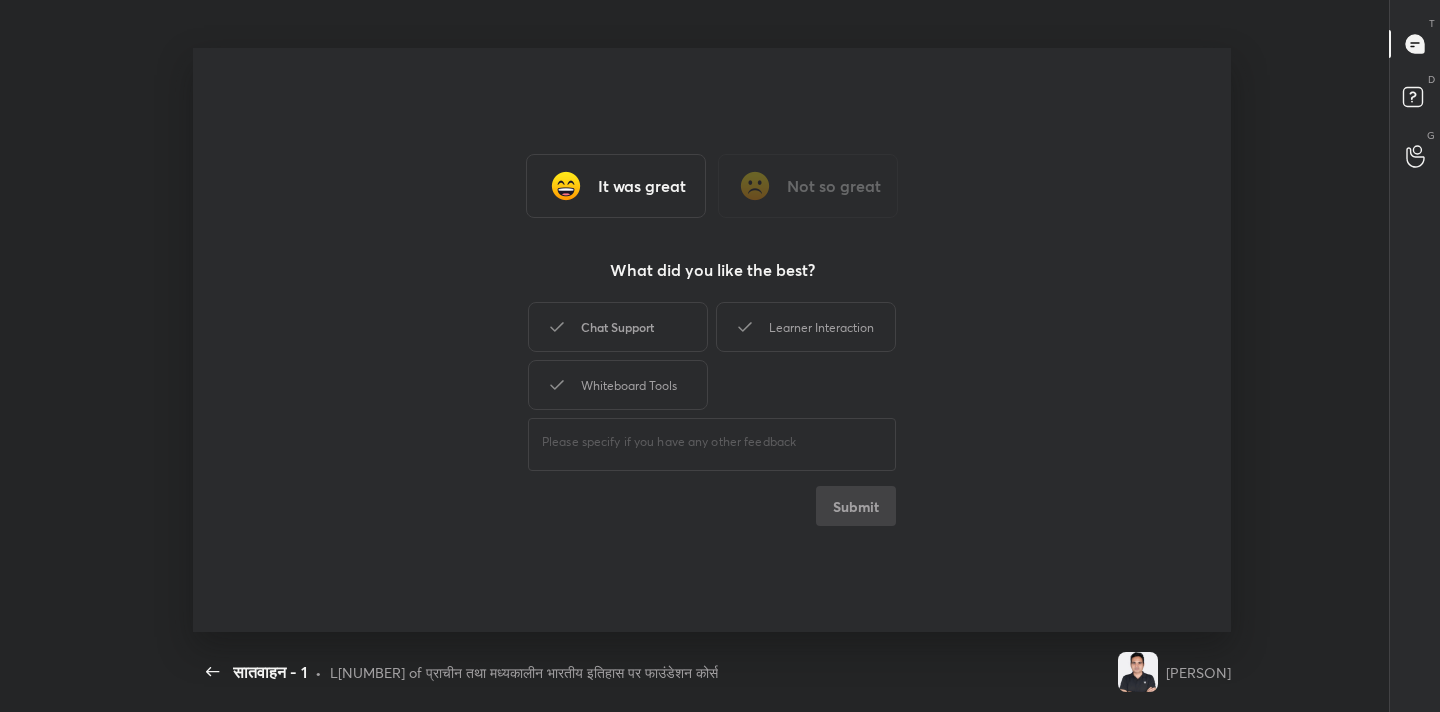 click on "Chat Support" at bounding box center [618, 327] 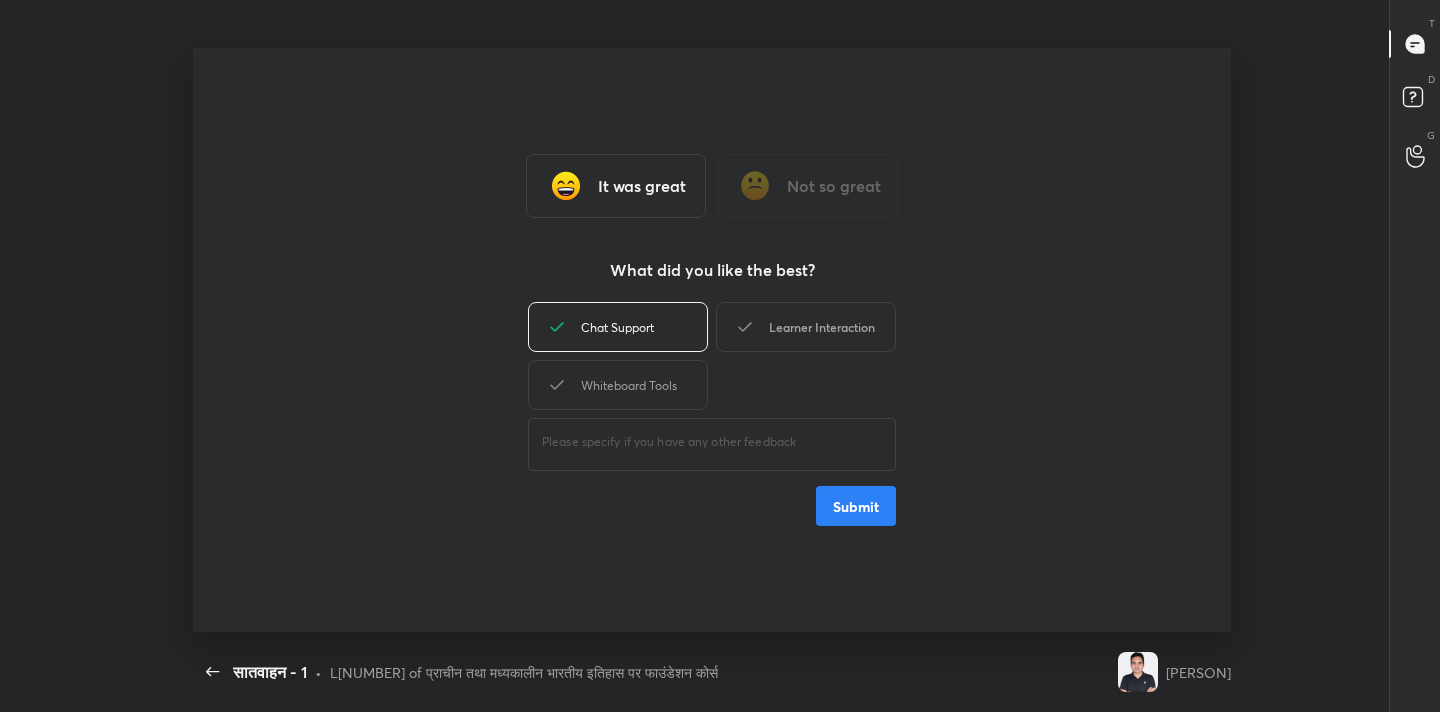 click on "Learner Interaction" at bounding box center (806, 327) 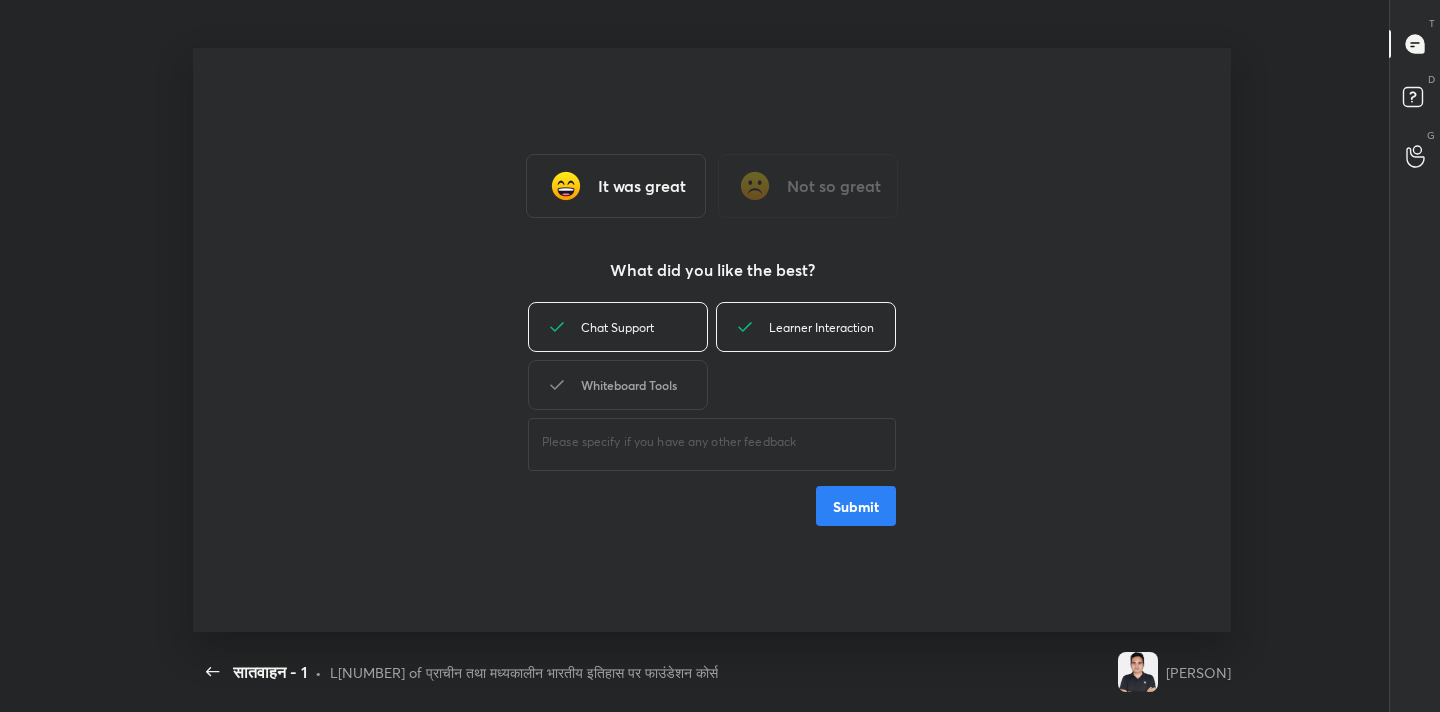 click on "Whiteboard Tools" at bounding box center [618, 385] 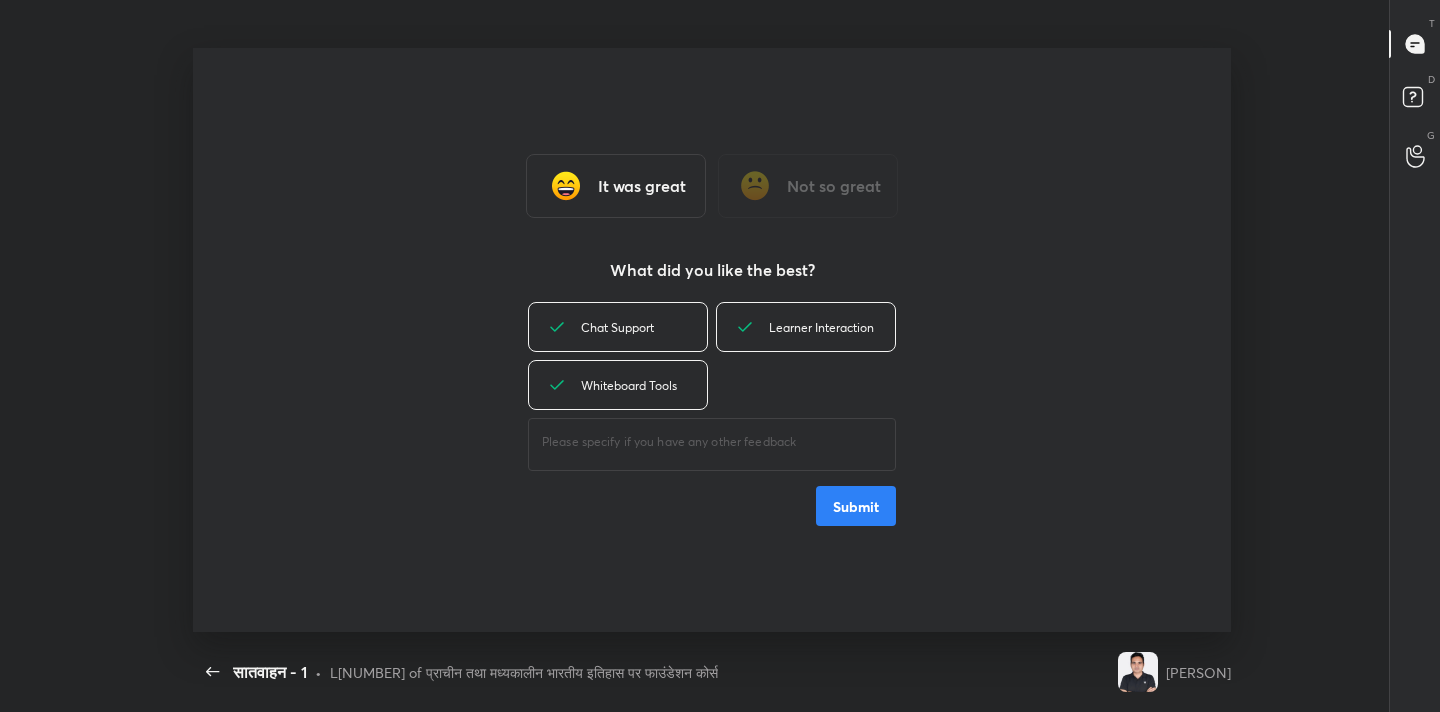 click on "Submit" at bounding box center [856, 506] 